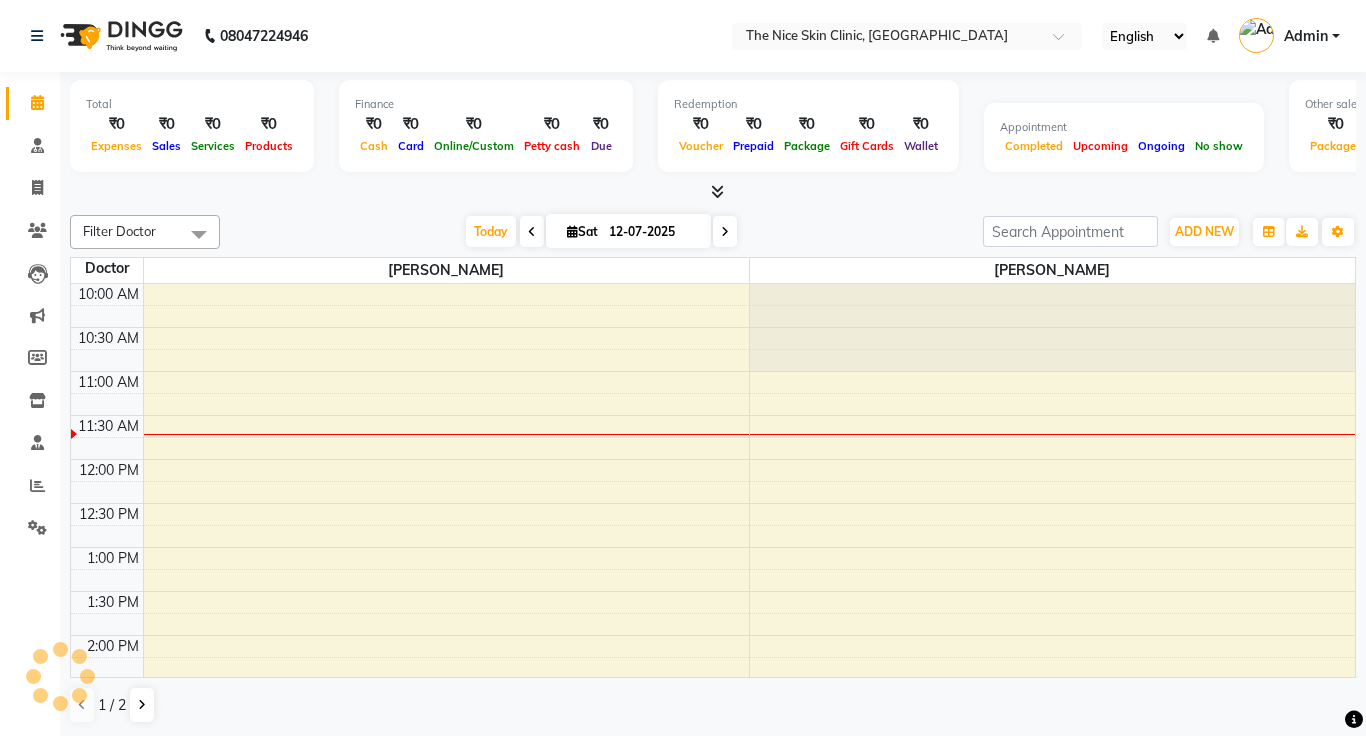 scroll, scrollTop: 0, scrollLeft: 0, axis: both 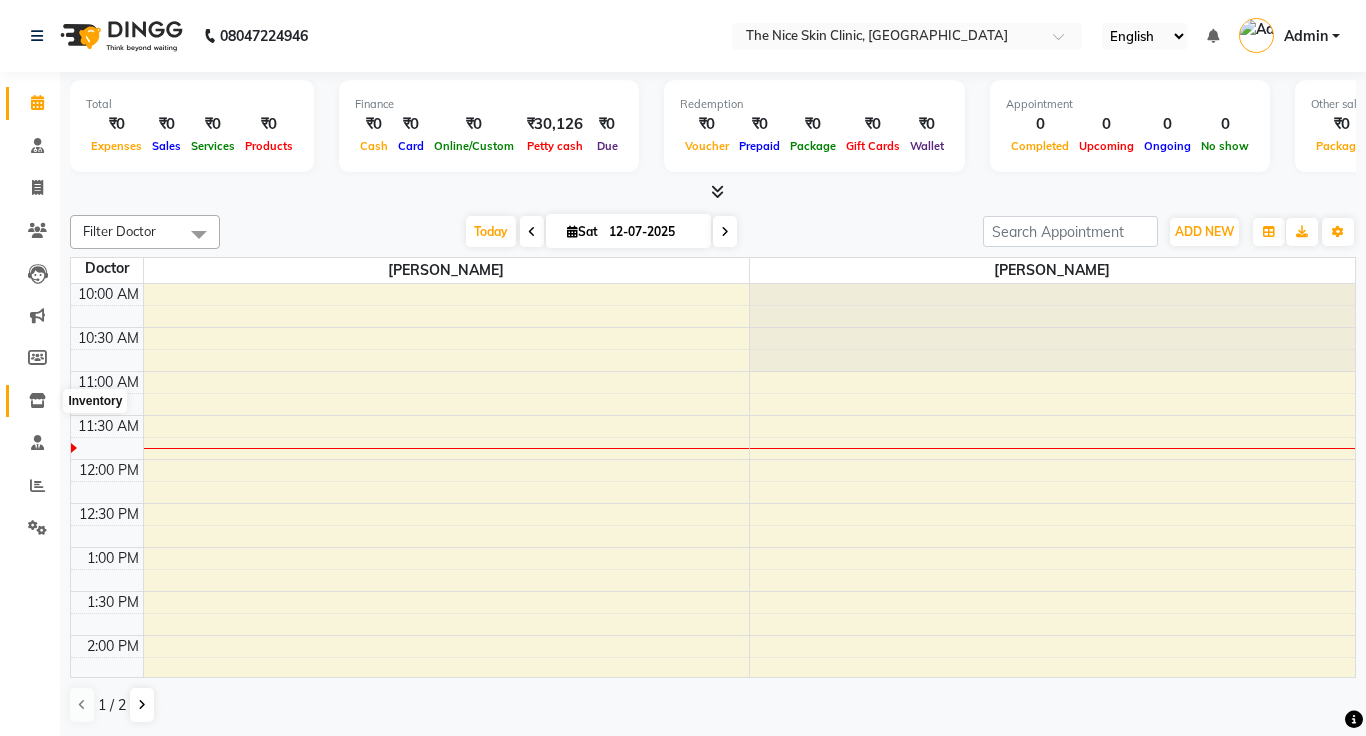 click 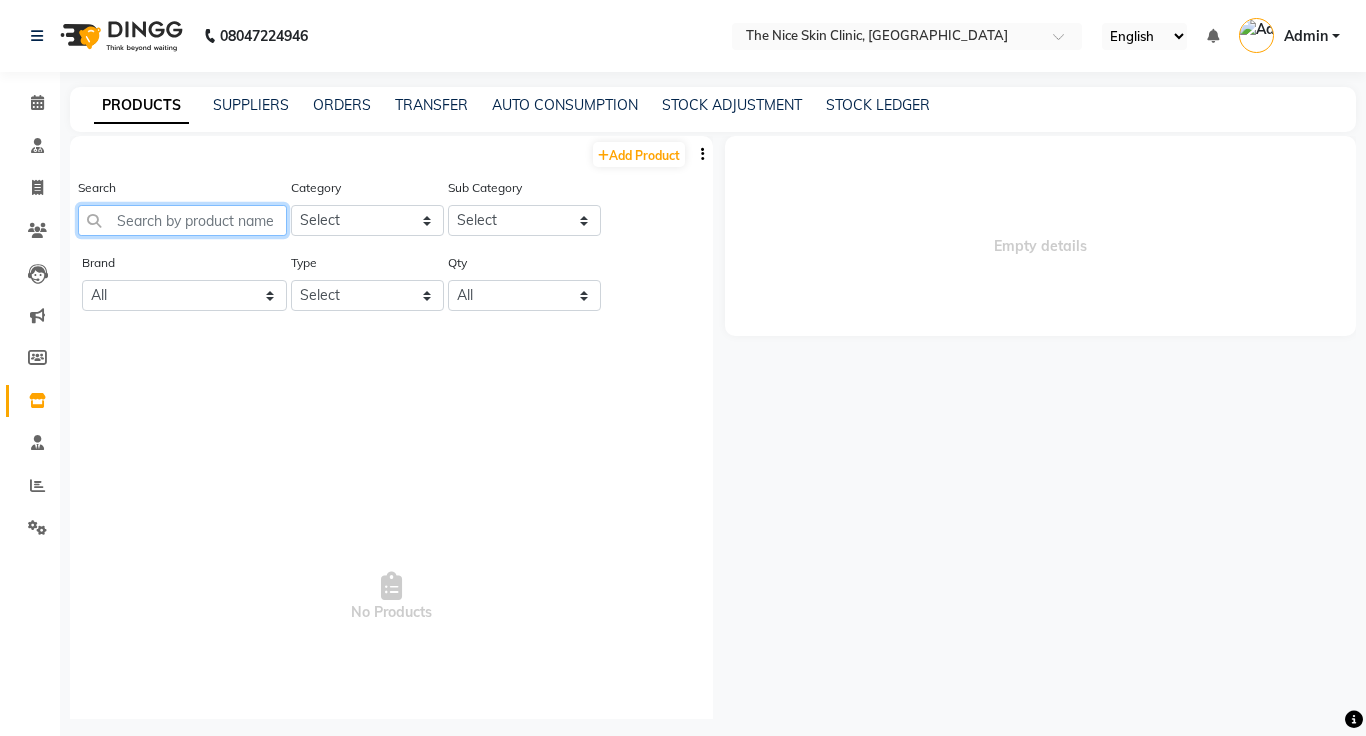 click 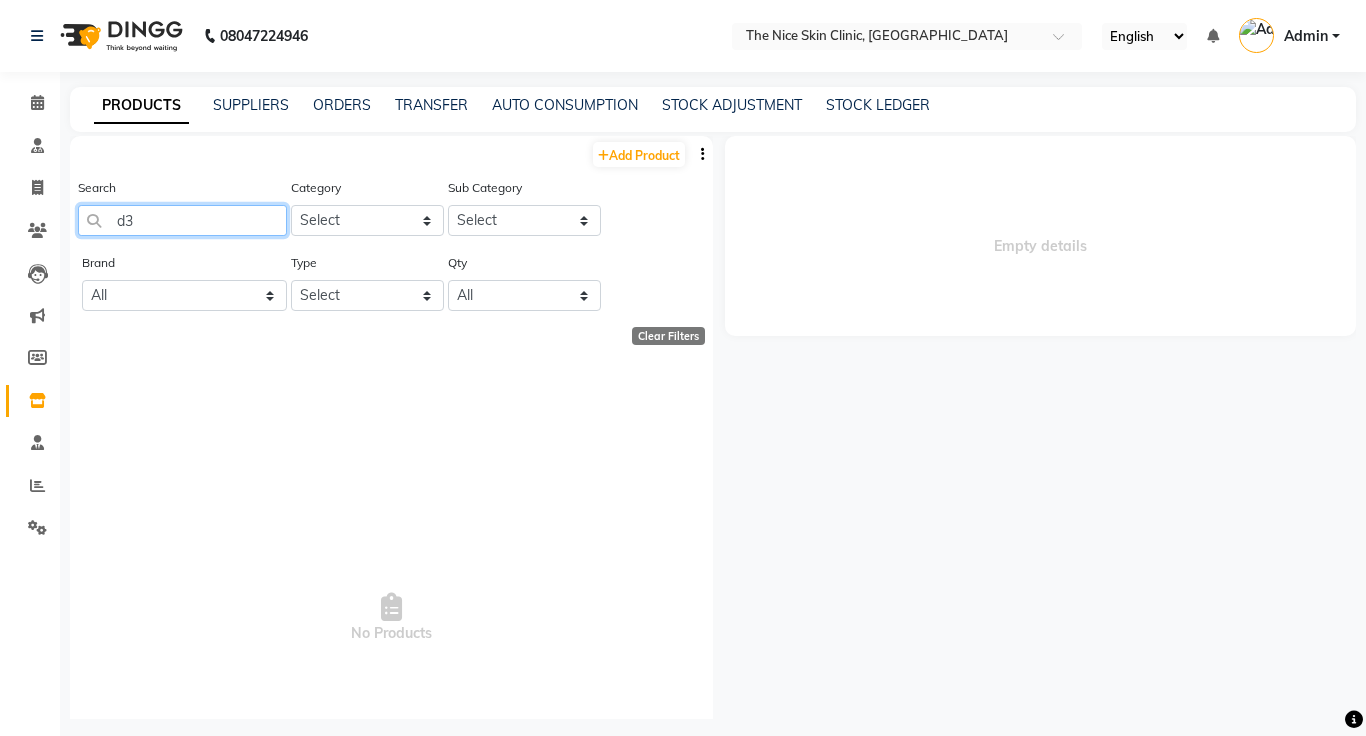 type on "d" 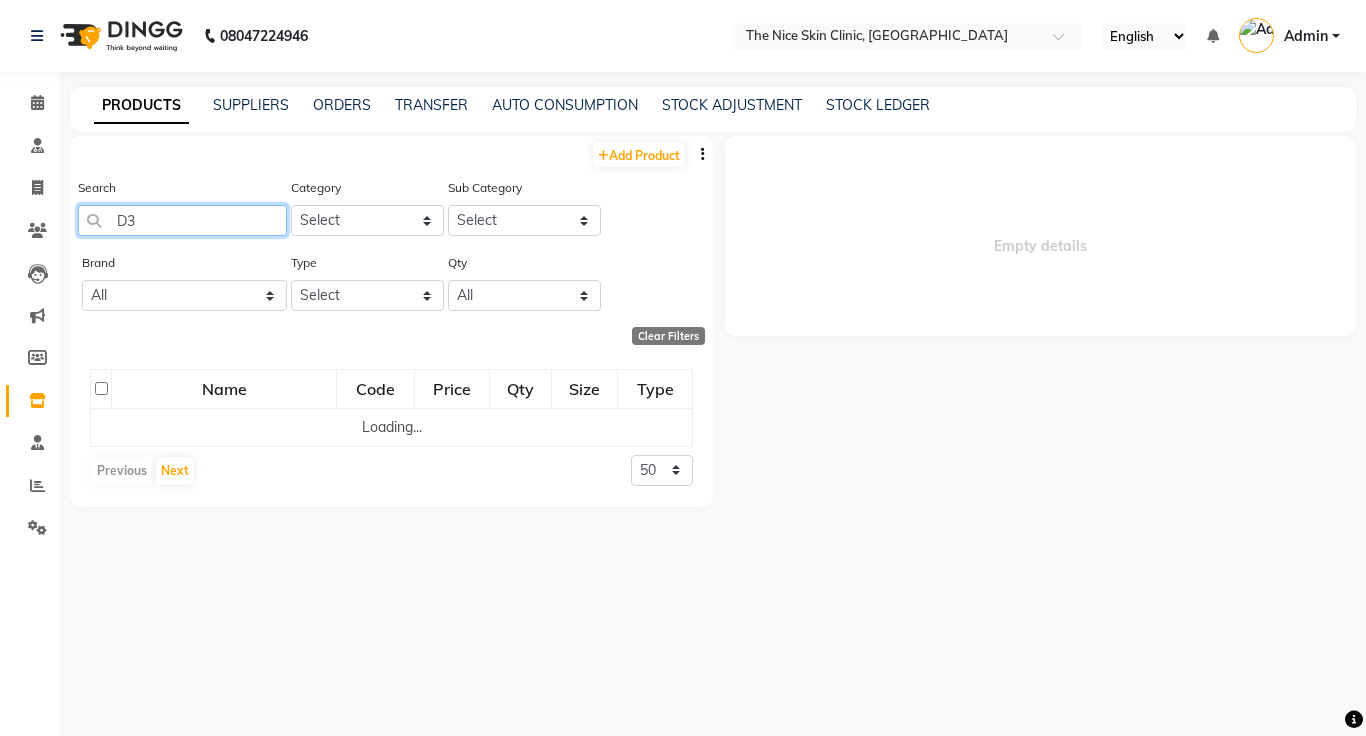 type on "D" 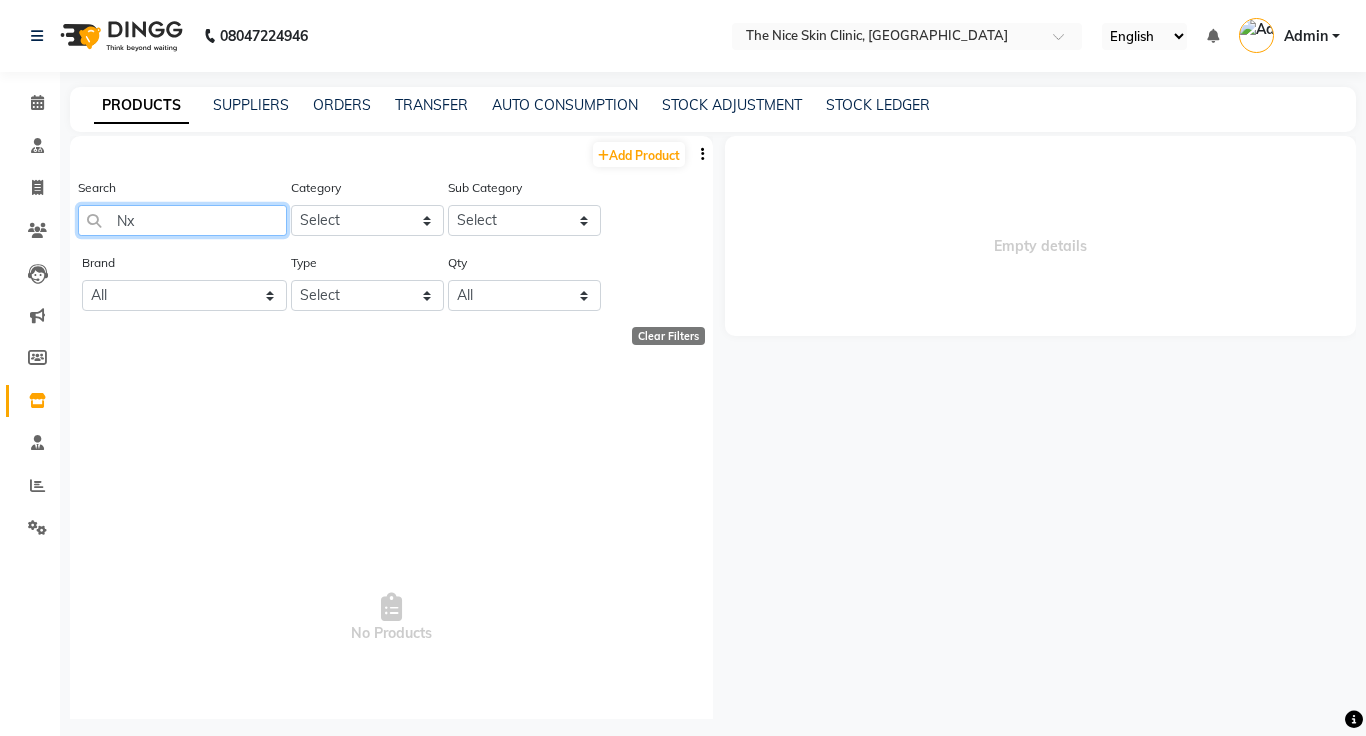 click on "Nx" 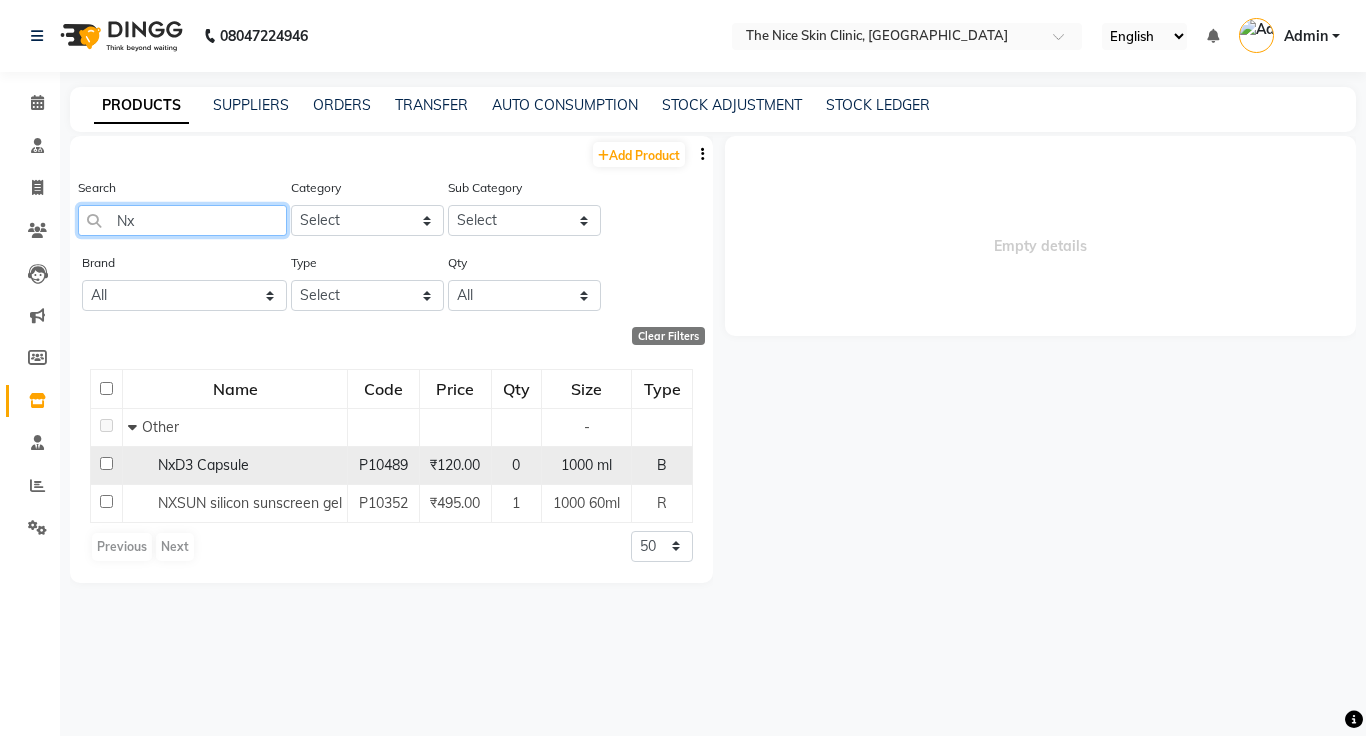 type on "Nx" 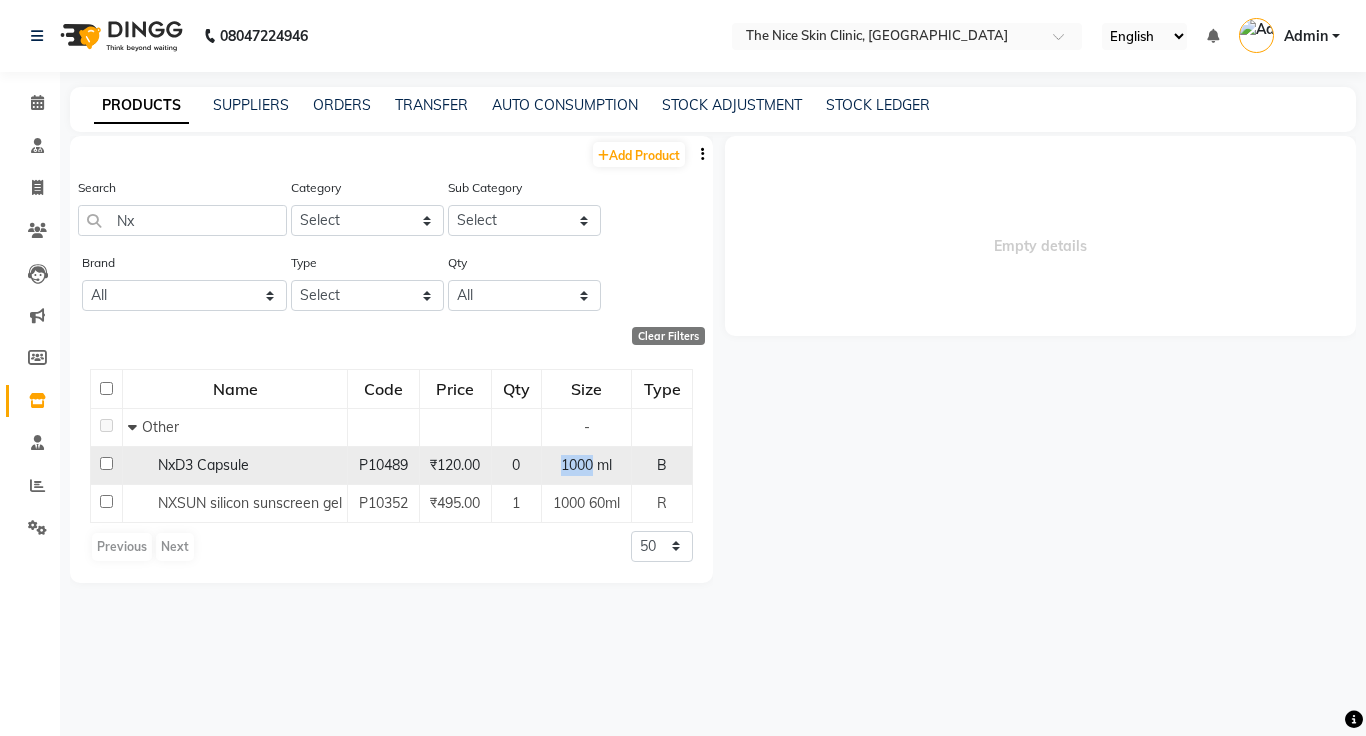 click on "NxD3 Capsule" 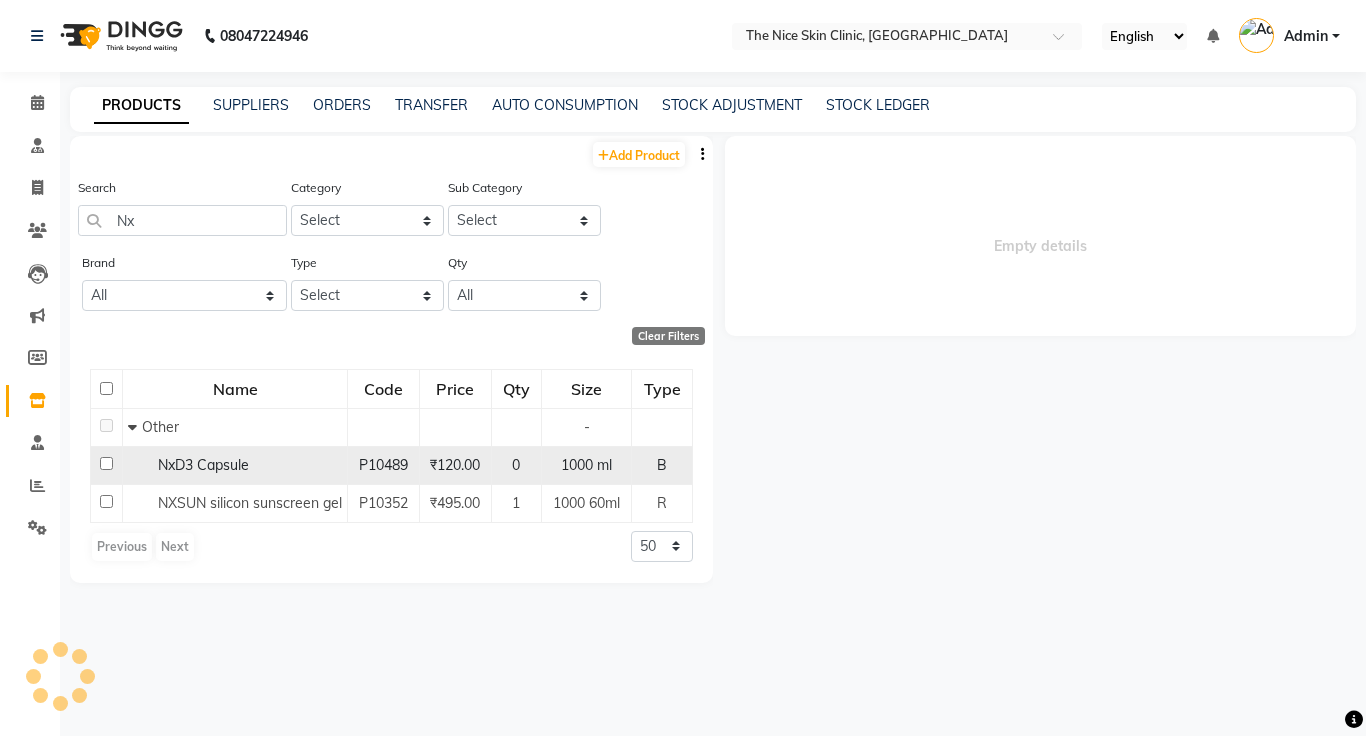 click 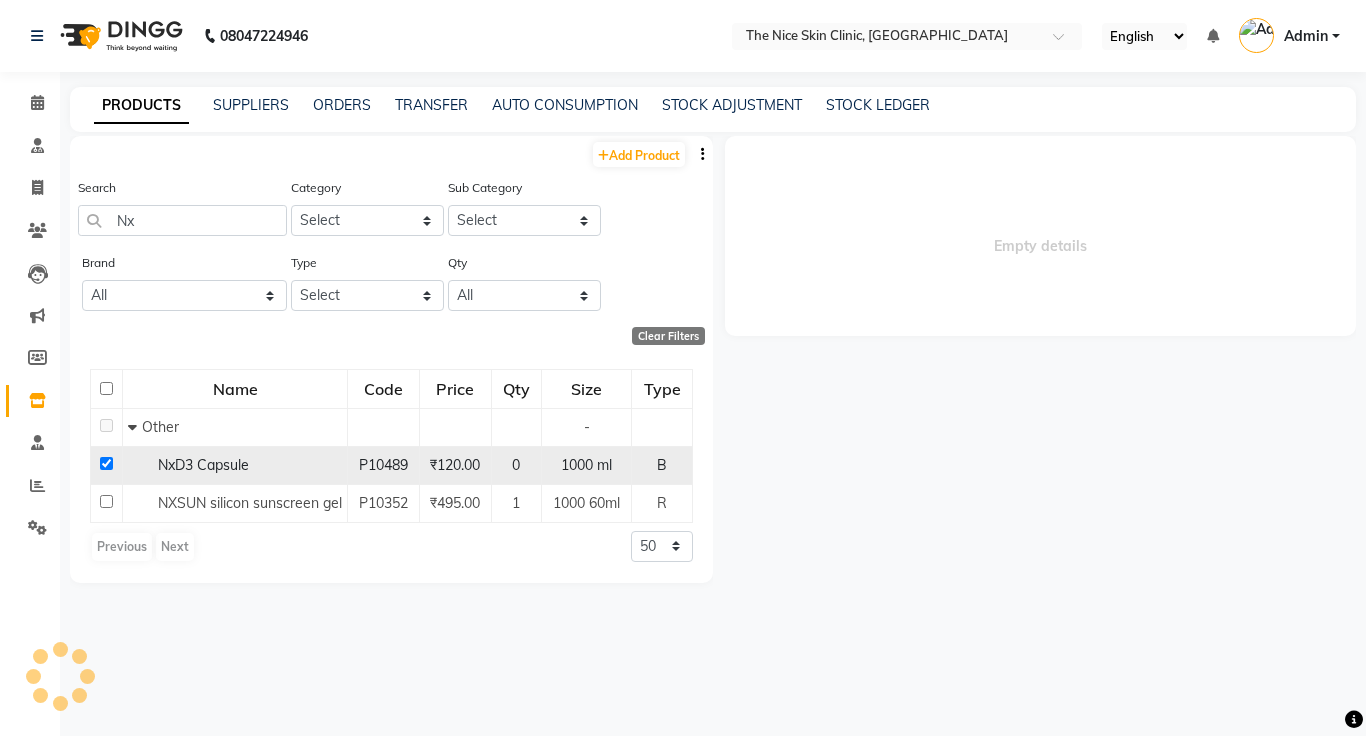 checkbox on "true" 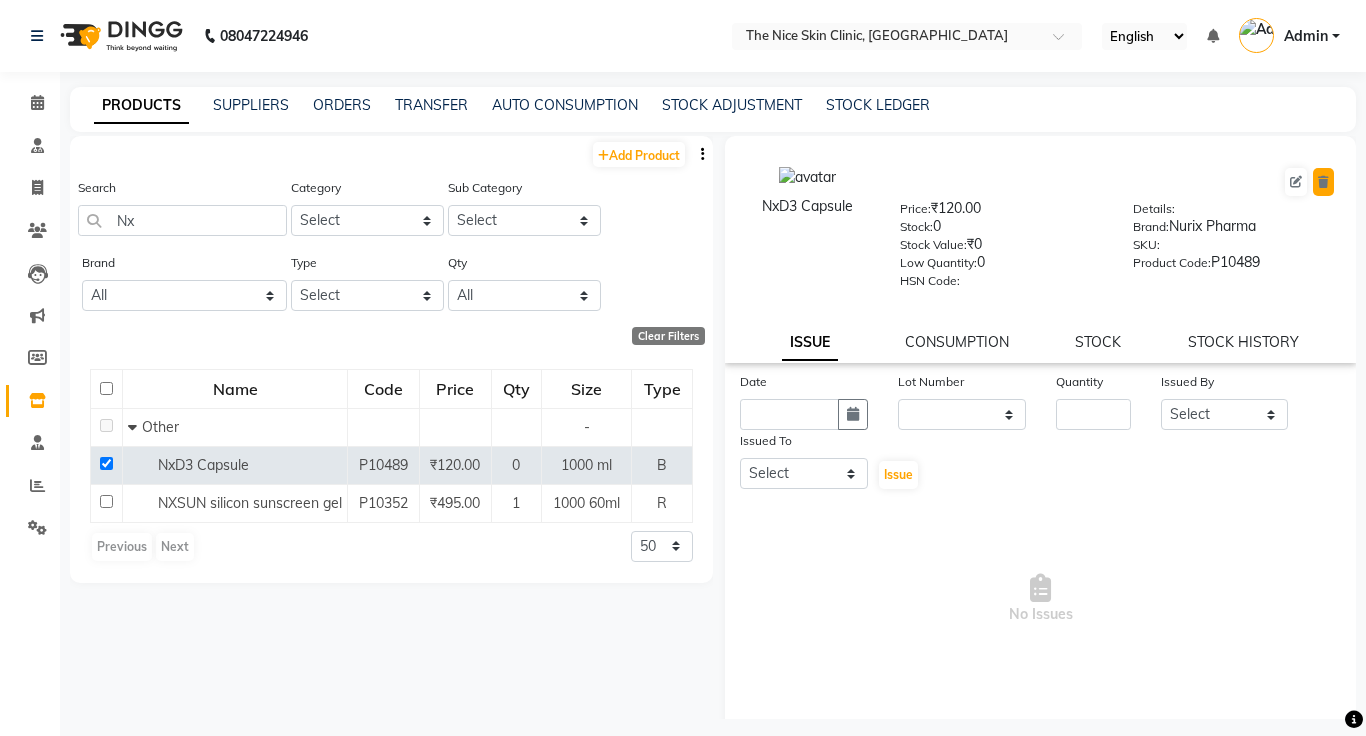 click 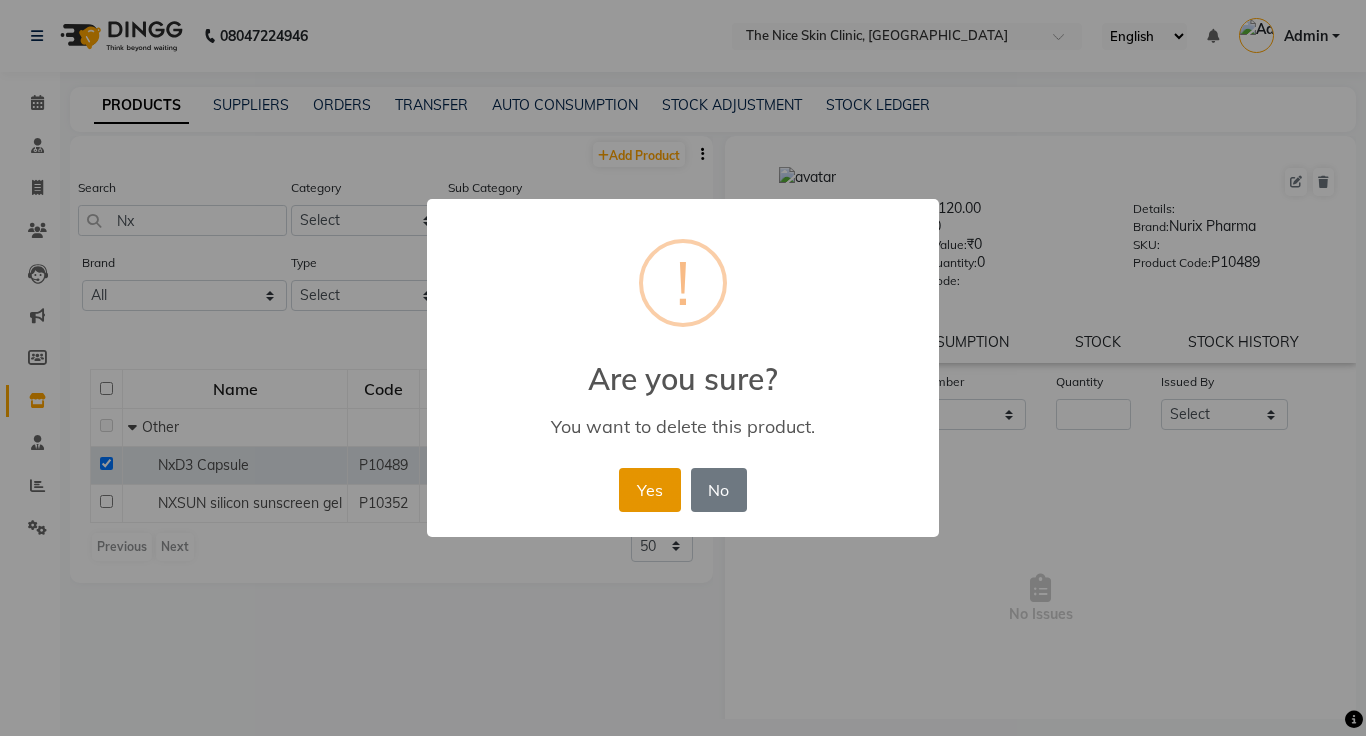 click on "Yes" at bounding box center [649, 490] 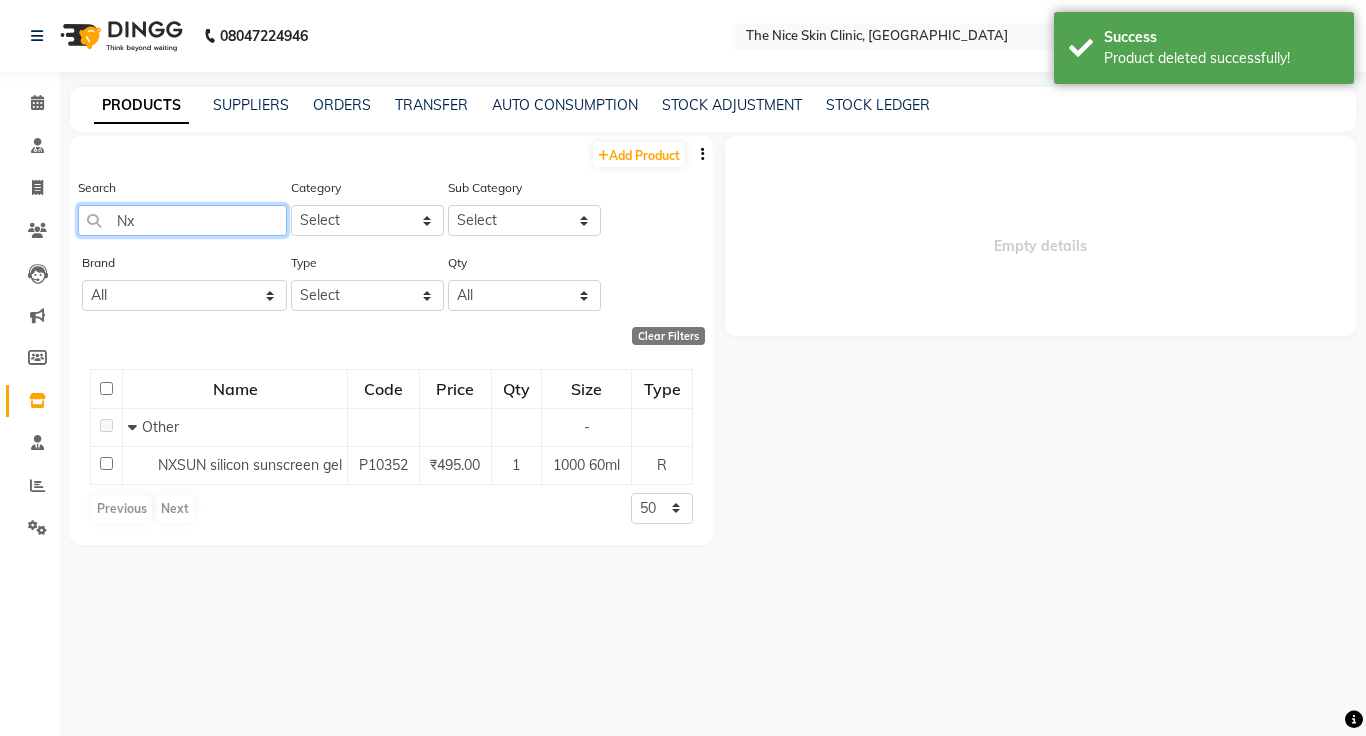 click on "Nx" 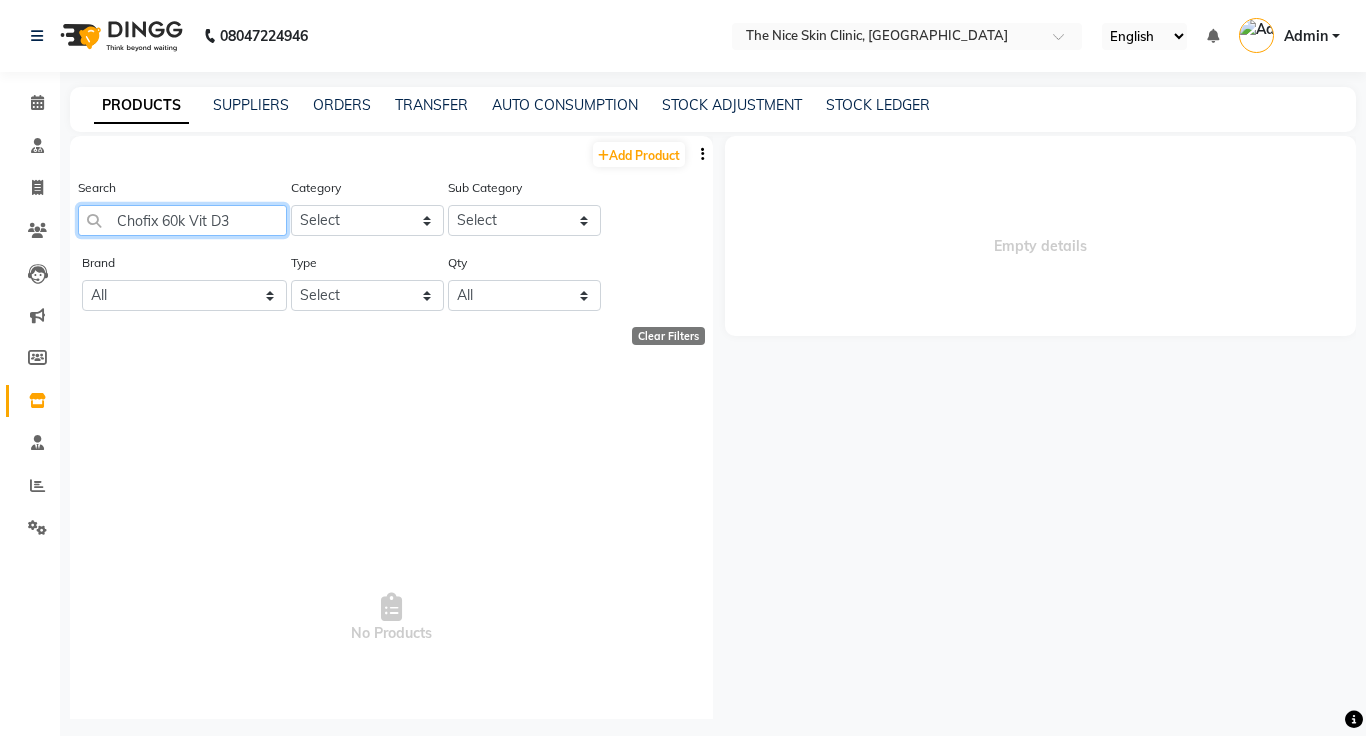 type on "Chofix 60k Vit D3" 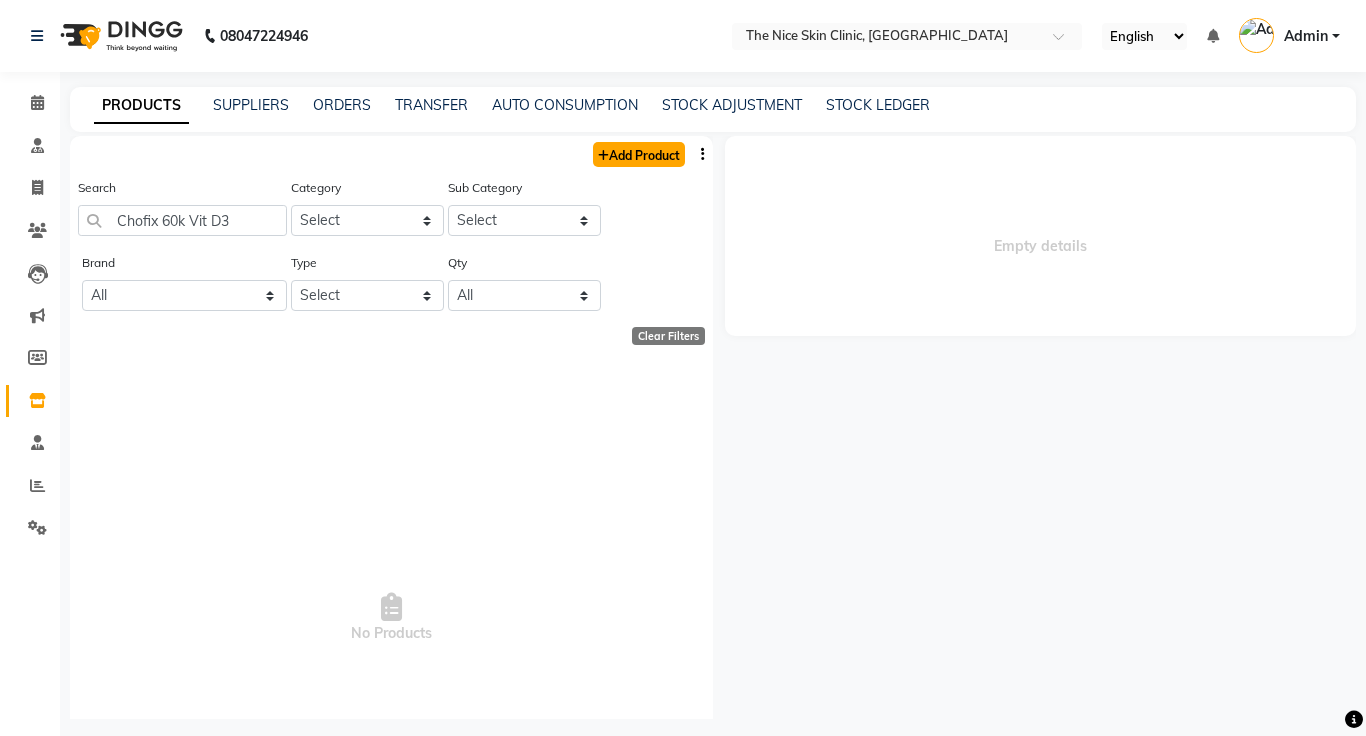 click on "Add Product" 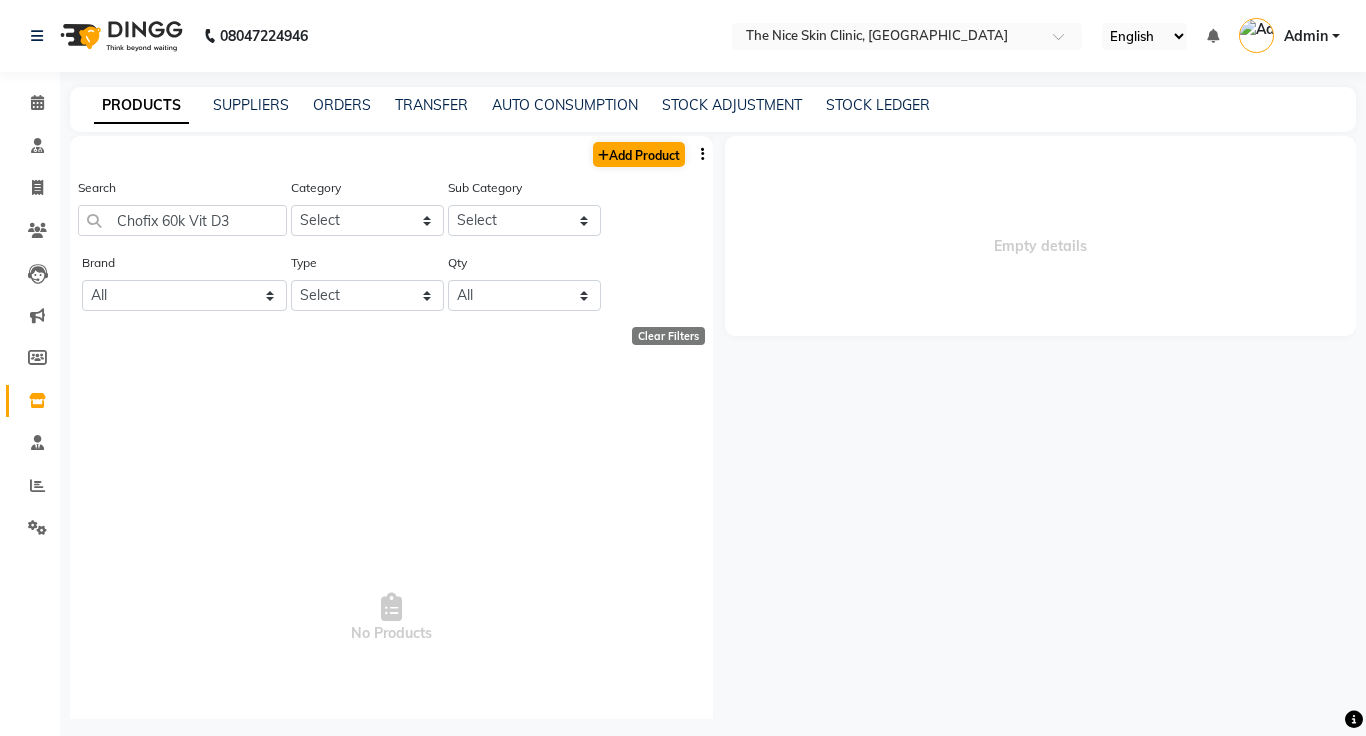 select on "true" 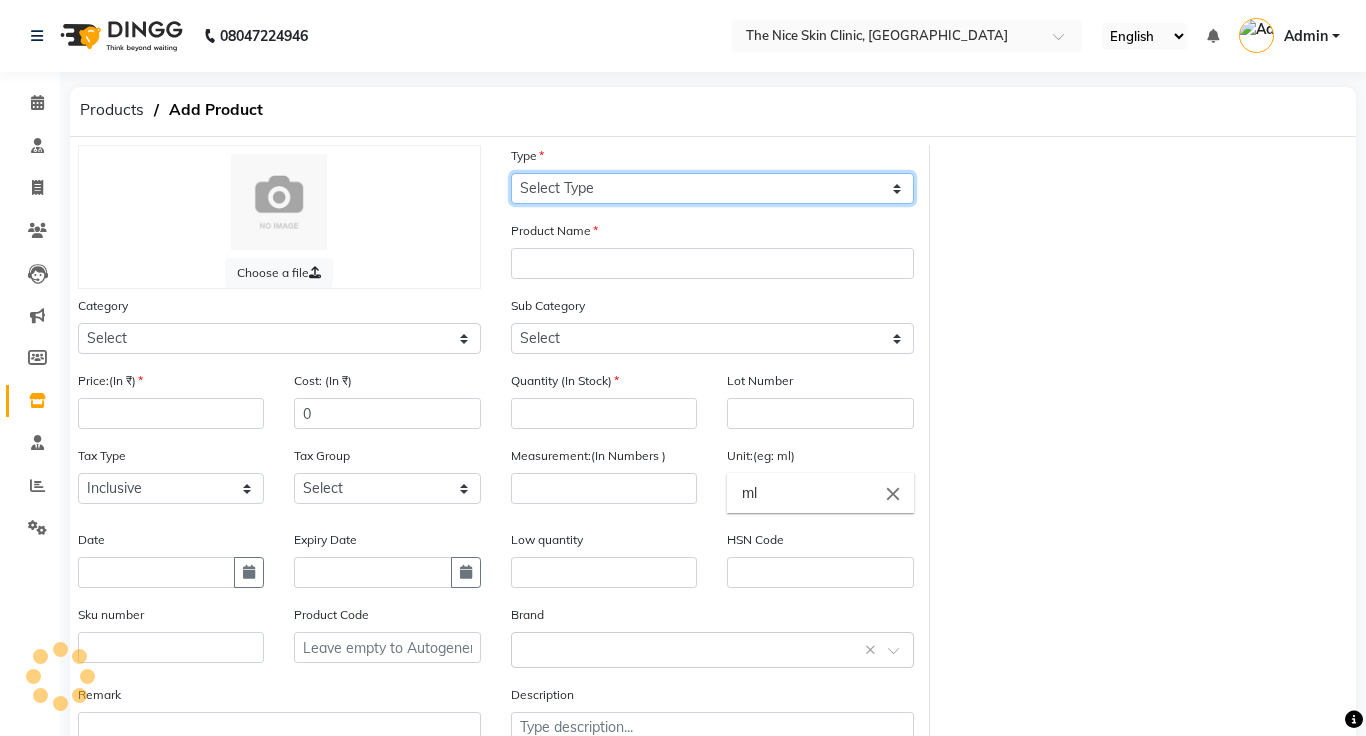 click on "Select Type Both Retail Consumable" 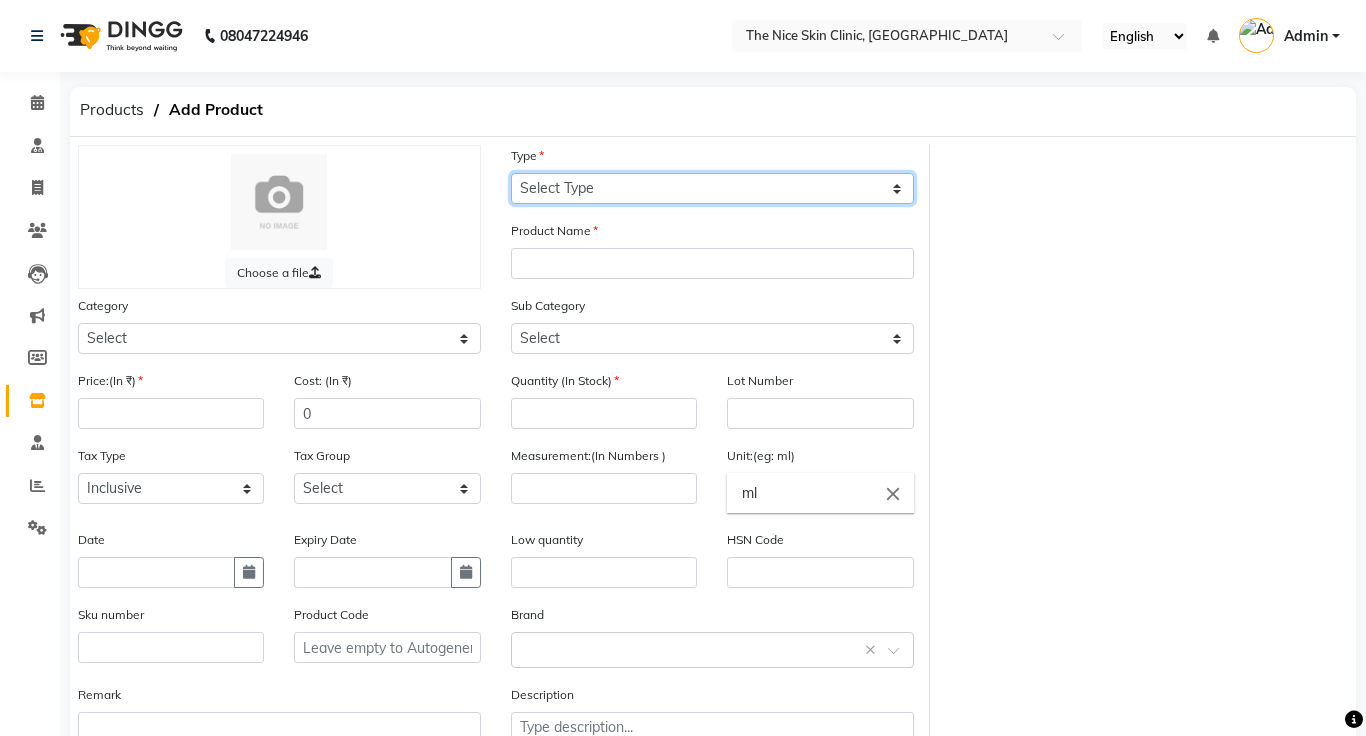click on "Select Type Both Retail Consumable" 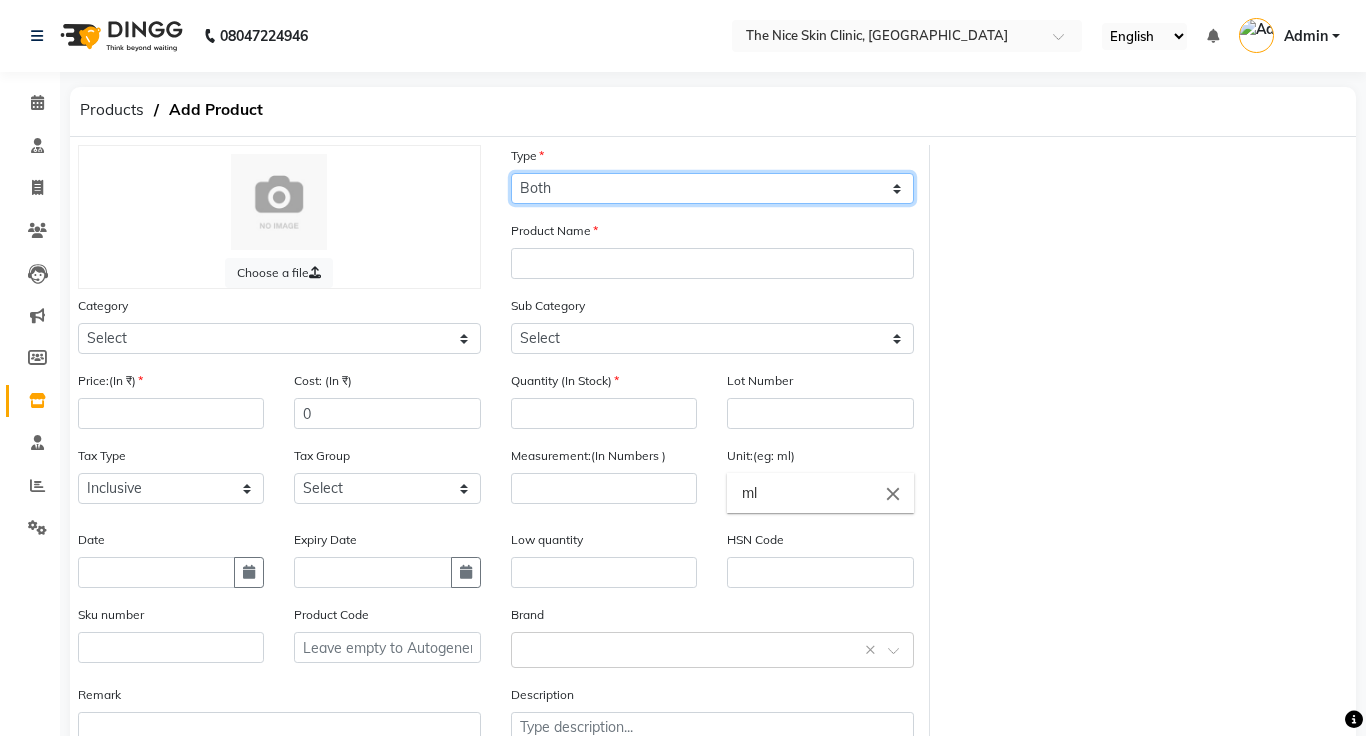 click on "Select Type Both Retail Consumable" 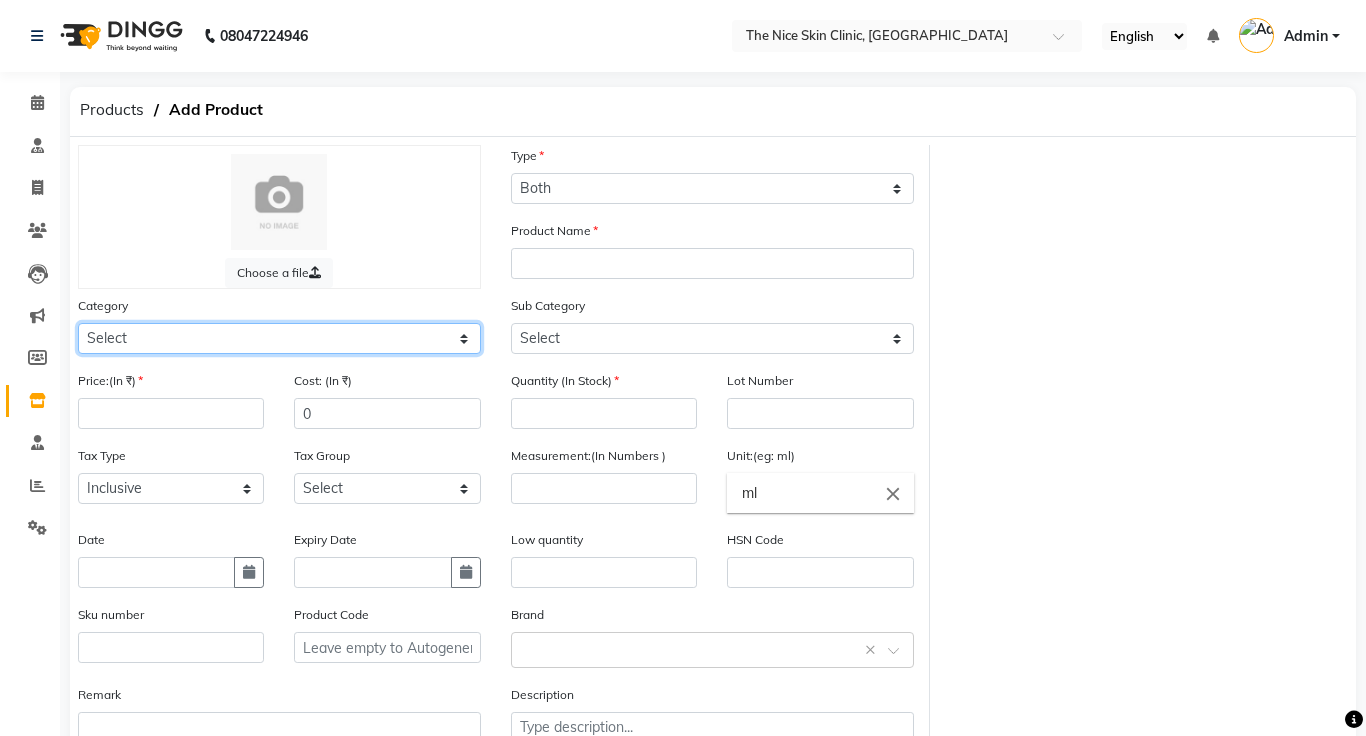 click on "Select Other" 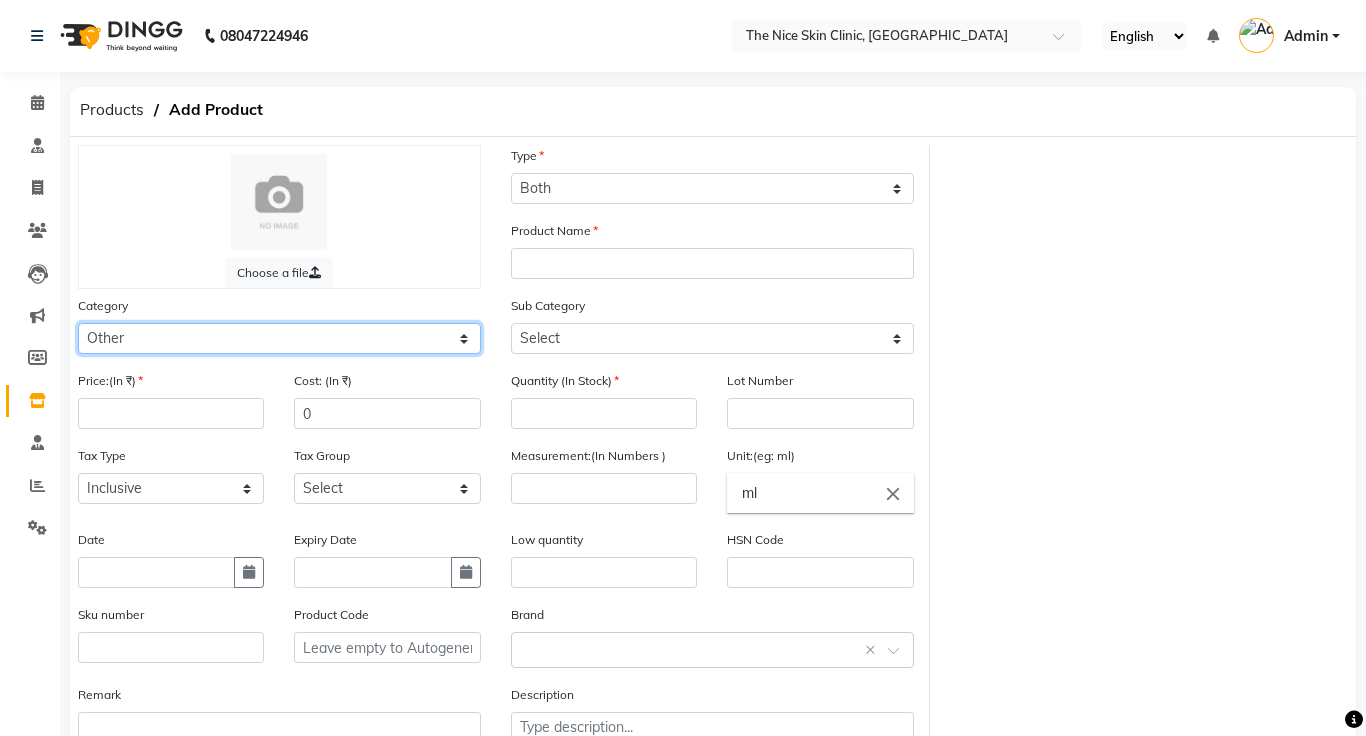 click on "Select Other" 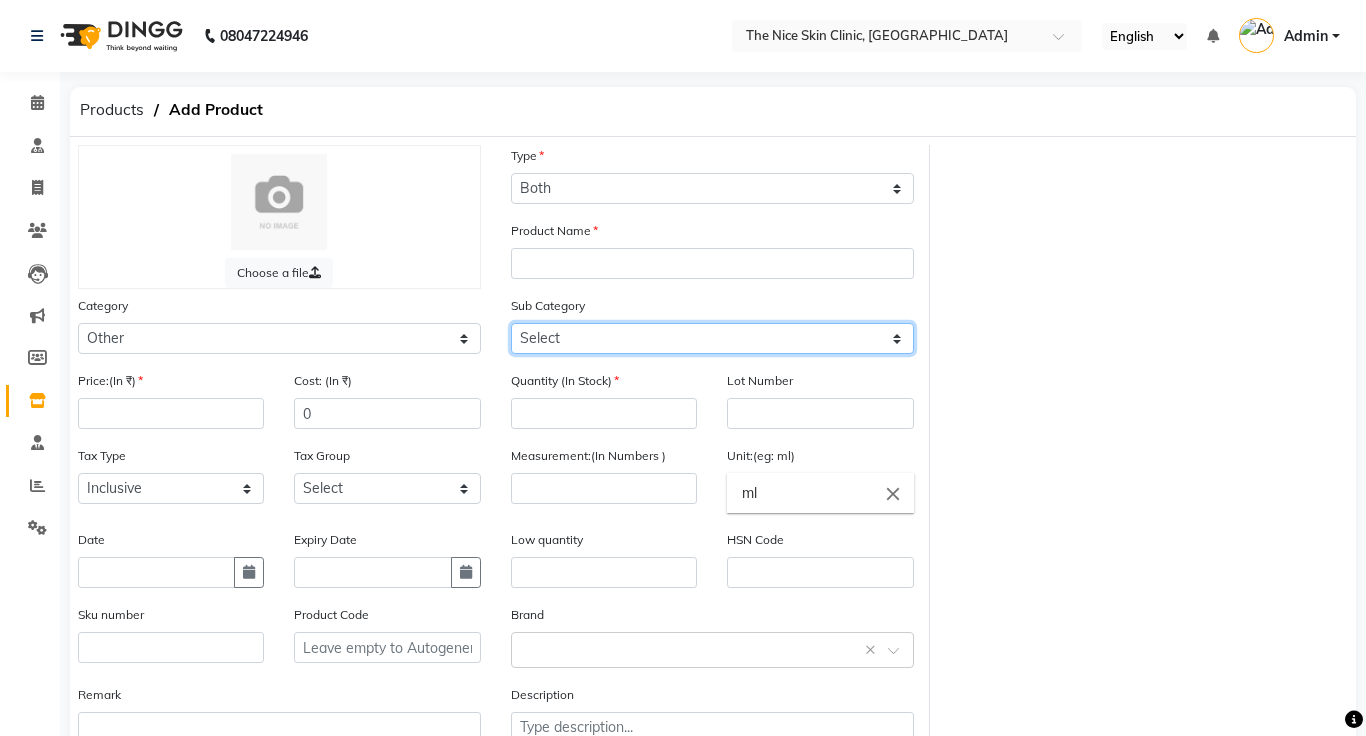 click on "Select Other" 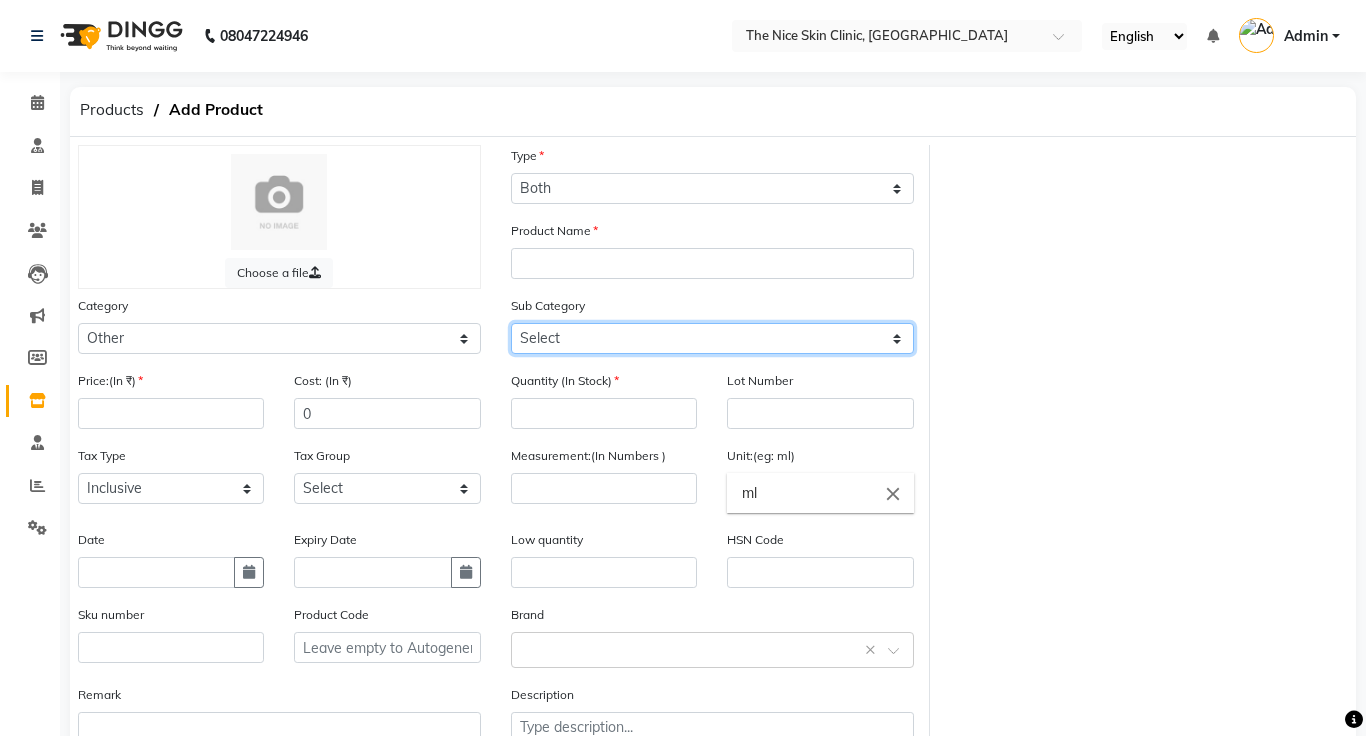 select on "3099" 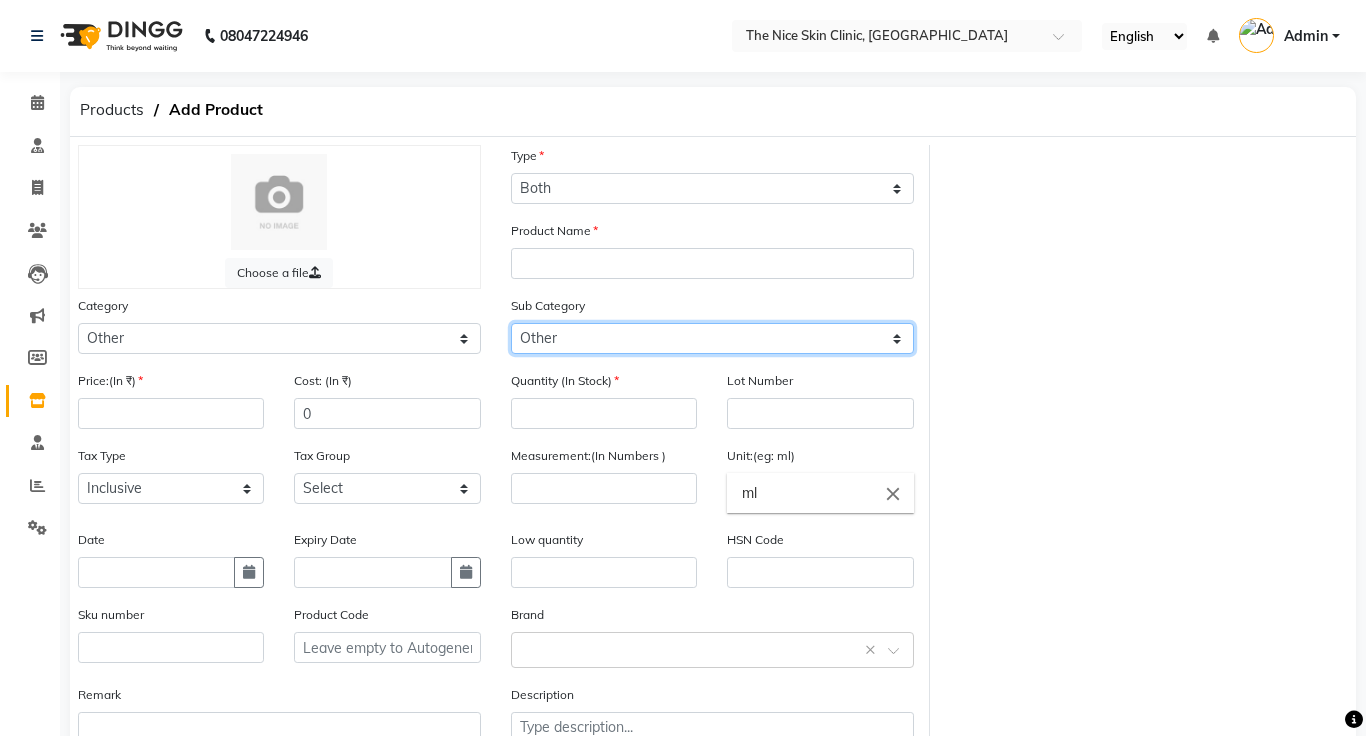 click on "Select Other" 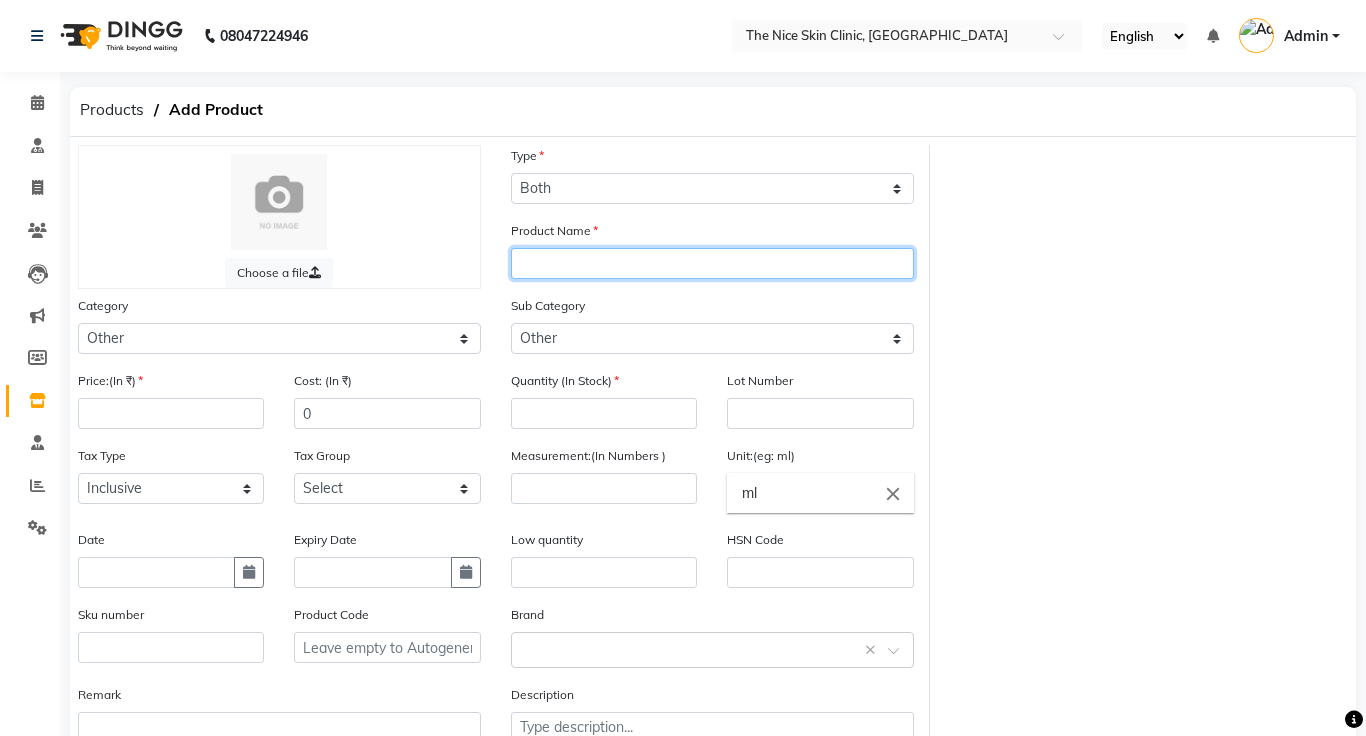 click 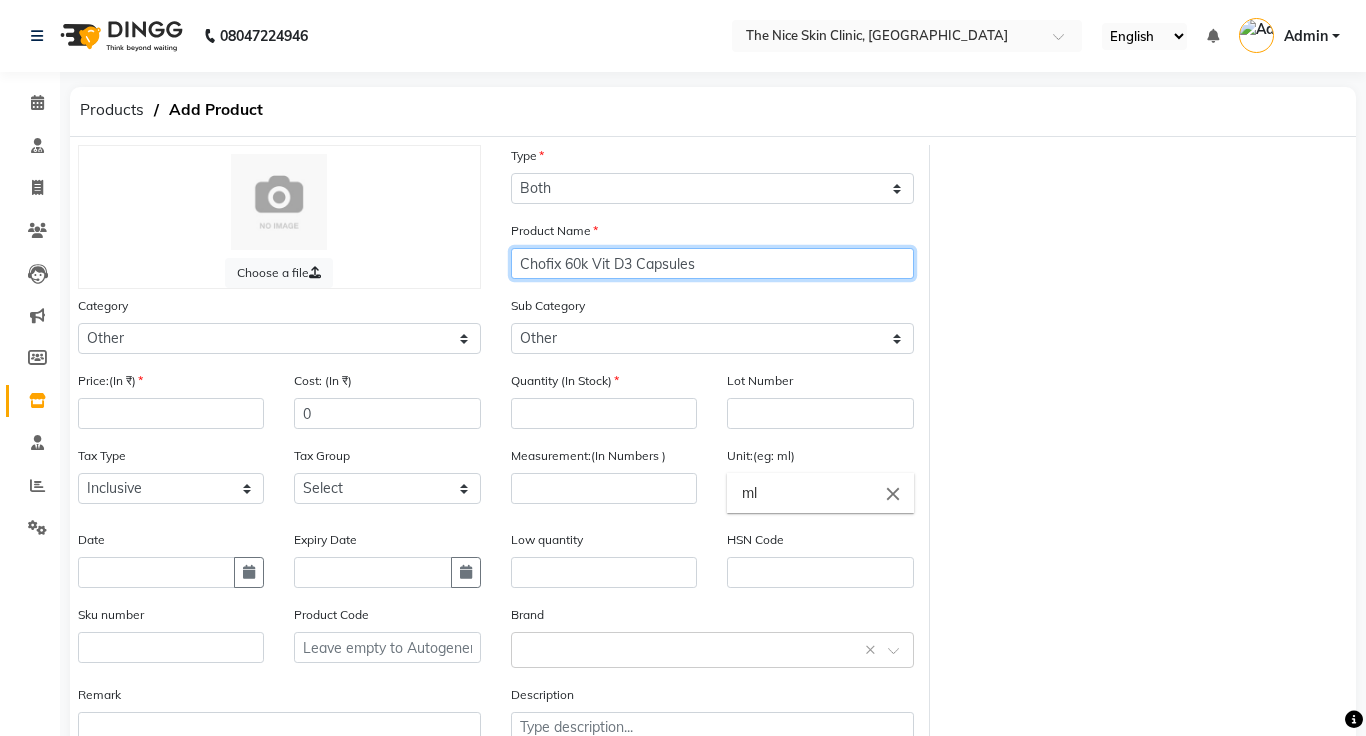 type on "Chofix 60k Vit D3 Capsules" 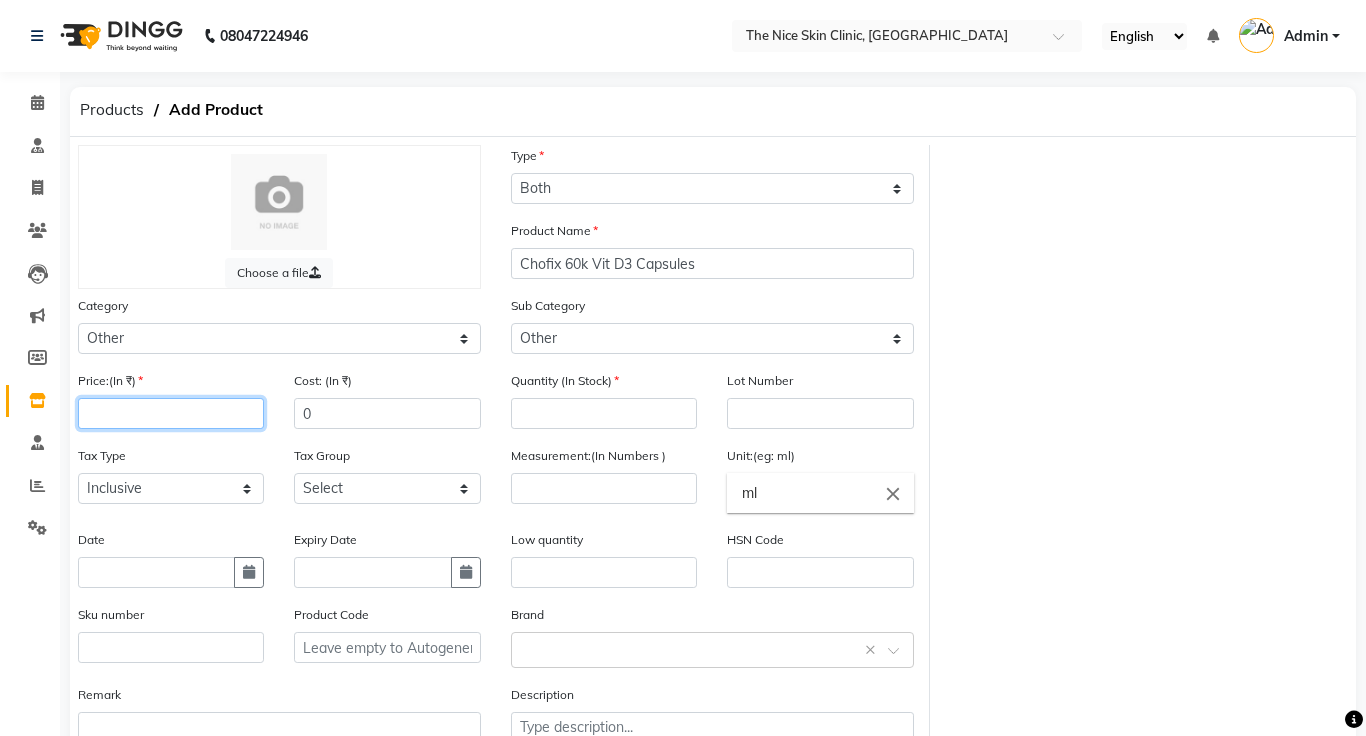 click 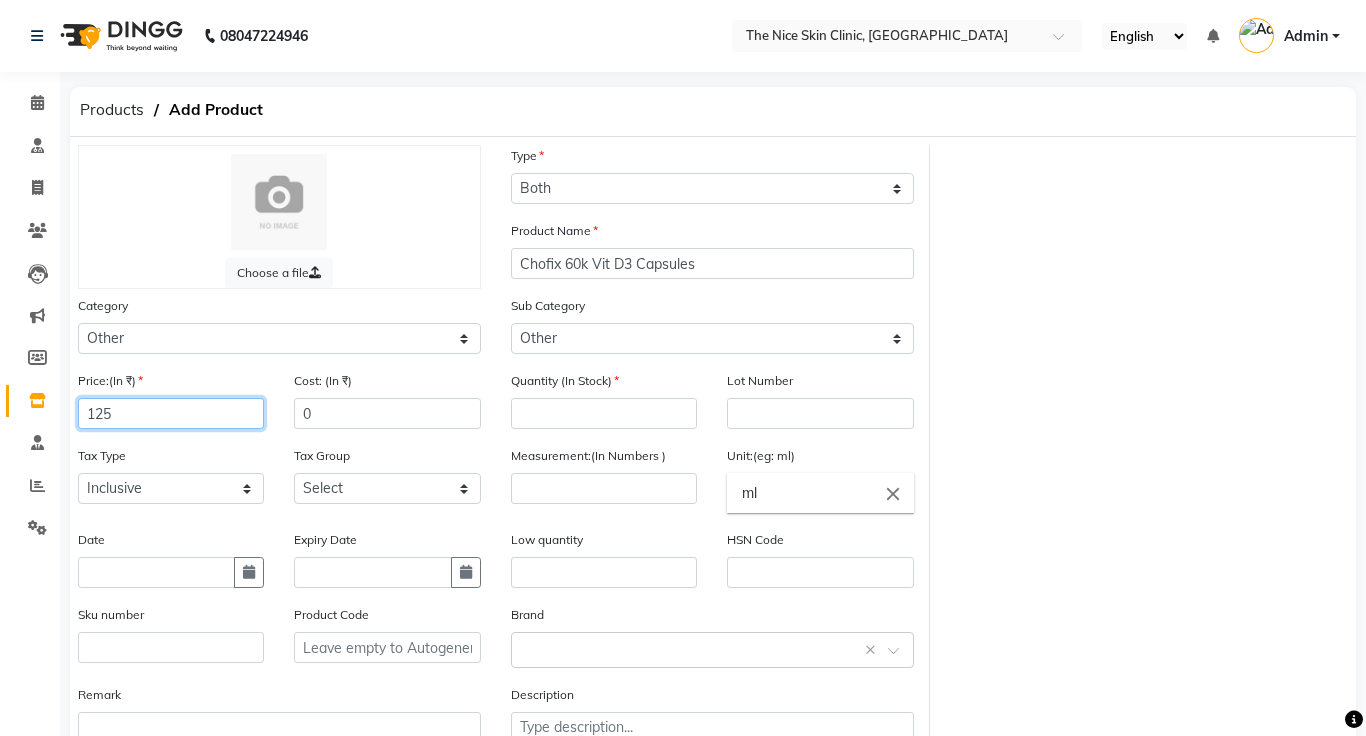type on "125" 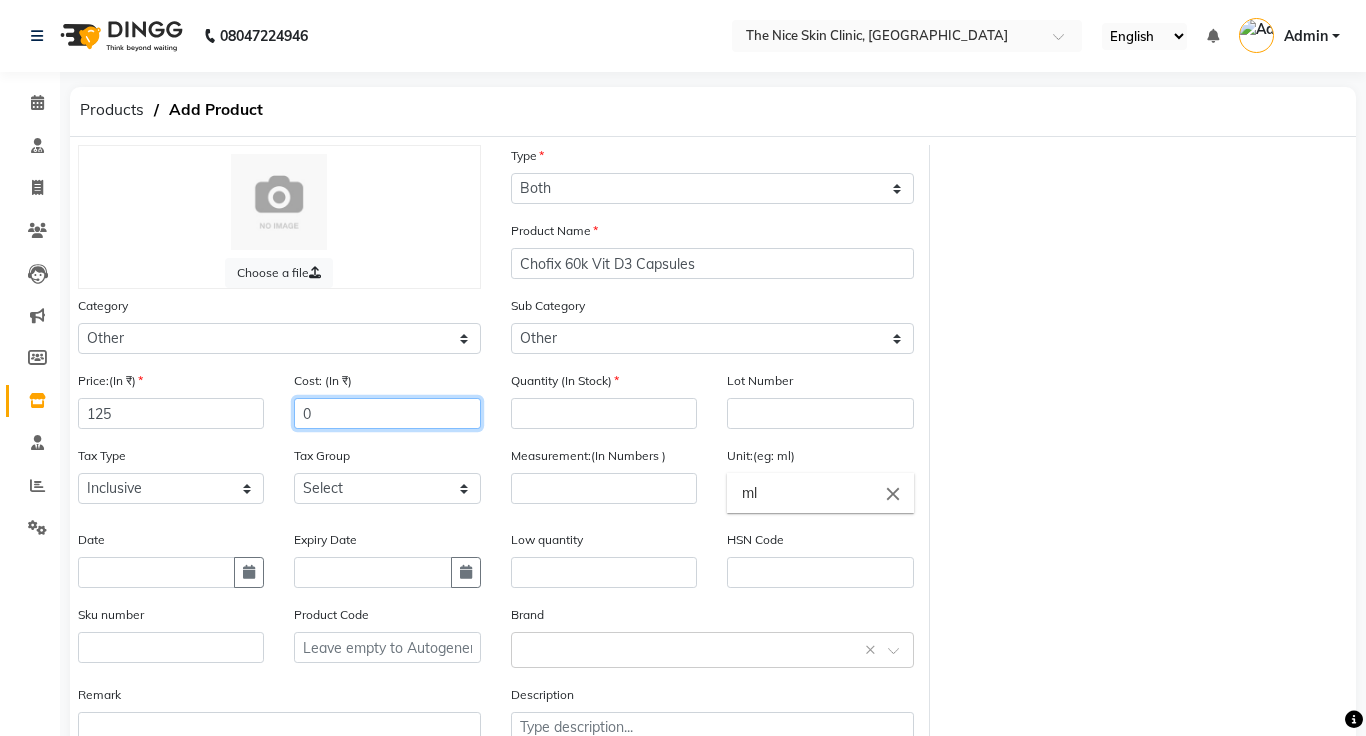 click on "0" 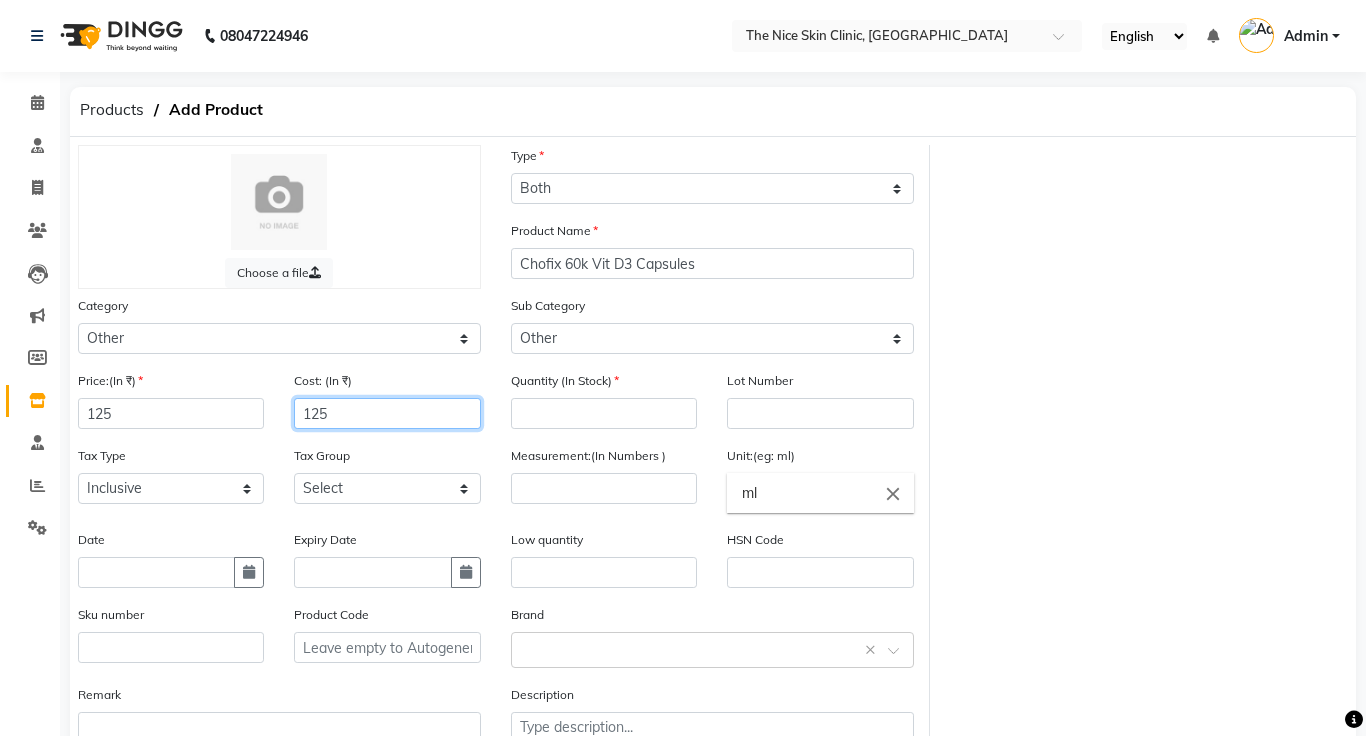 type on "125" 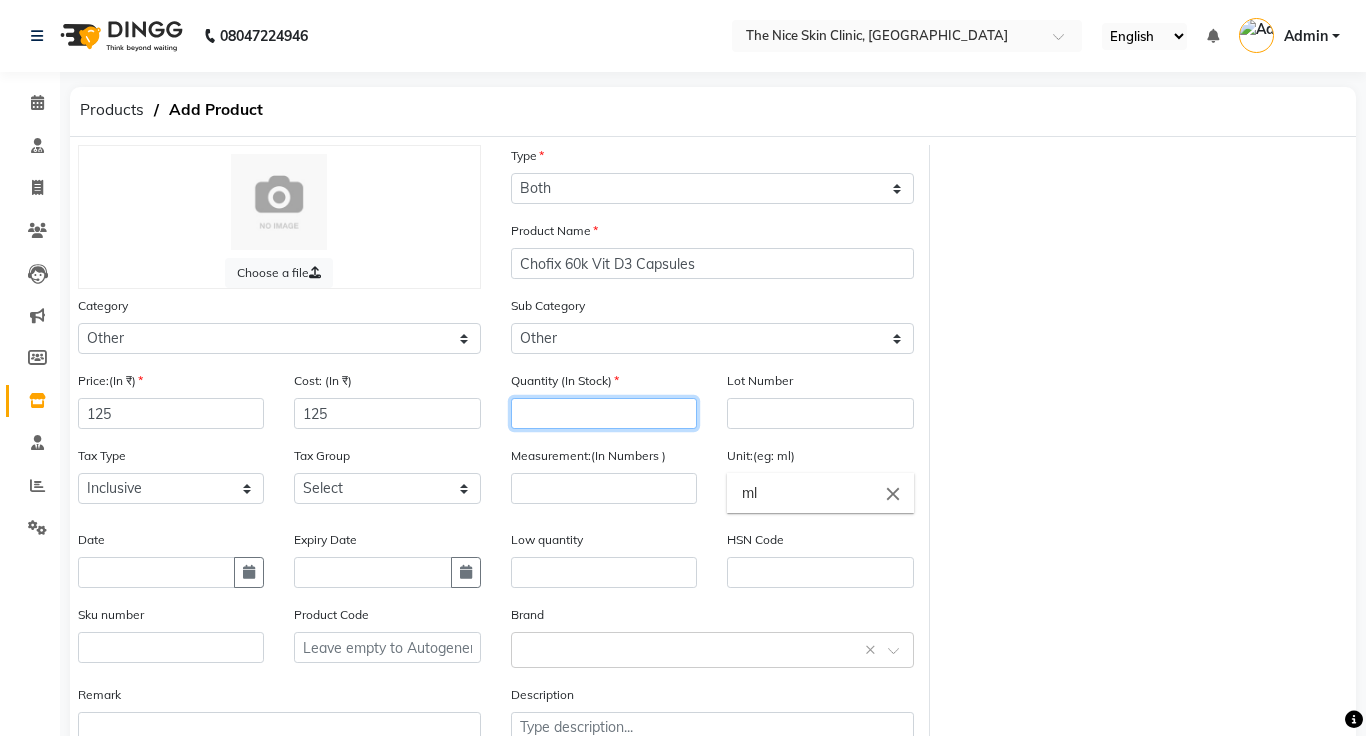 click 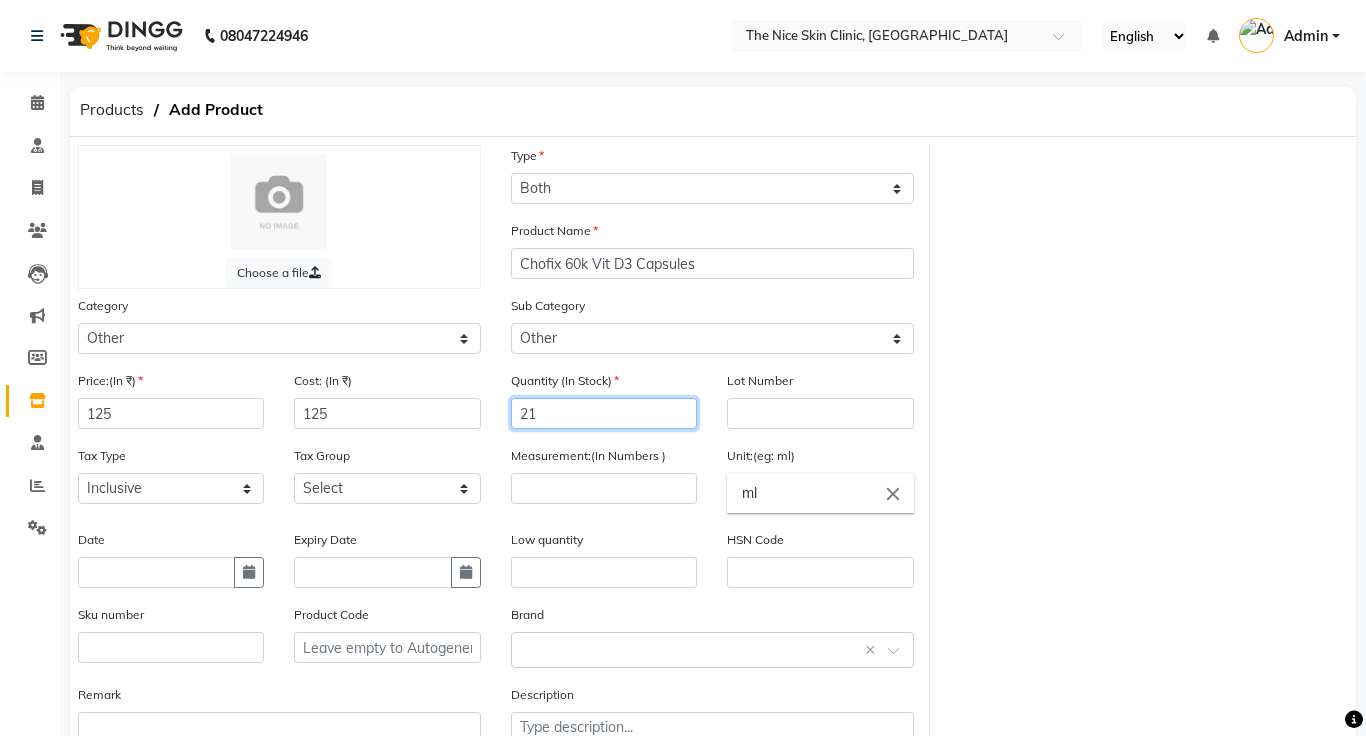 type on "21" 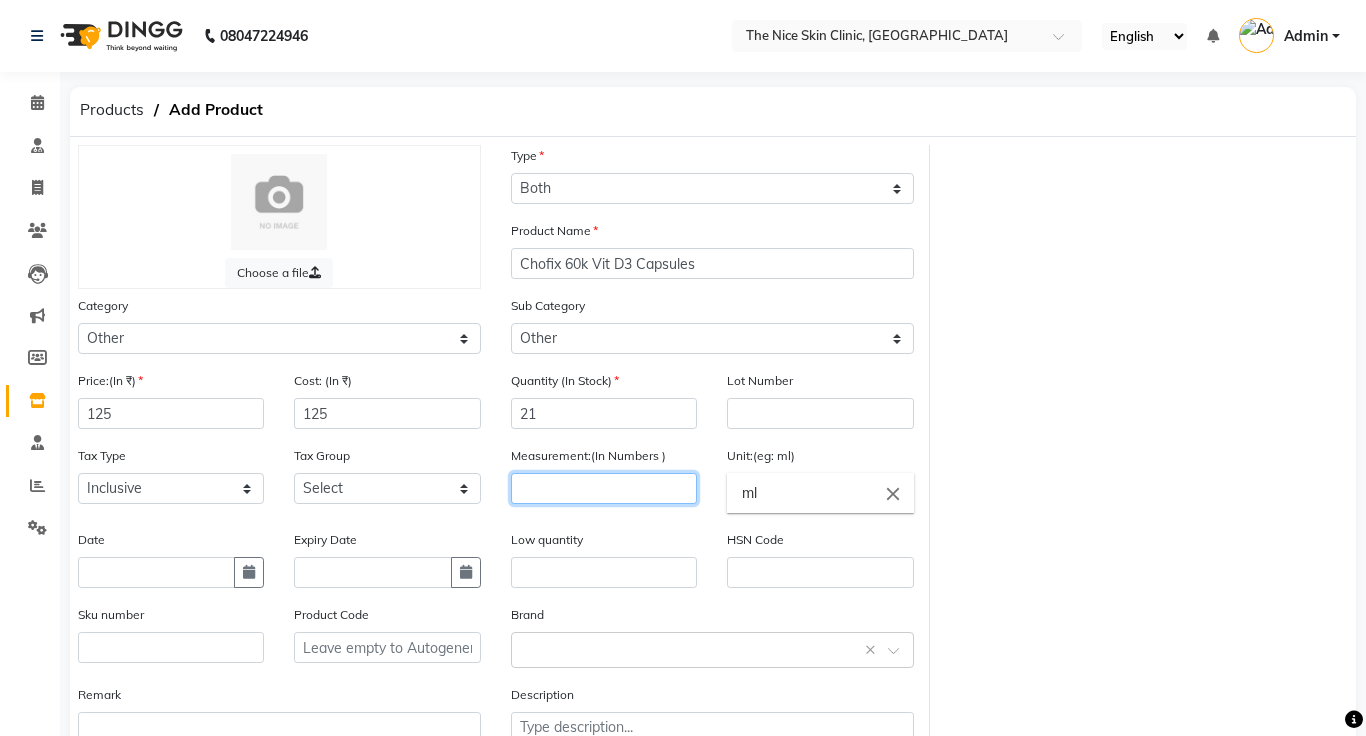 click 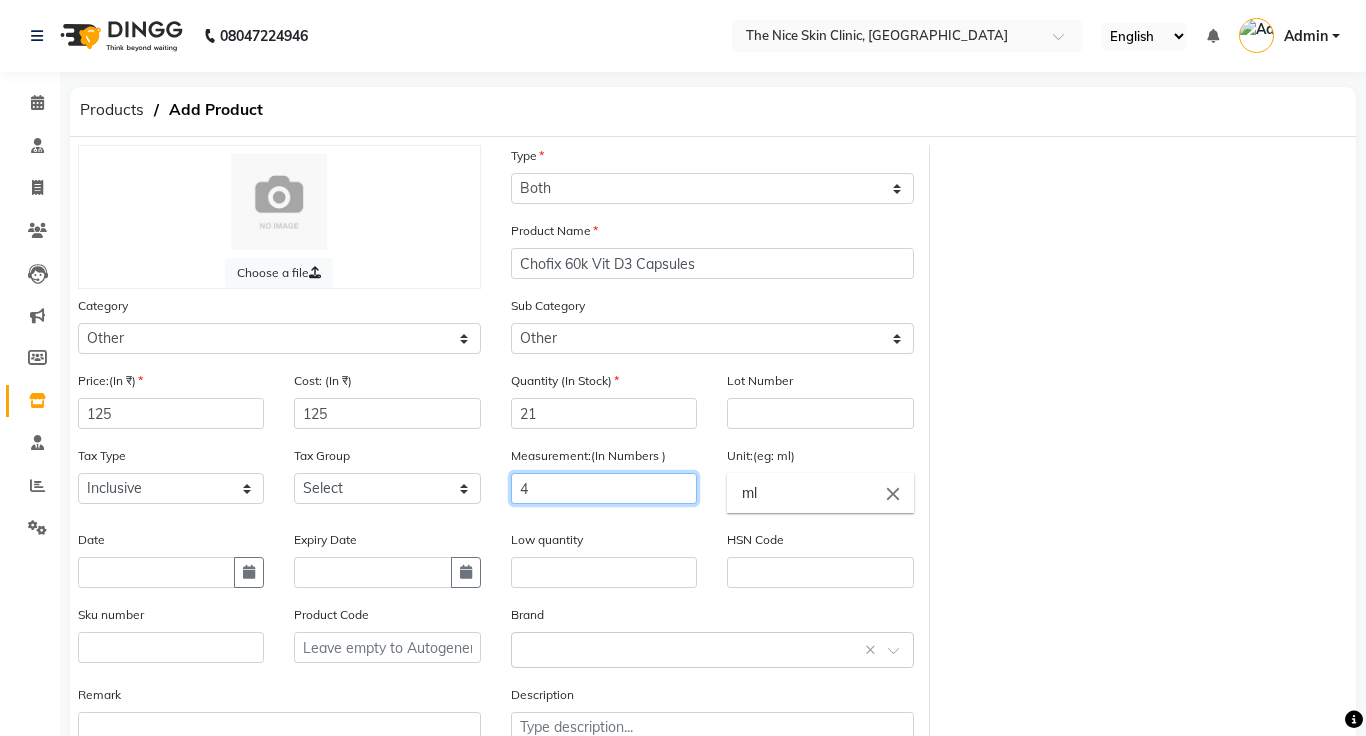 type on "4" 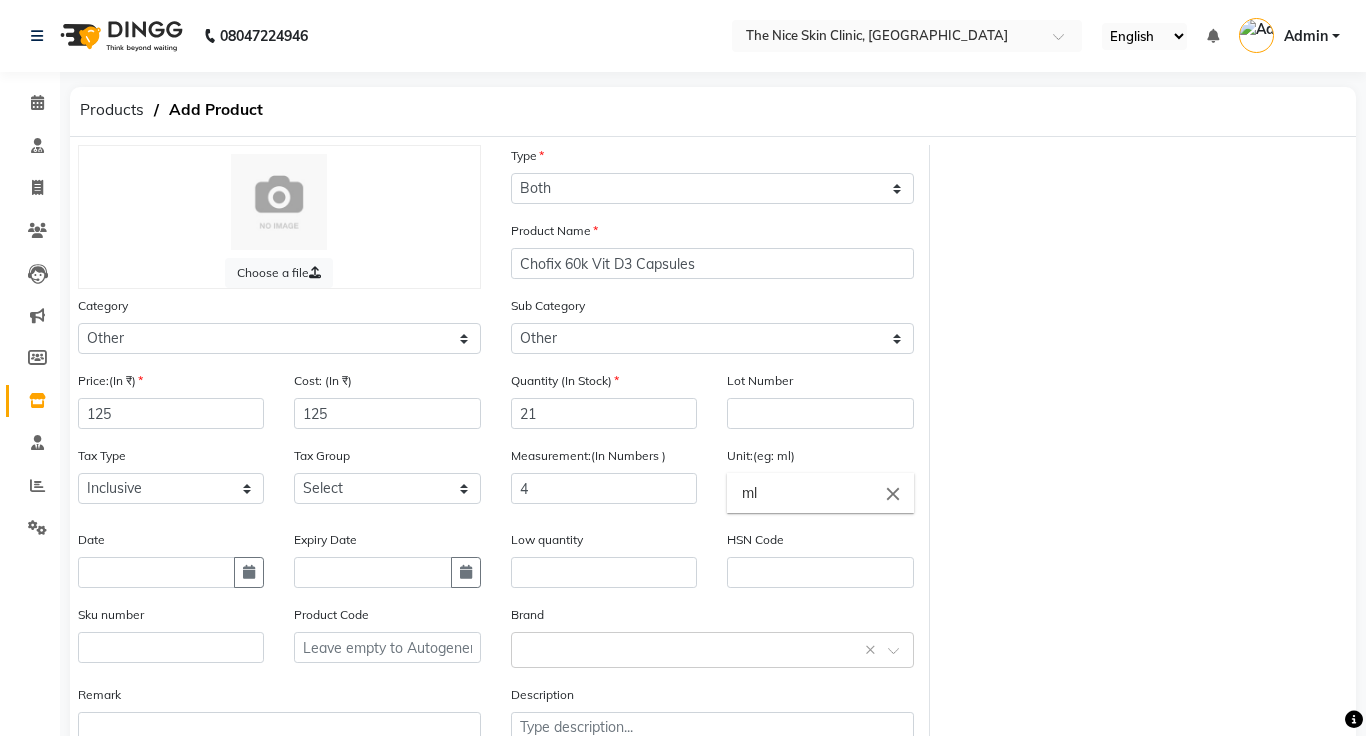 click on "ml" 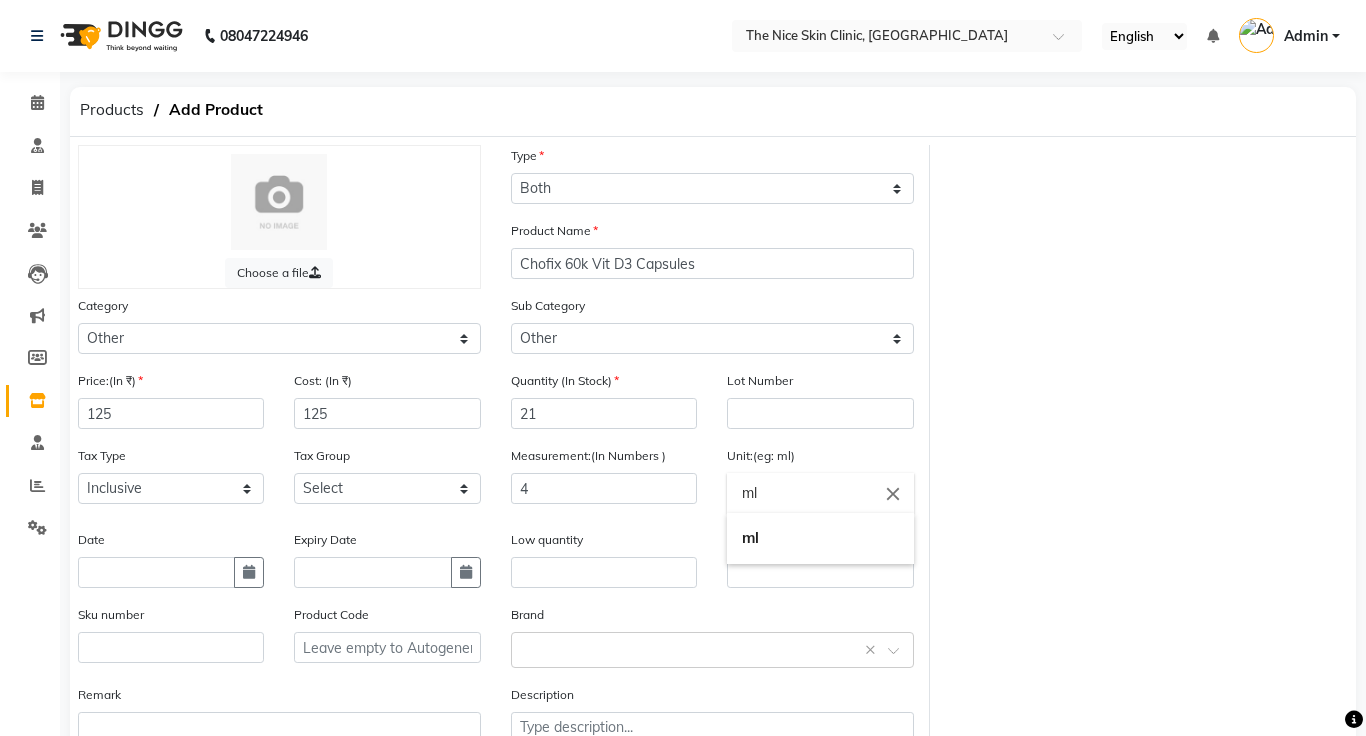 type on "m" 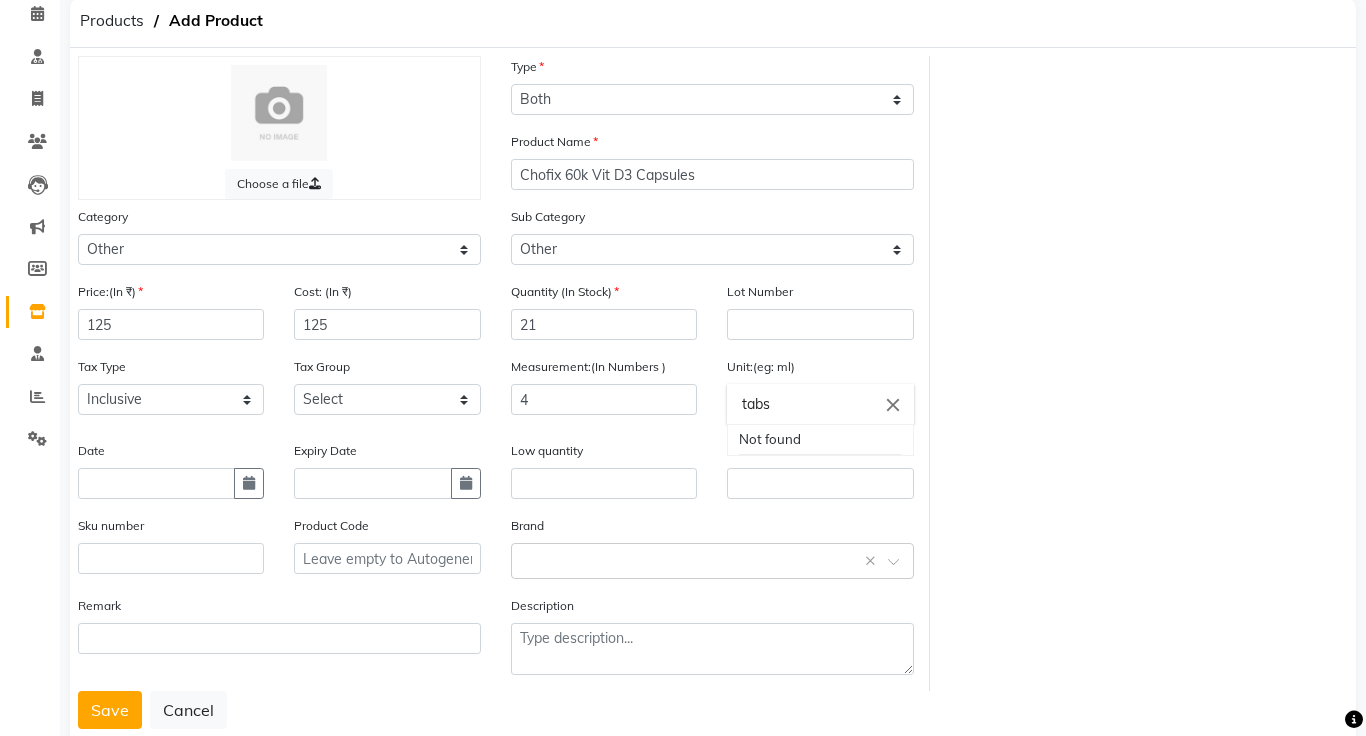 scroll, scrollTop: 95, scrollLeft: 0, axis: vertical 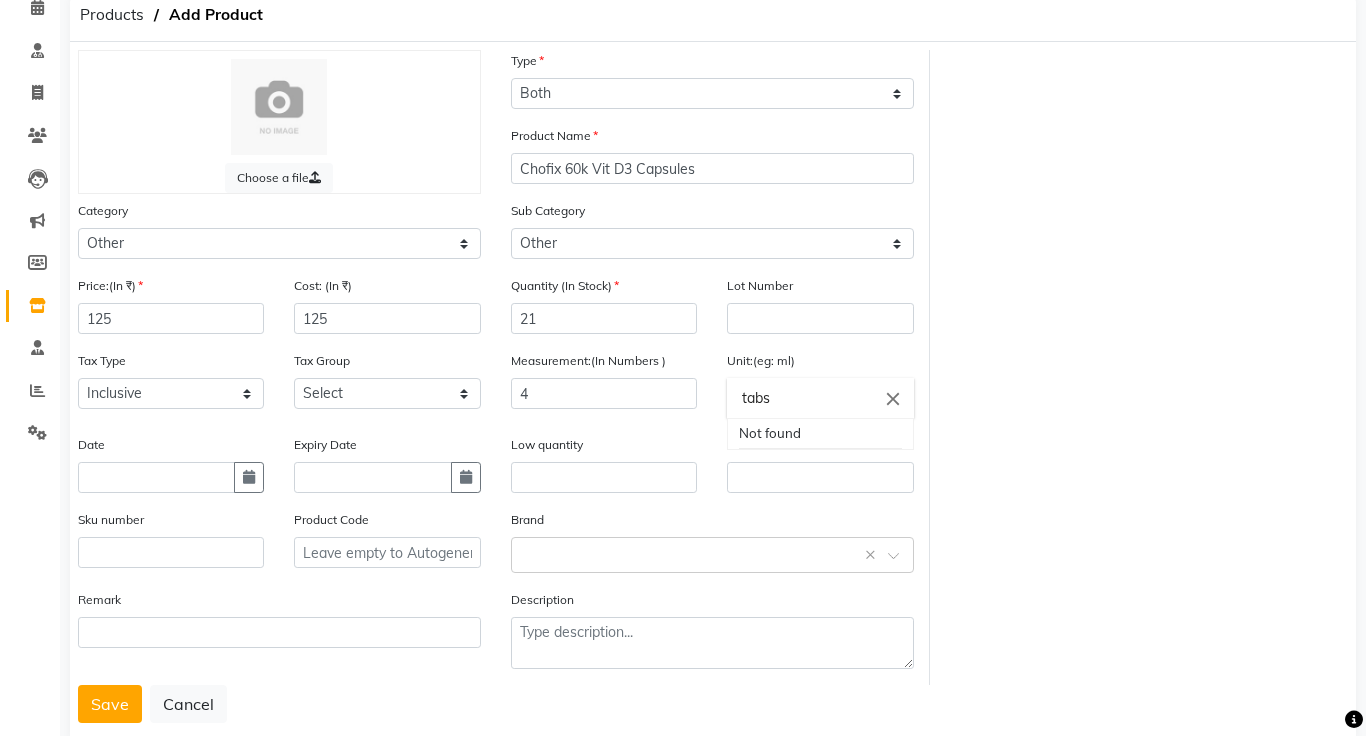 type on "tabs" 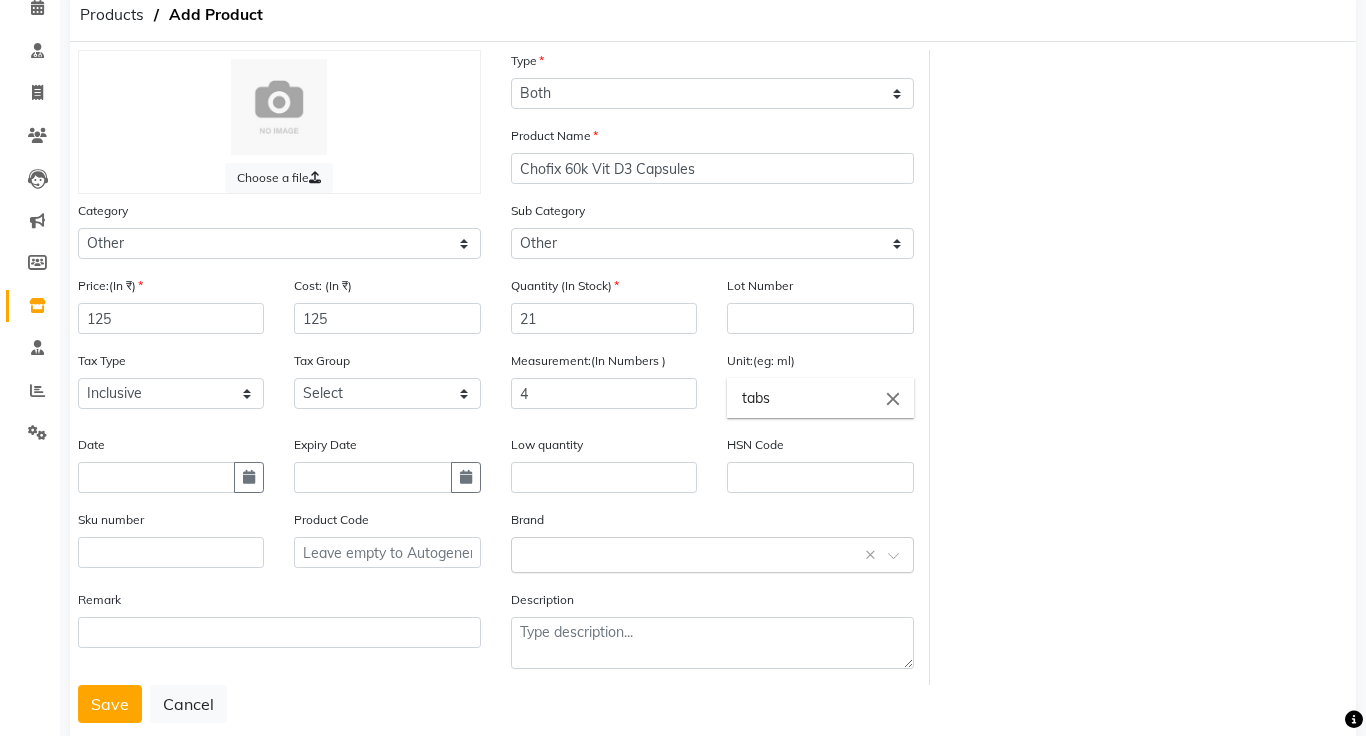 click 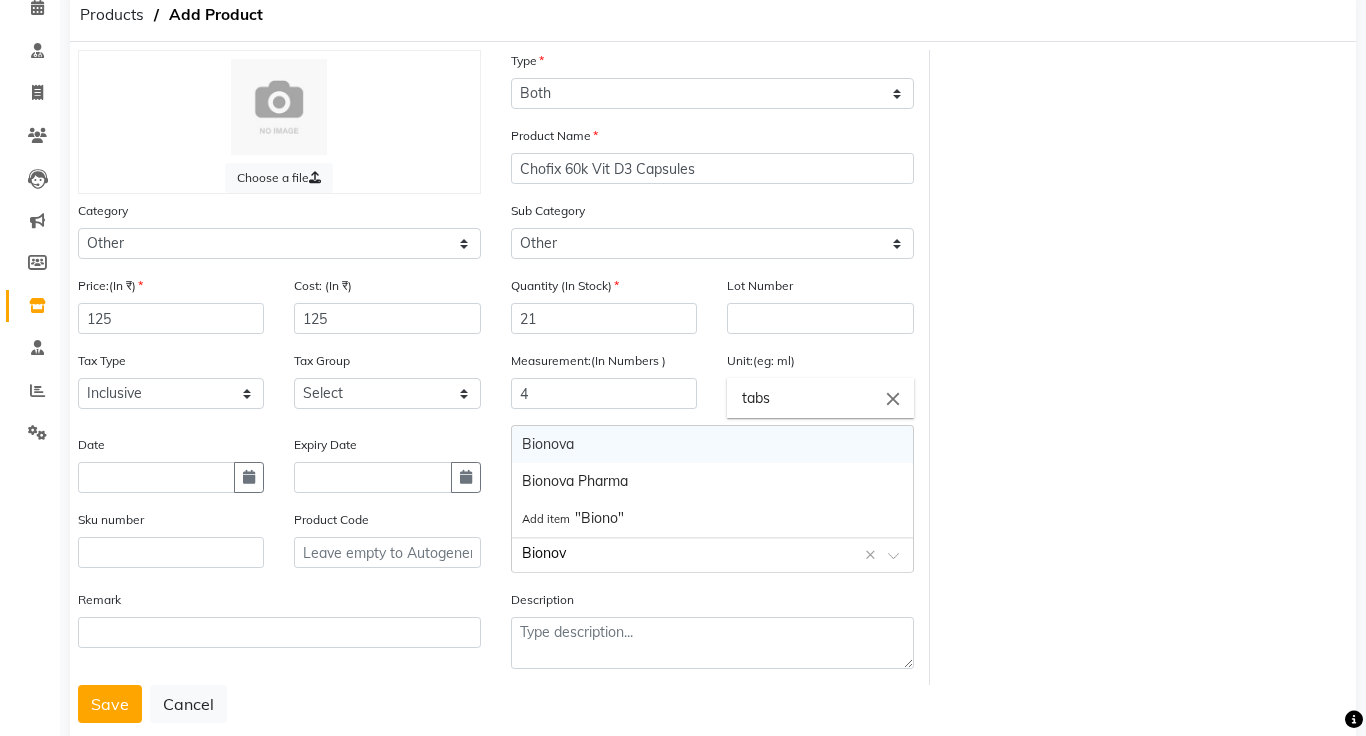 type on "Bionova" 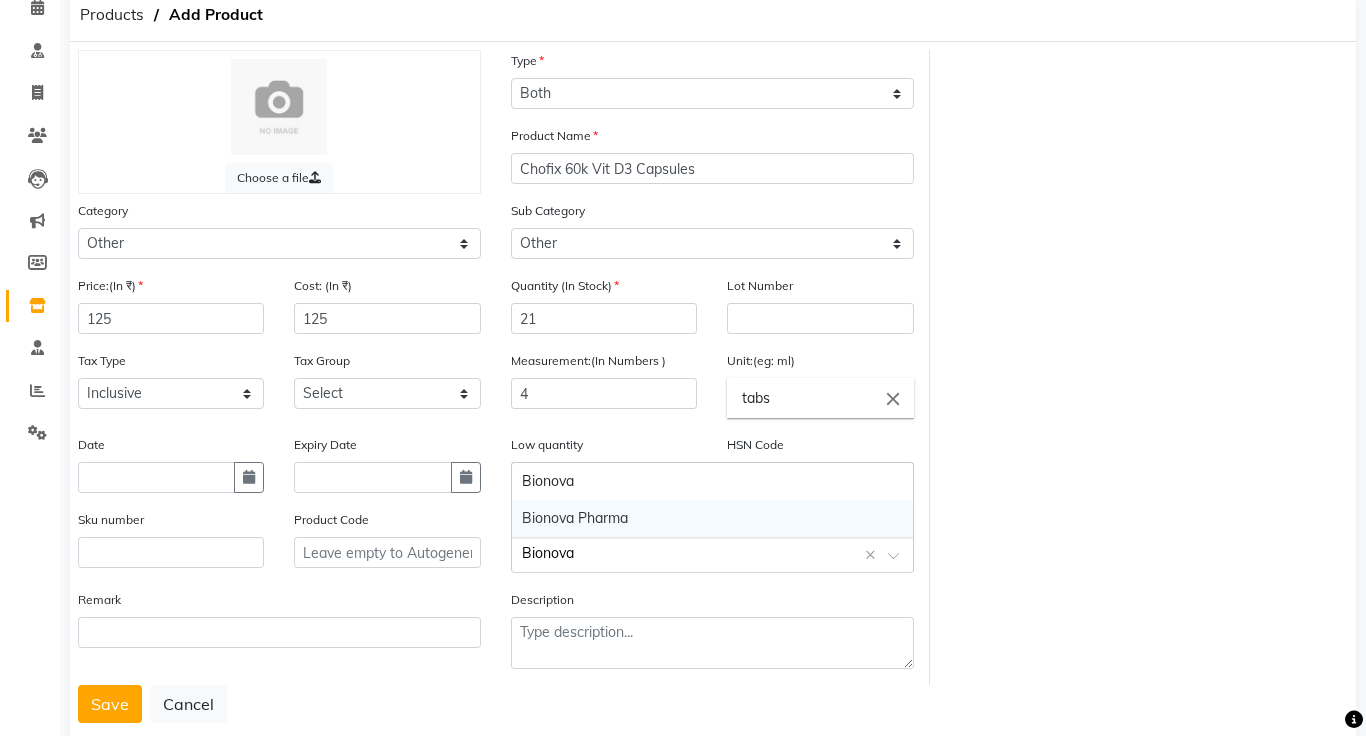 click on "Bionova Pharma" at bounding box center [712, 518] 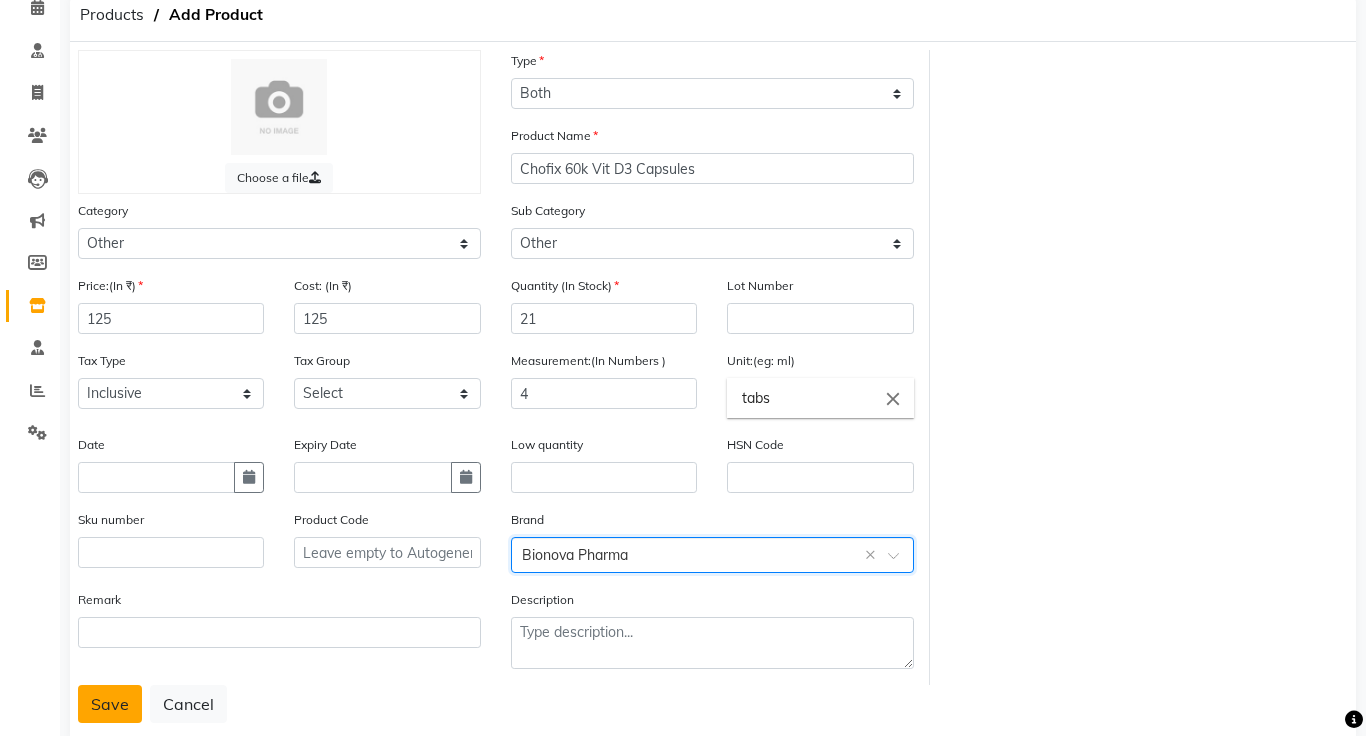 click on "Save" 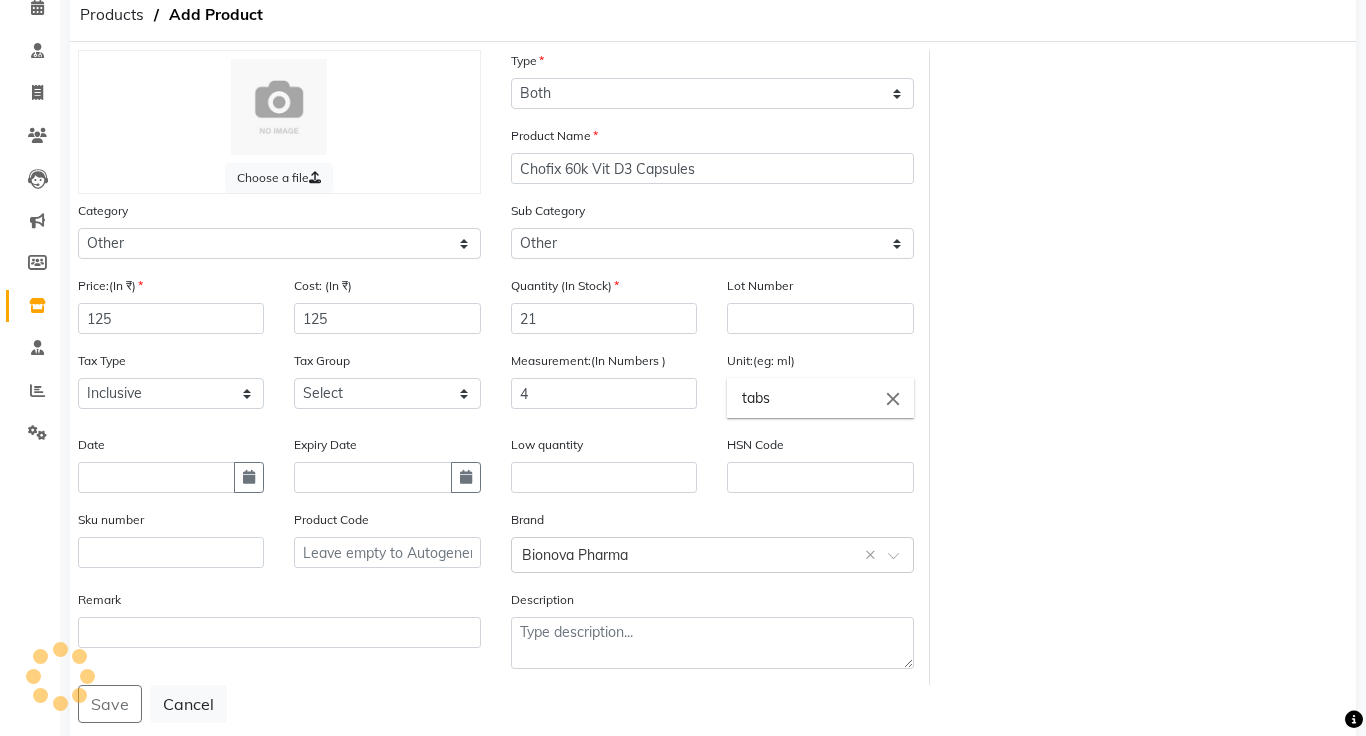scroll, scrollTop: 0, scrollLeft: 0, axis: both 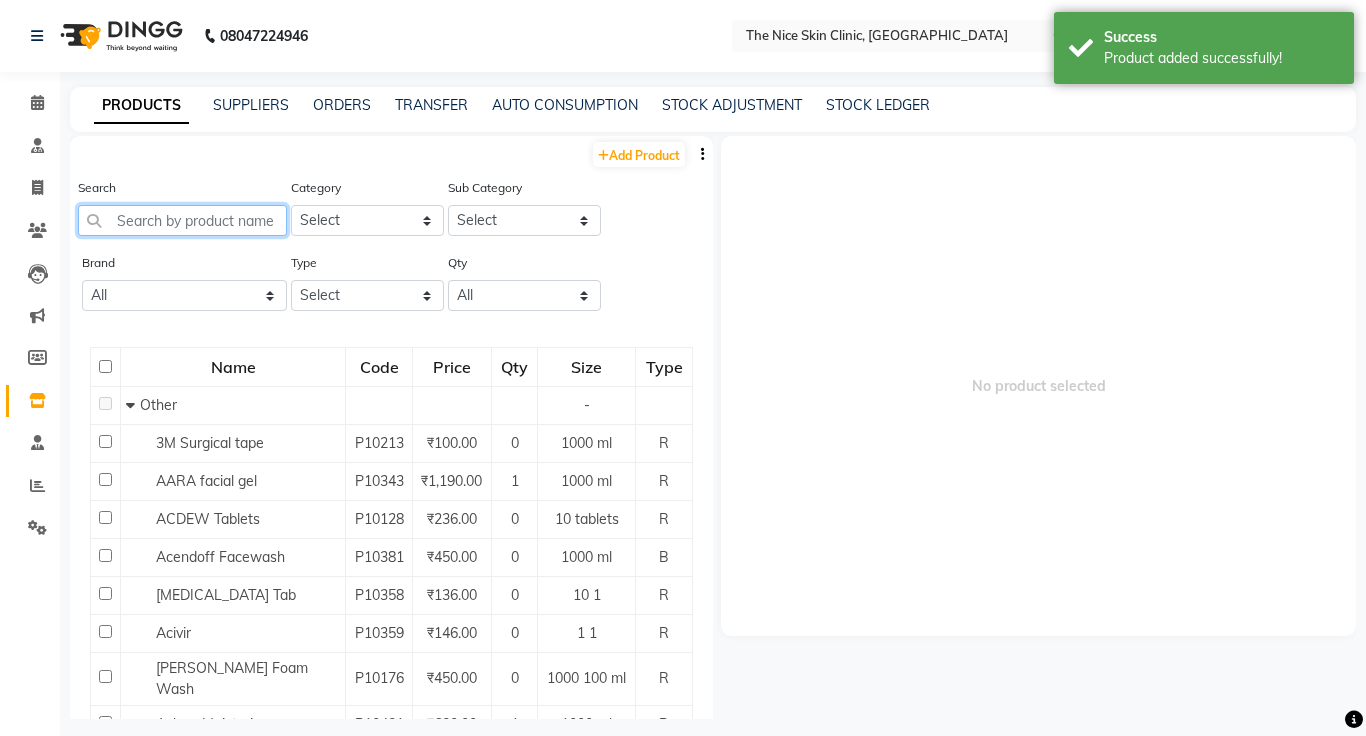 click 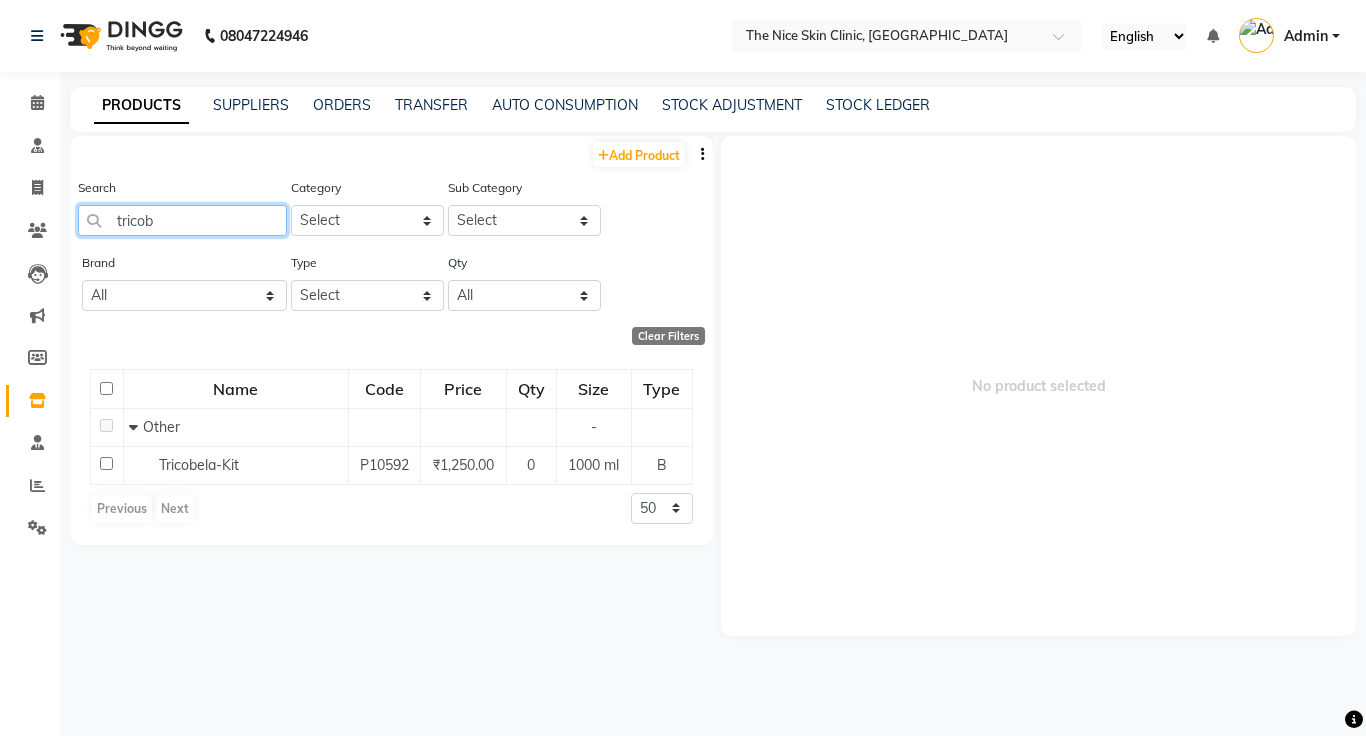 type on "tricob" 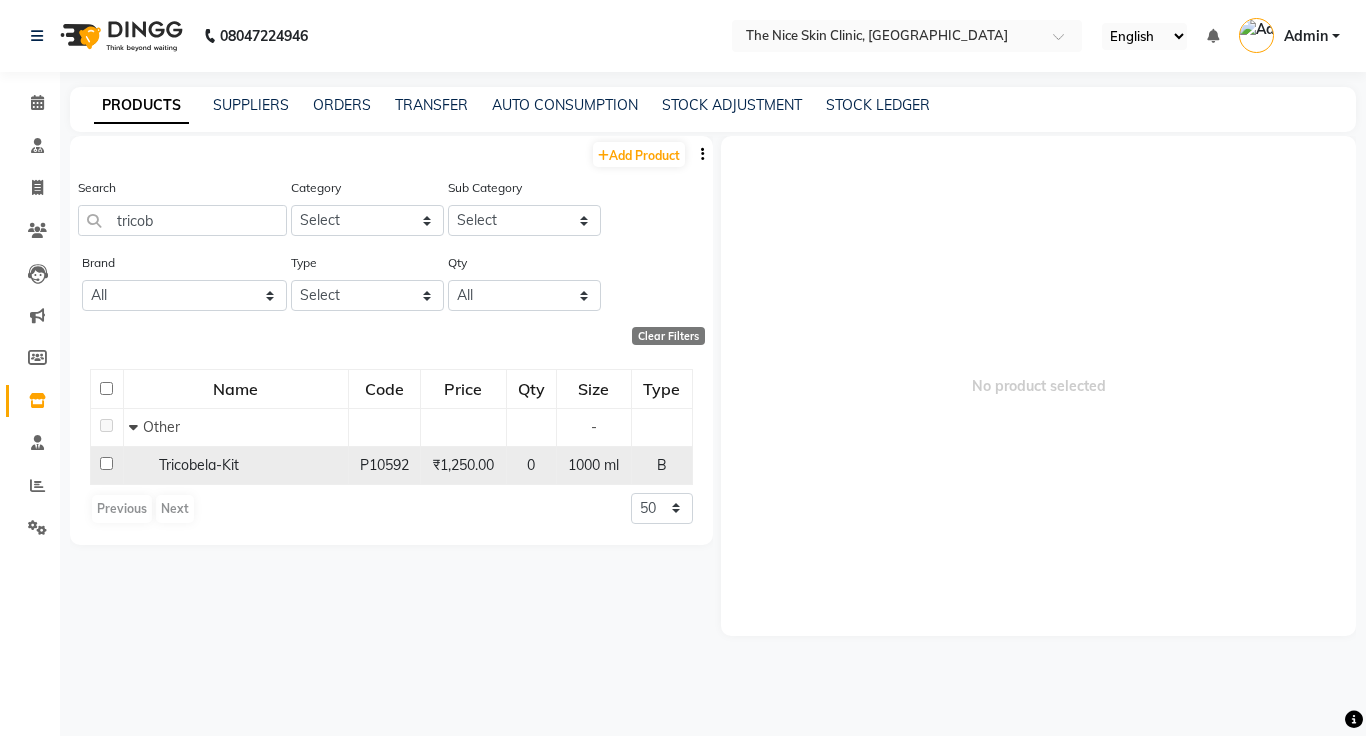 click on "₹1,250.00" 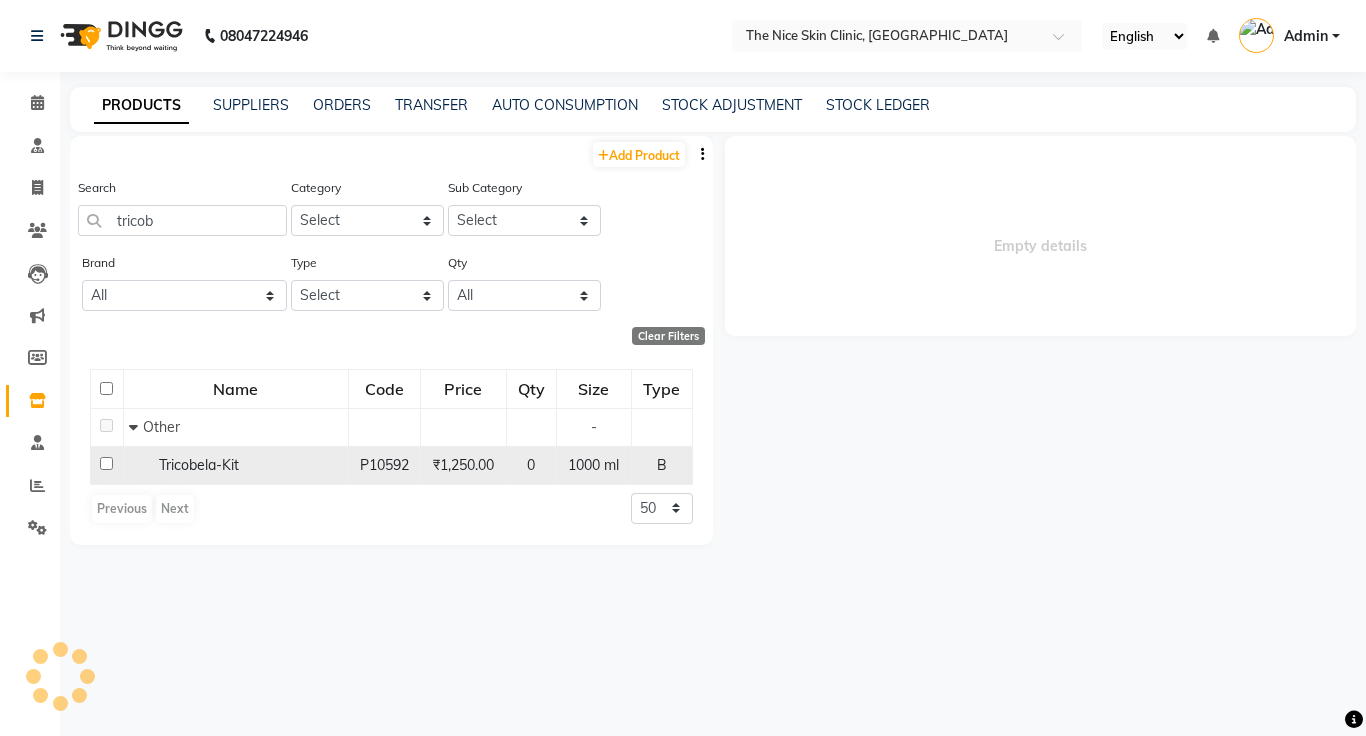 select 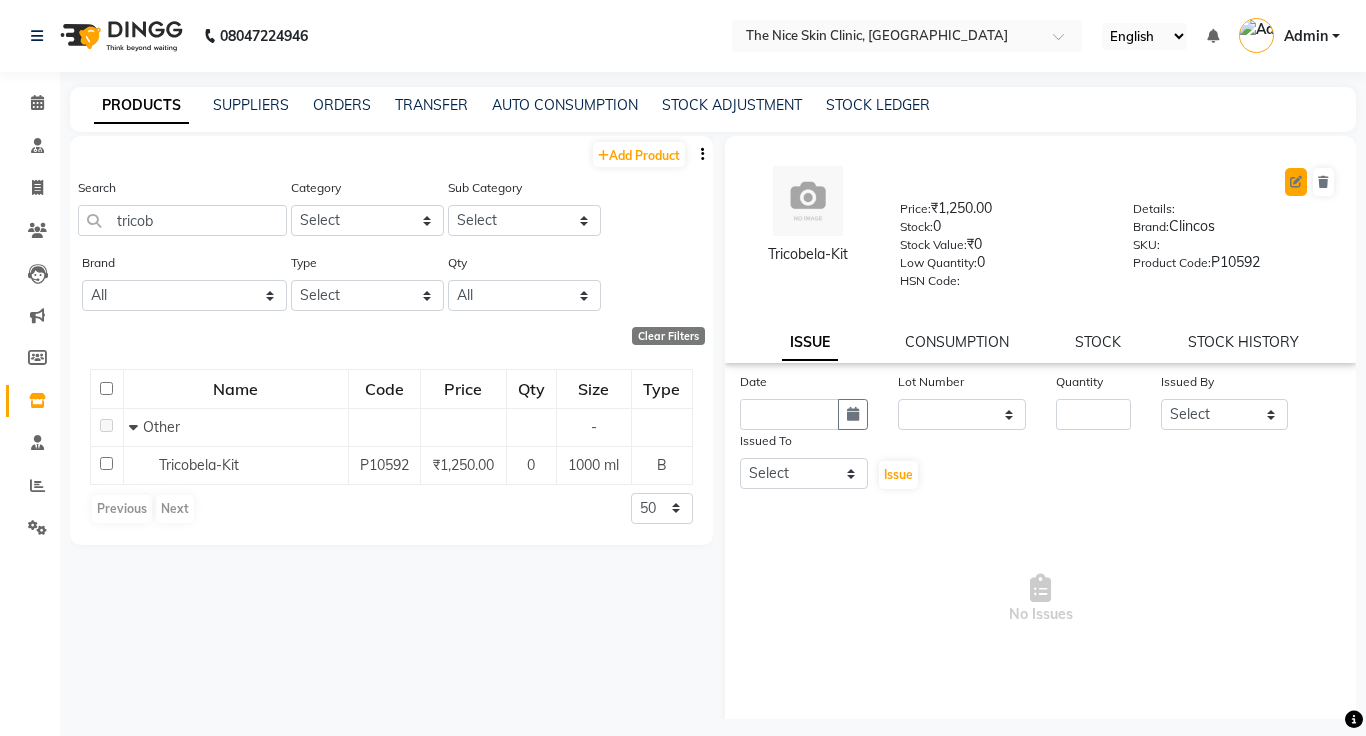 click 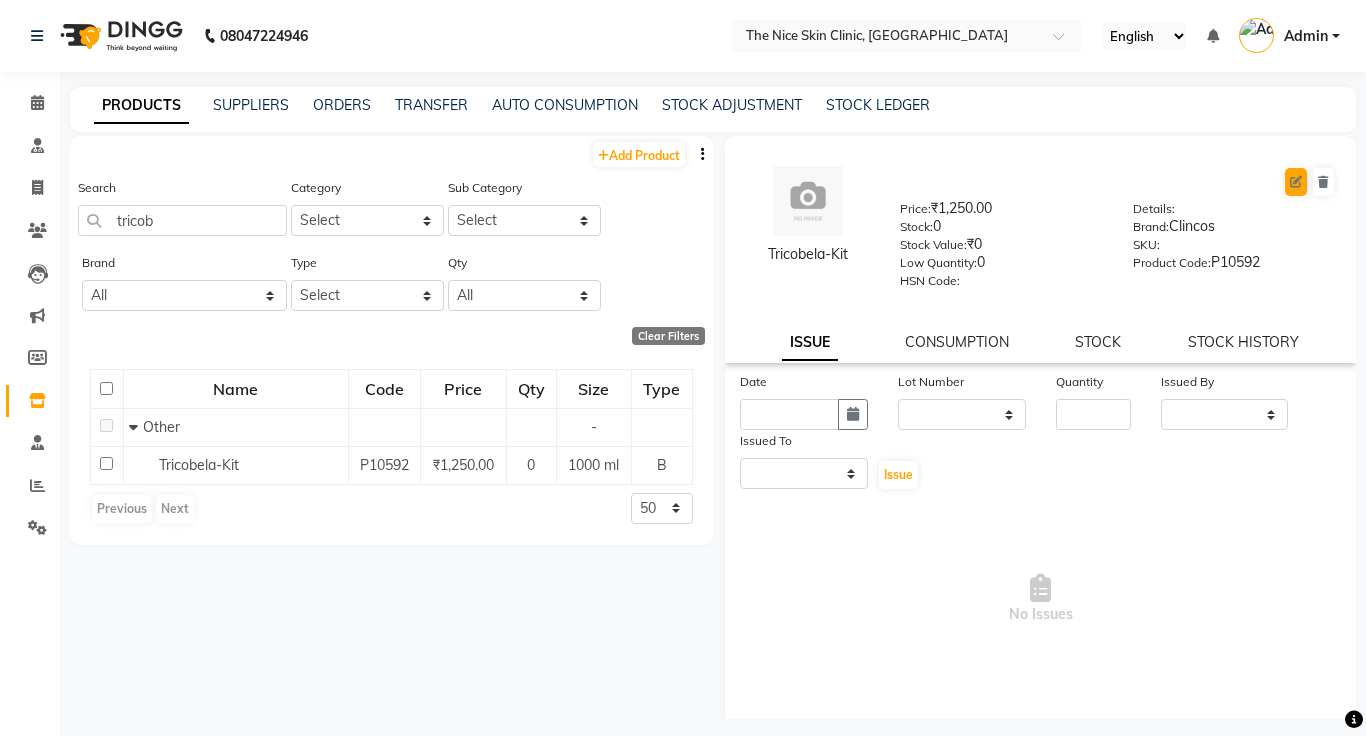 select on "true" 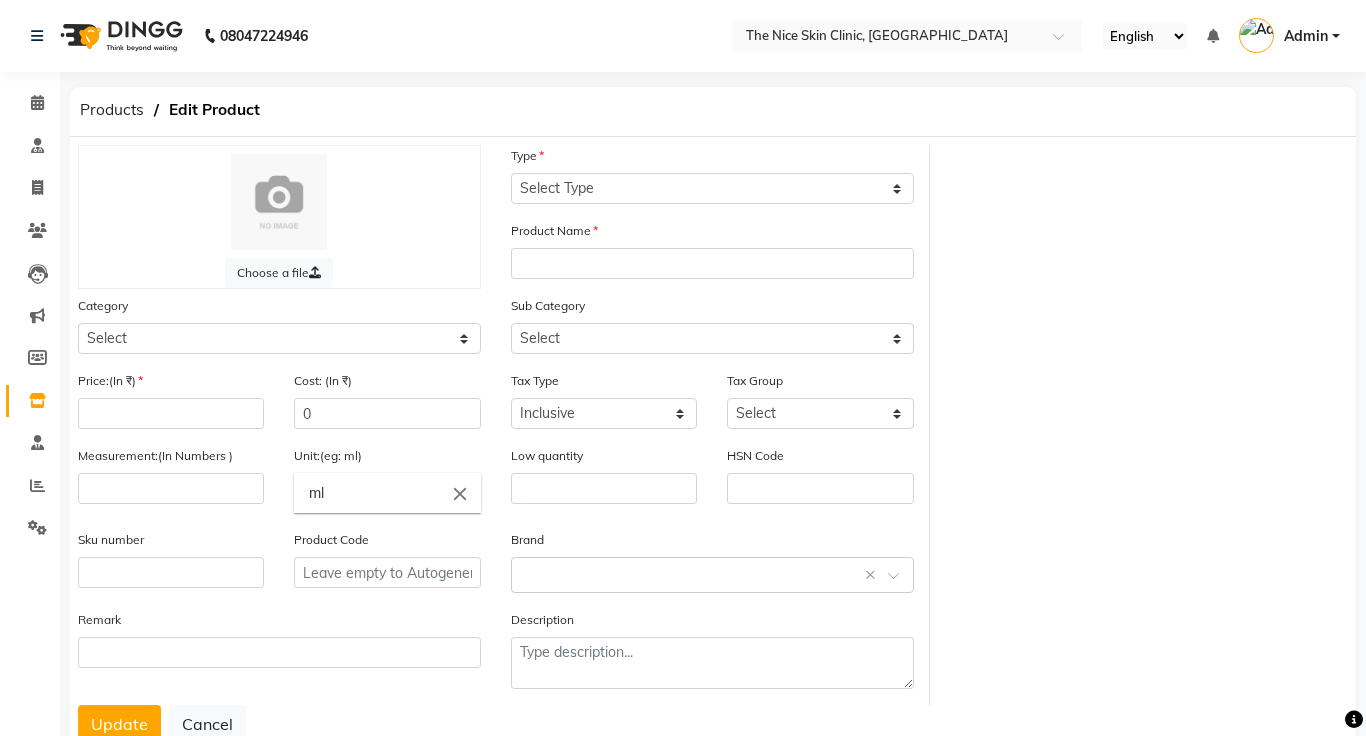 select on "B" 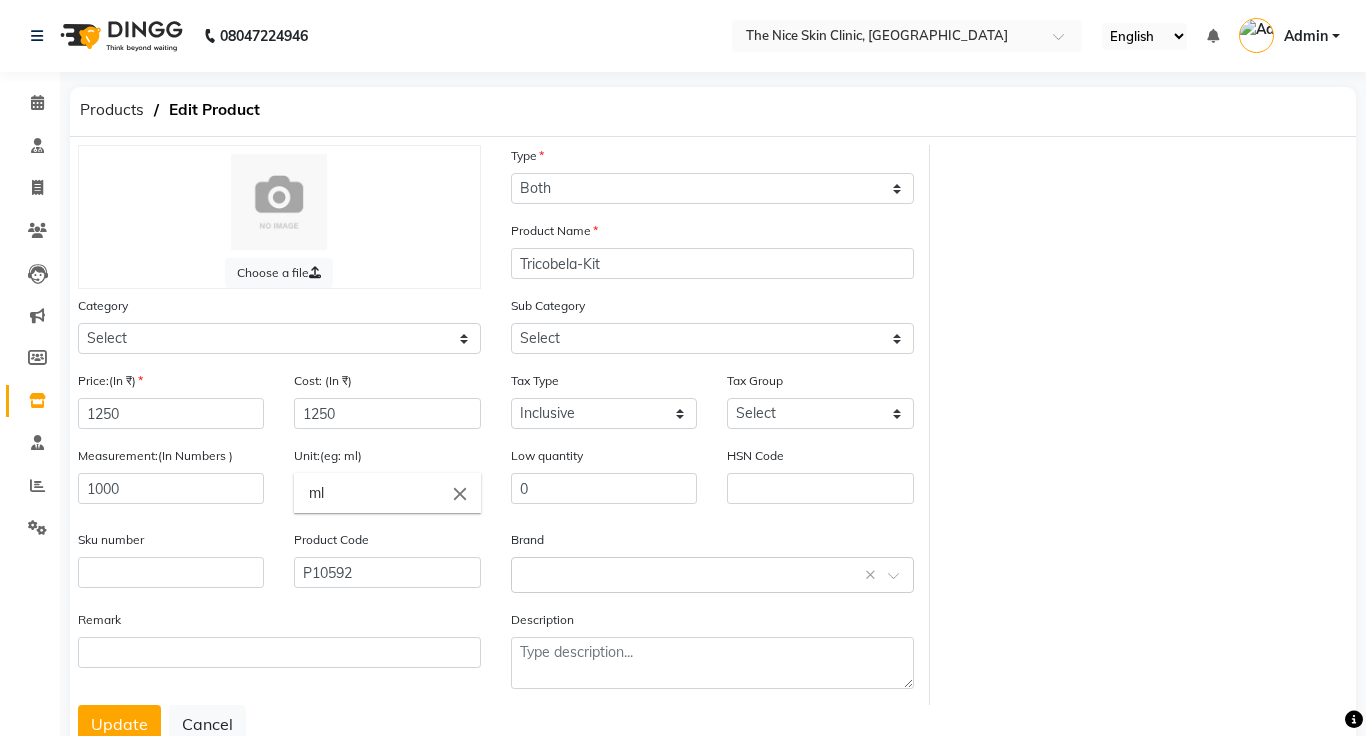 select on "3000" 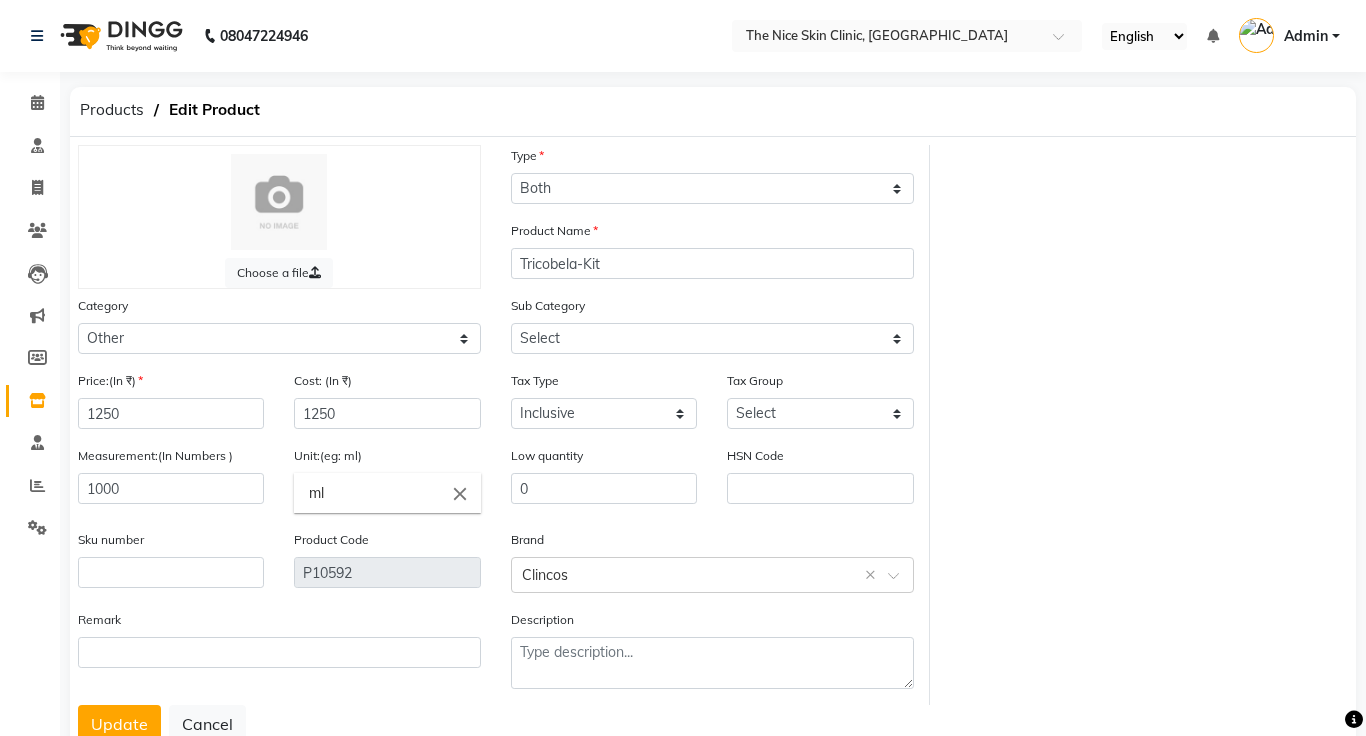 select on "3099" 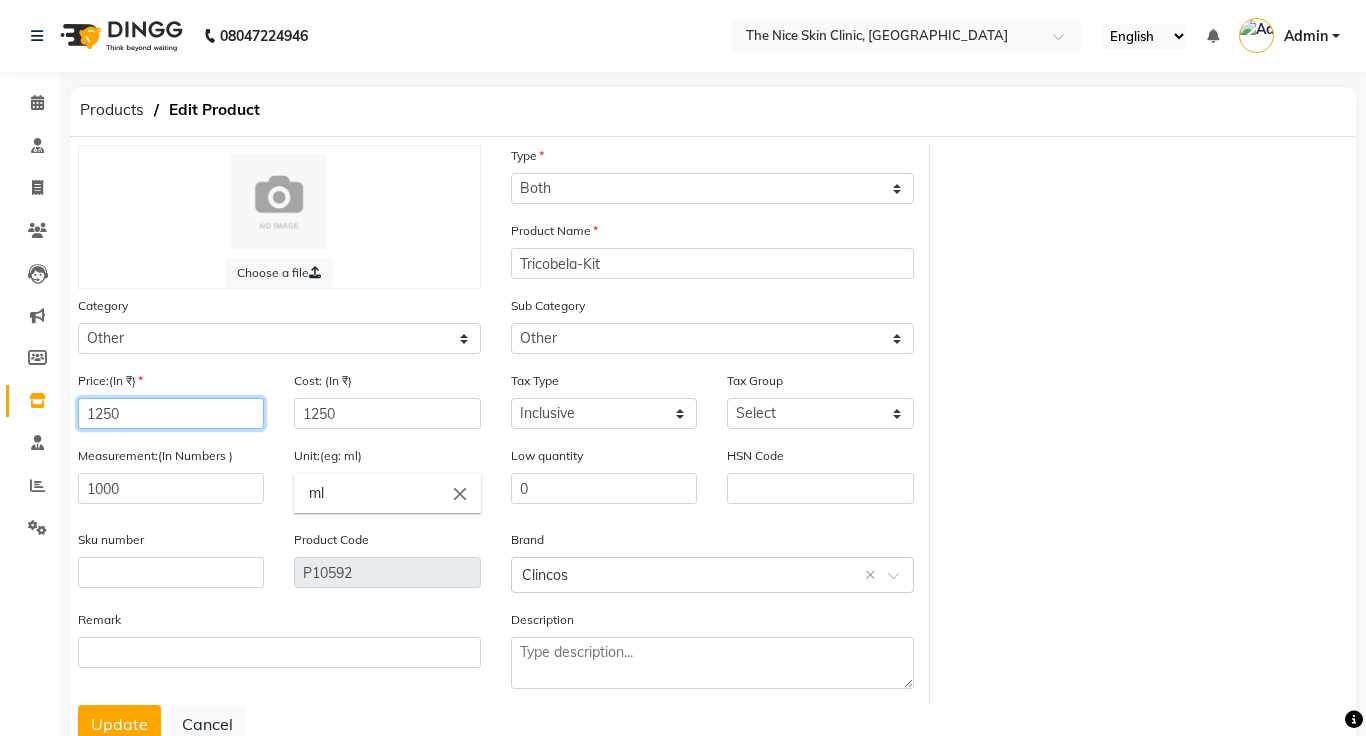 click on "1250" 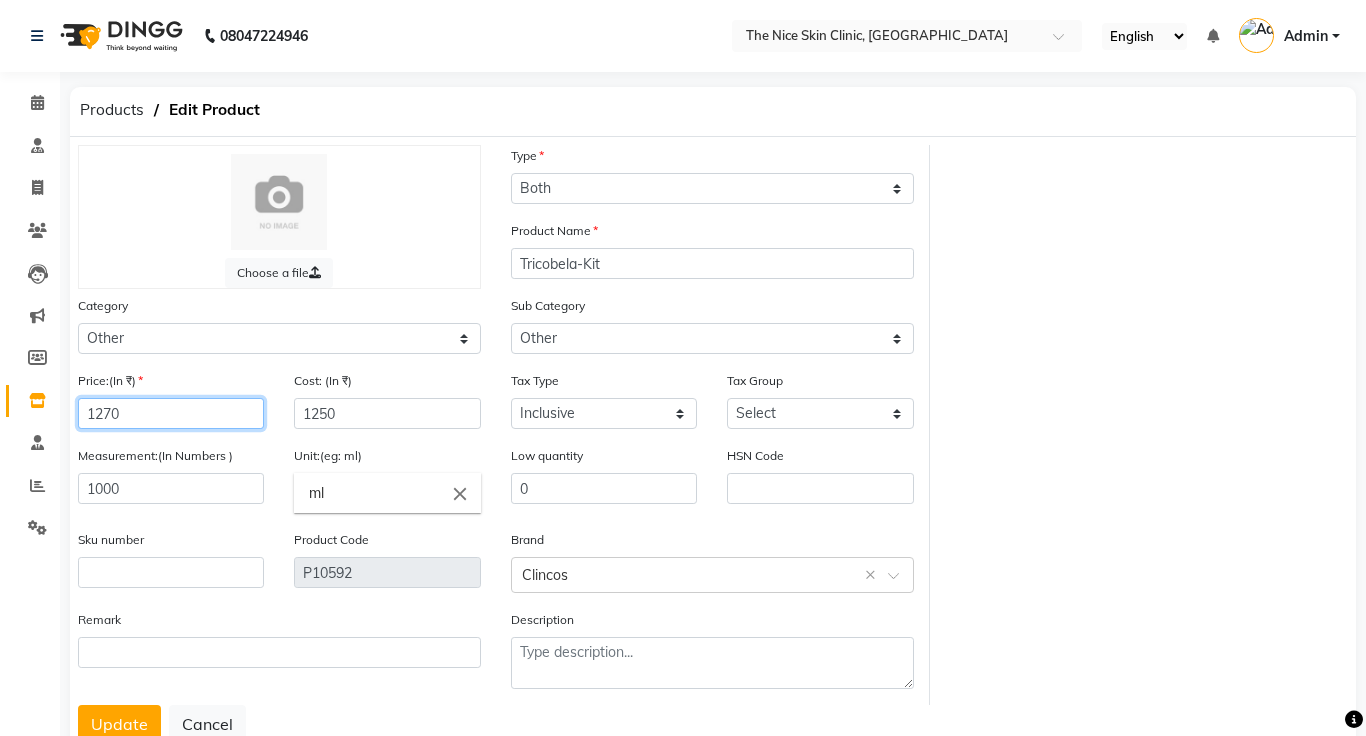 type on "1270" 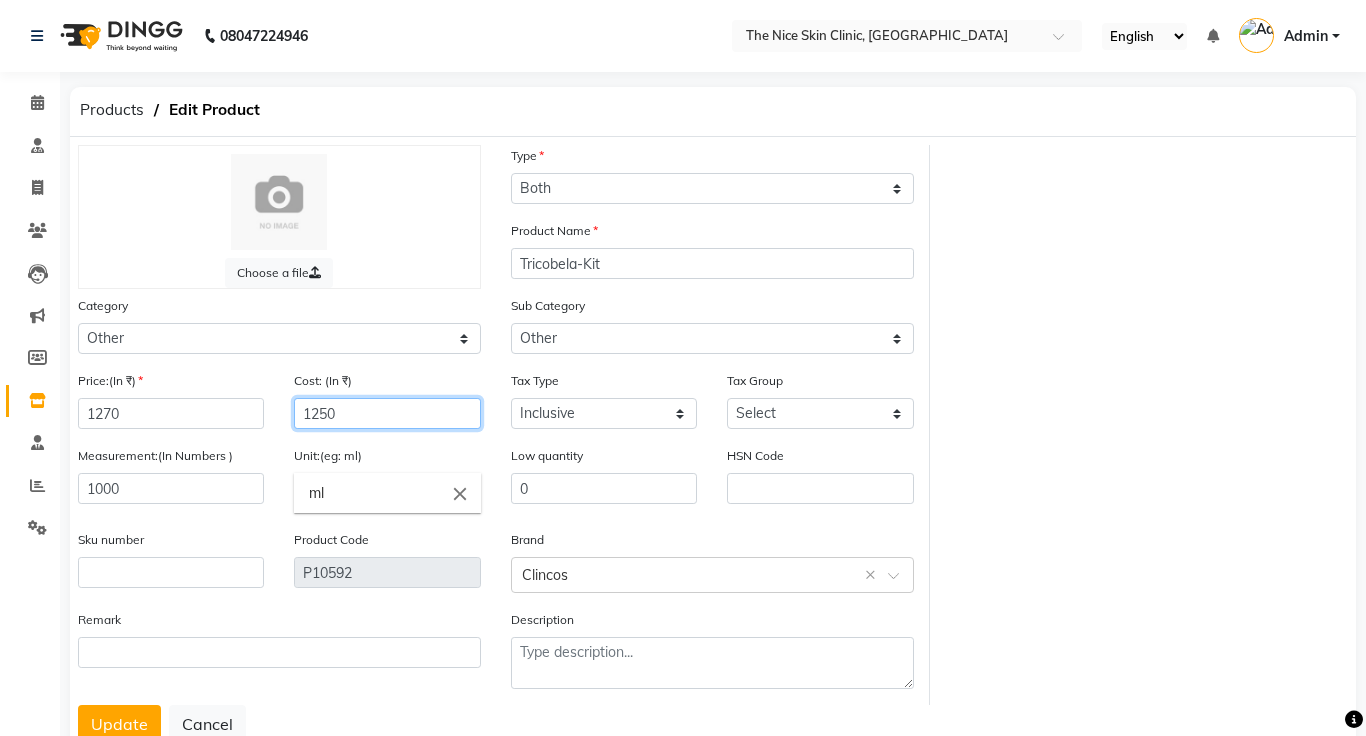 click on "1250" 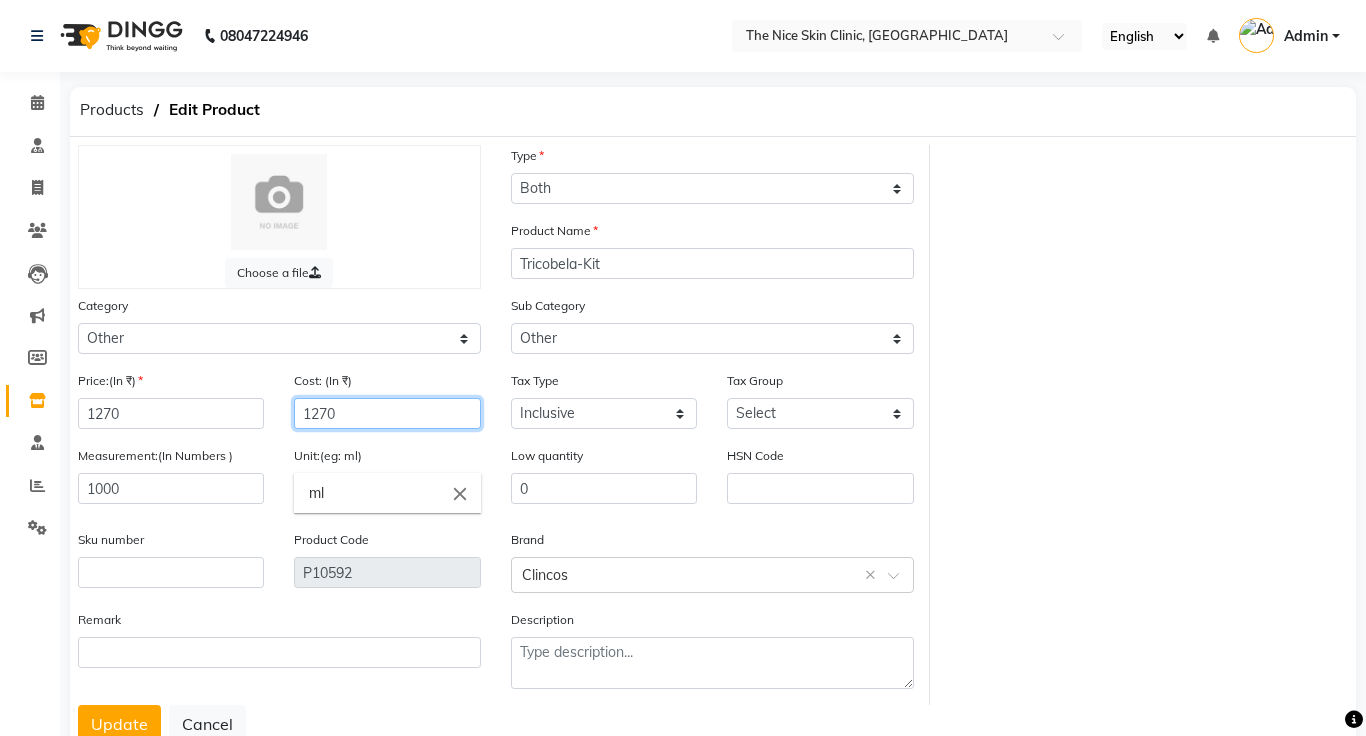 scroll, scrollTop: 65, scrollLeft: 0, axis: vertical 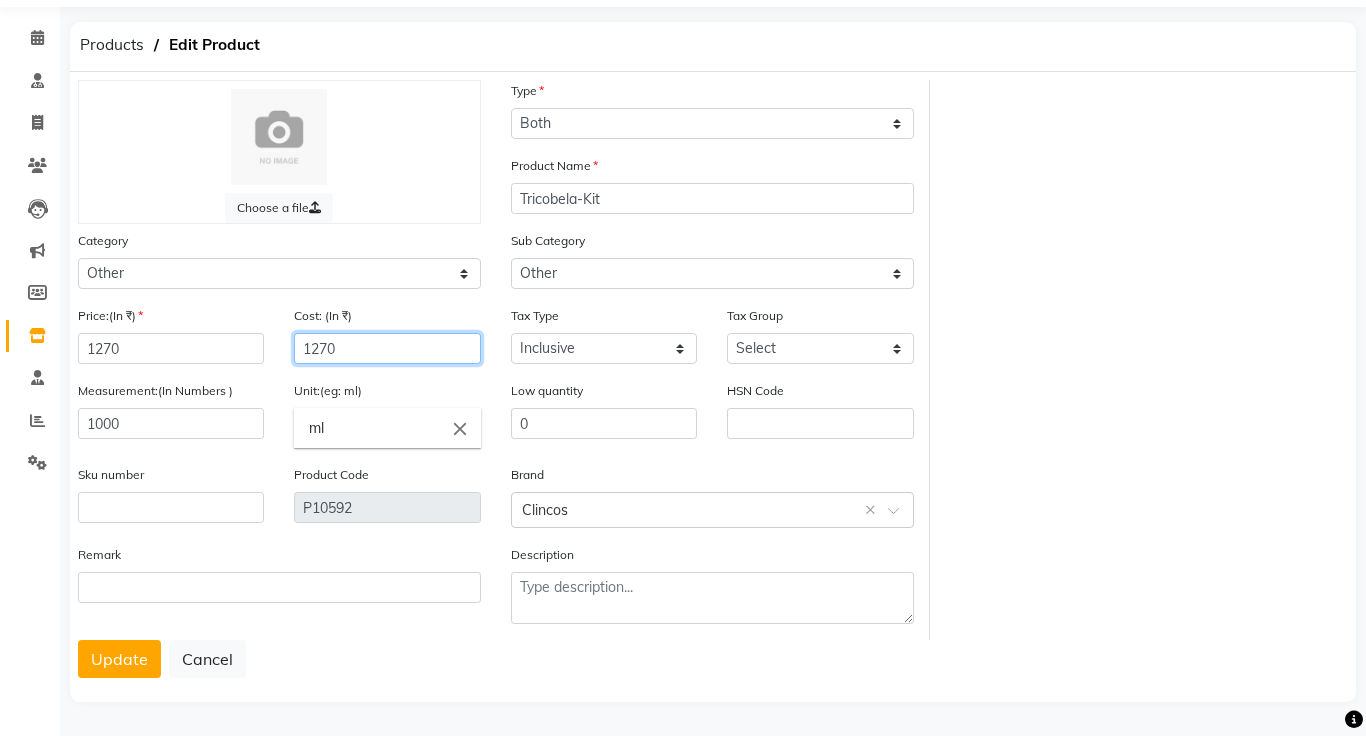 type on "1270" 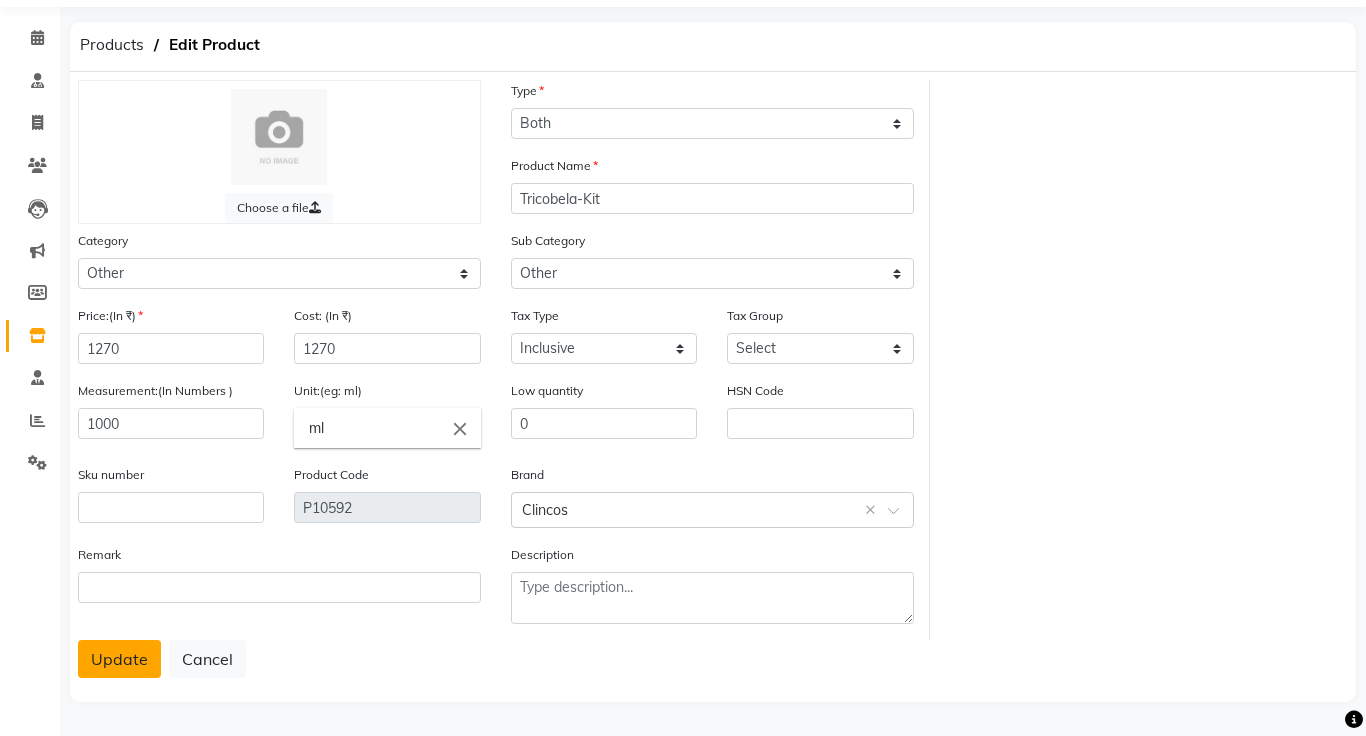 click on "Update" 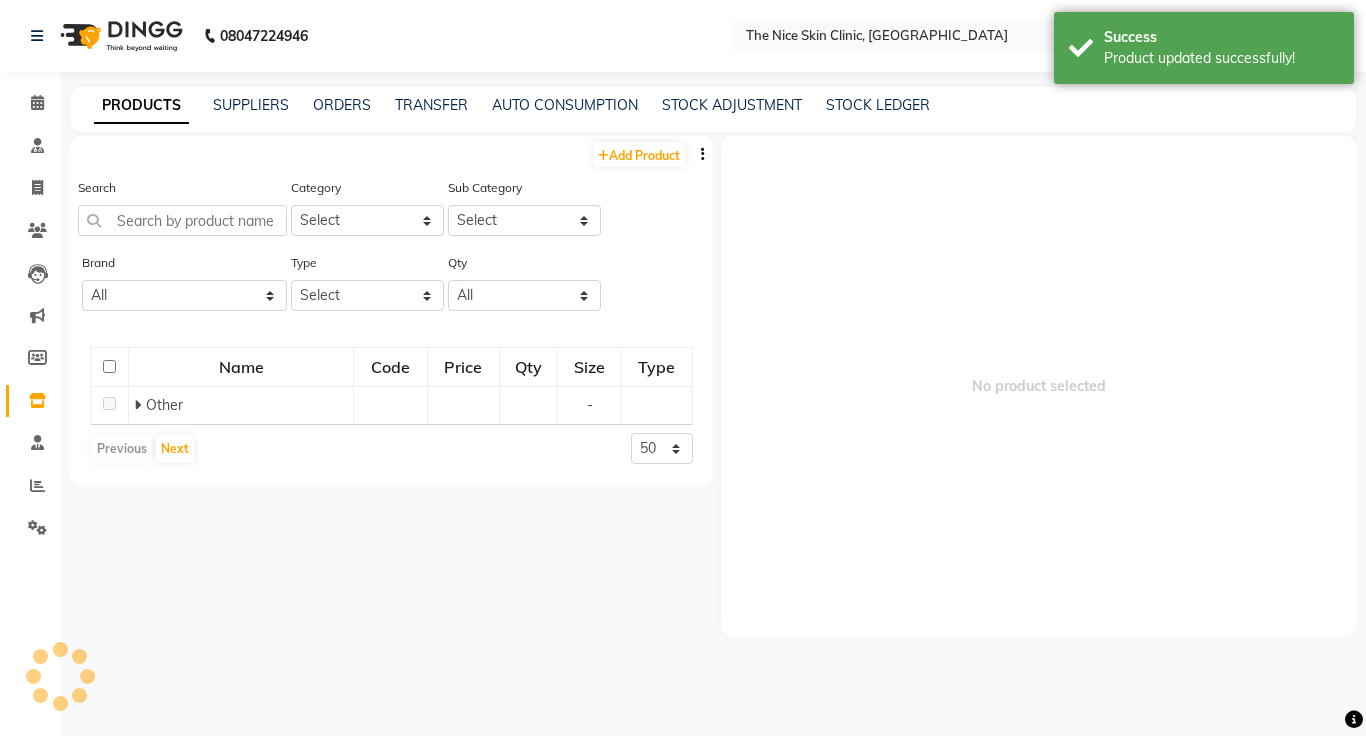 scroll, scrollTop: 0, scrollLeft: 0, axis: both 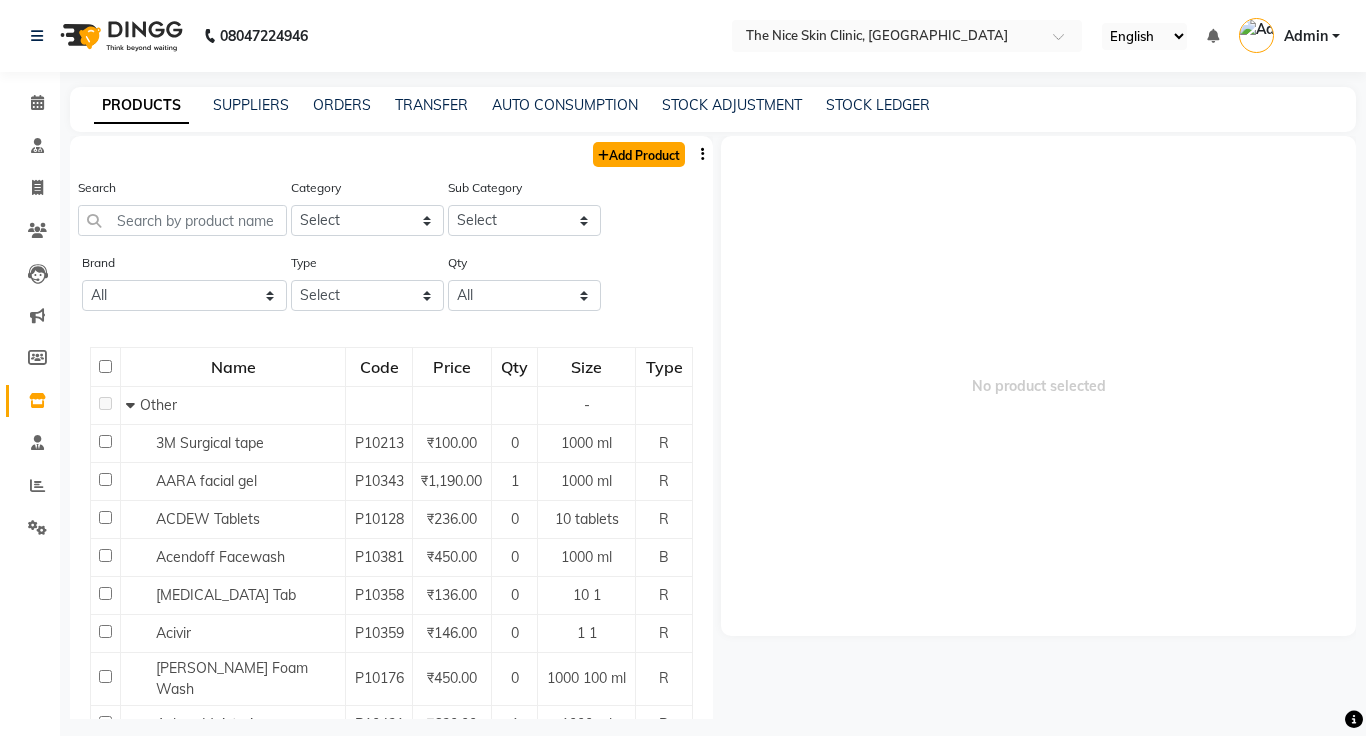 click on "Add Product" 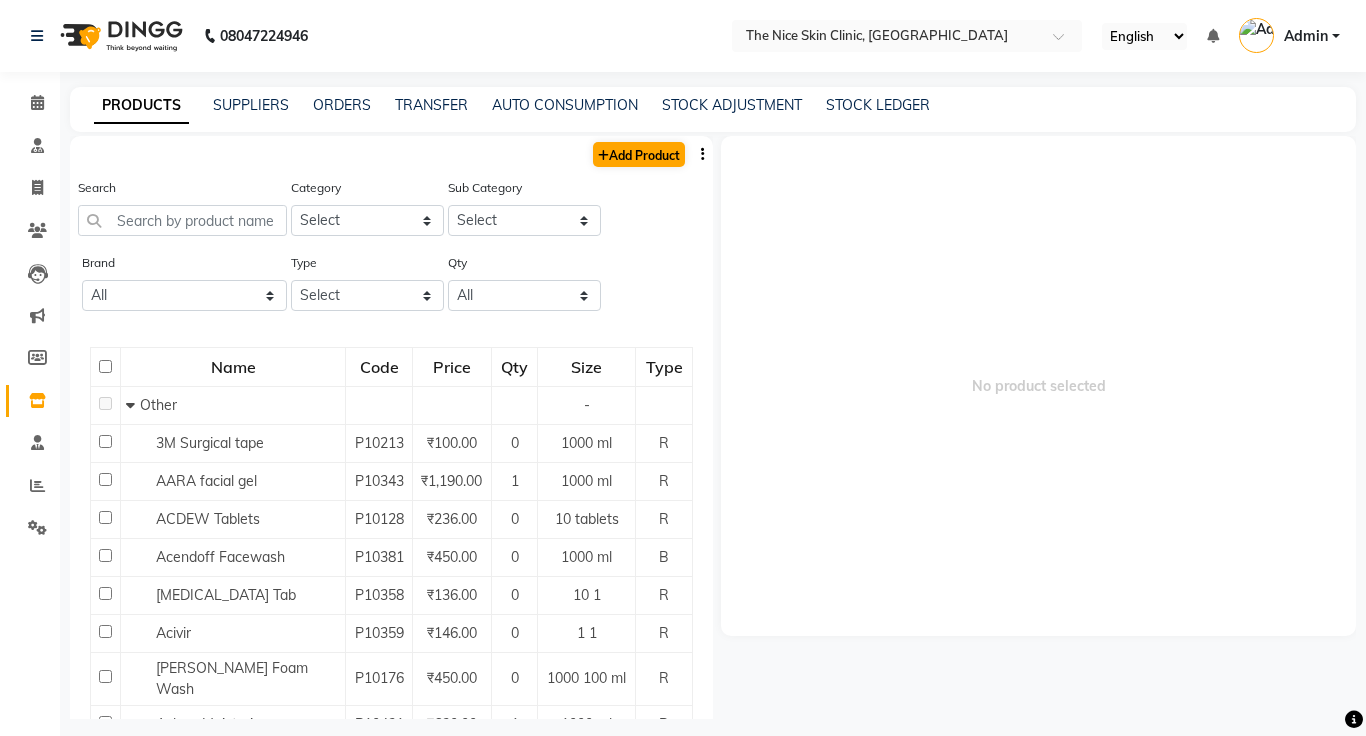 select on "true" 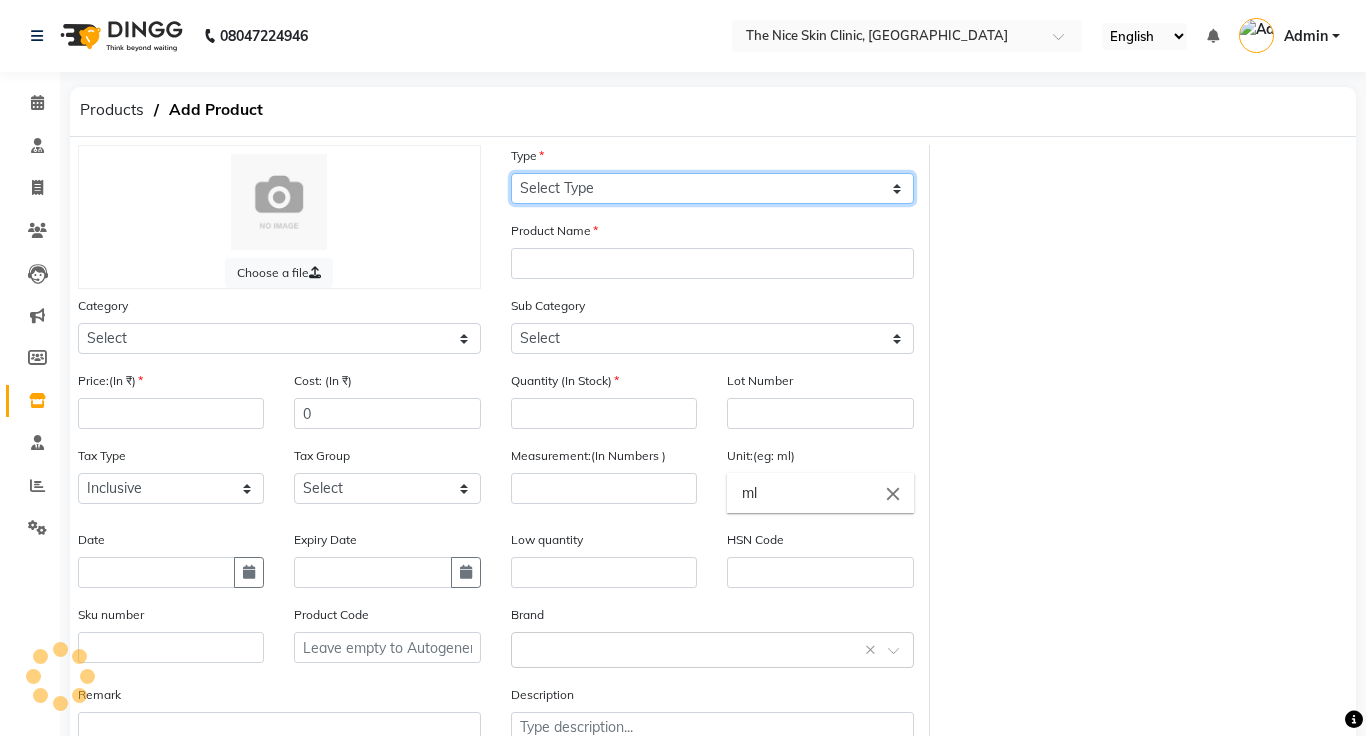 click on "Select Type Both Retail Consumable" 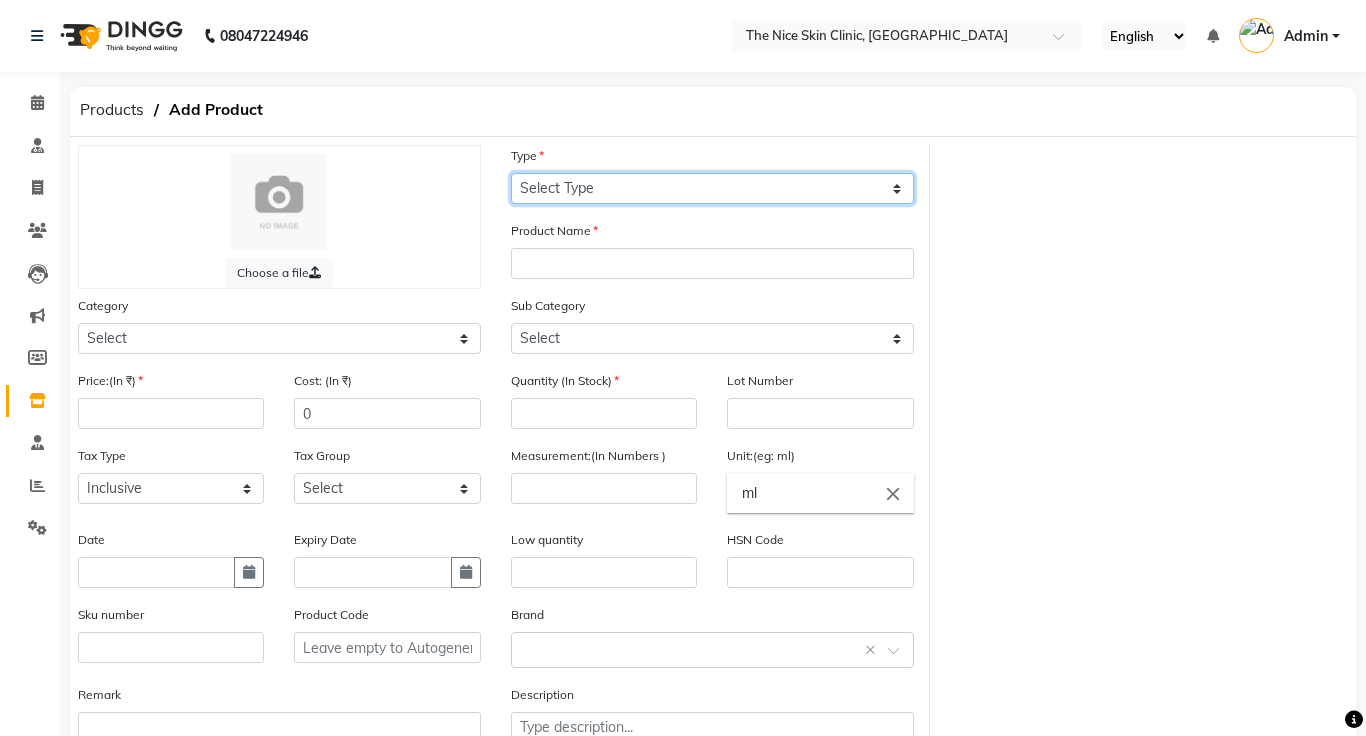 select on "B" 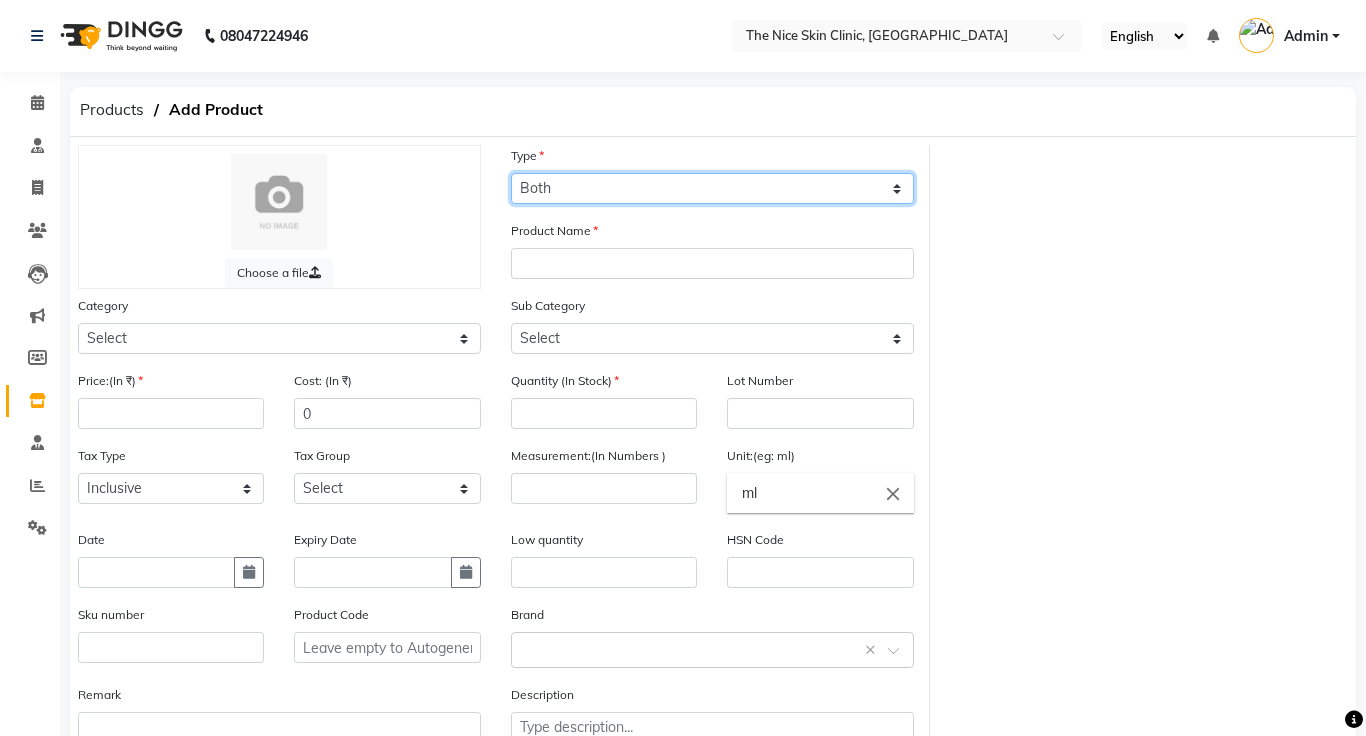 click on "Select Type Both Retail Consumable" 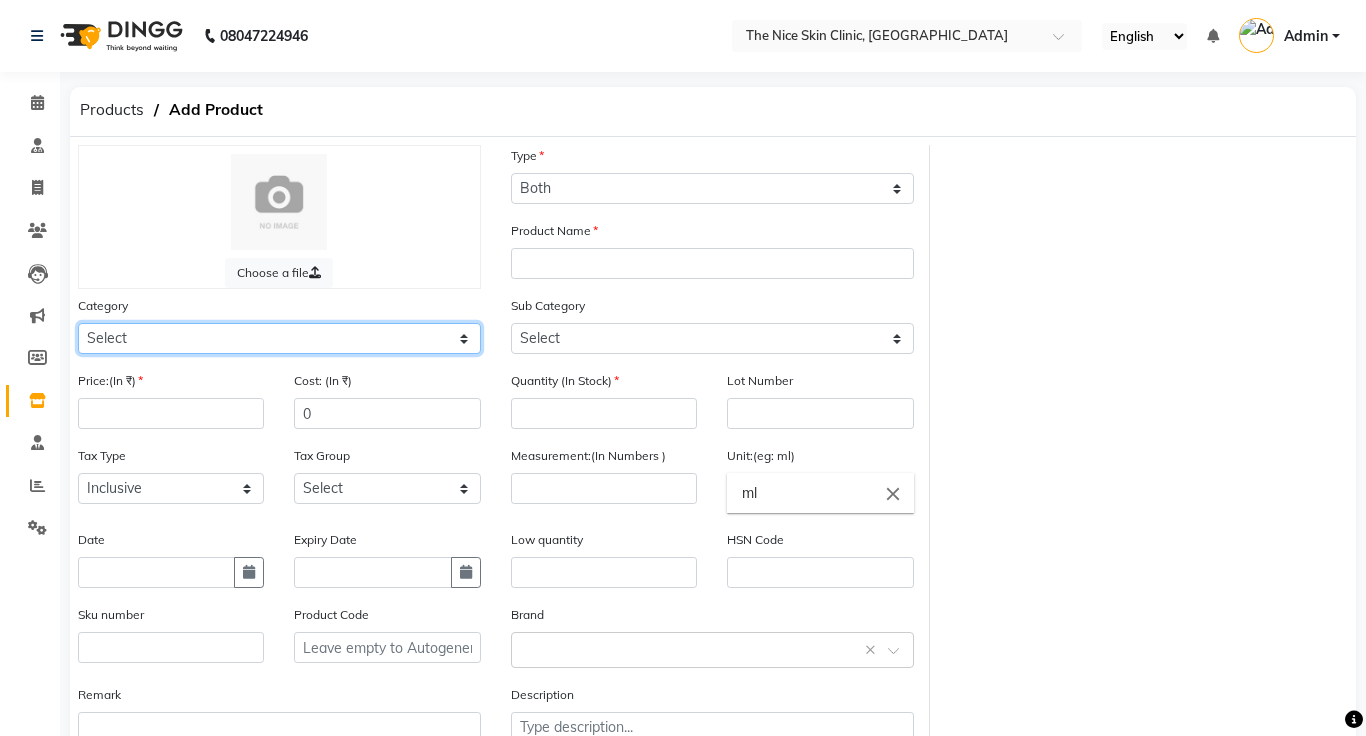 click on "Select Other" 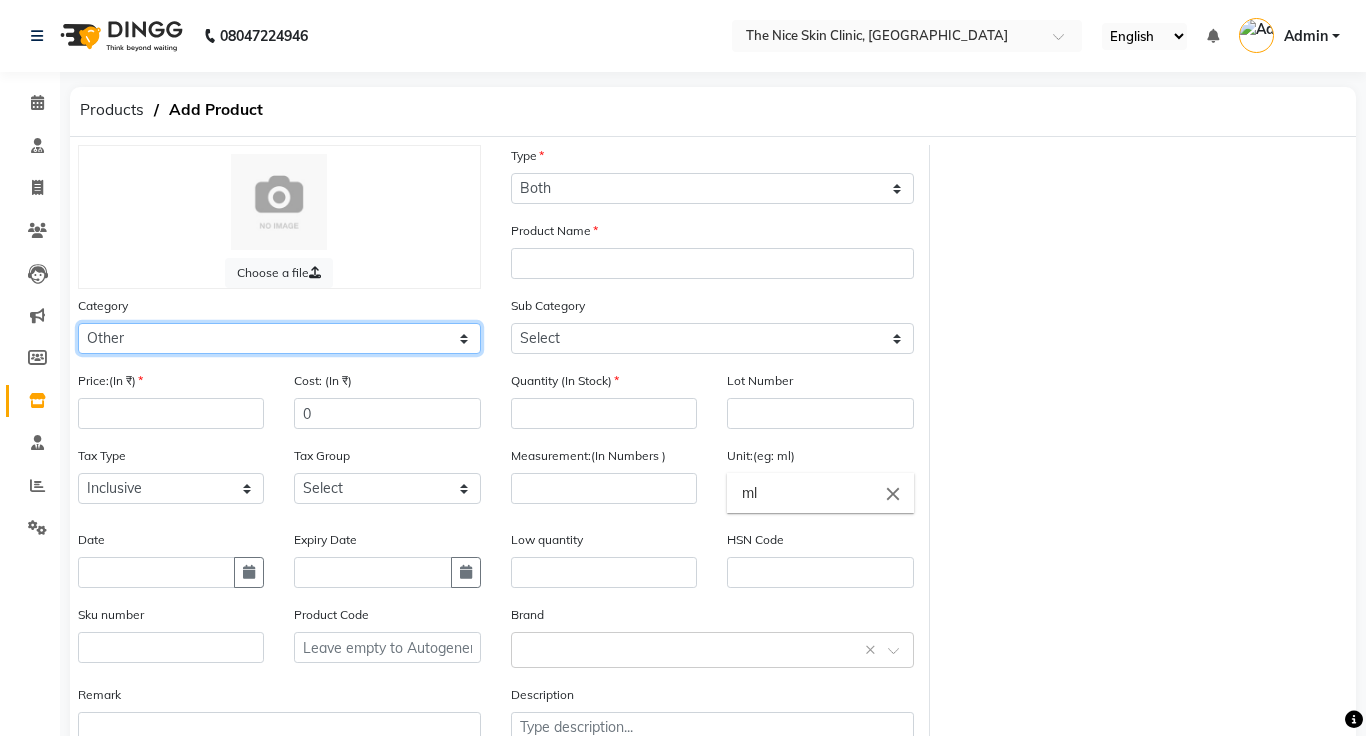 click on "Select Other" 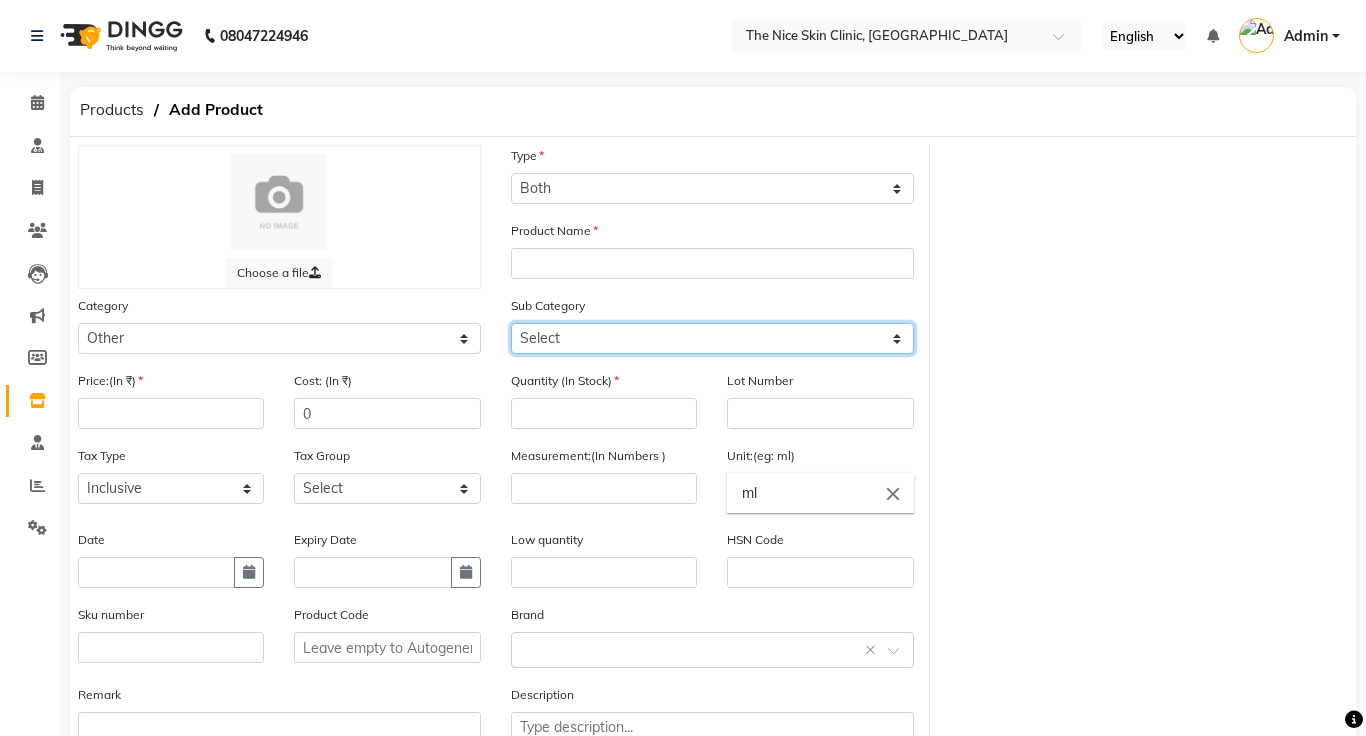 click on "Select Other" 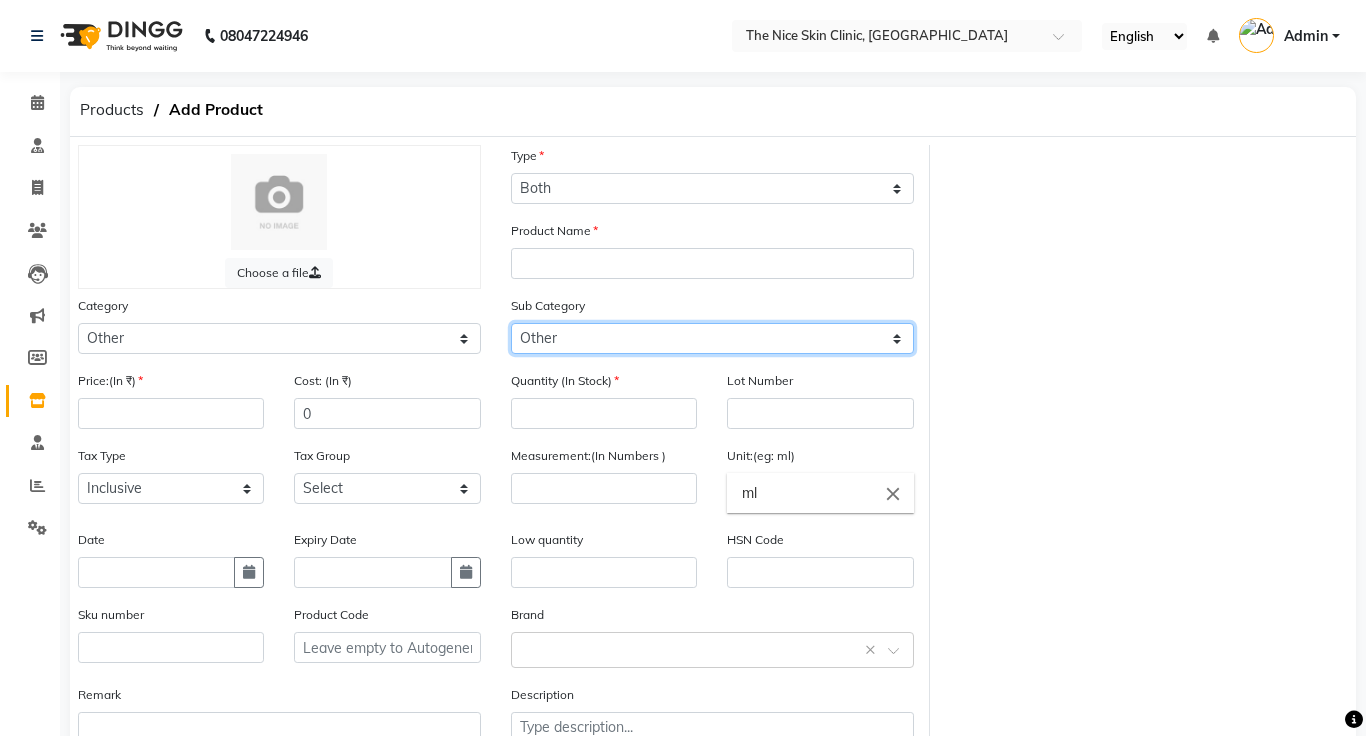 click on "Select Other" 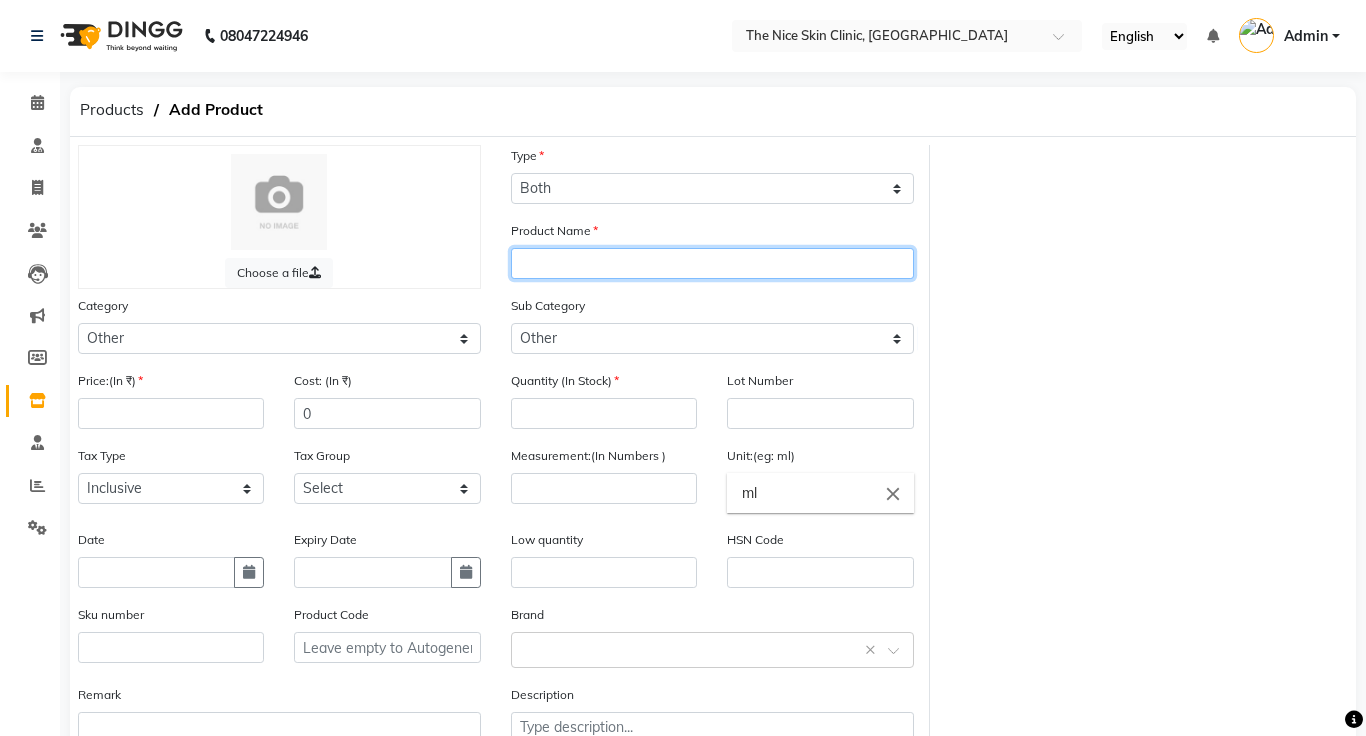 click 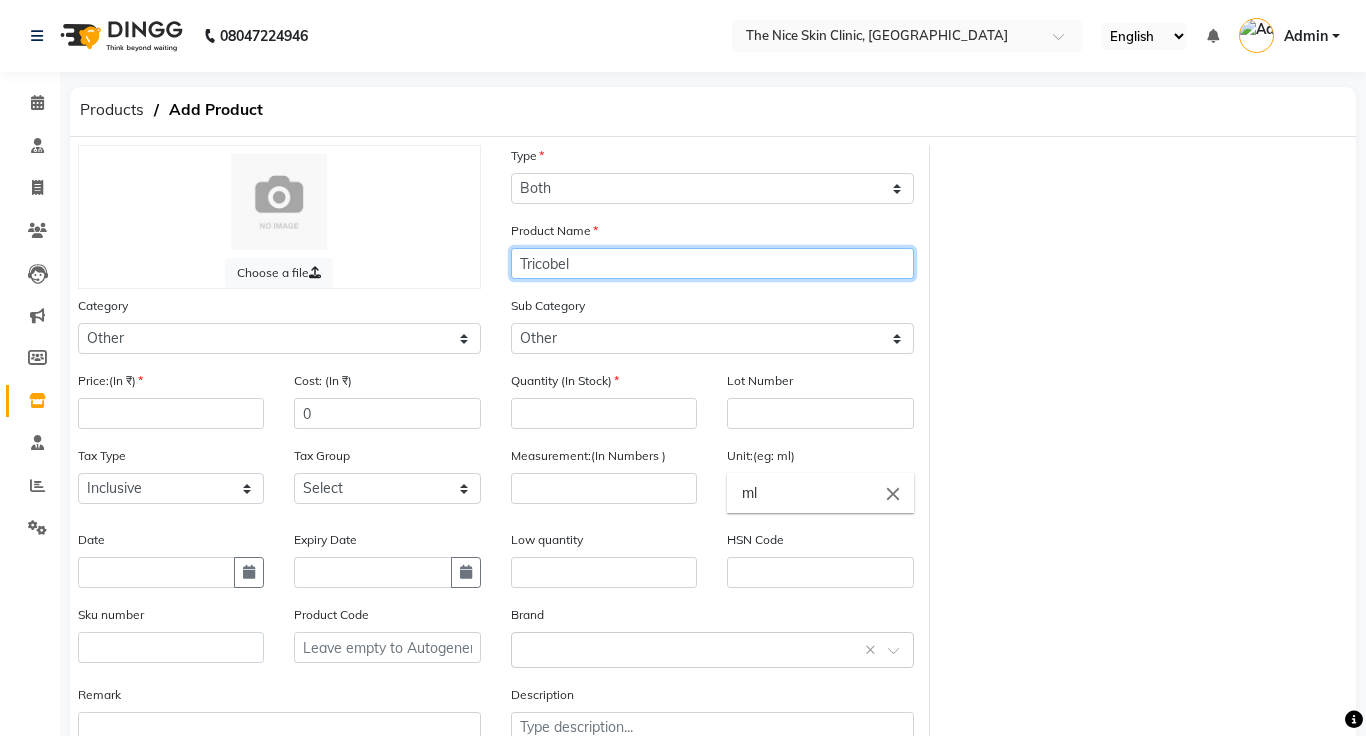 type on "Tricobela" 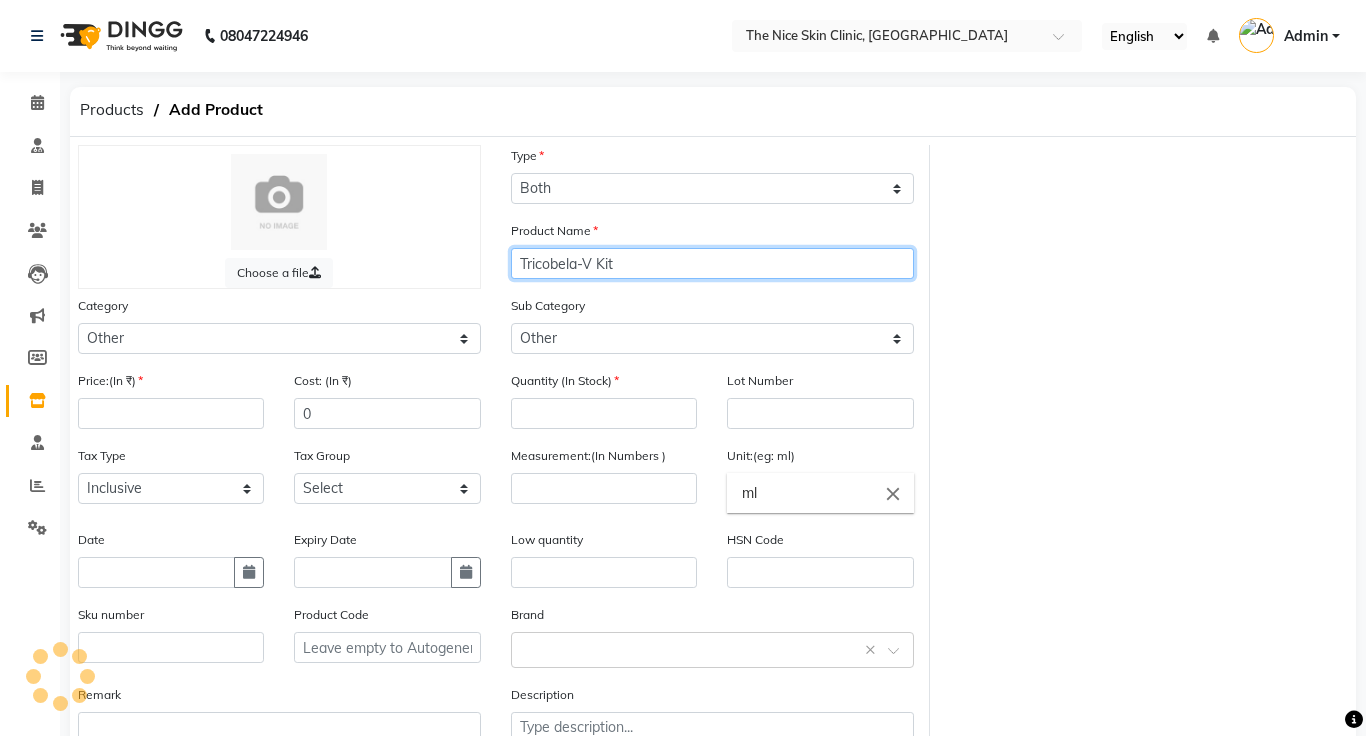 type on "Tricobela-V Kit" 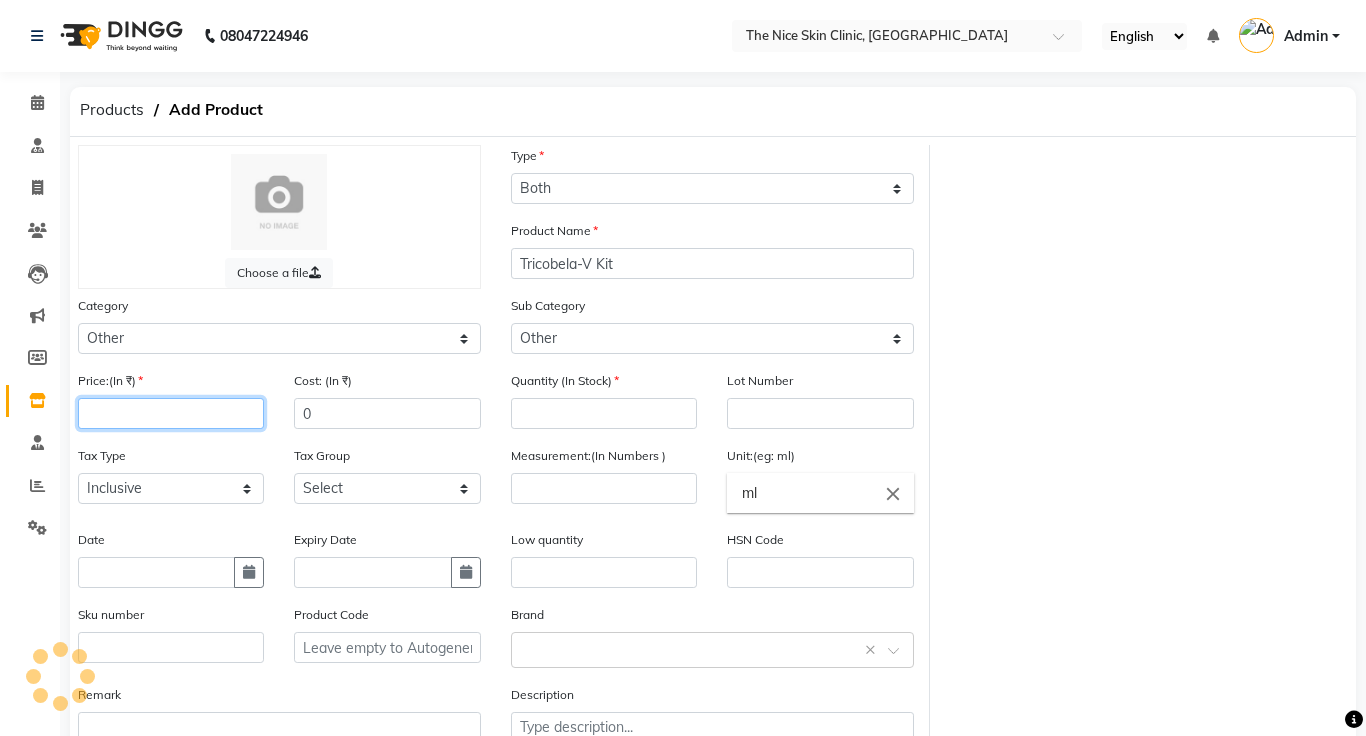 click 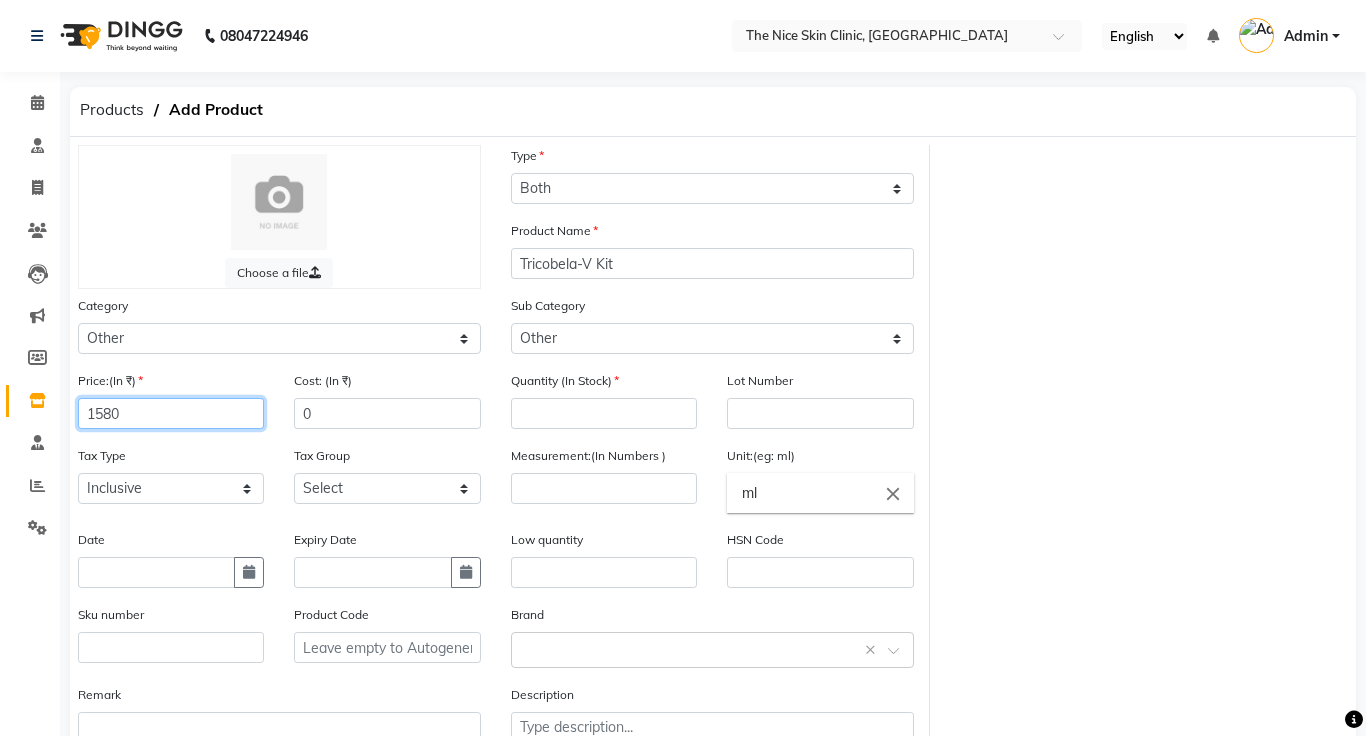 type on "1580" 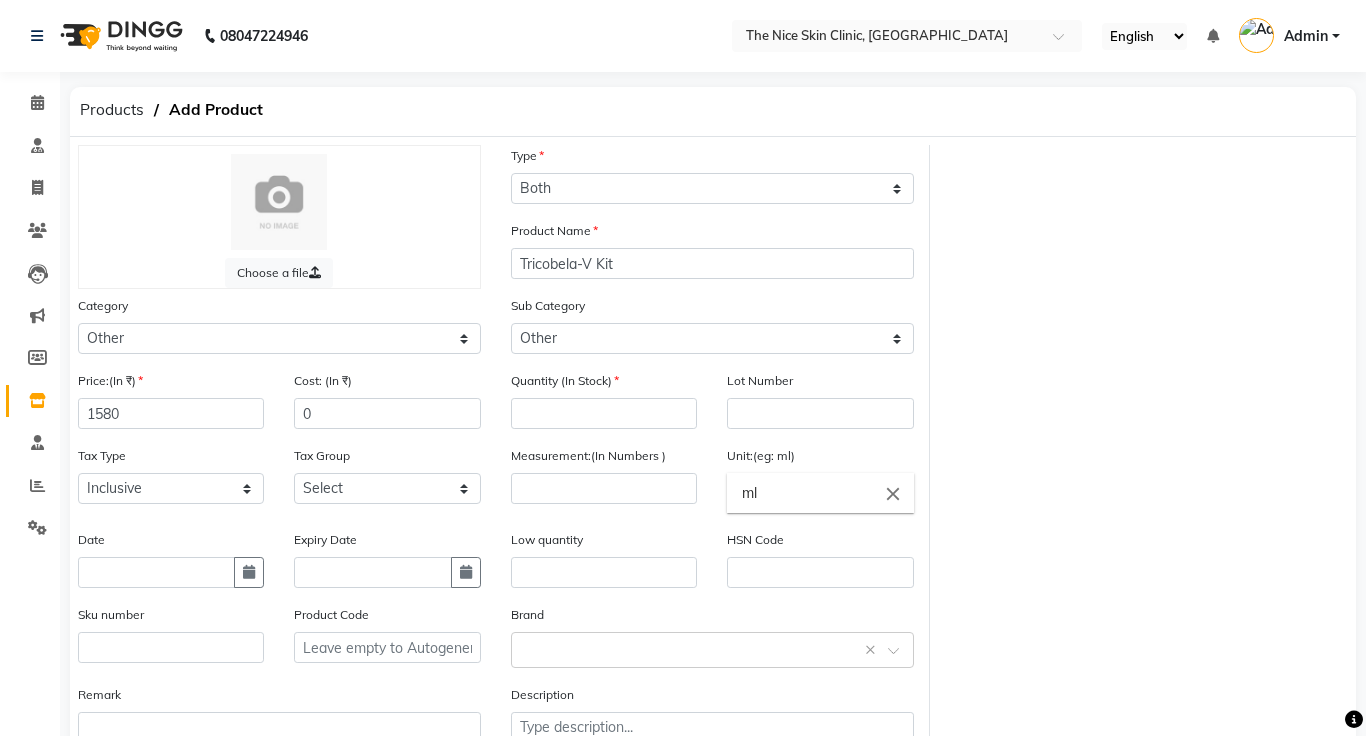 click on "Cost: (In ₹) 0" 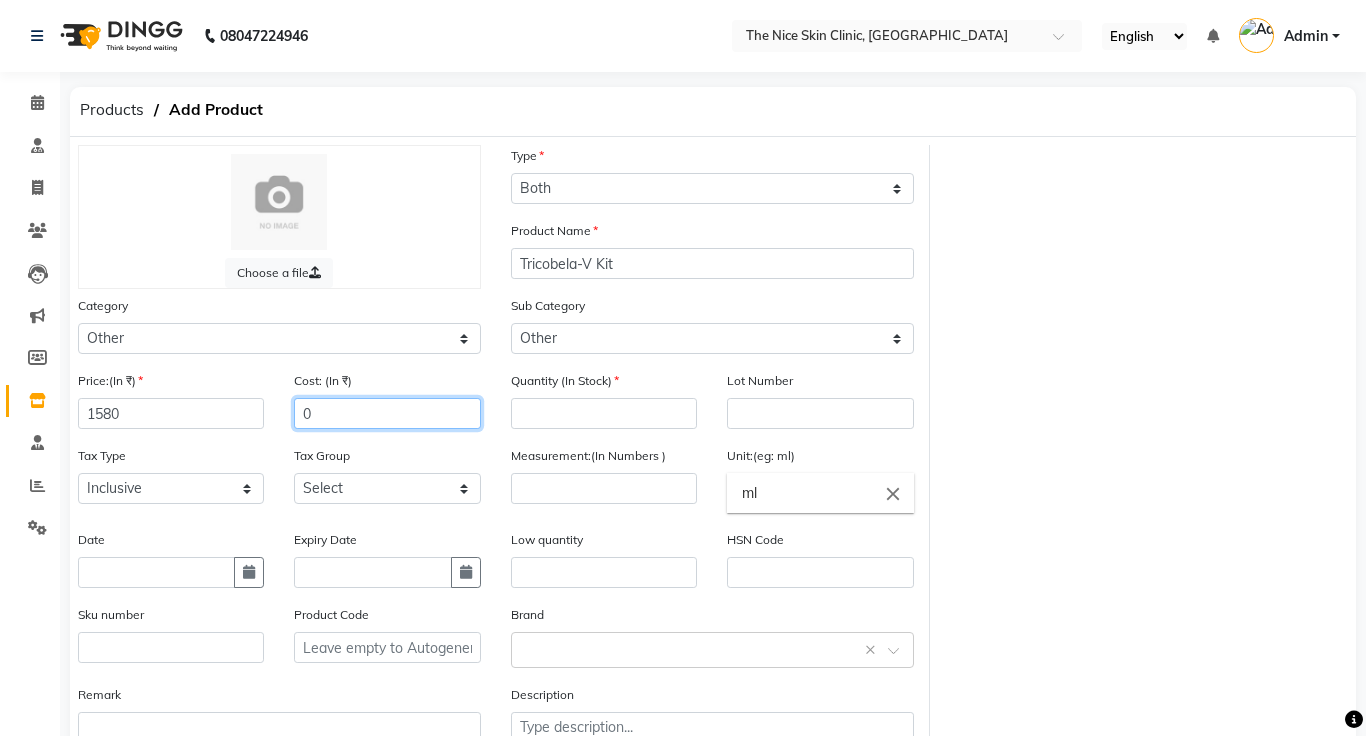 click on "0" 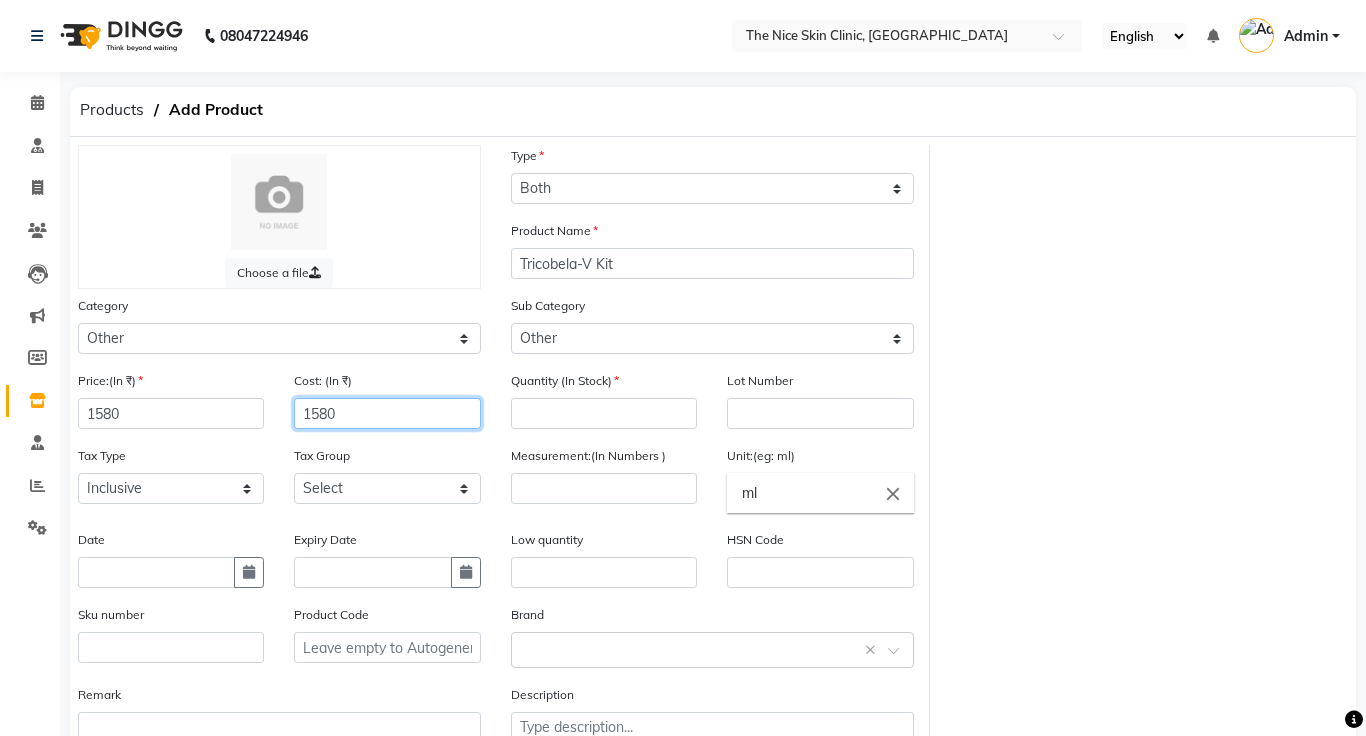 scroll, scrollTop: 6, scrollLeft: 0, axis: vertical 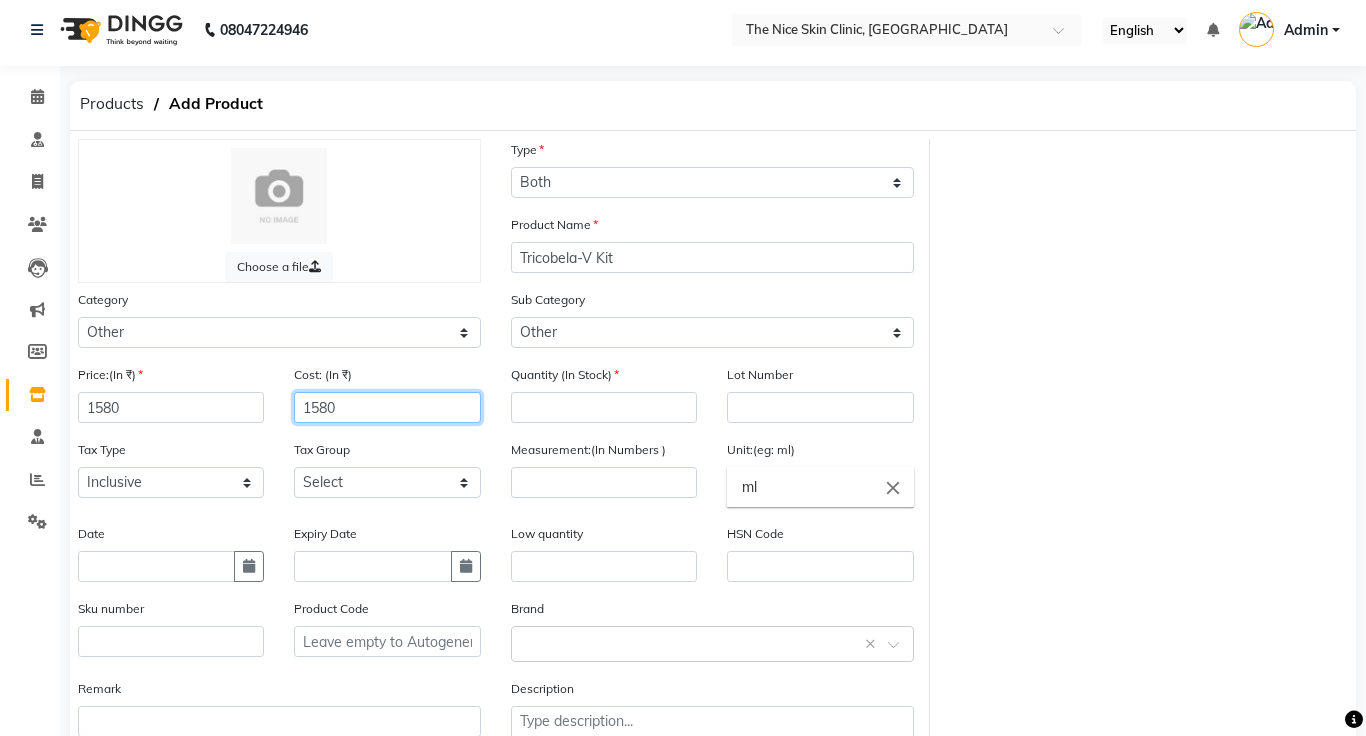 type on "1580" 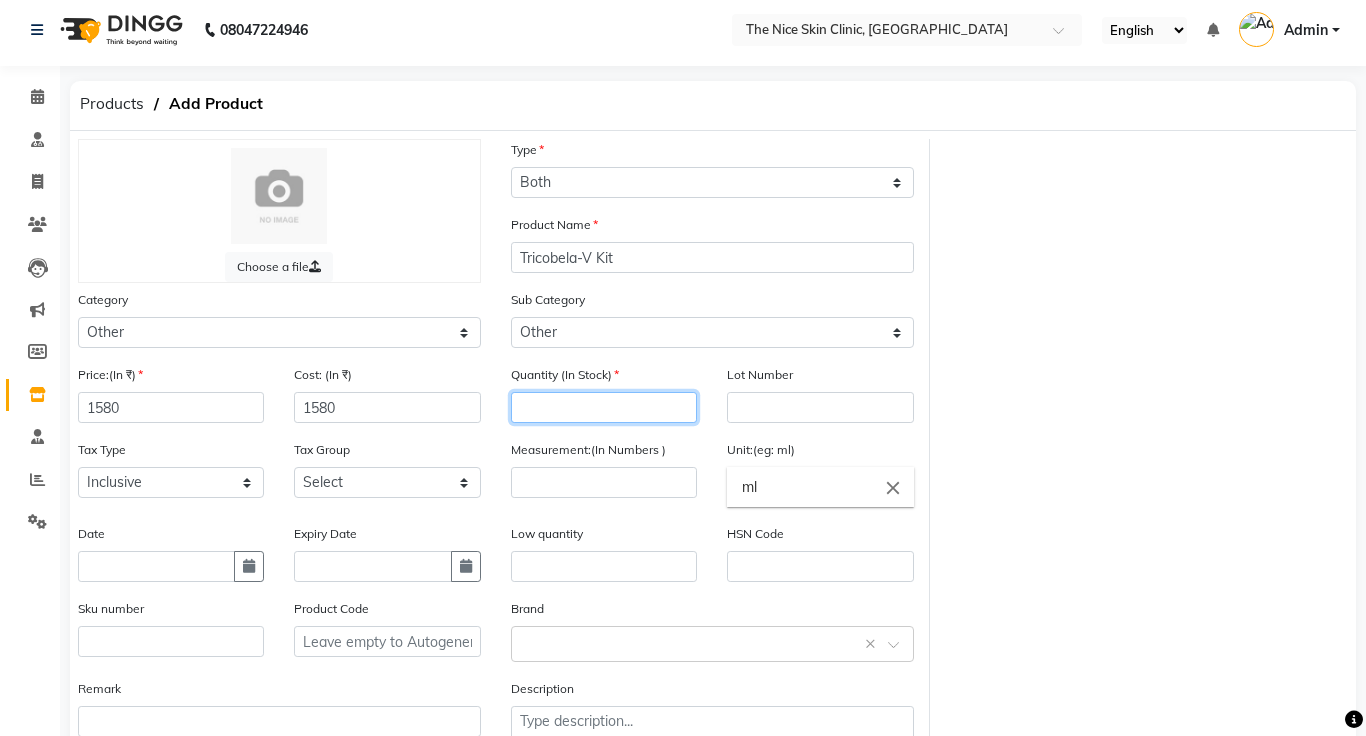 click 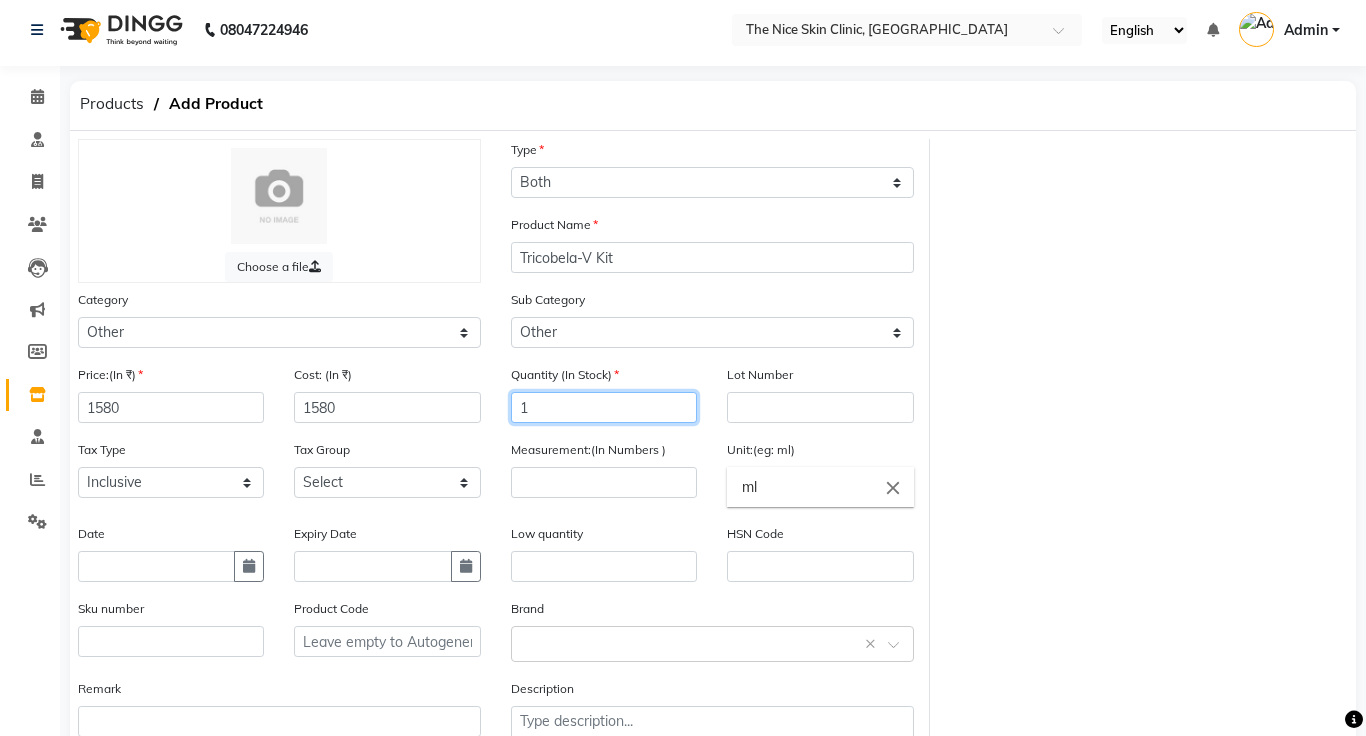 type on "1" 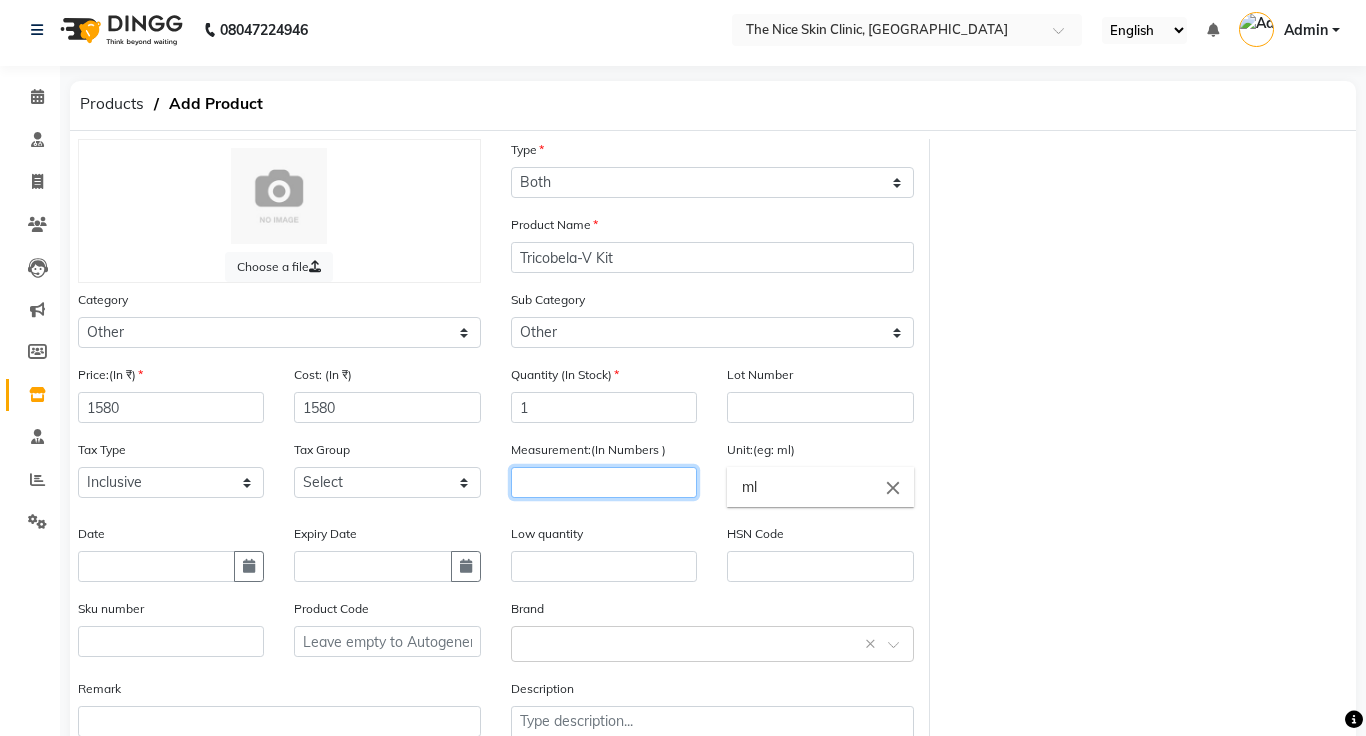 click 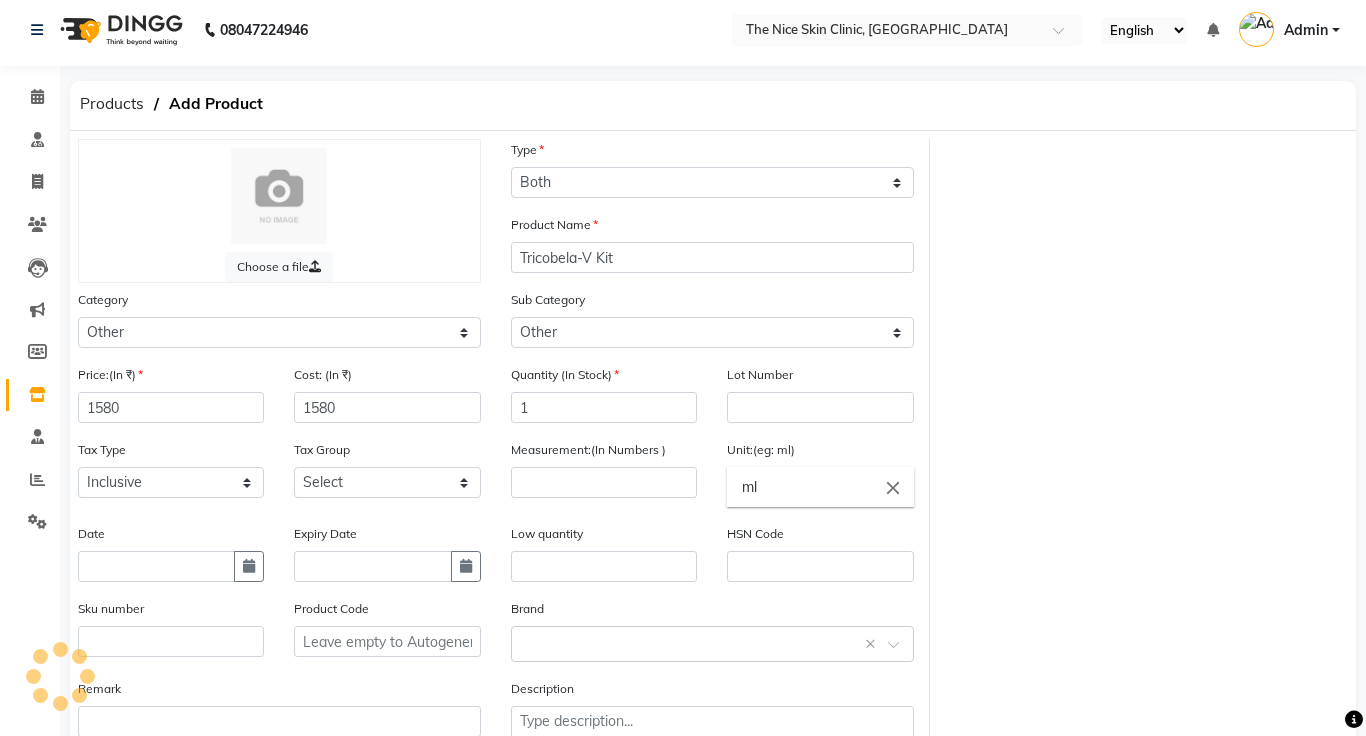 click on "Measurement:(In Numbers )" 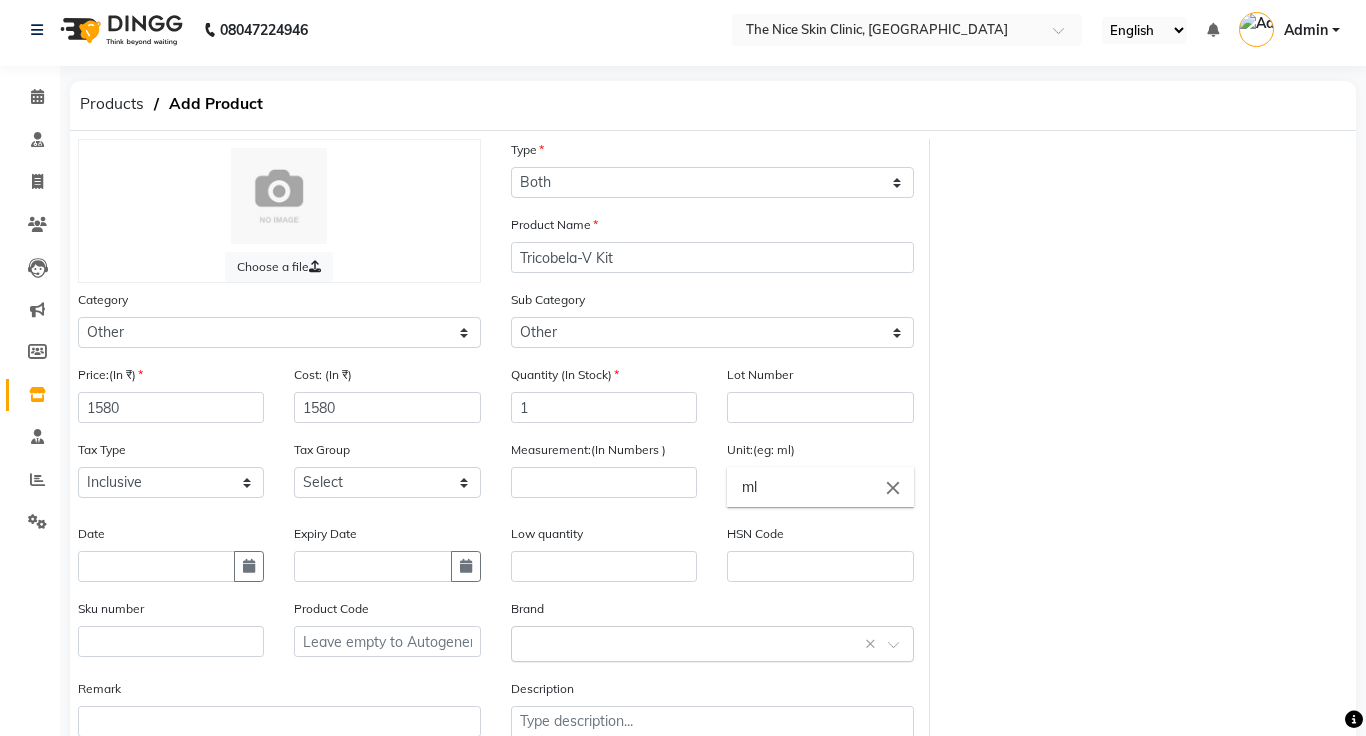 click 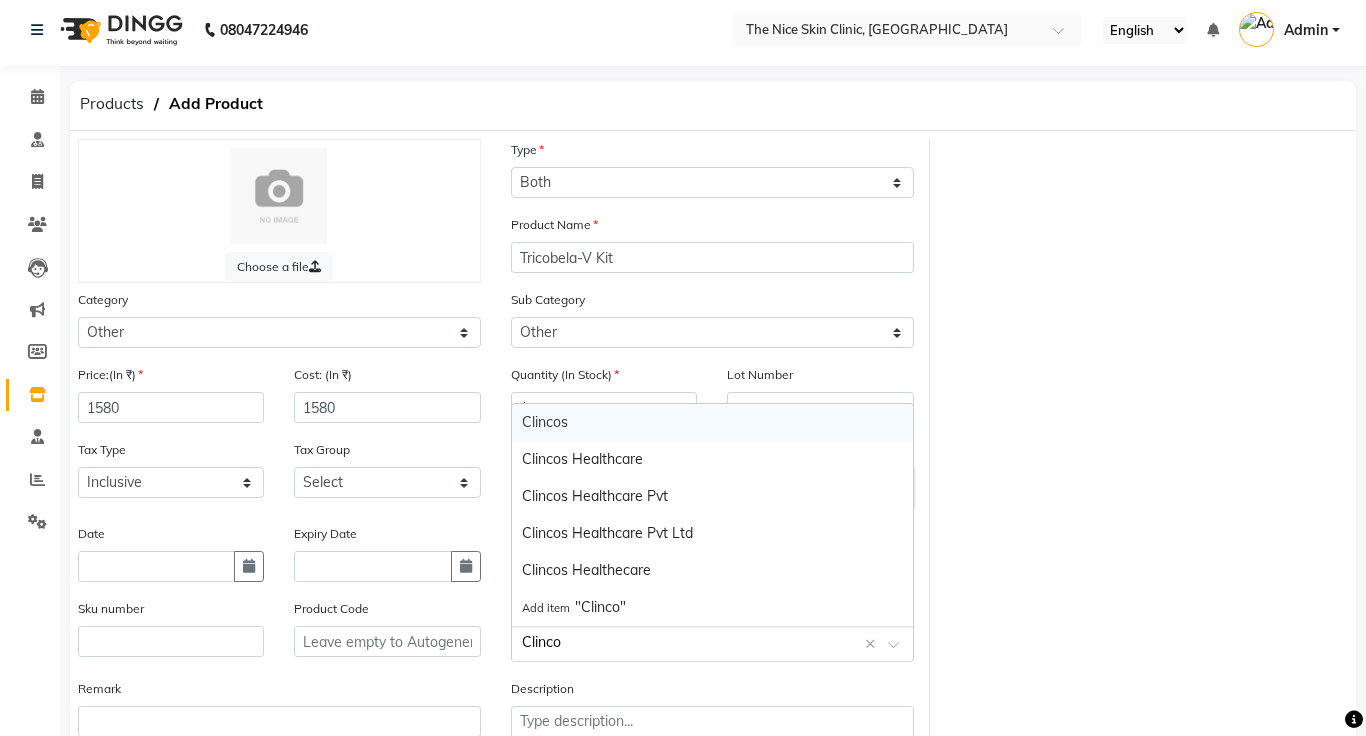 type on "Clincos" 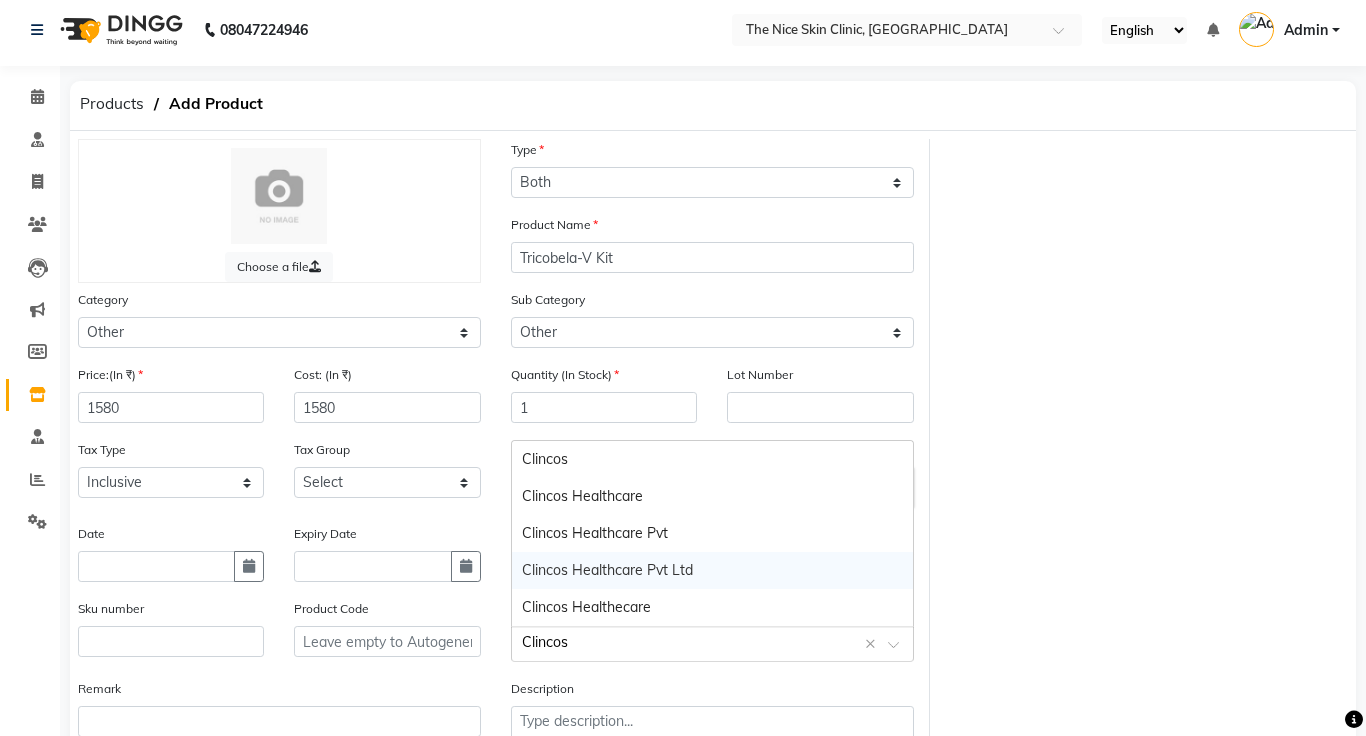 click on "Clincos Healthcare Pvt Ltd" at bounding box center (712, 570) 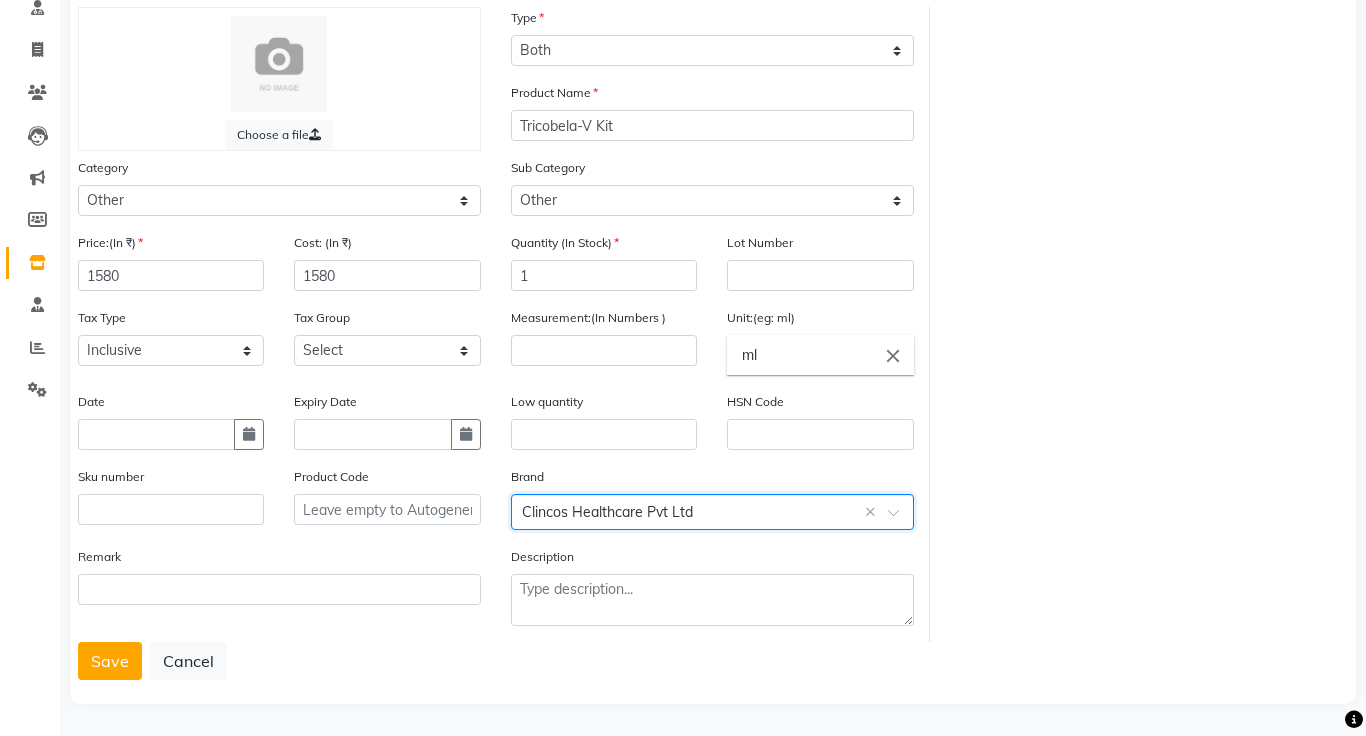 scroll, scrollTop: 140, scrollLeft: 0, axis: vertical 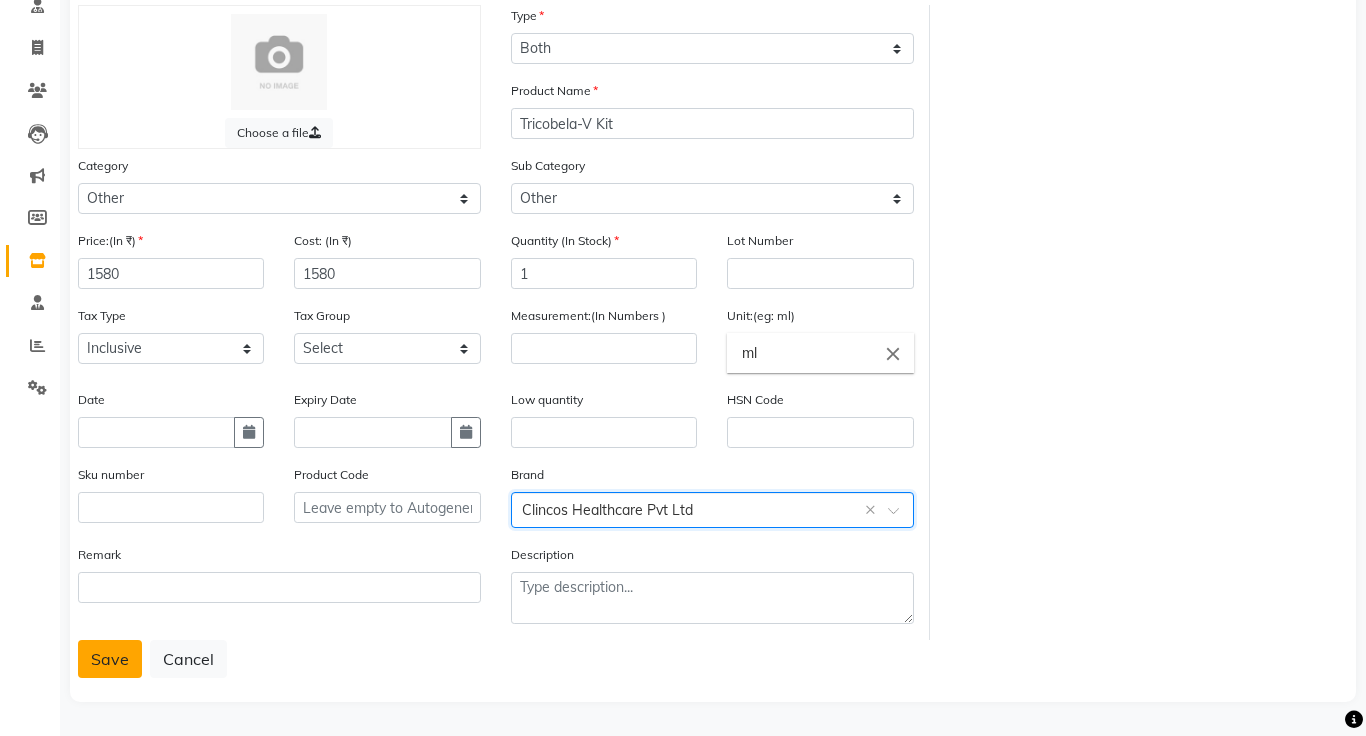 click on "Save" 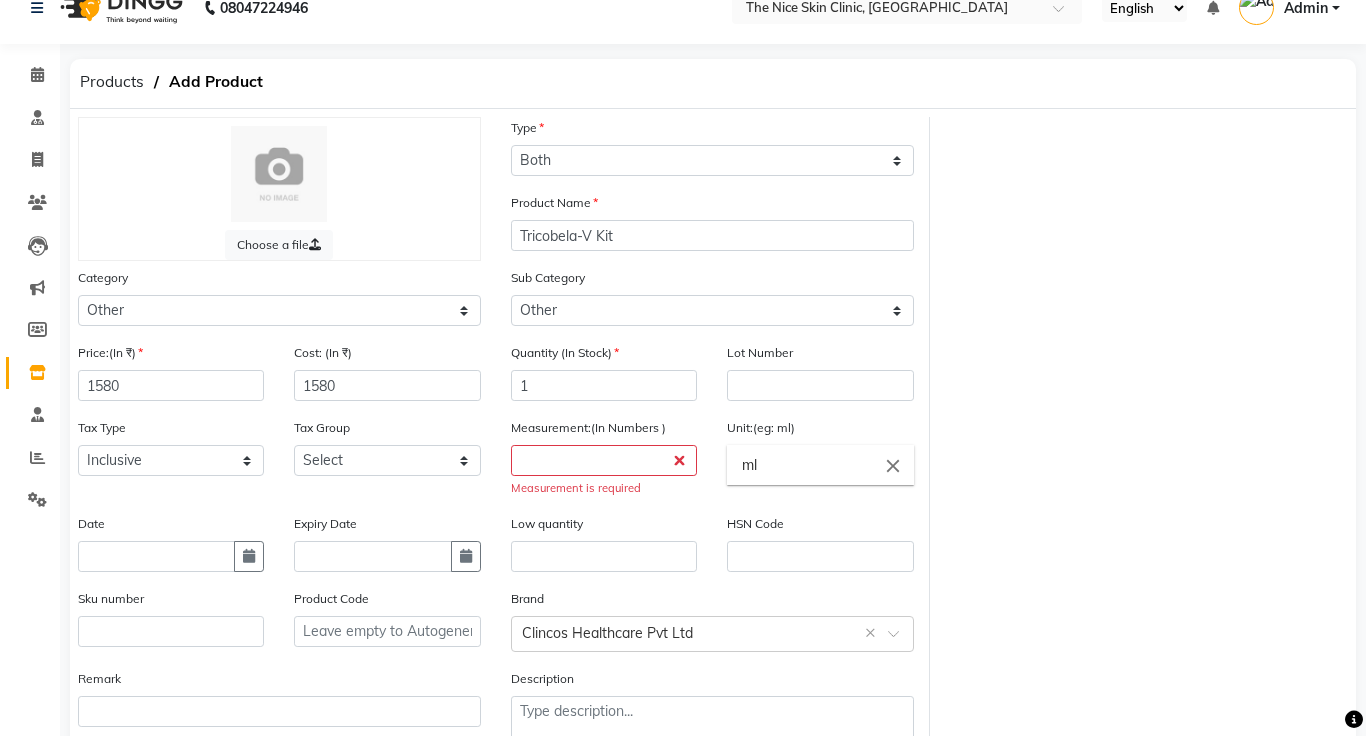 scroll, scrollTop: 0, scrollLeft: 0, axis: both 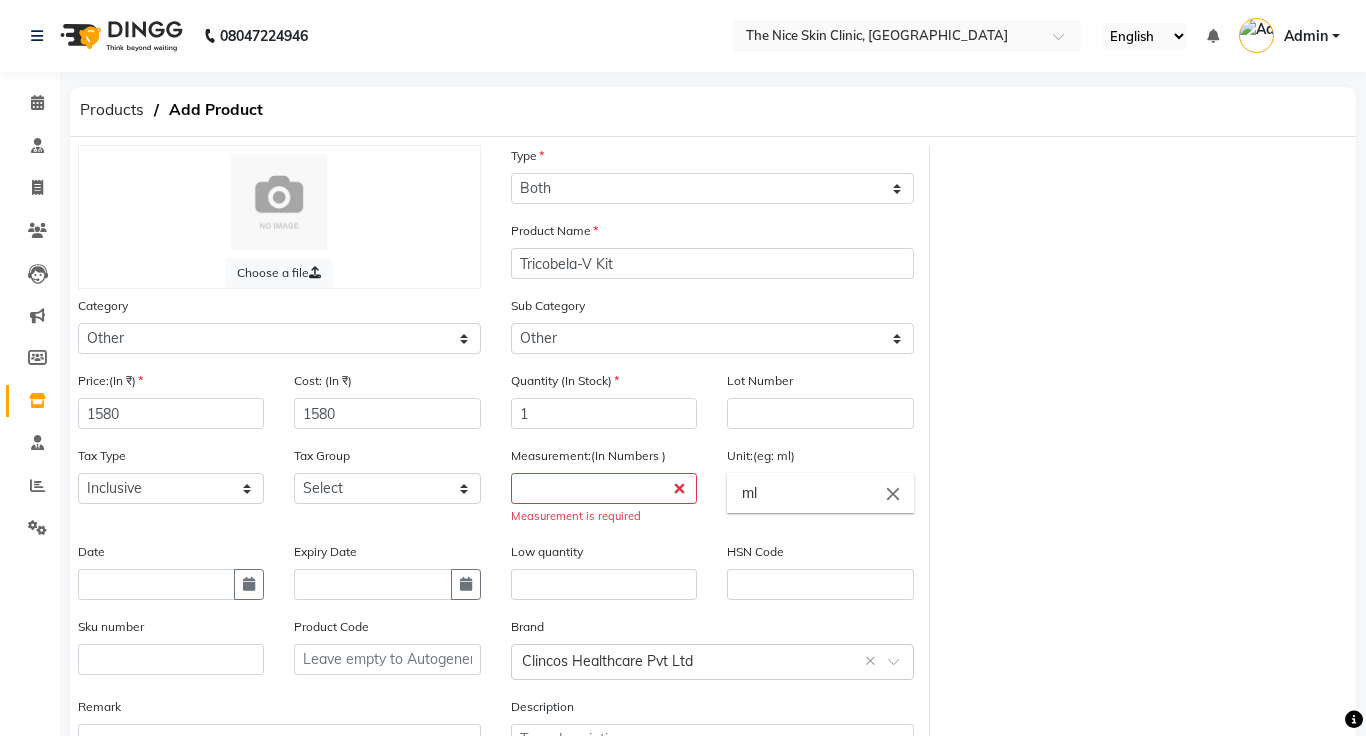 click on "Measurement:(In Numbers )  Measurement is required" 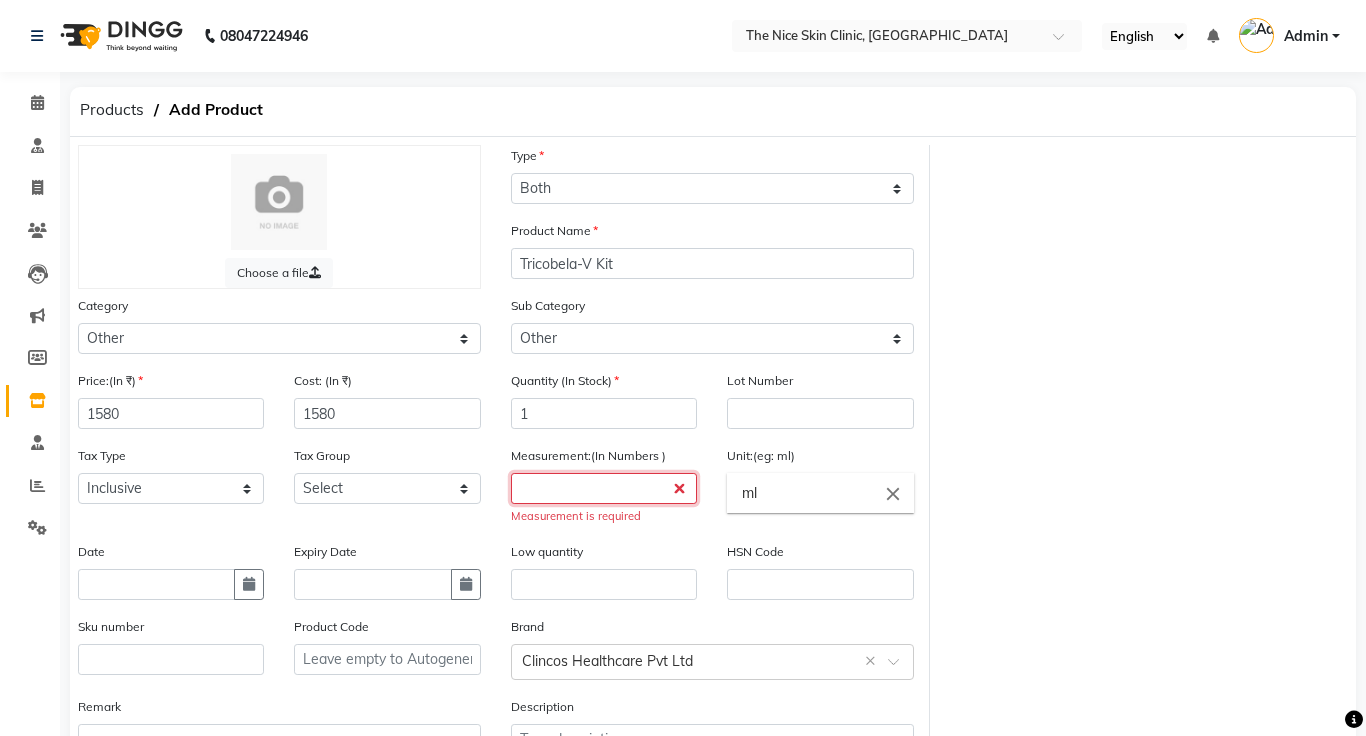 click 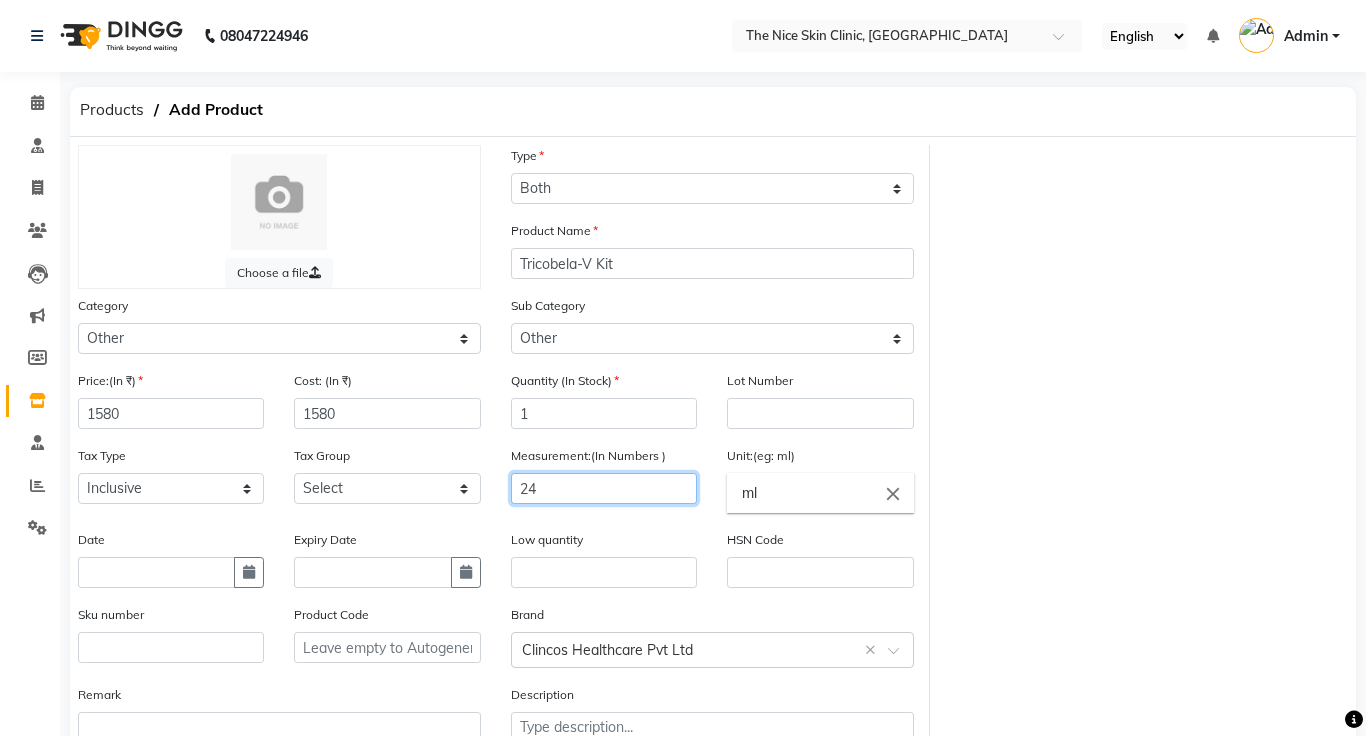 type on "24" 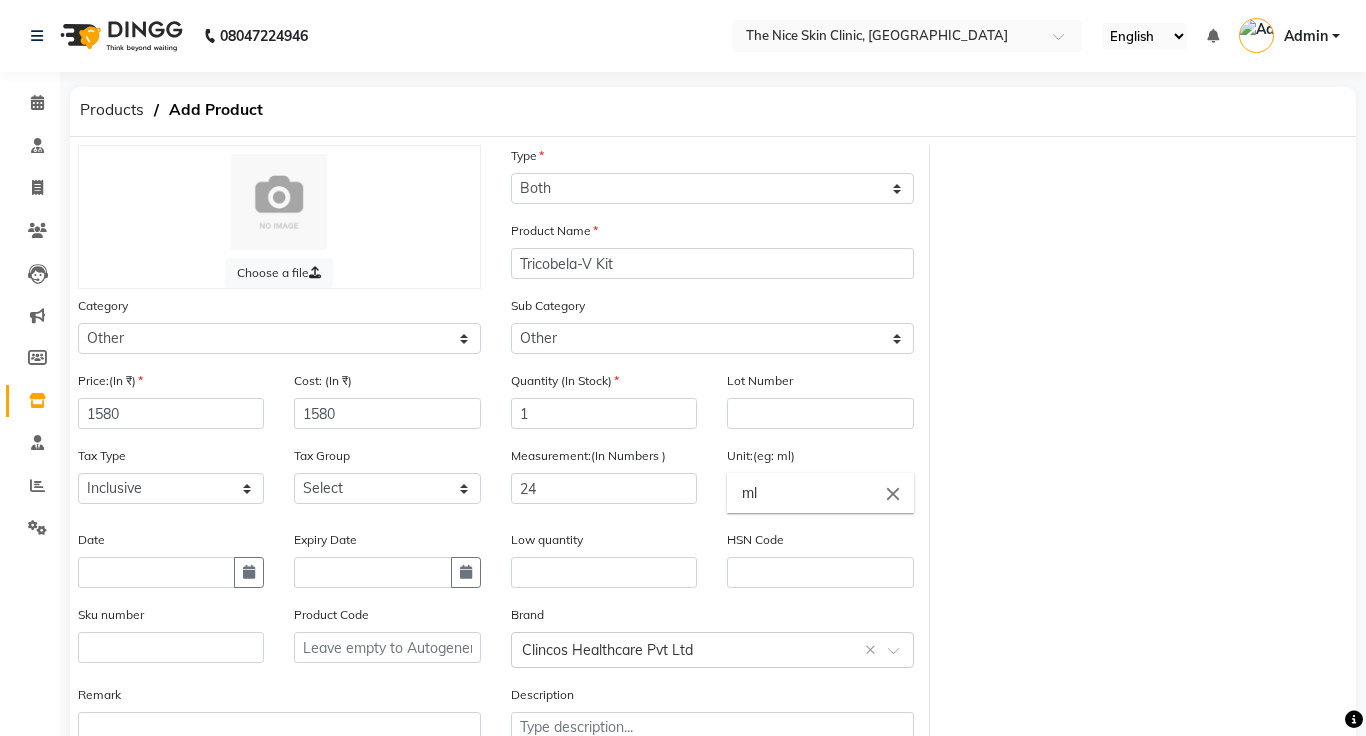 click on "ml" 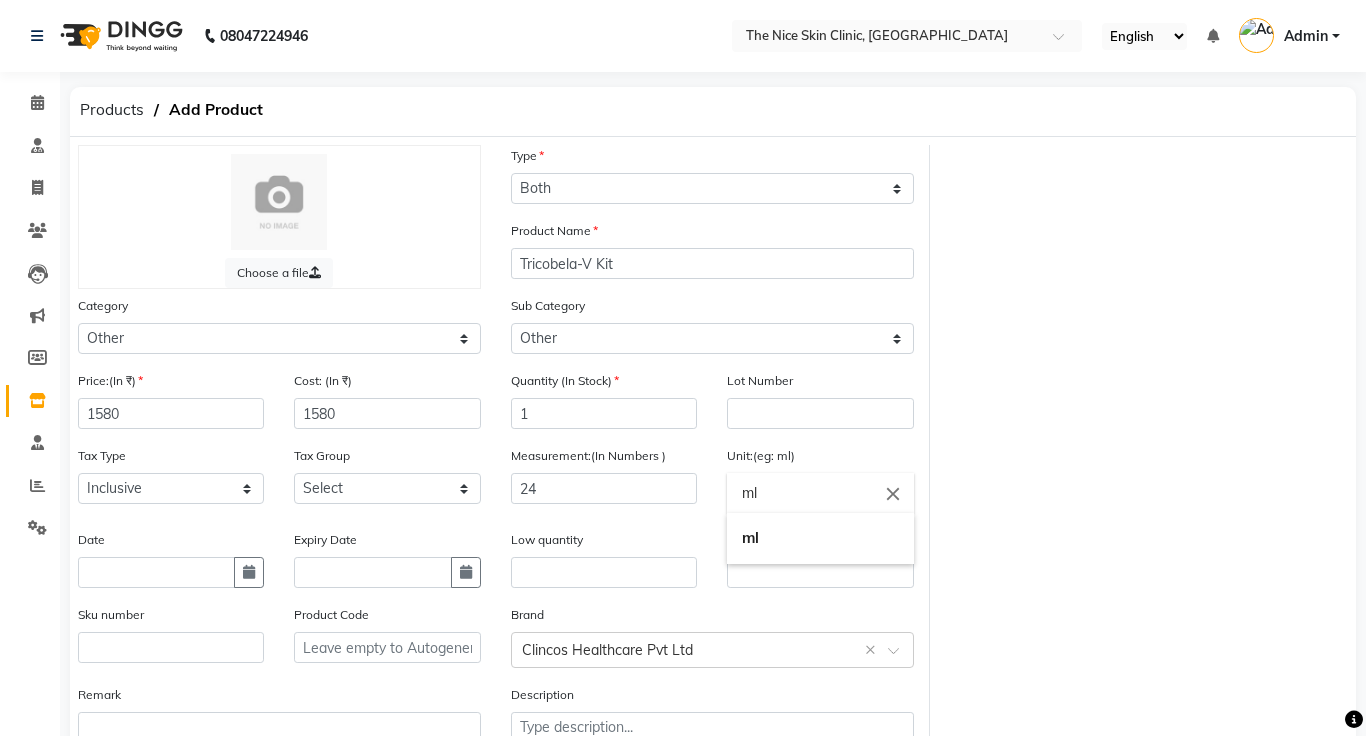 type on "m" 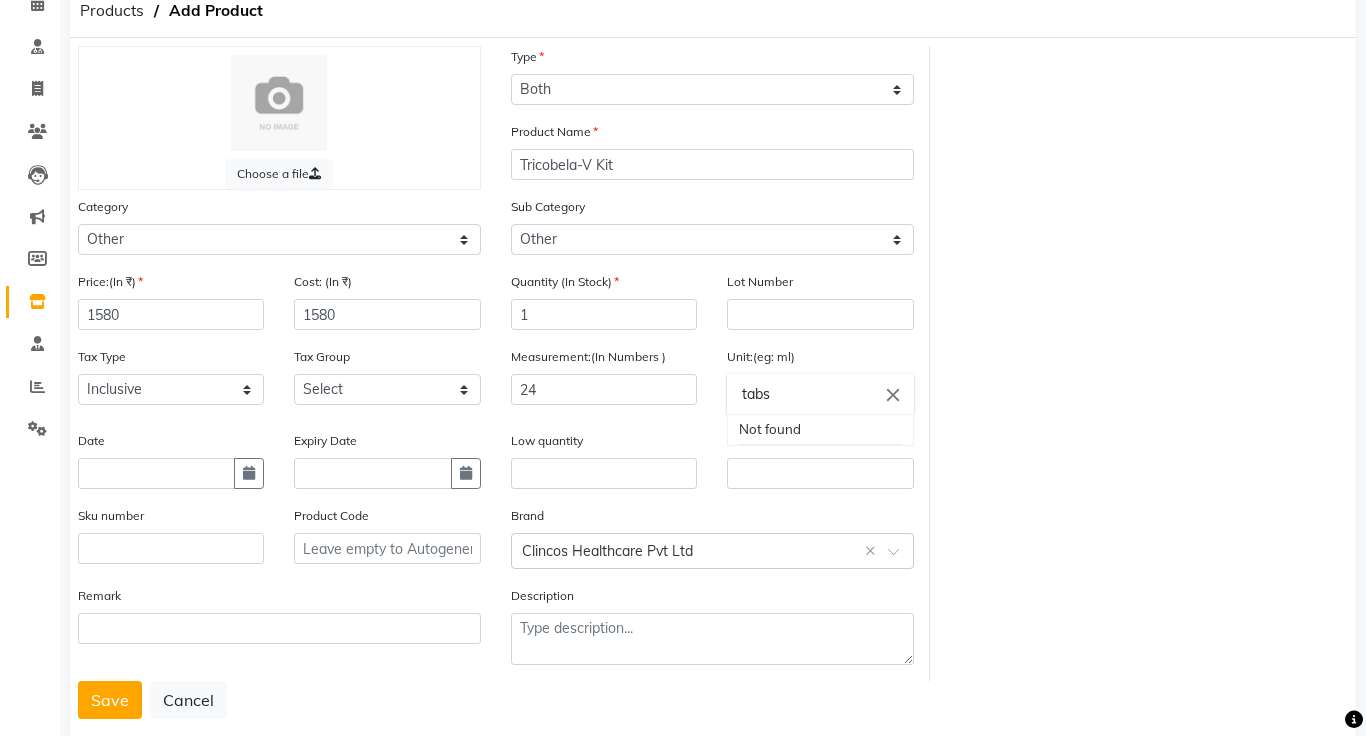 scroll, scrollTop: 140, scrollLeft: 0, axis: vertical 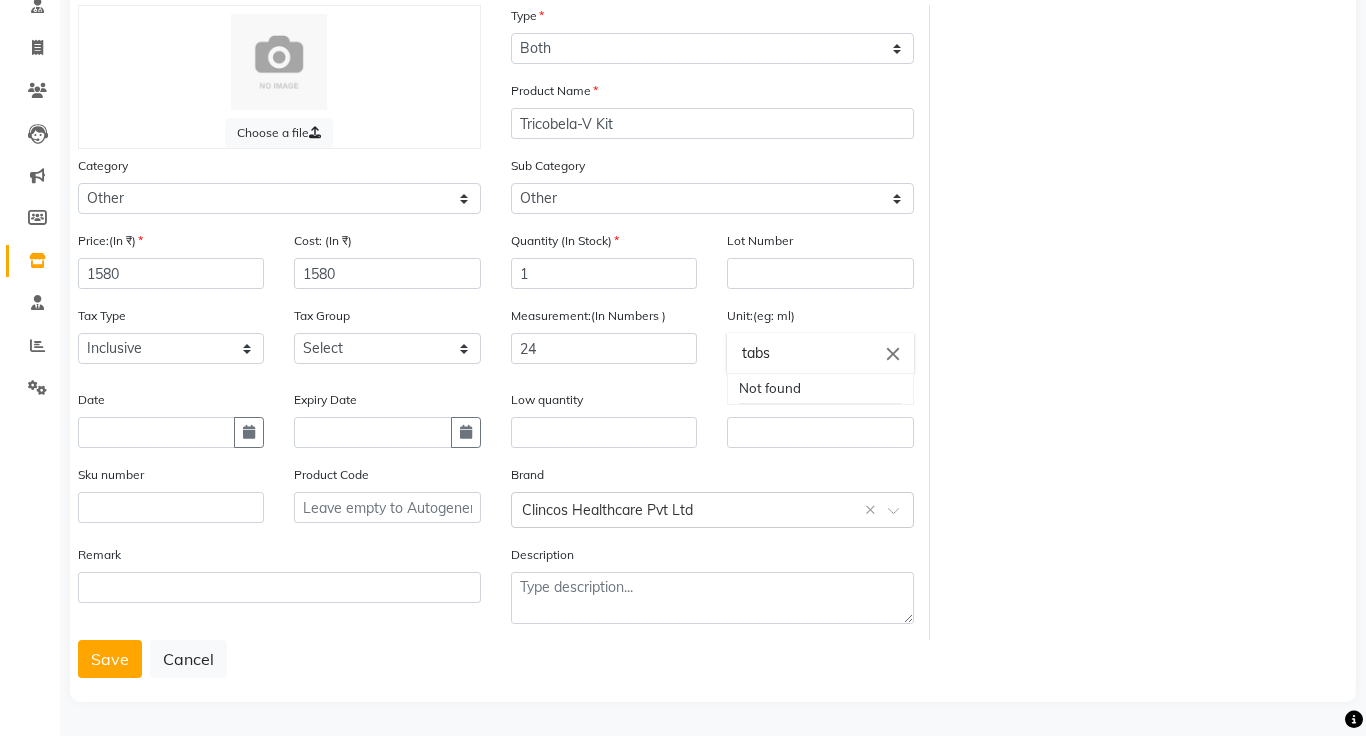 type on "tabs" 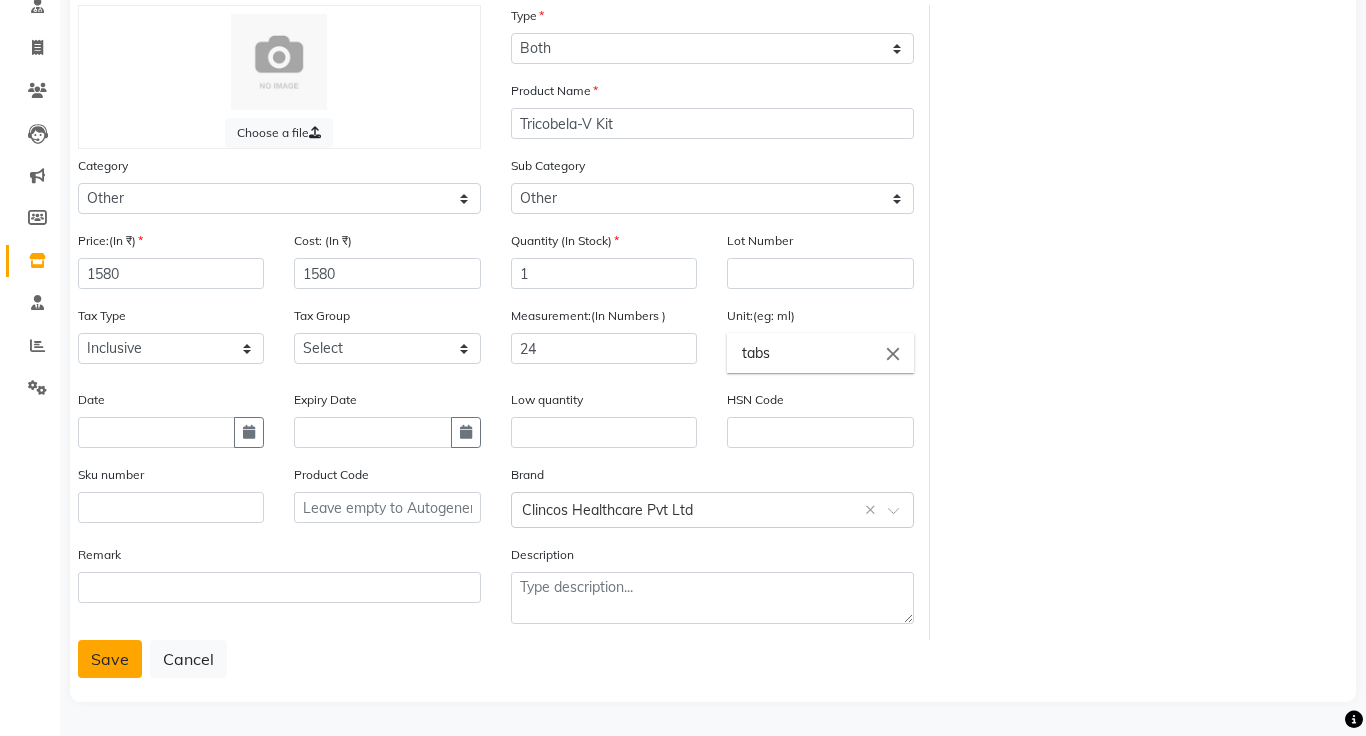 click on "Save" 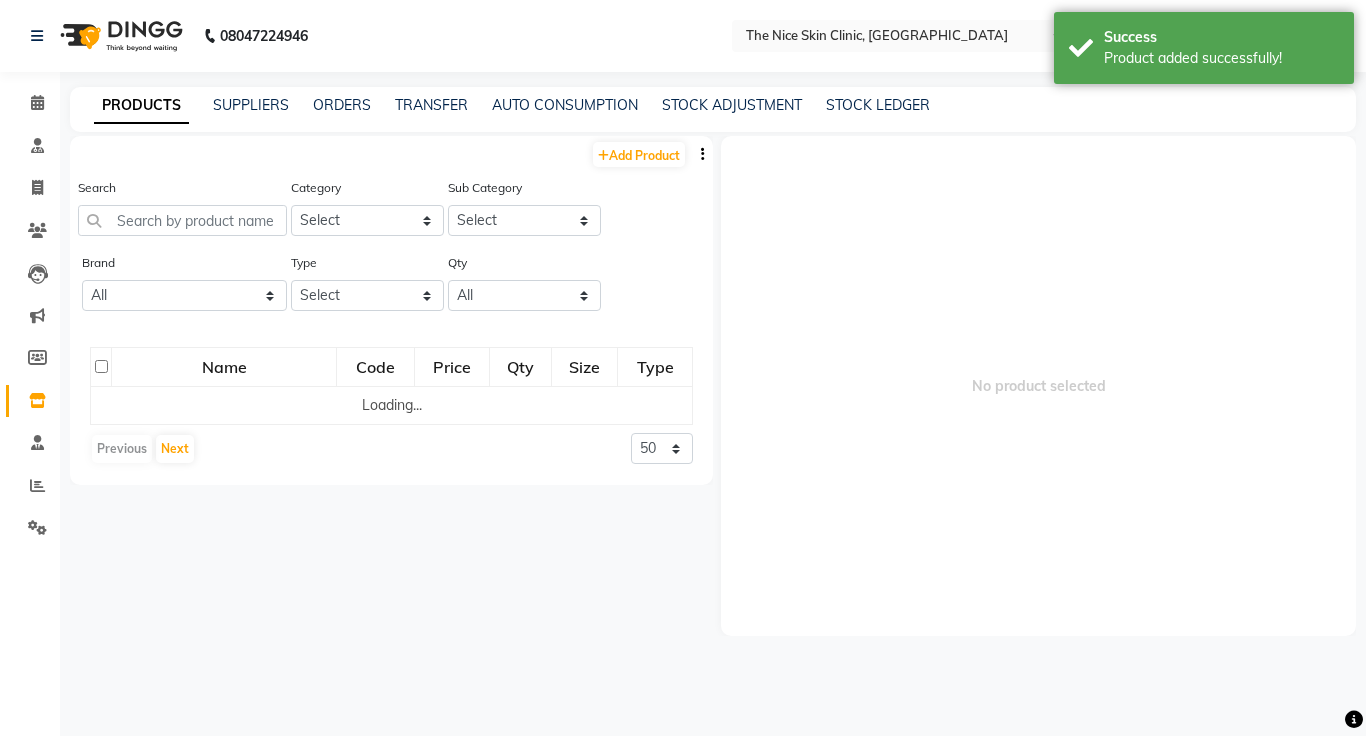 scroll, scrollTop: 0, scrollLeft: 0, axis: both 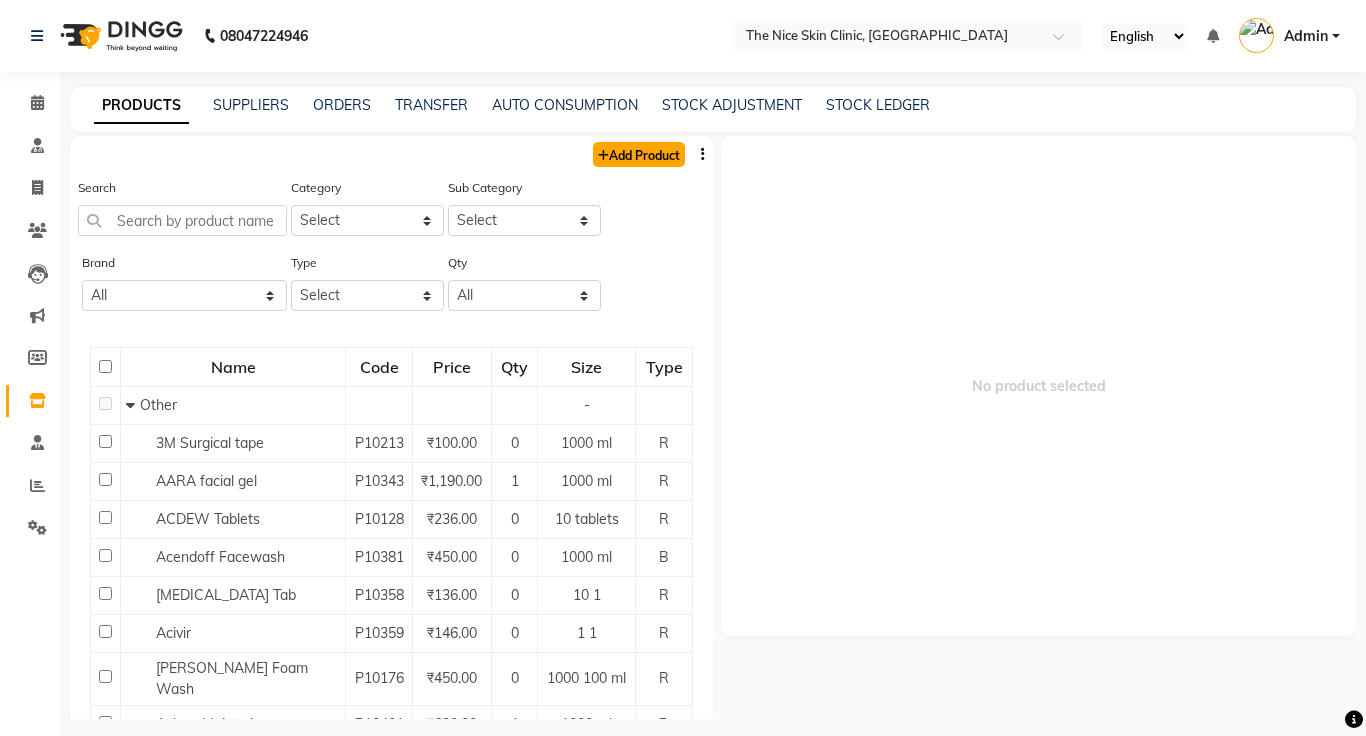 click on "Add Product" 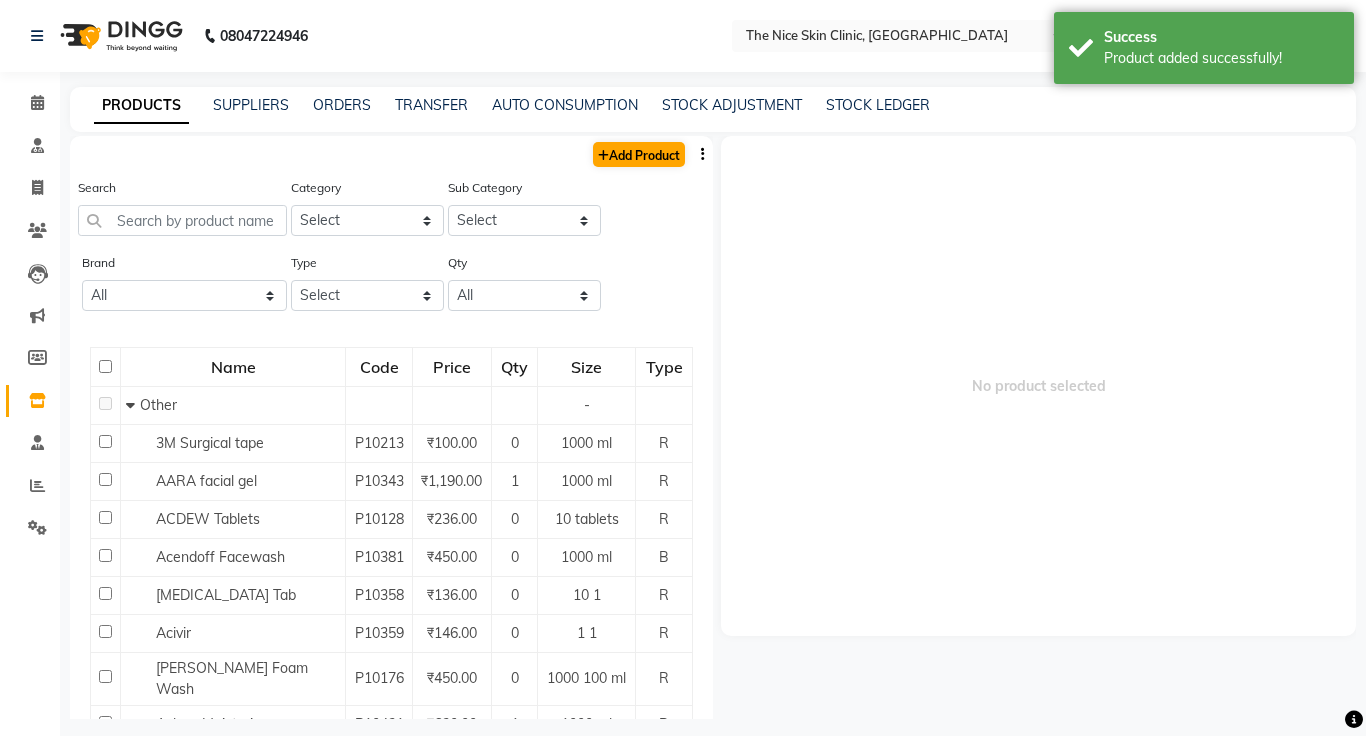 select on "true" 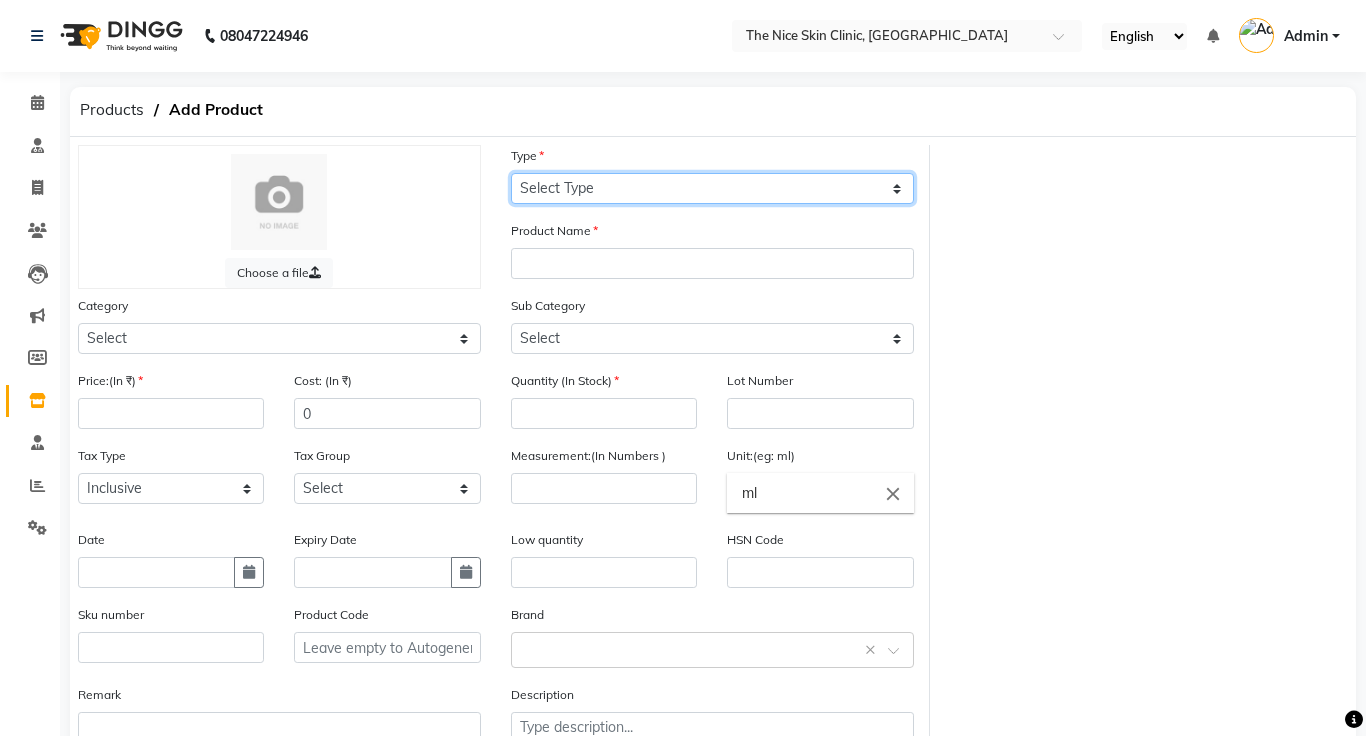 click on "Select Type Both Retail Consumable" 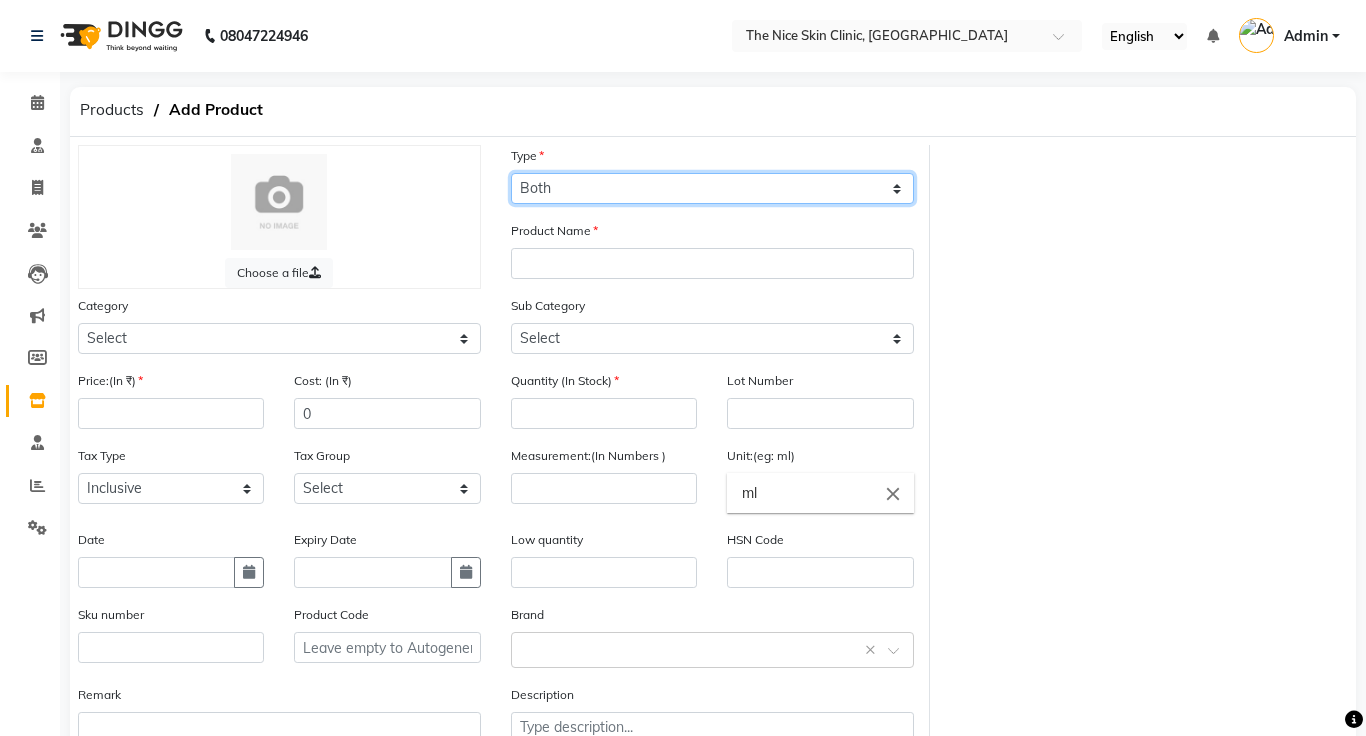 click on "Select Type Both Retail Consumable" 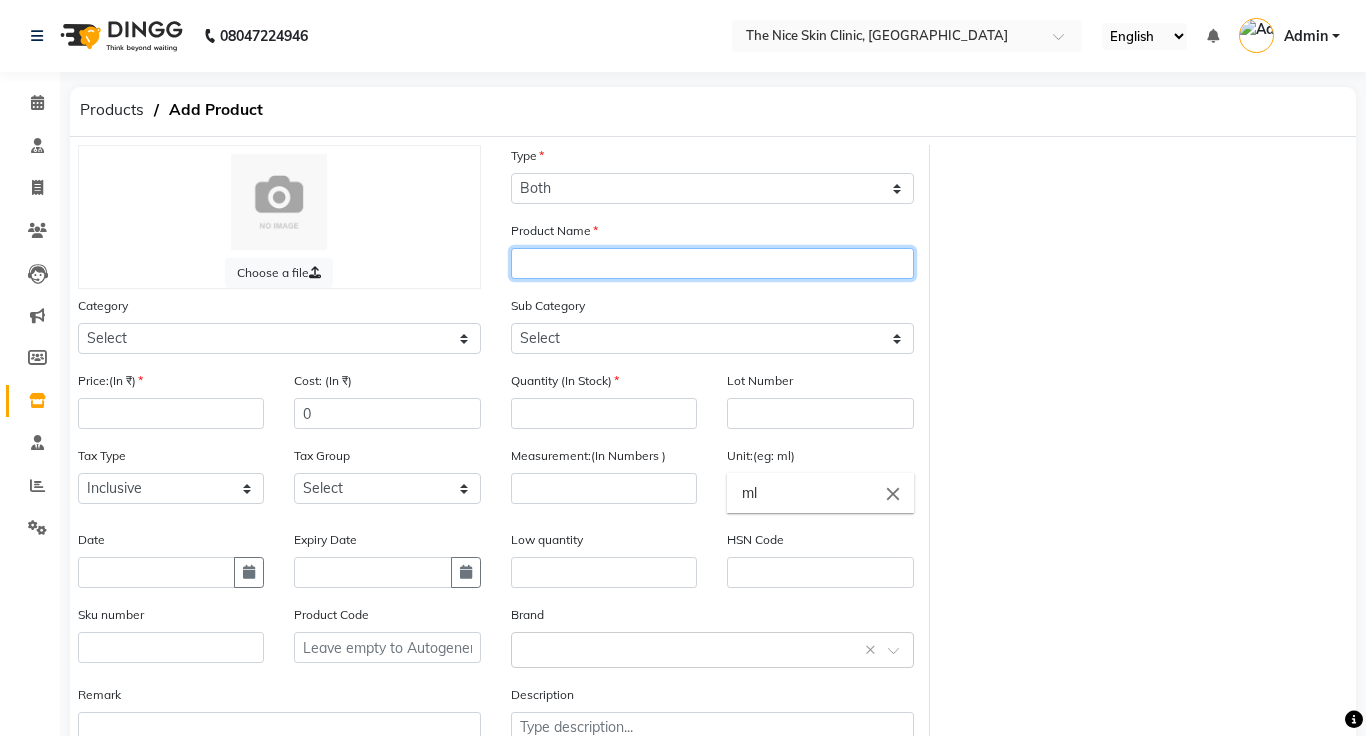 click 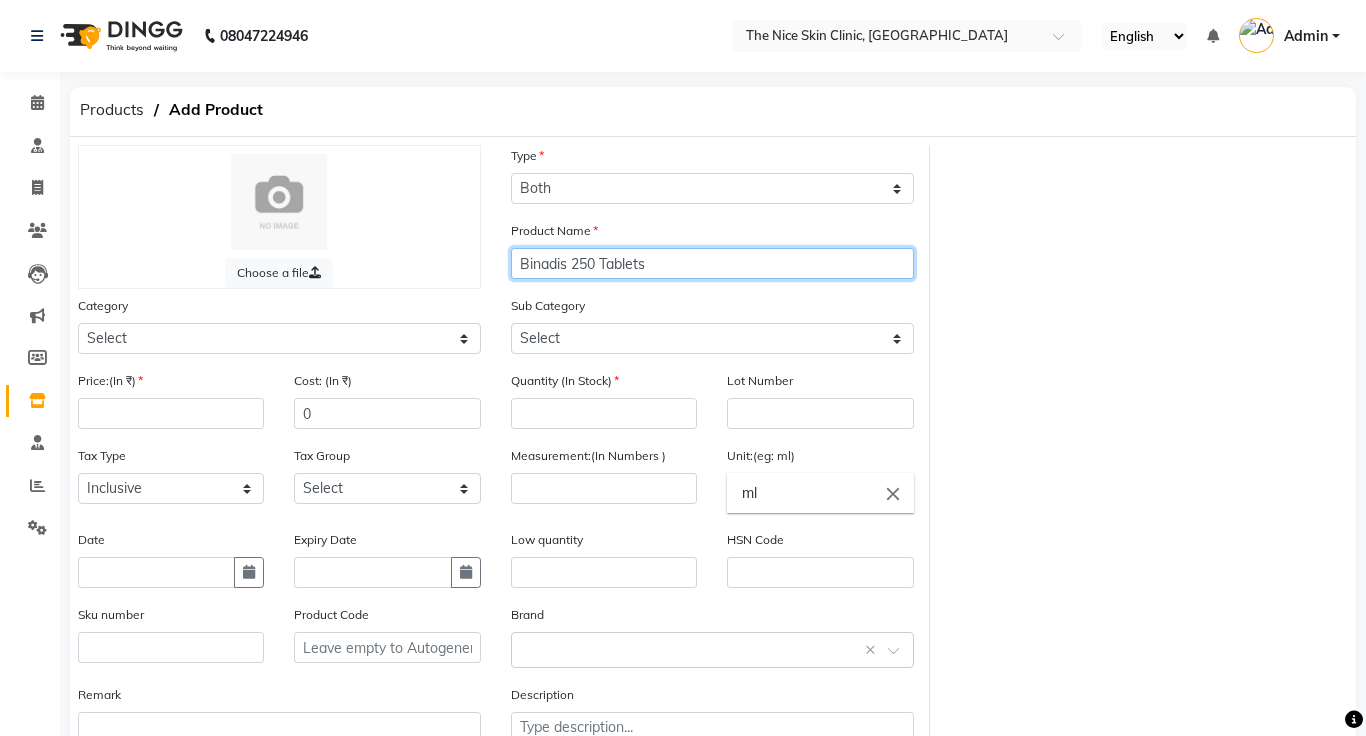 type on "Binadis 250 Tablets" 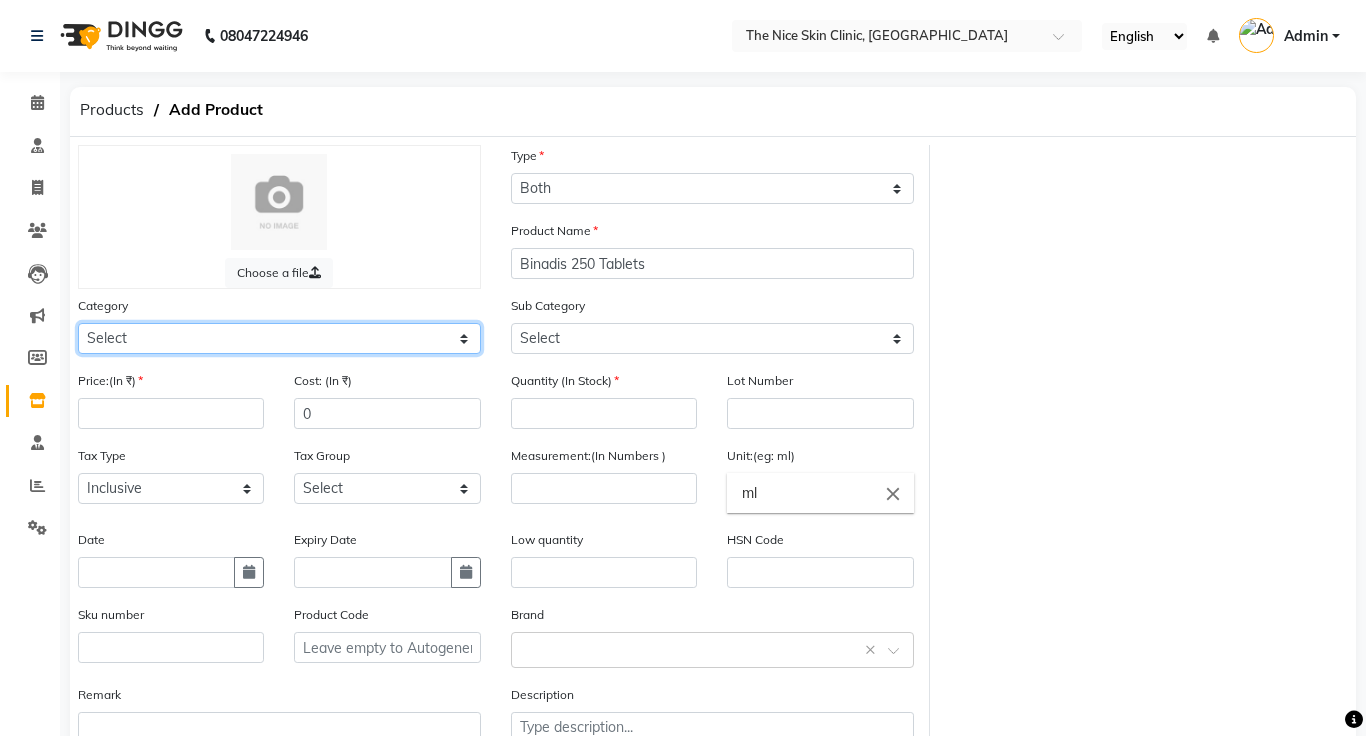 click on "Select Other" 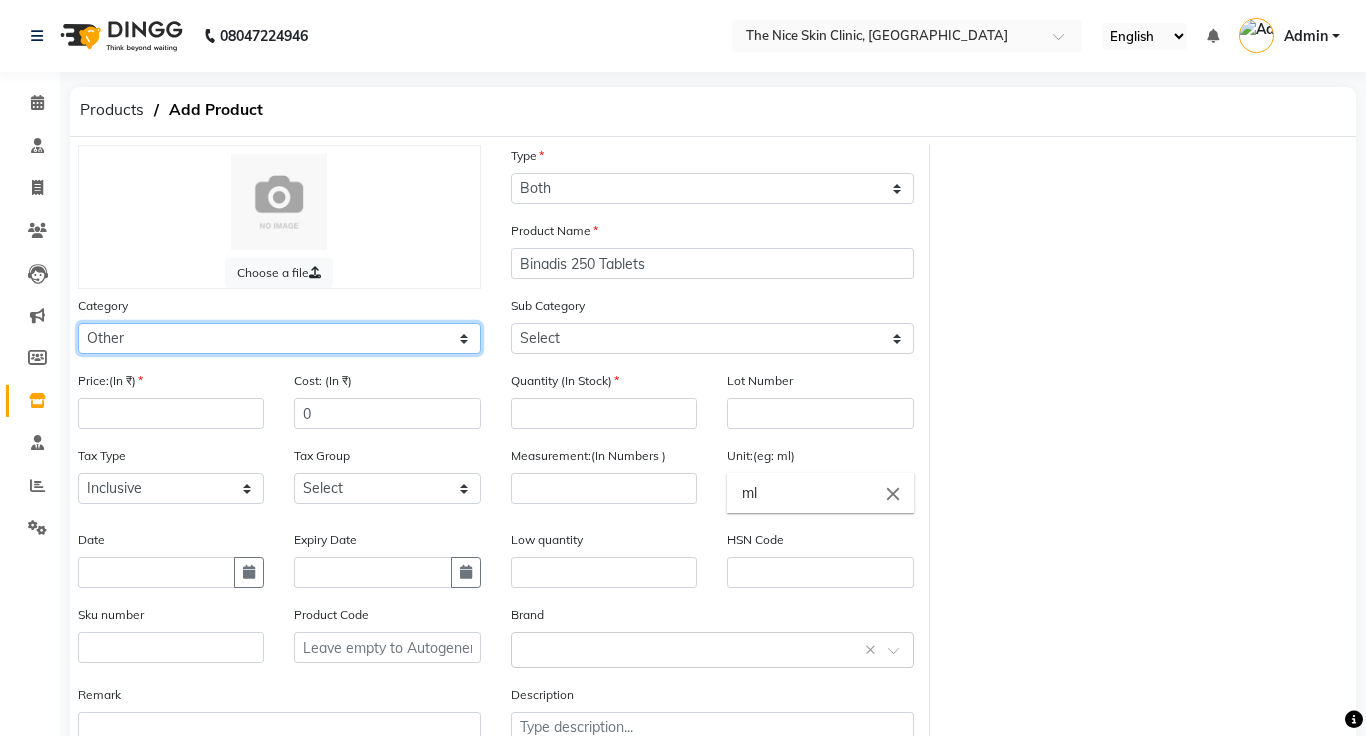 click on "Select Other" 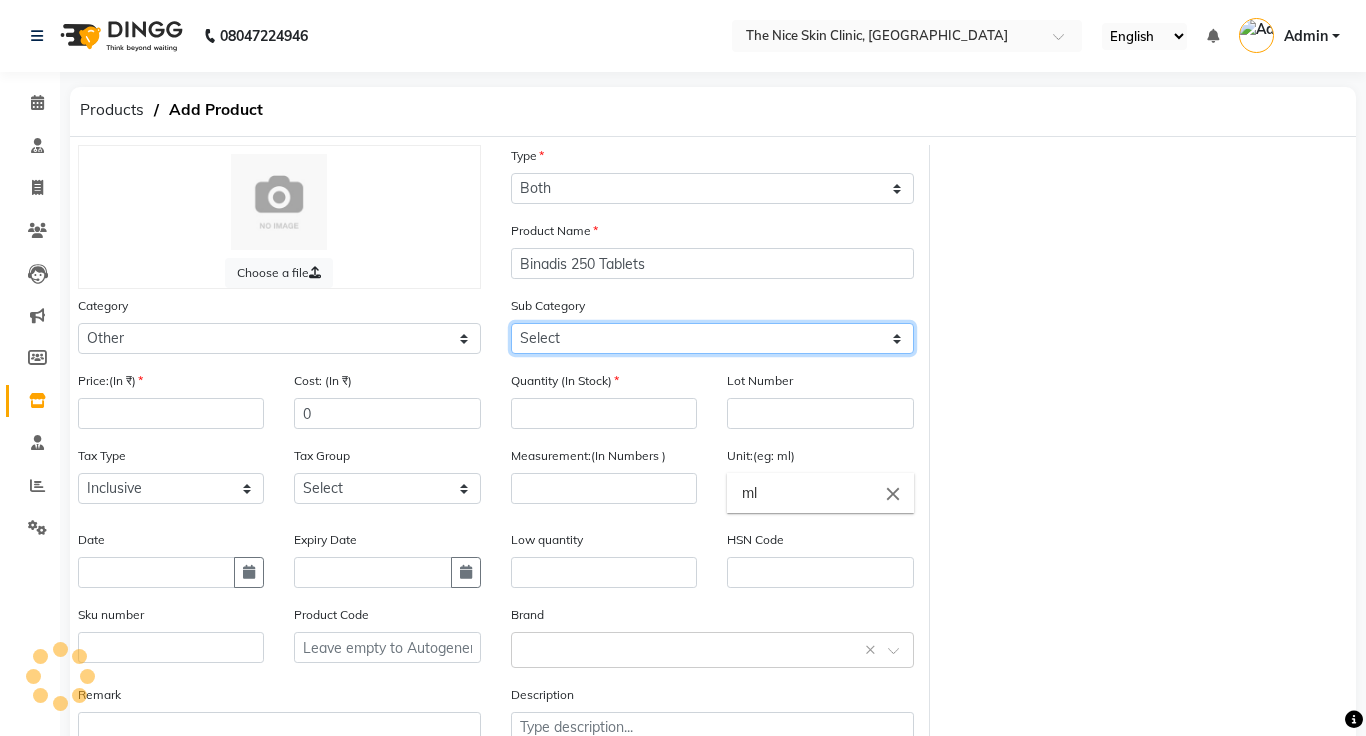 click on "Select" 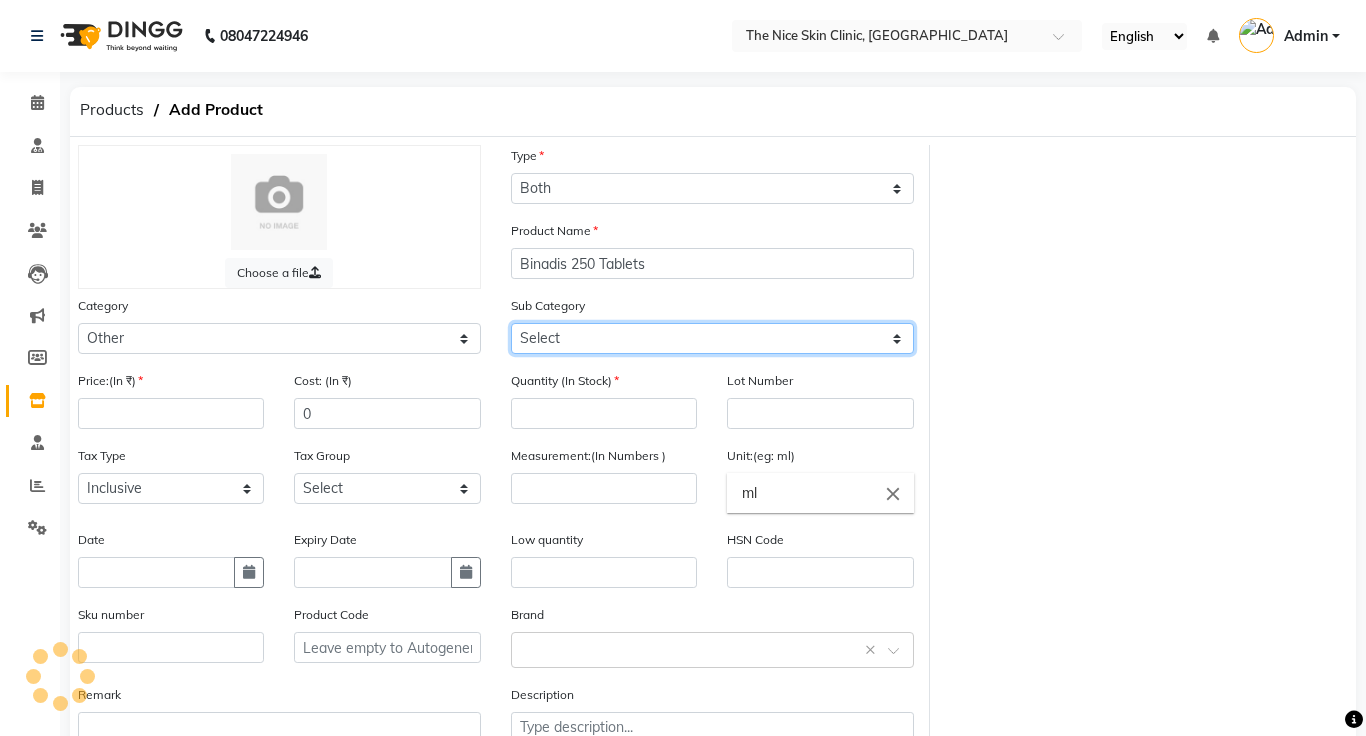 click on "Select" 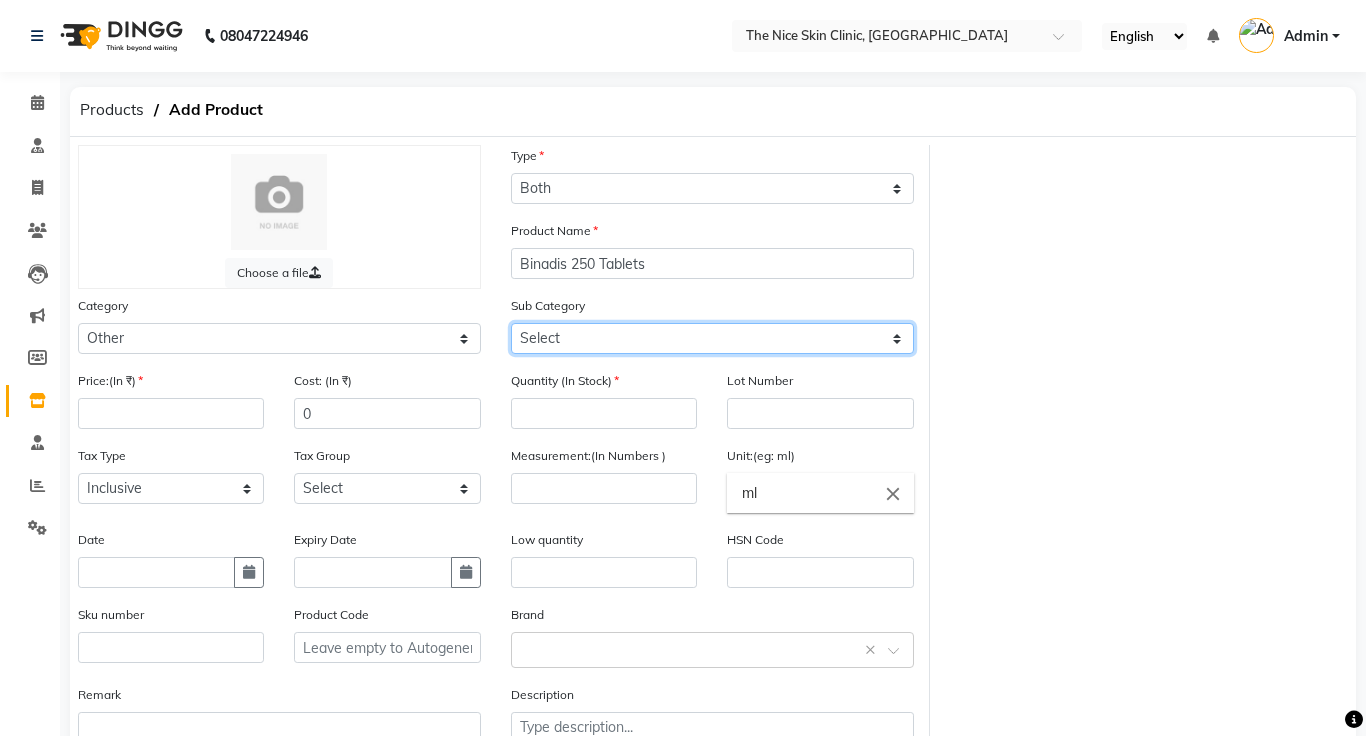click on "Select Other" 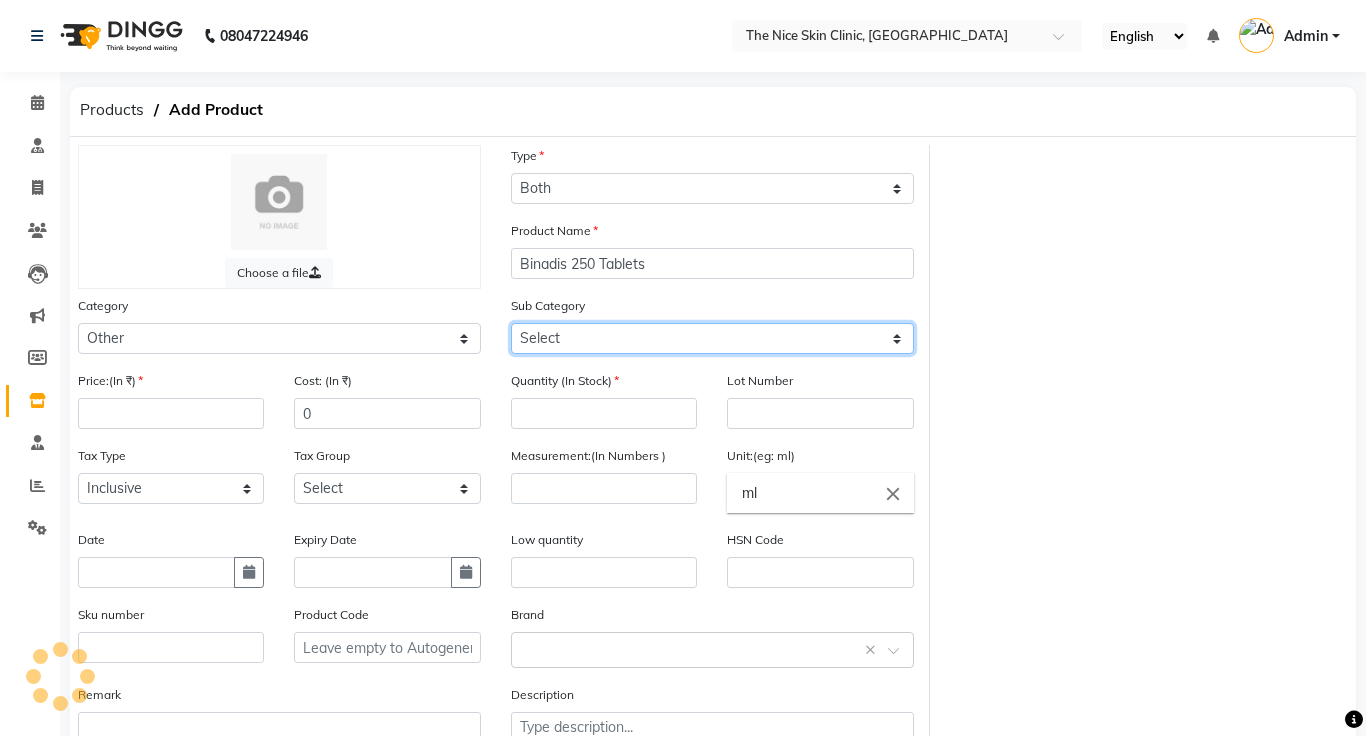 select on "3099" 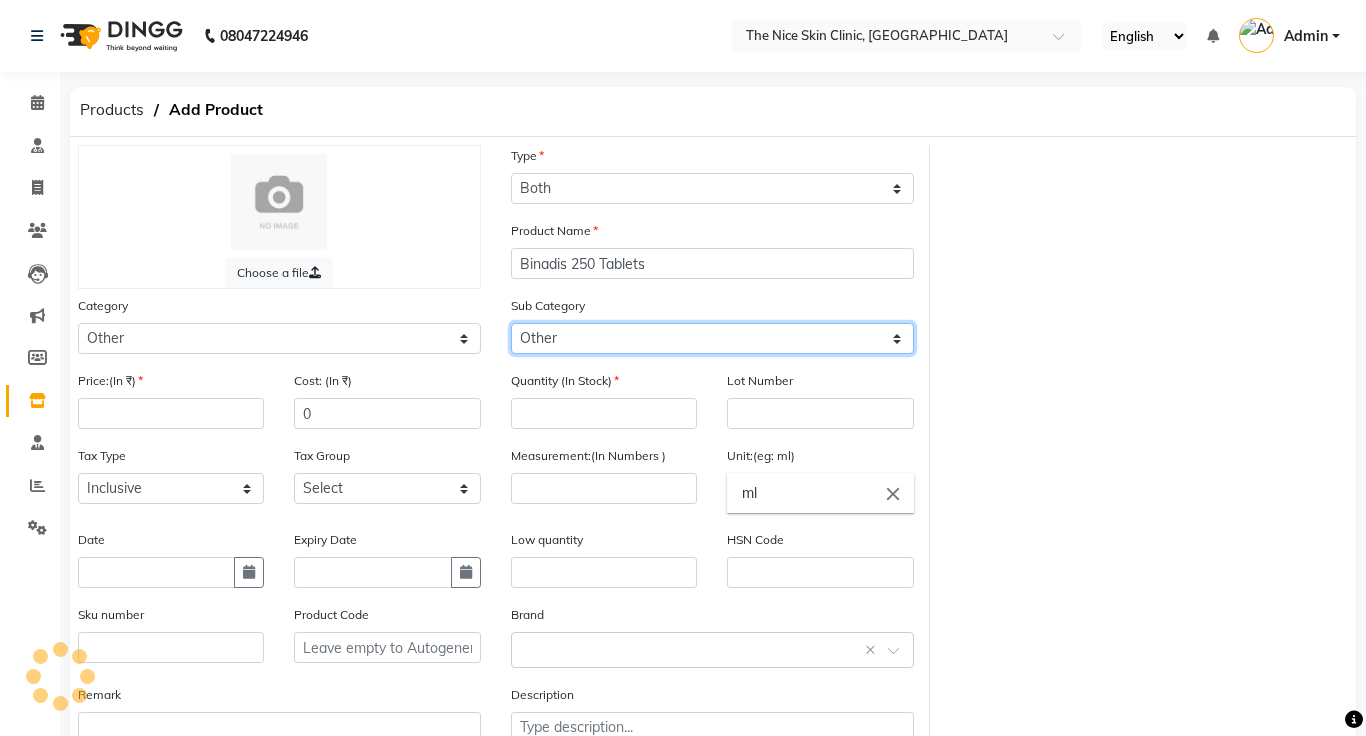 click on "Select Other" 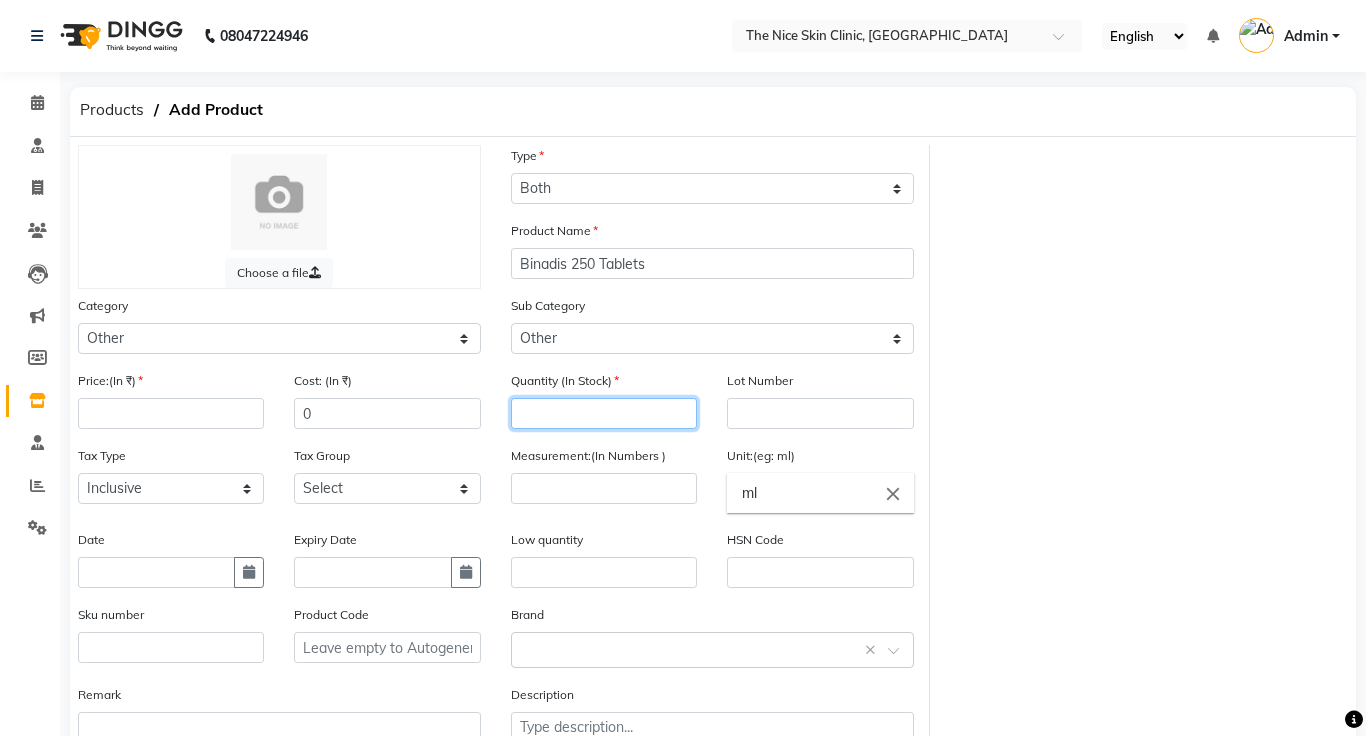 click 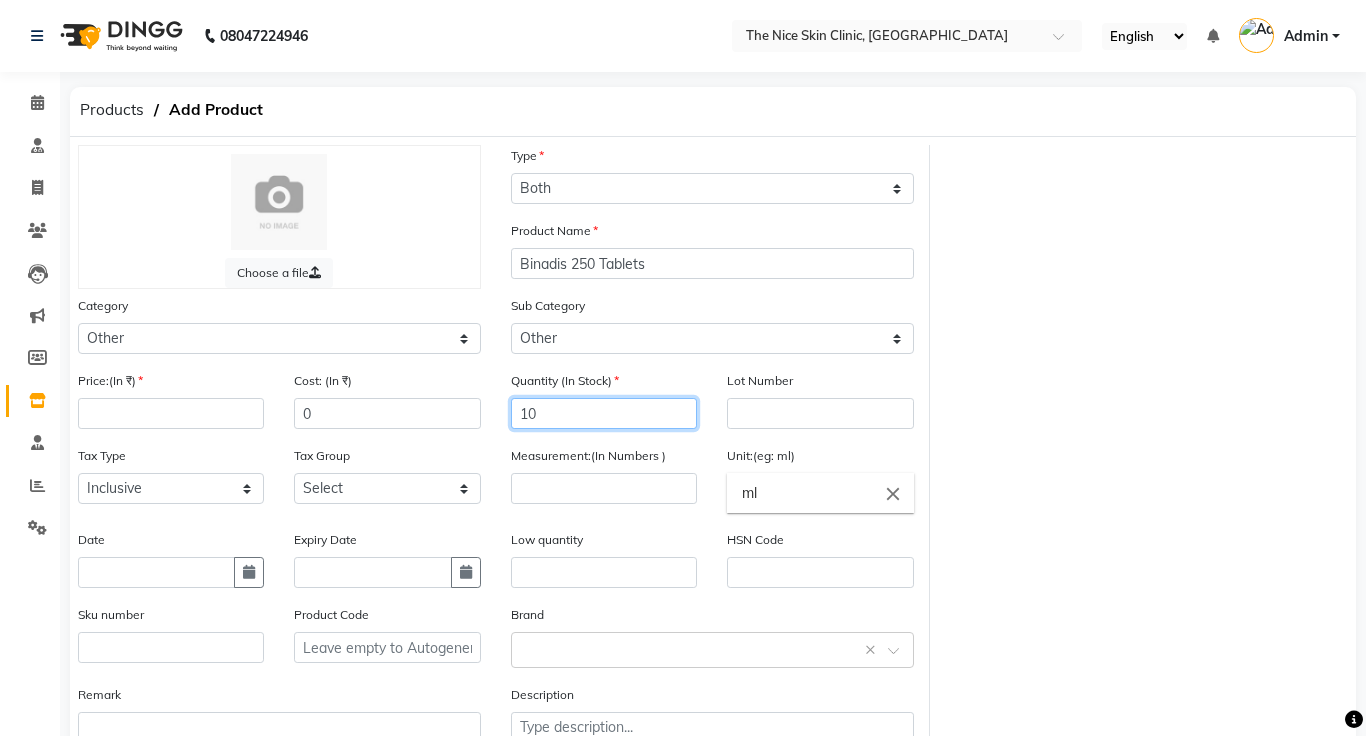 type on "10" 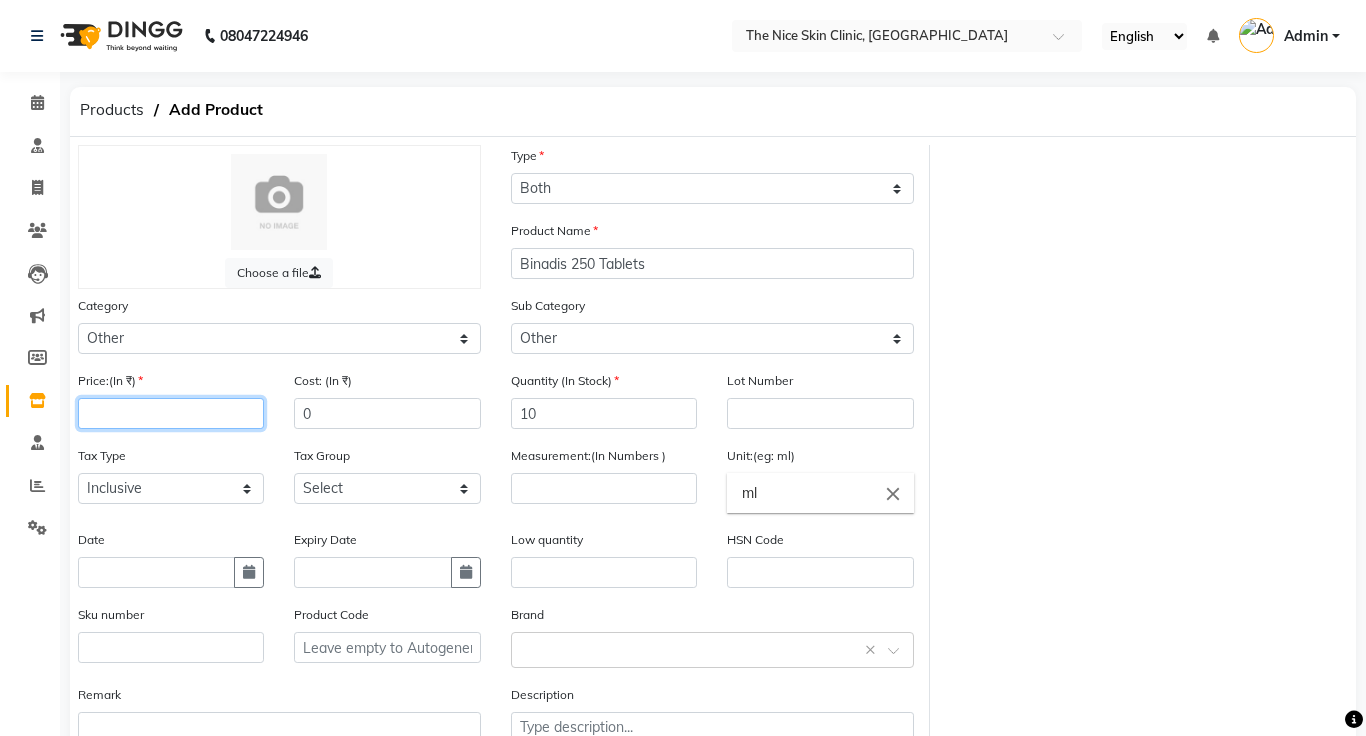 click 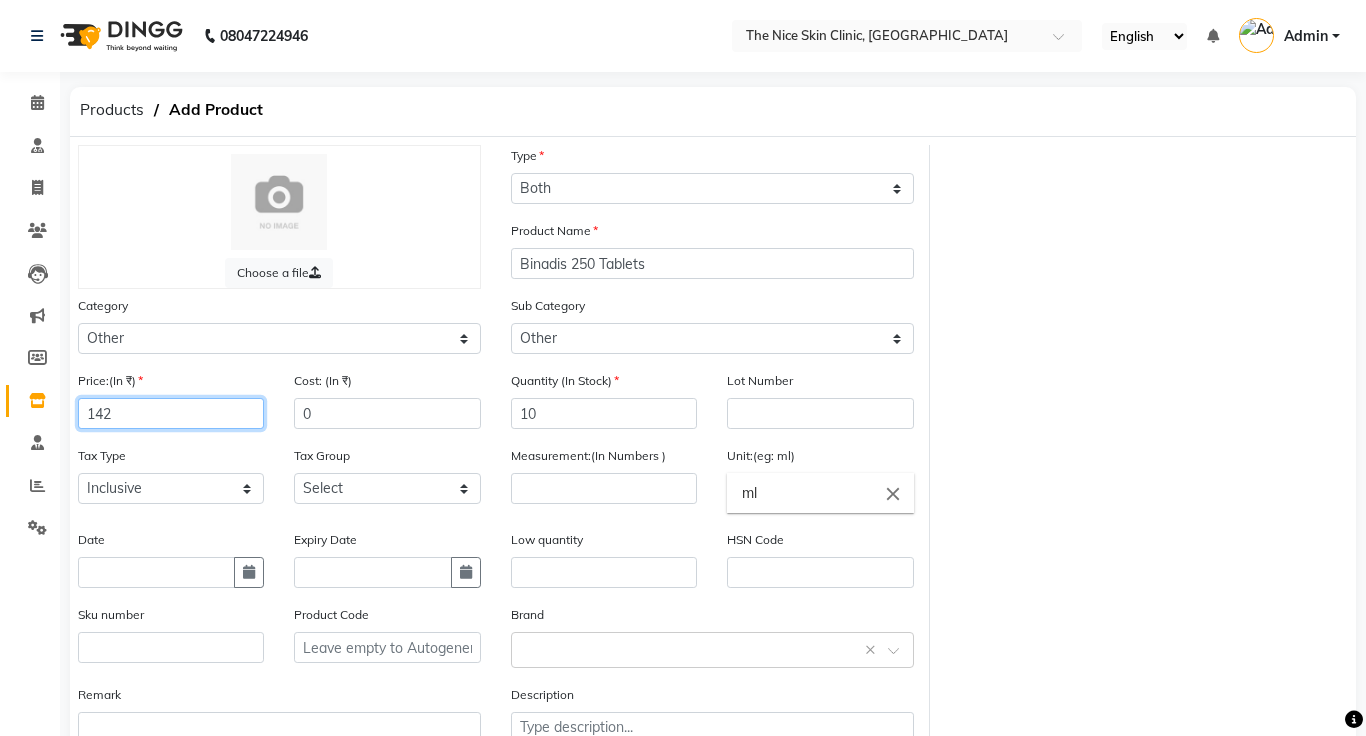 type on "142" 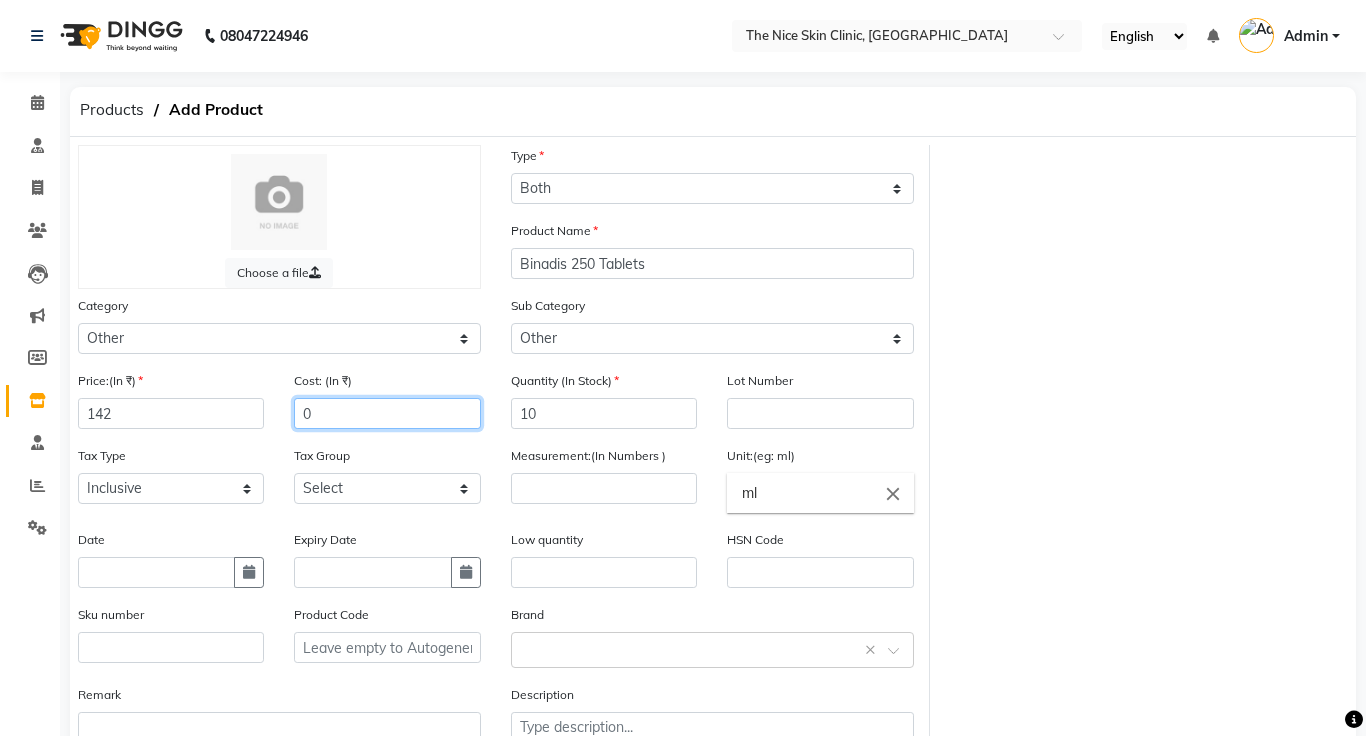 click on "0" 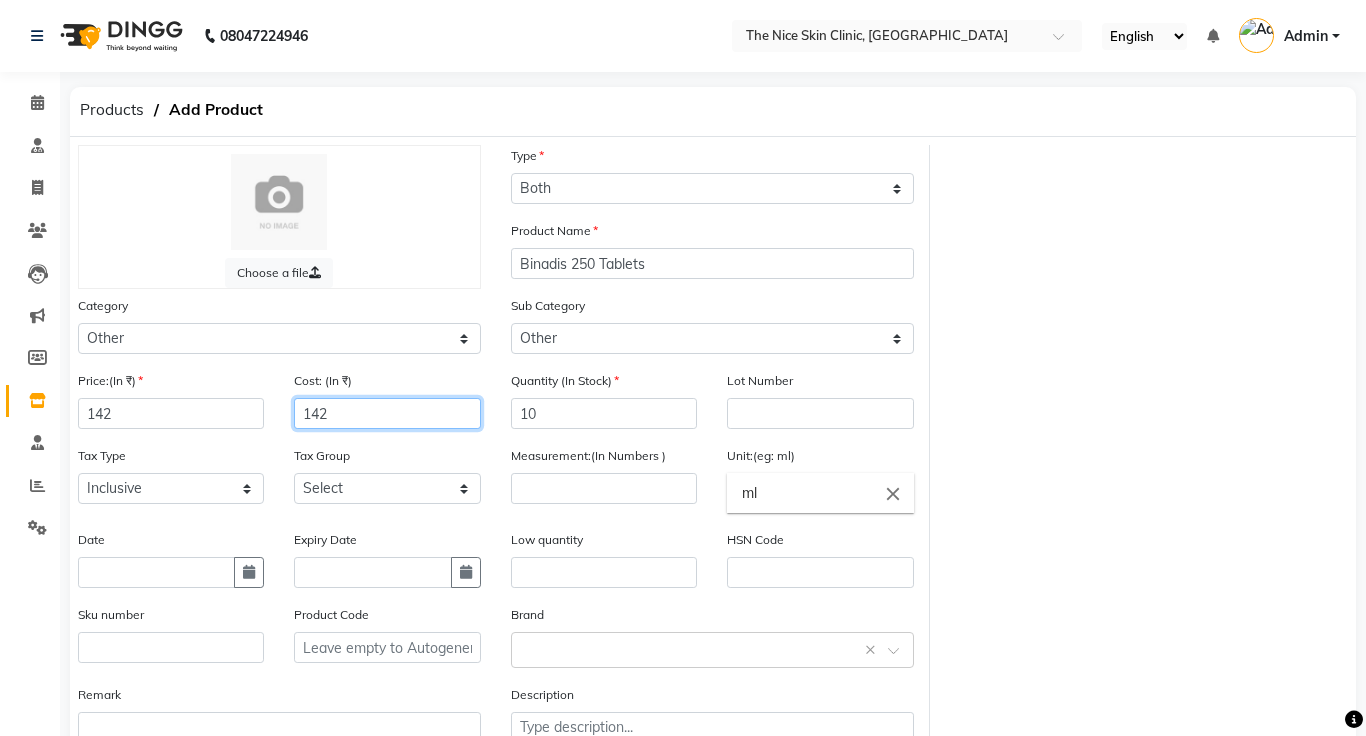type on "142" 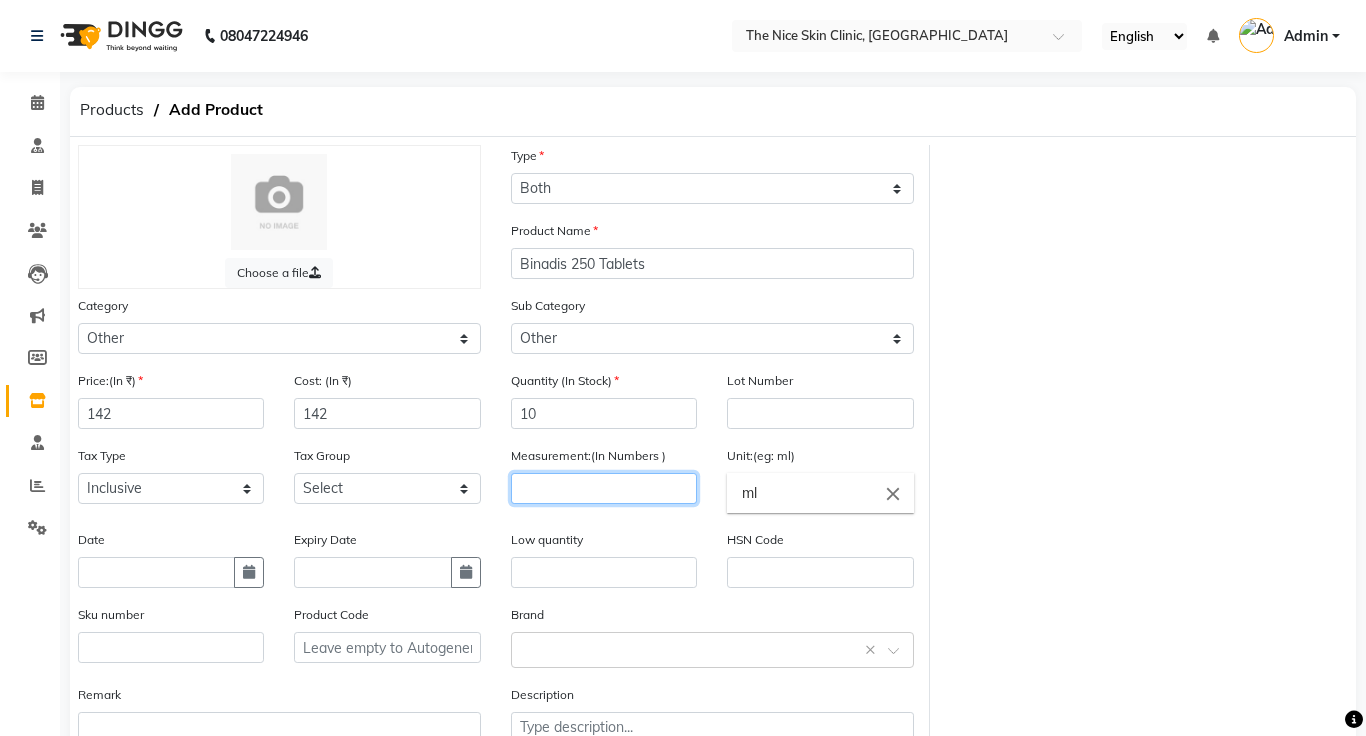 click 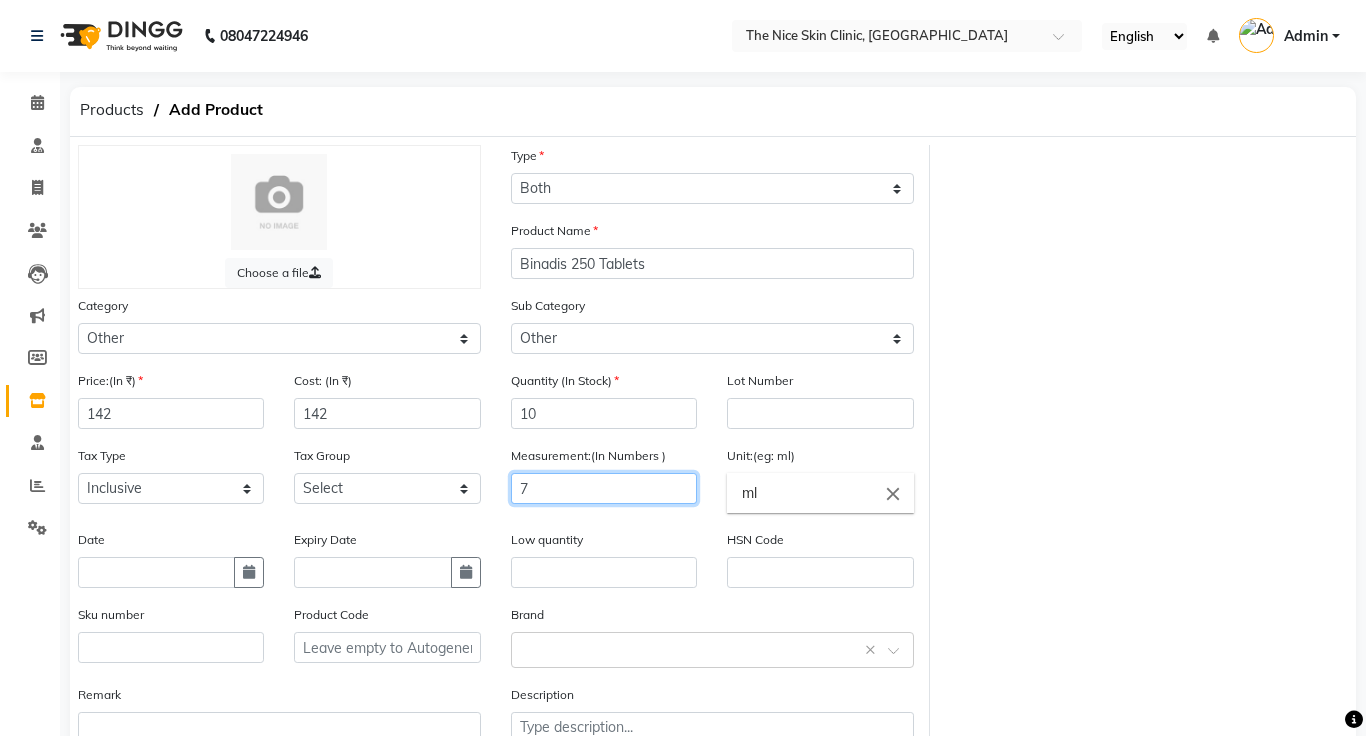 type on "7" 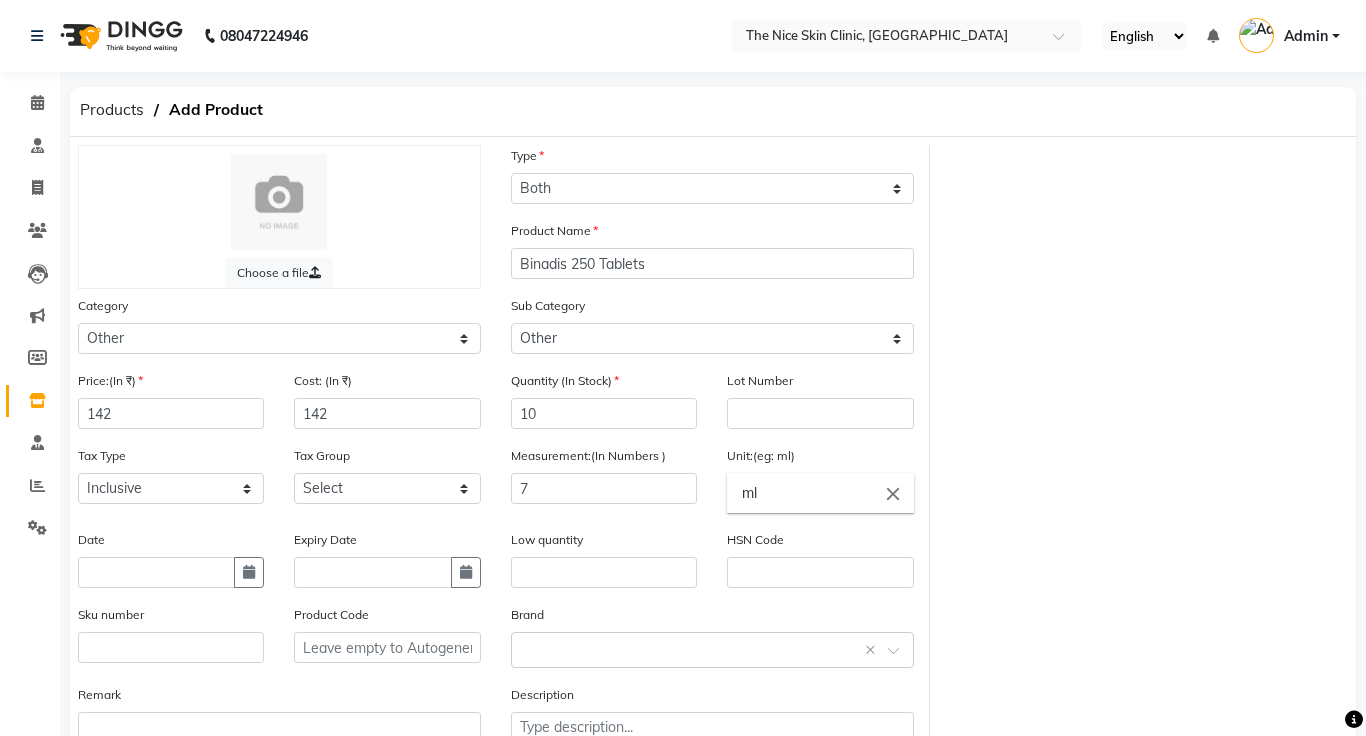 click on "ml" 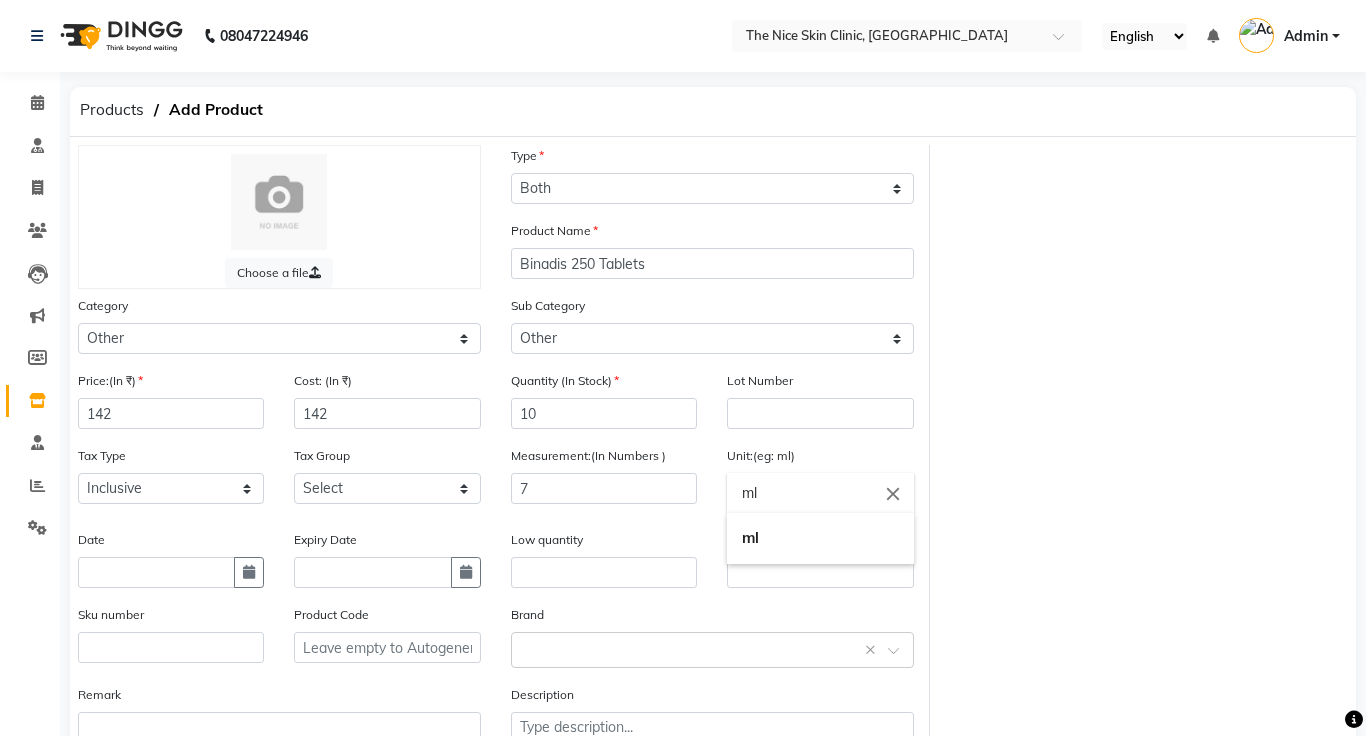 type on "m" 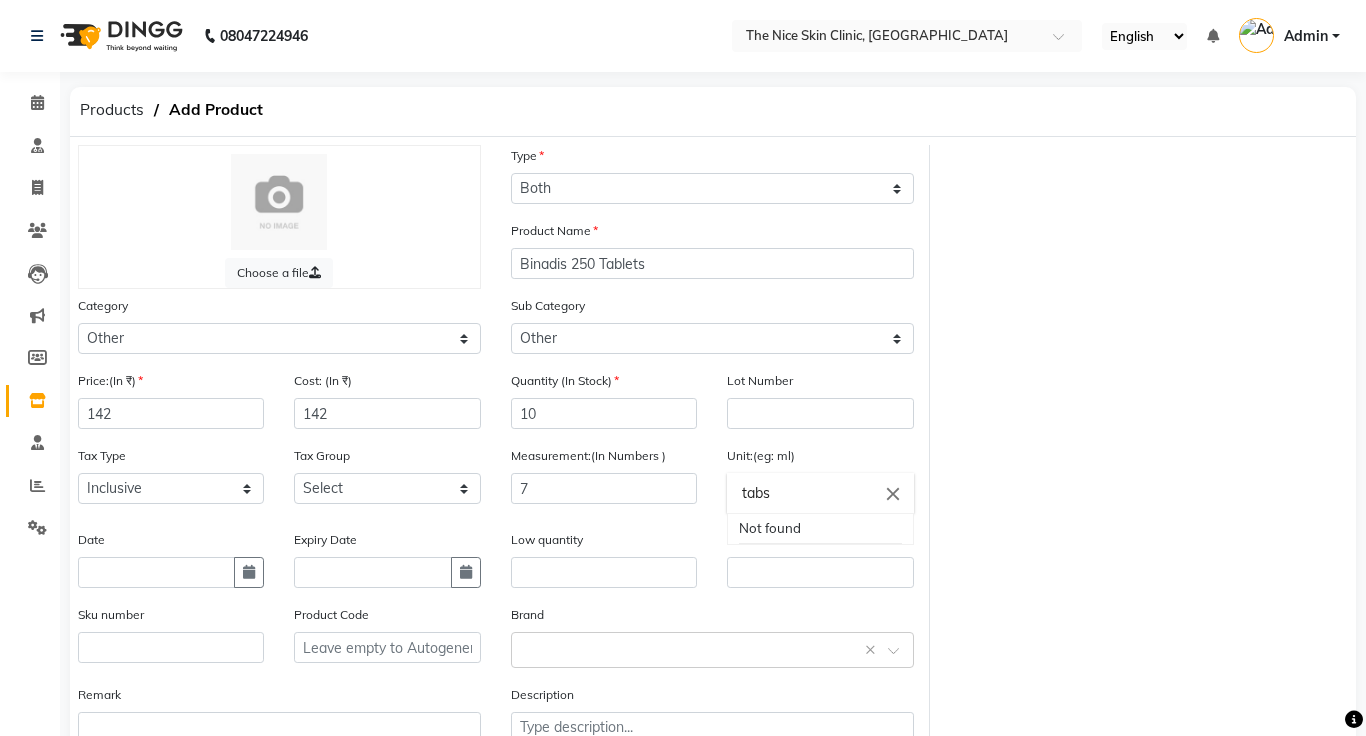 type on "tabs" 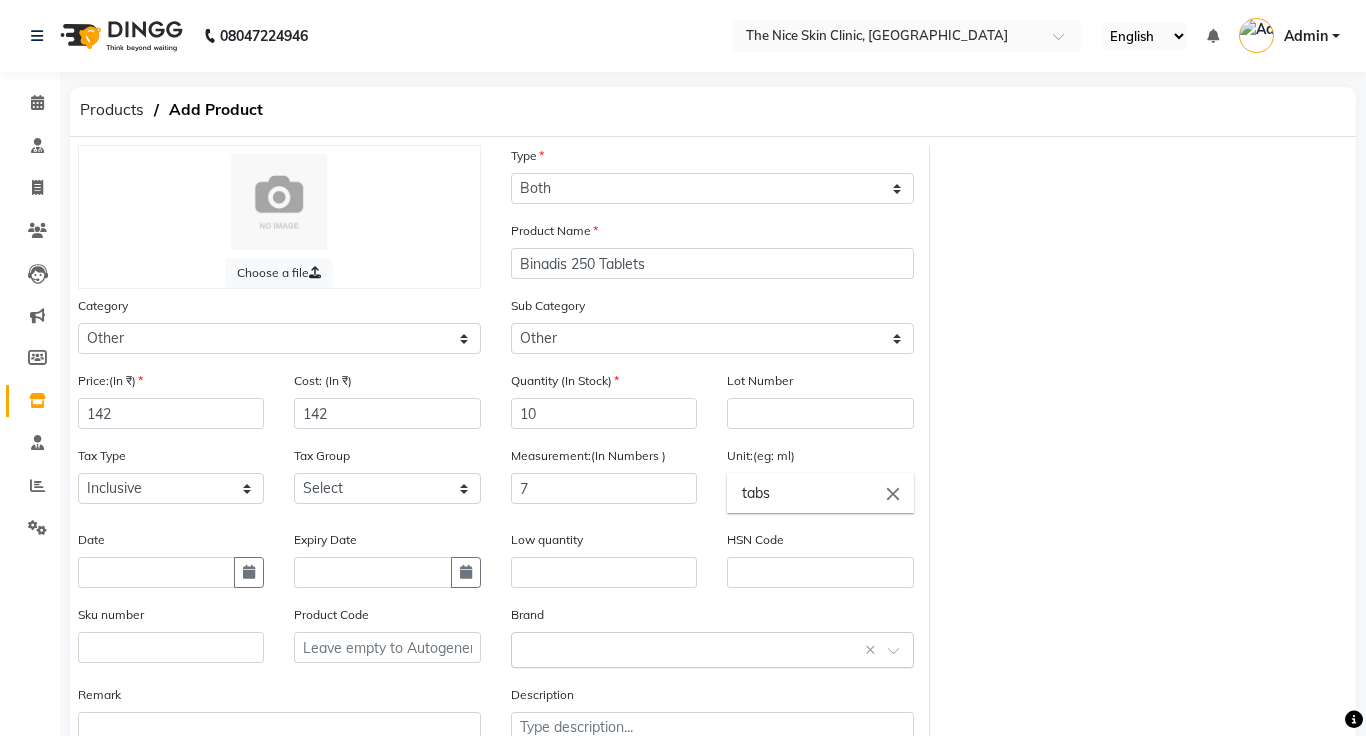 click 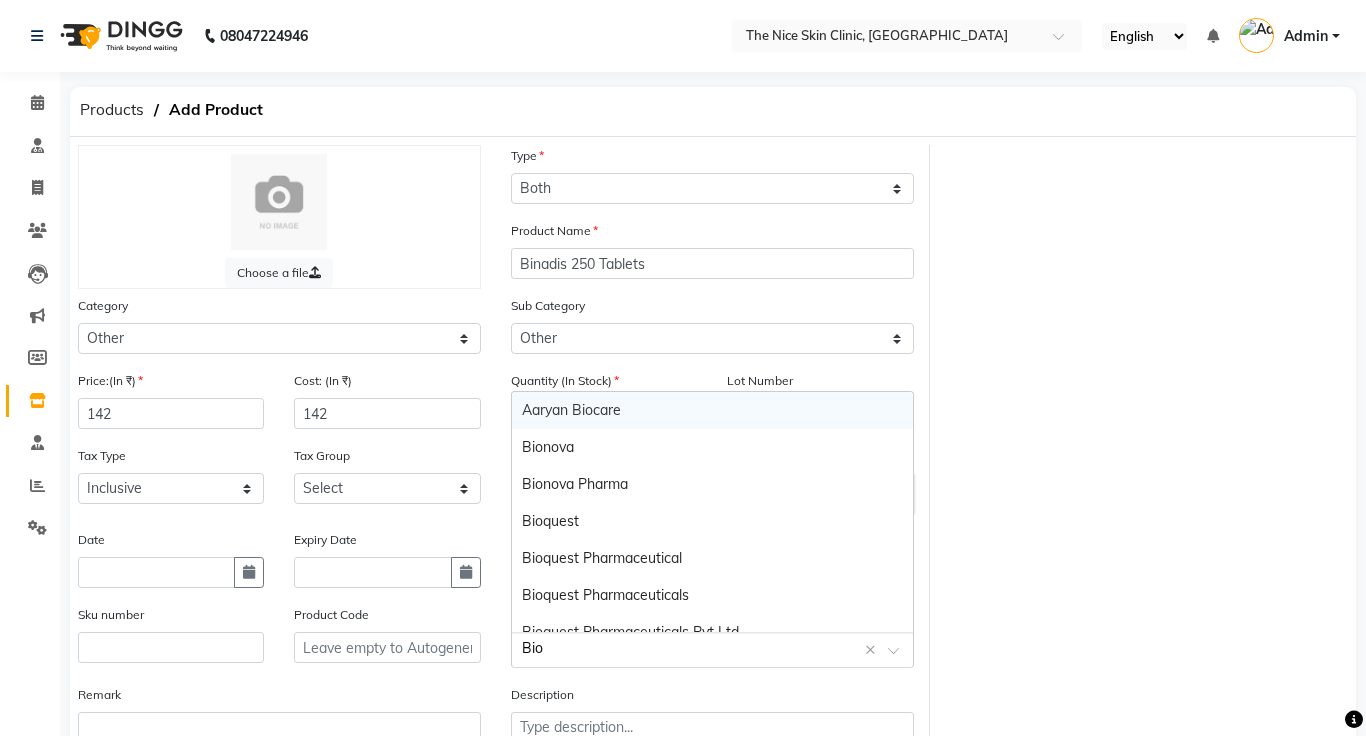 type on "Bion" 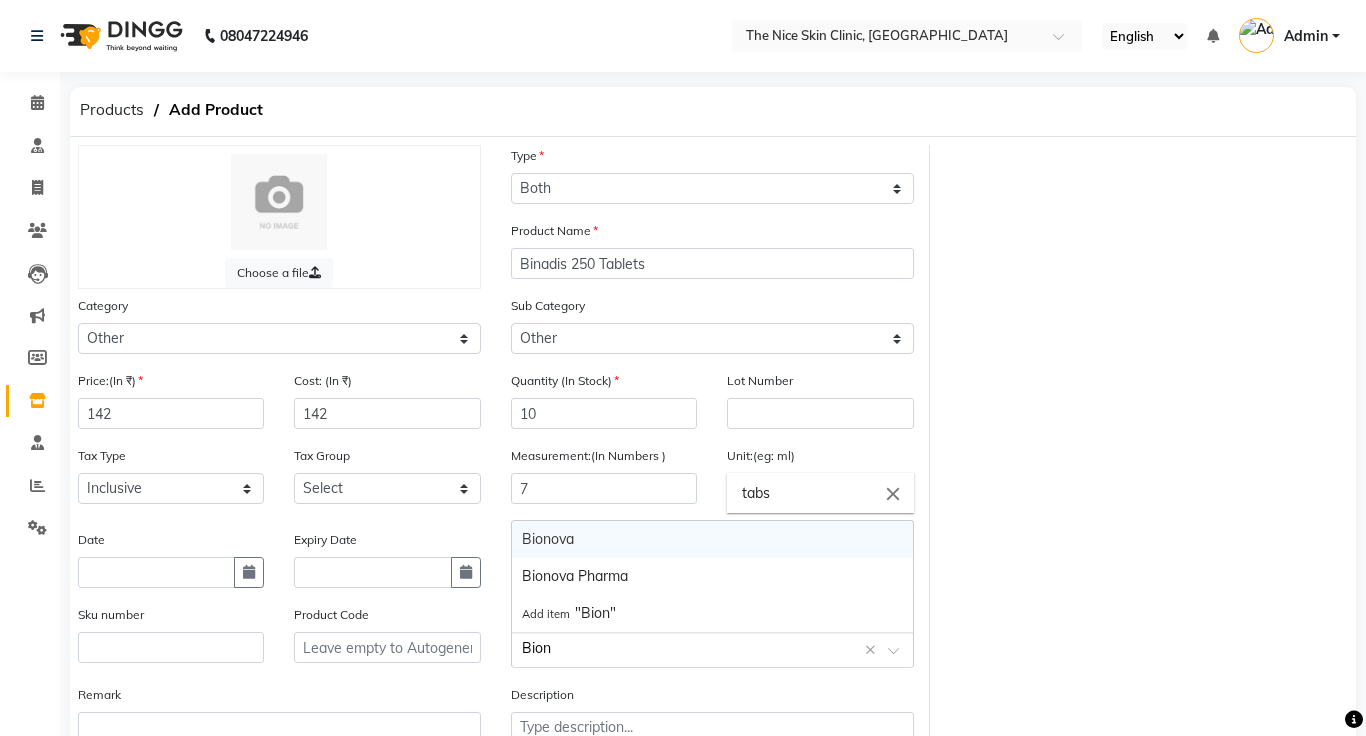 click on "Bionova Pharma" at bounding box center [712, 576] 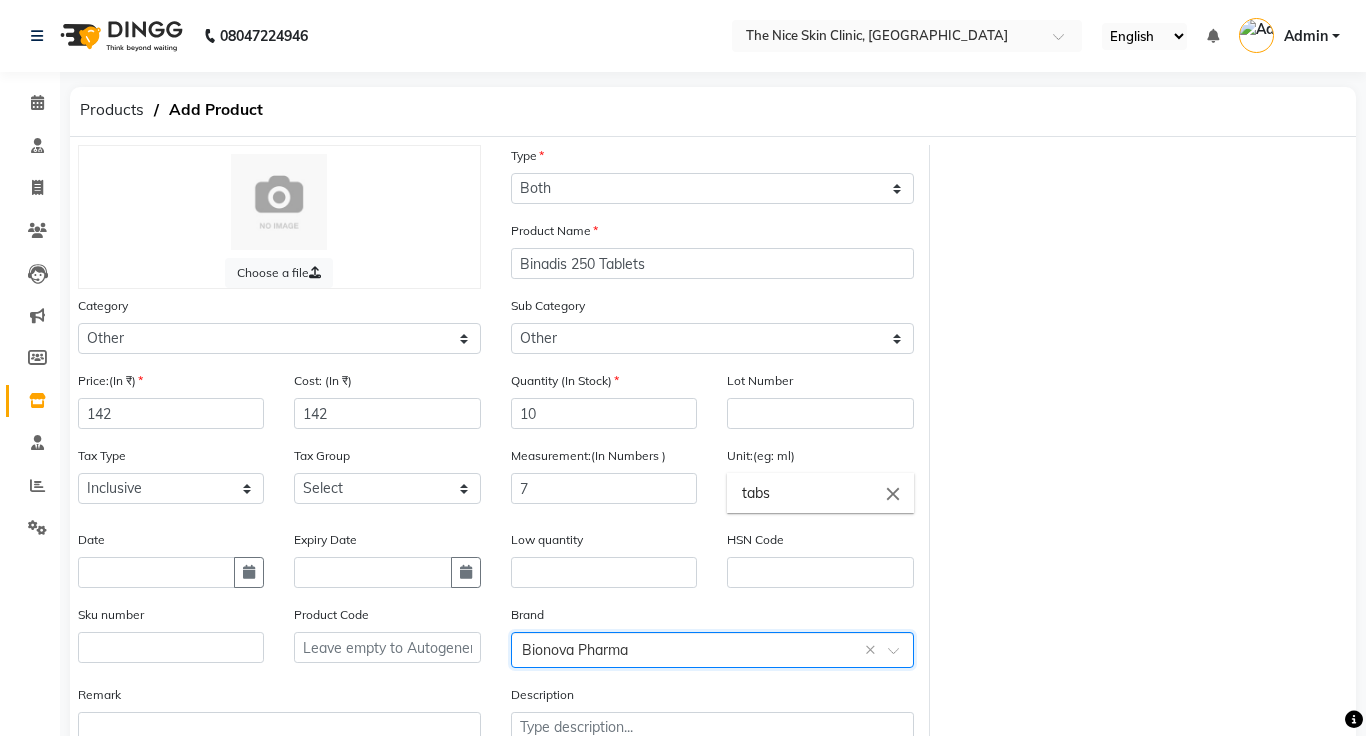 scroll, scrollTop: 140, scrollLeft: 0, axis: vertical 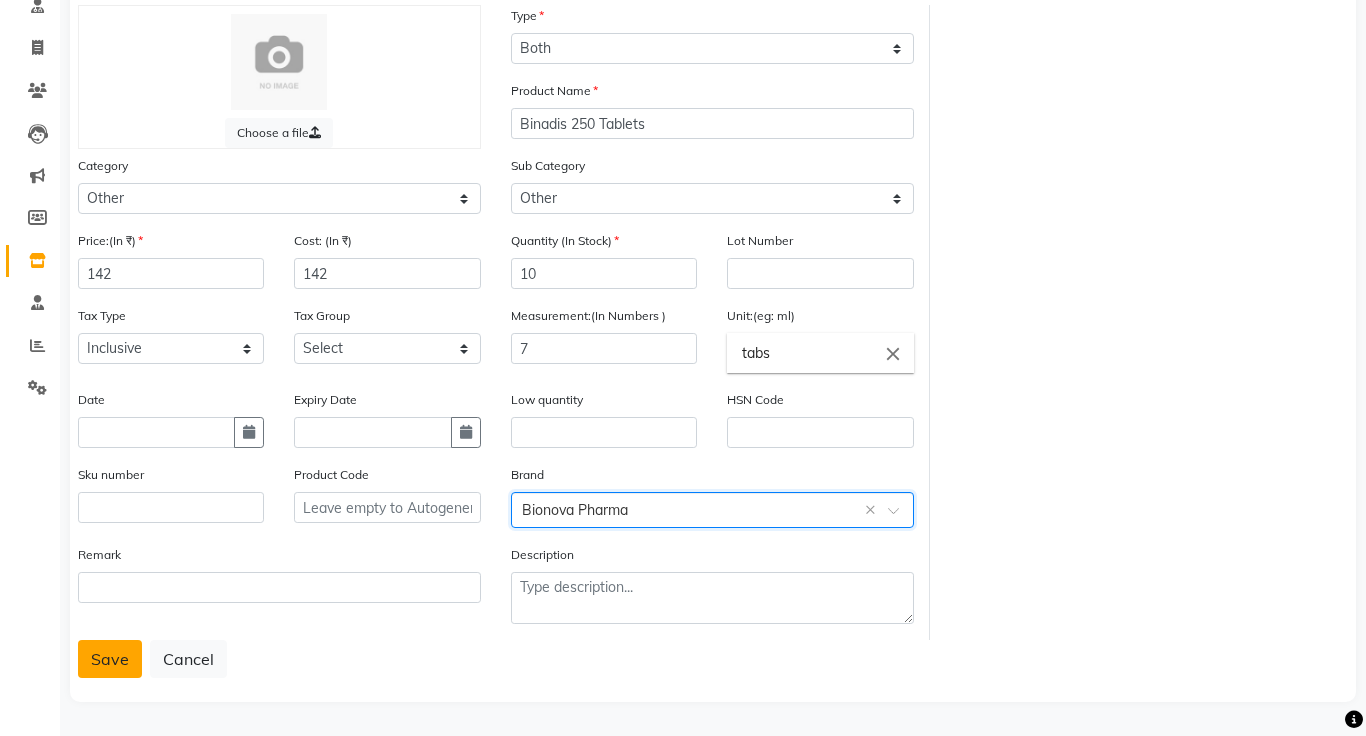 click on "Save" 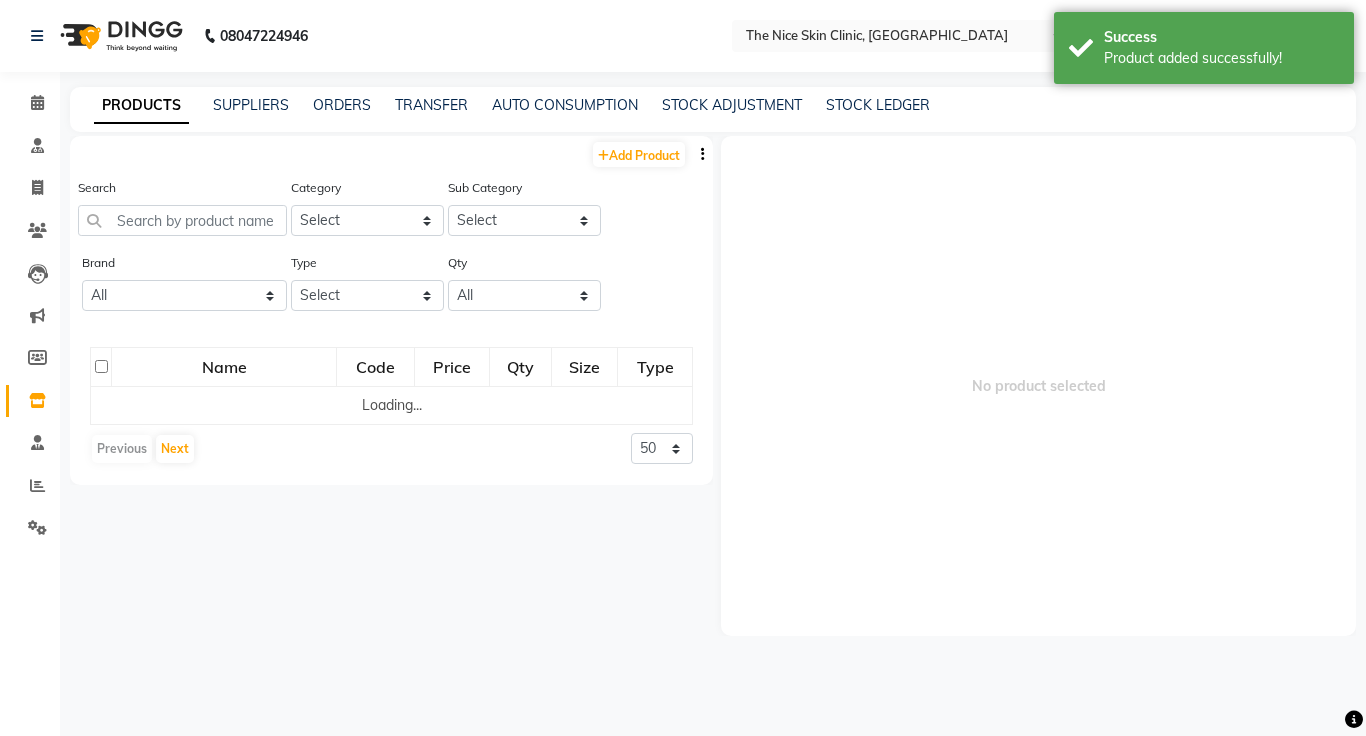 scroll, scrollTop: 0, scrollLeft: 0, axis: both 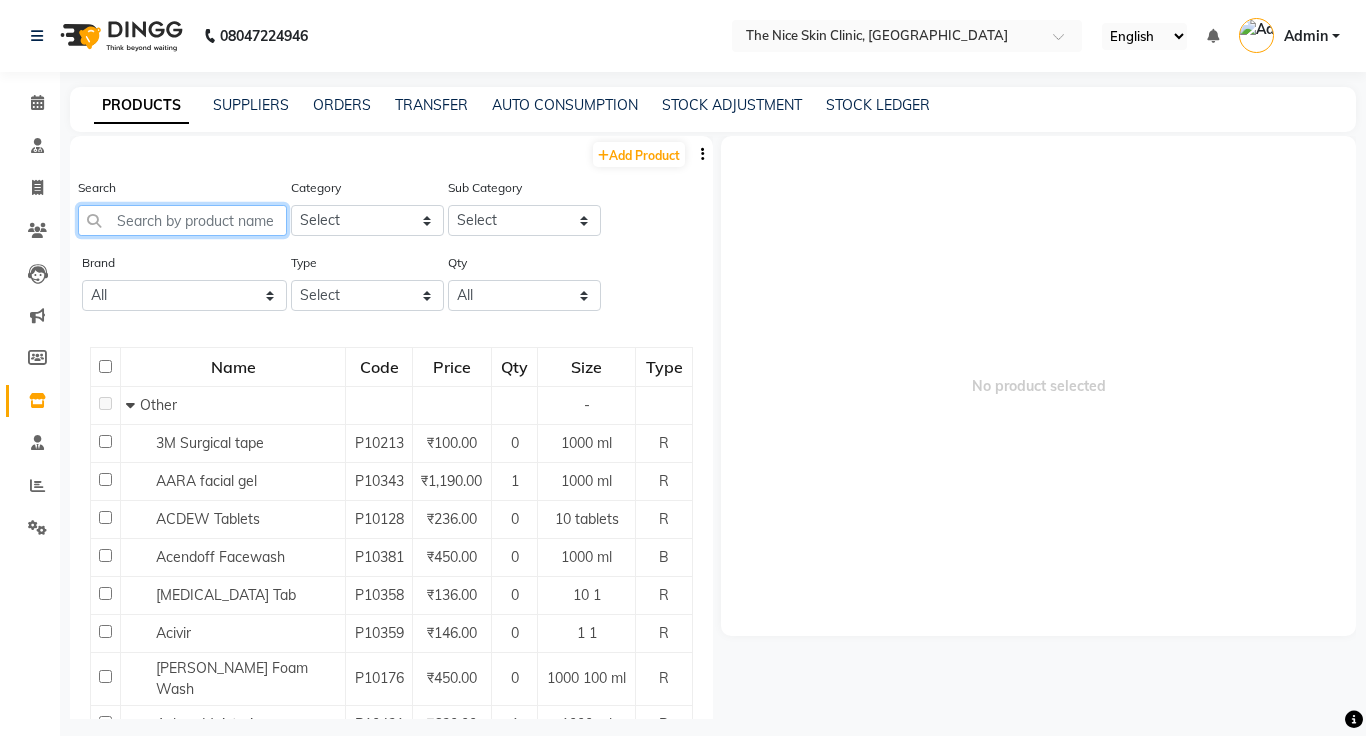 click 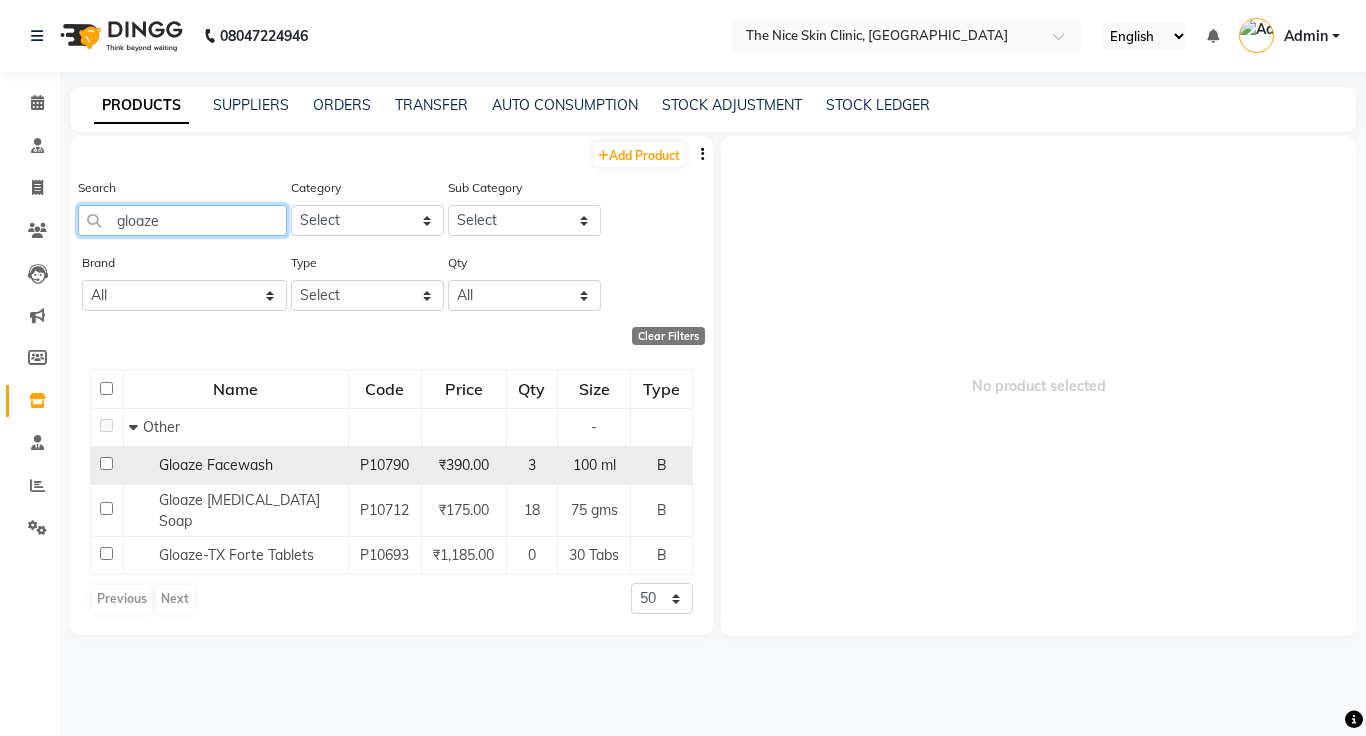 type on "gloaze" 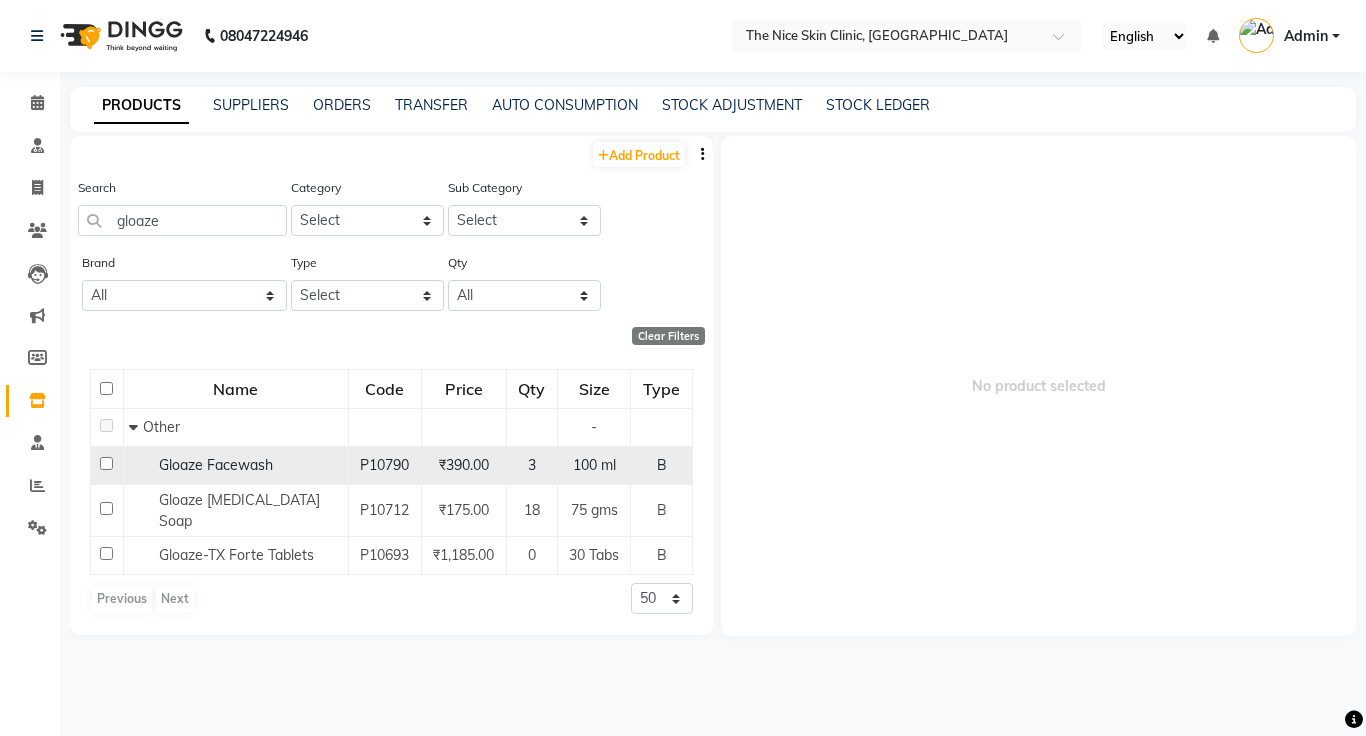 click on "100 ml" 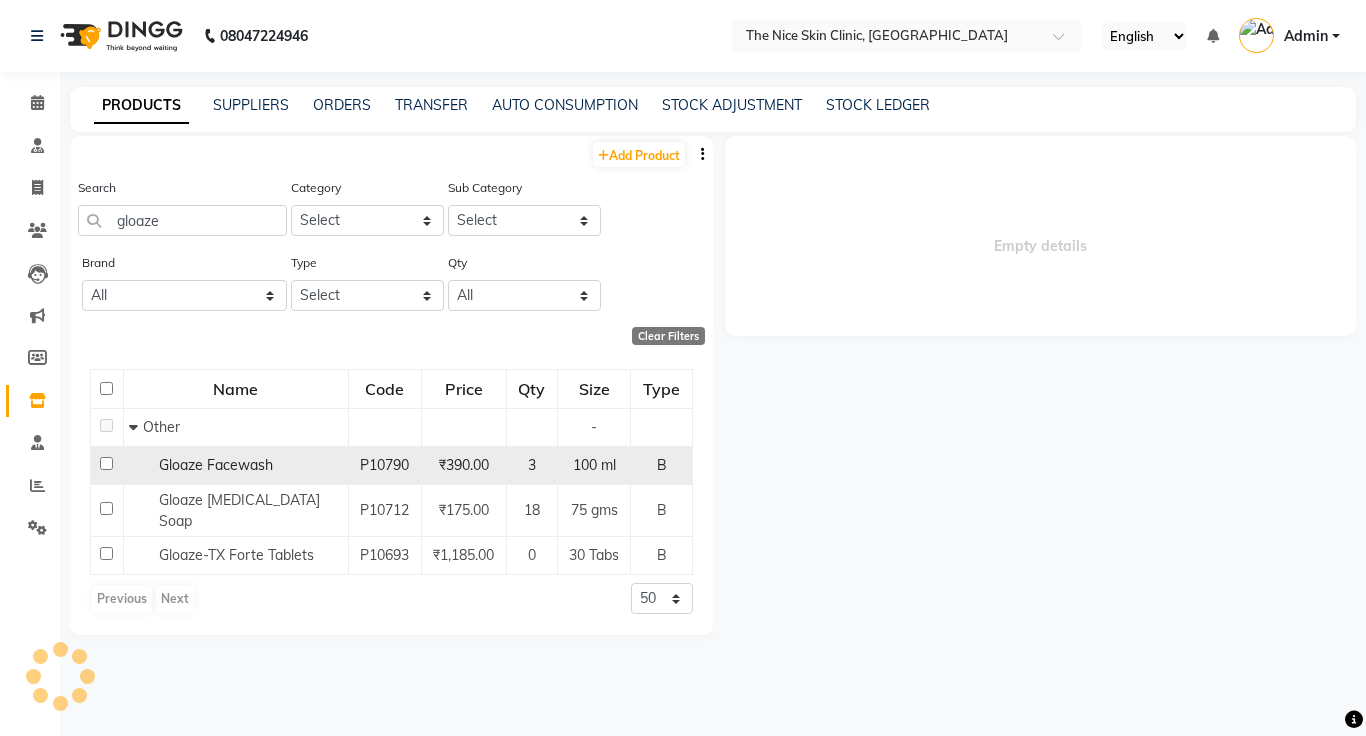 select 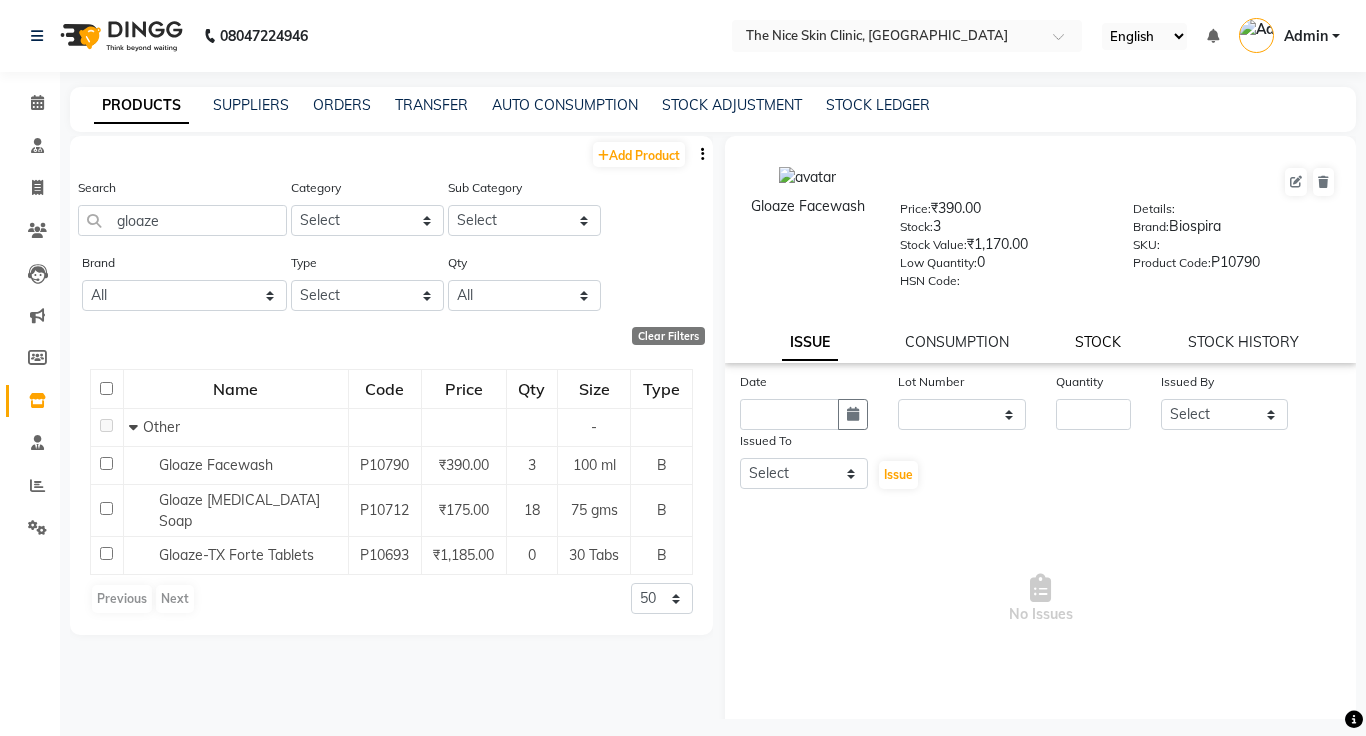 click on "STOCK" 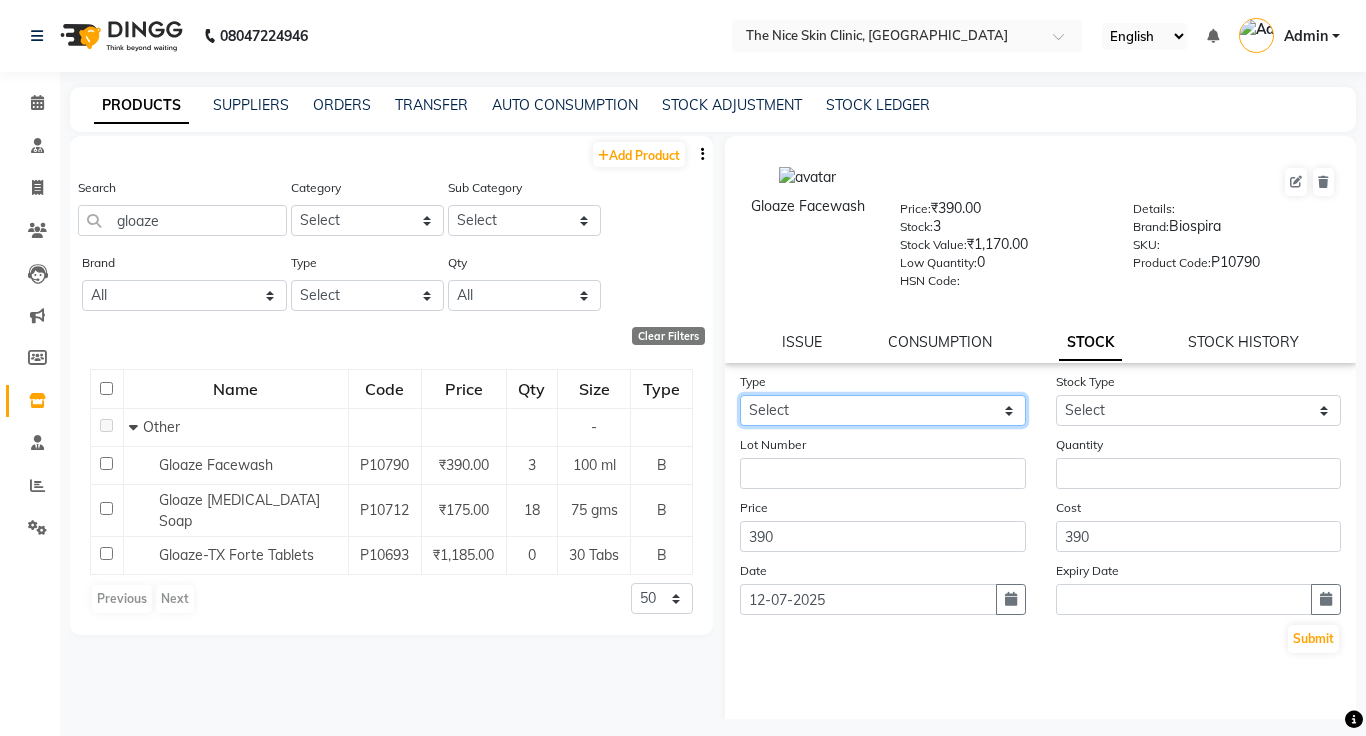 click on "Select In Out" 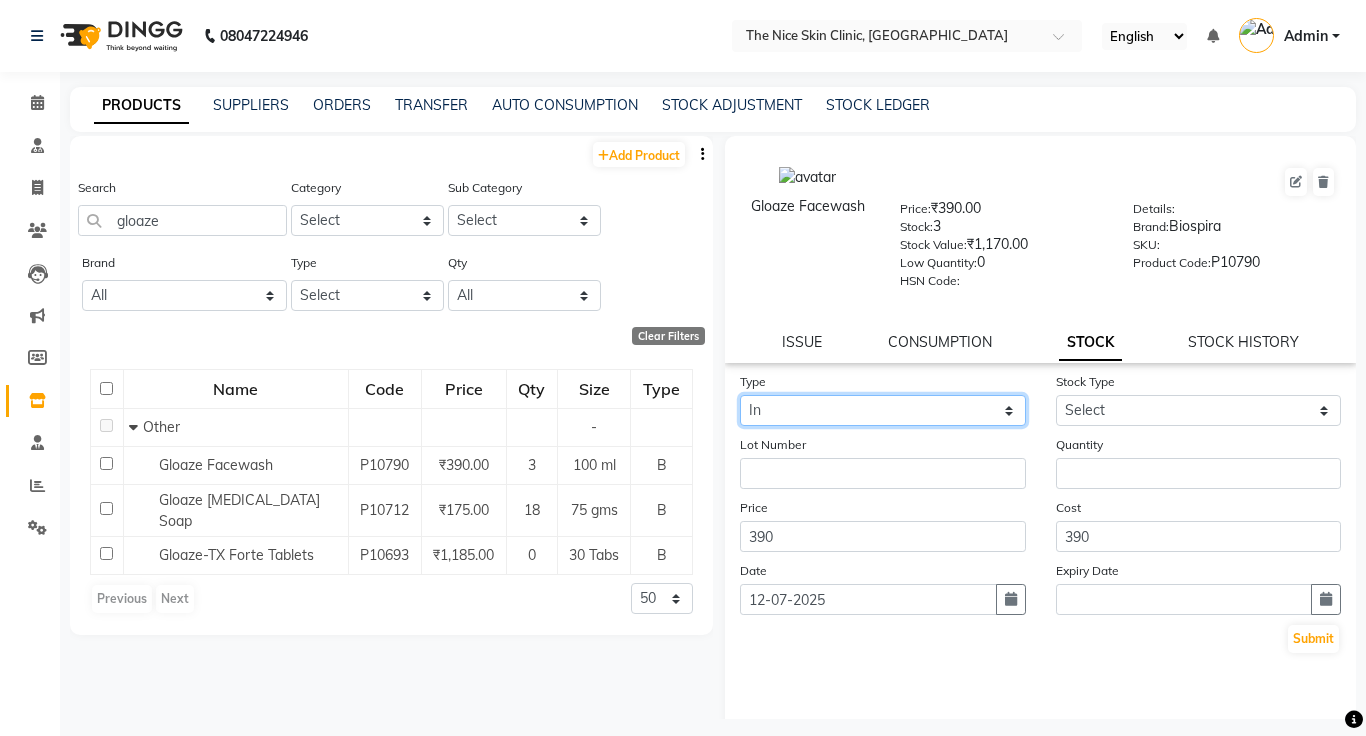 click on "Select In Out" 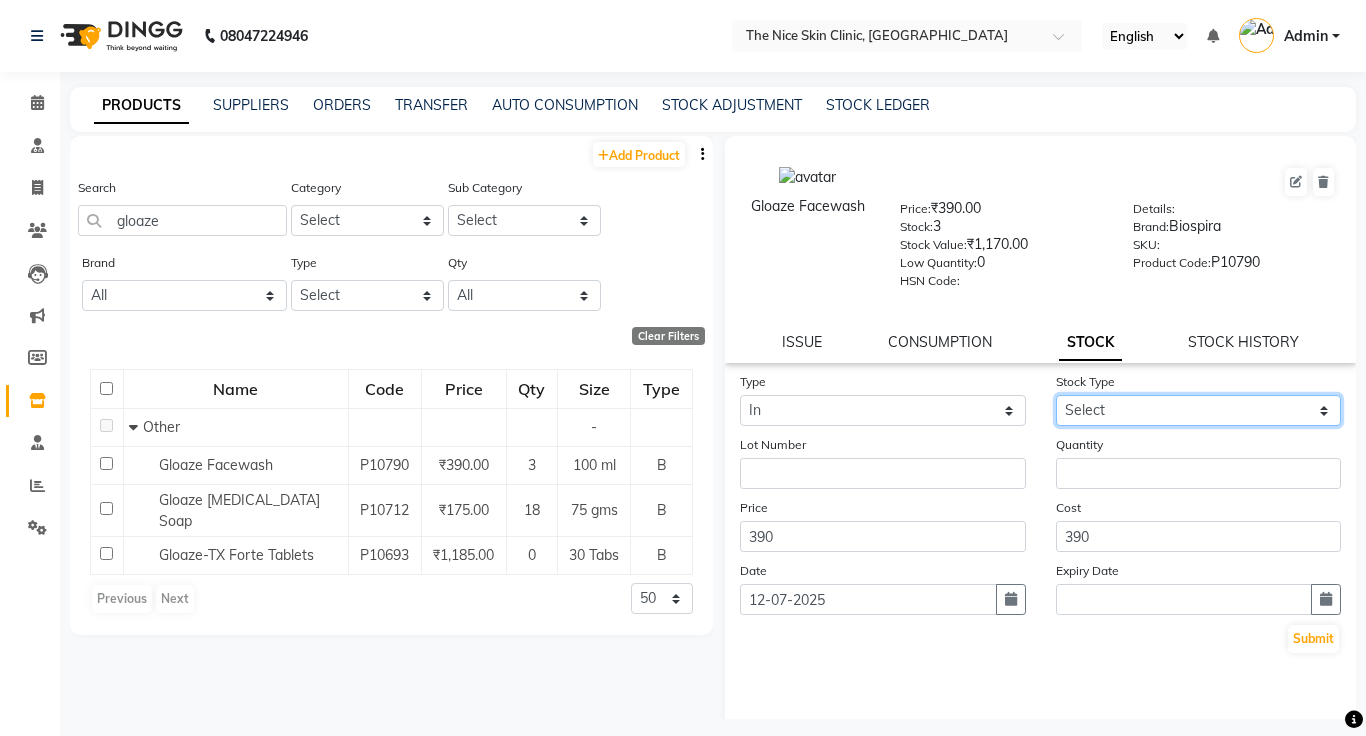 click on "Select New Stock Adjustment Return Other" 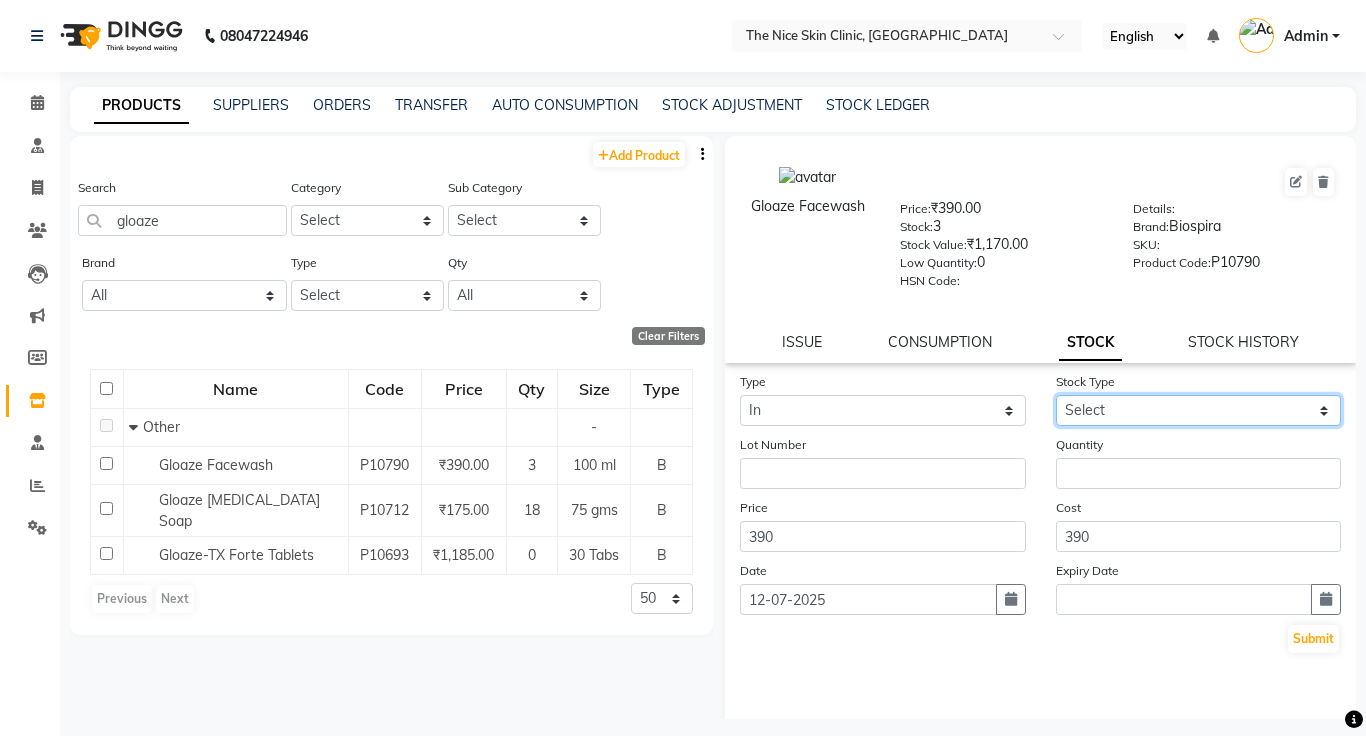select on "new stock" 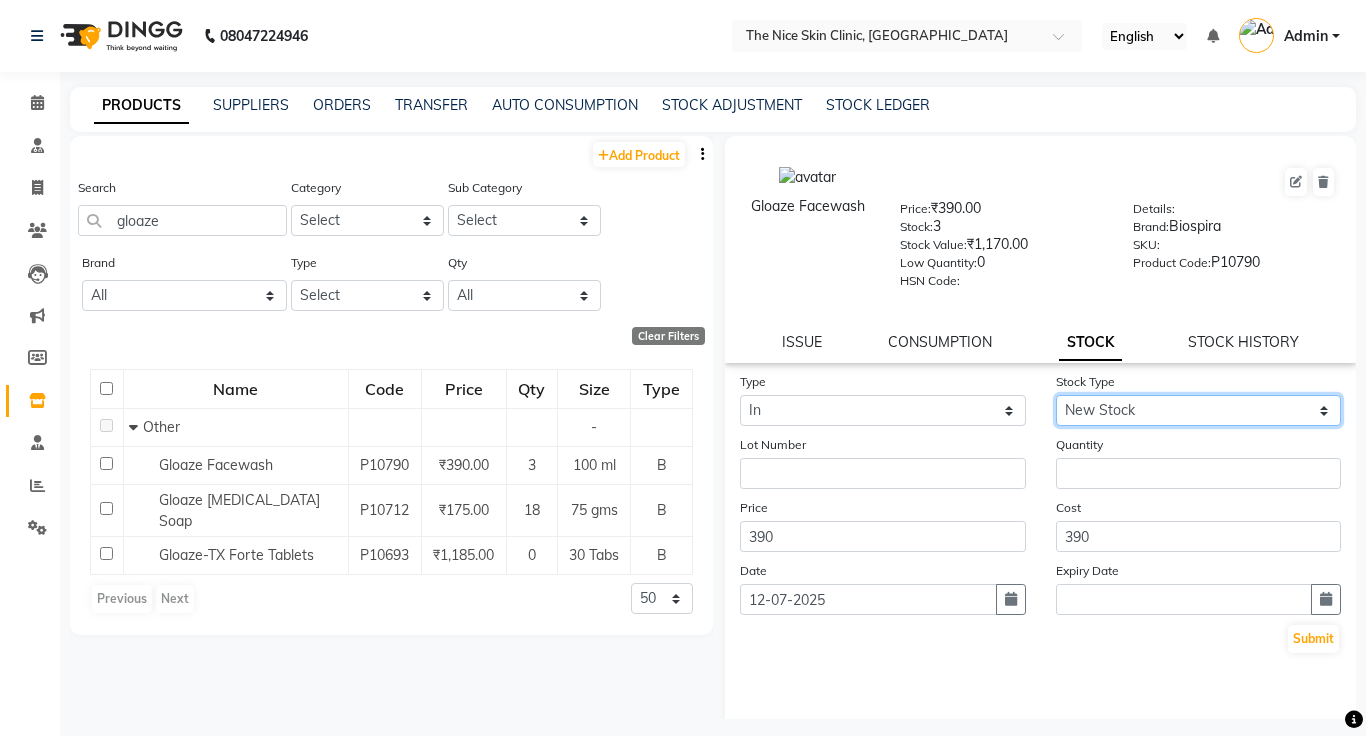 click on "Select New Stock Adjustment Return Other" 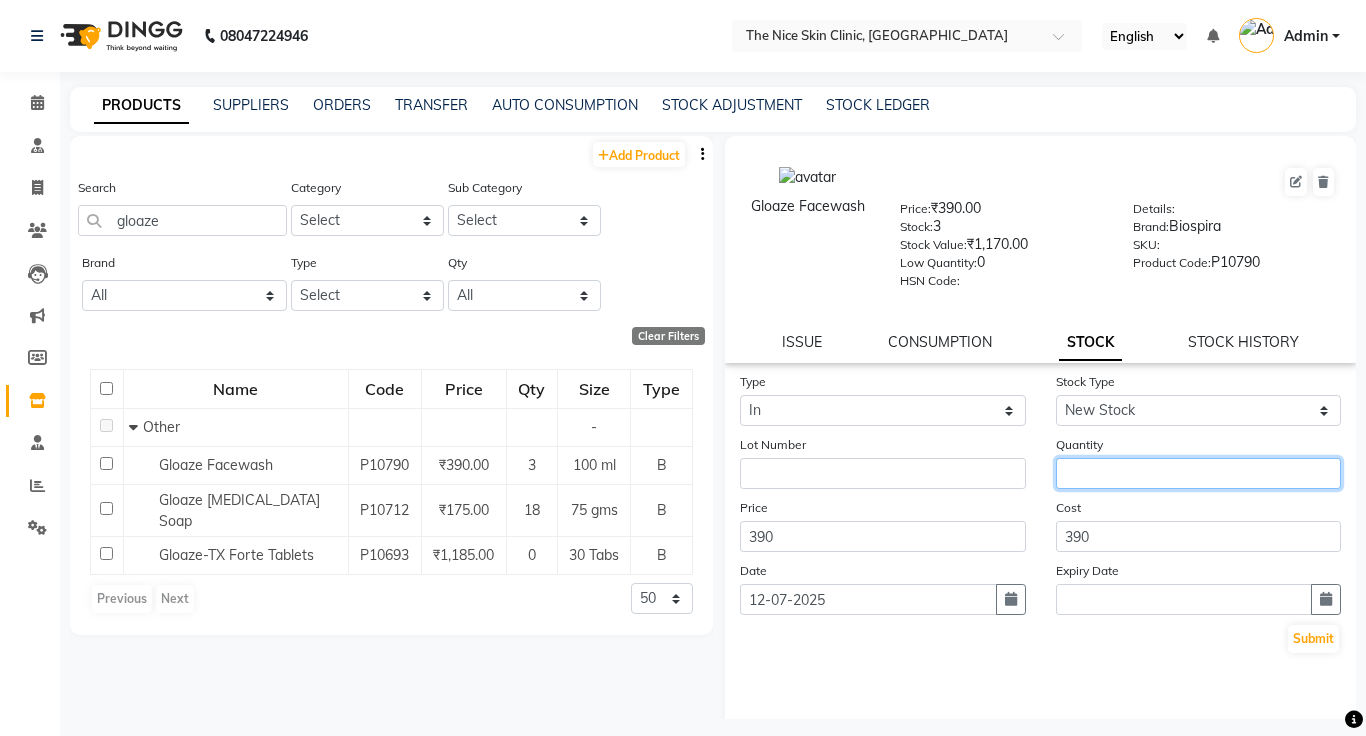 click 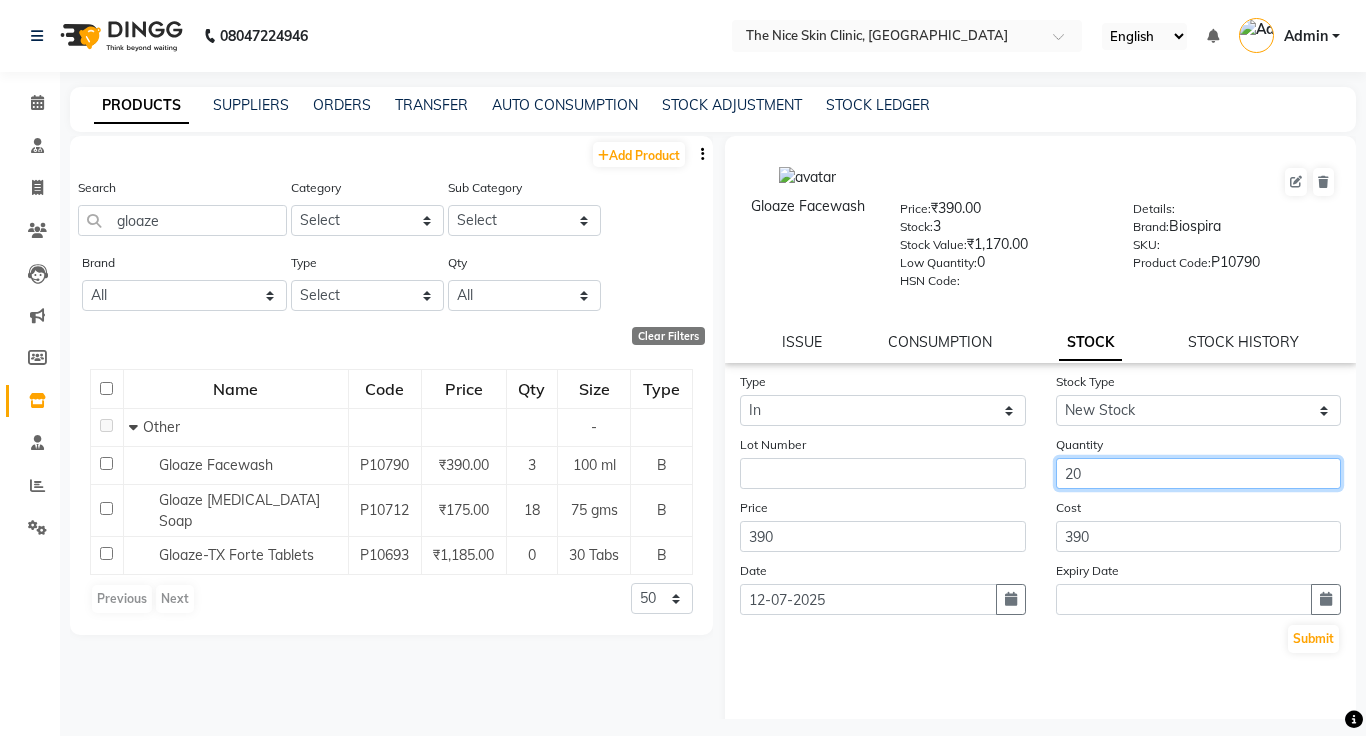 type on "20" 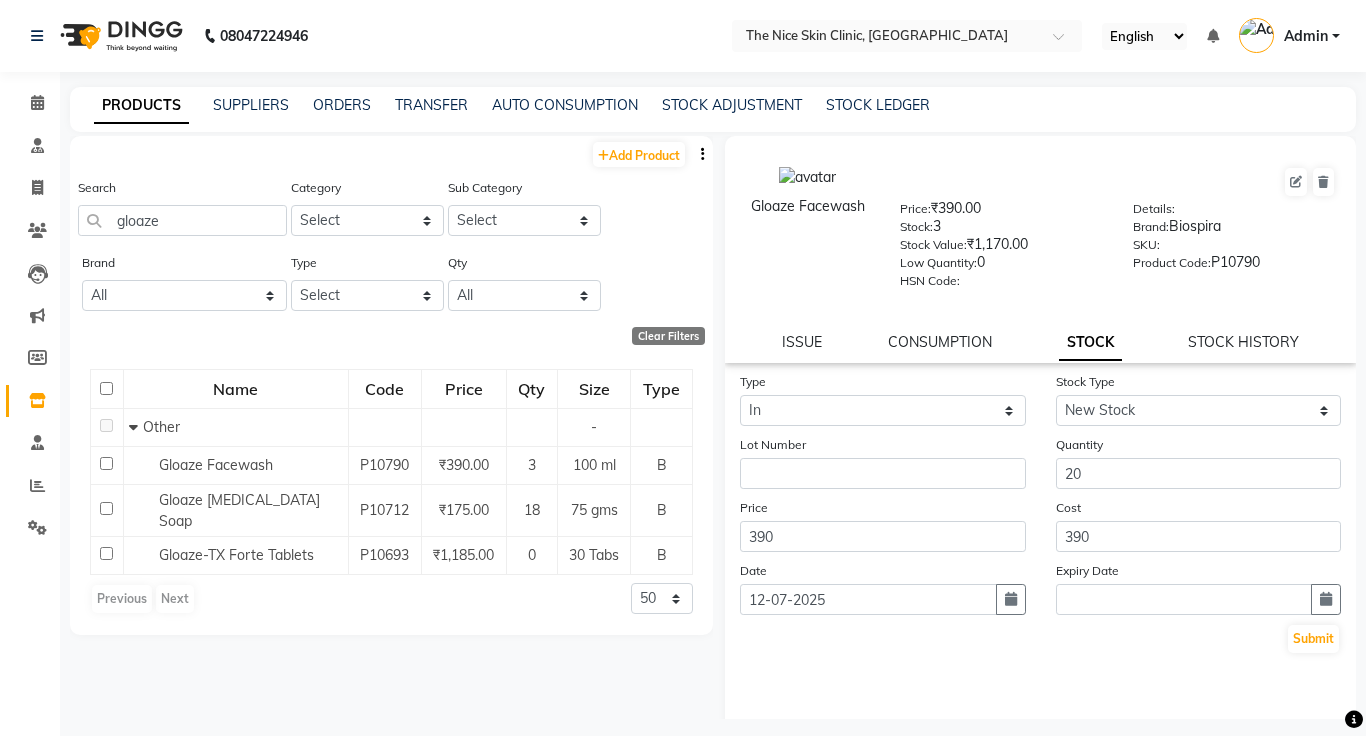click on "Type Select In Out Stock Type Select New Stock Adjustment Return Other Lot Number Quantity 20 Price 390 Cost 390 Date [DATE] Expiry Date  Submit" 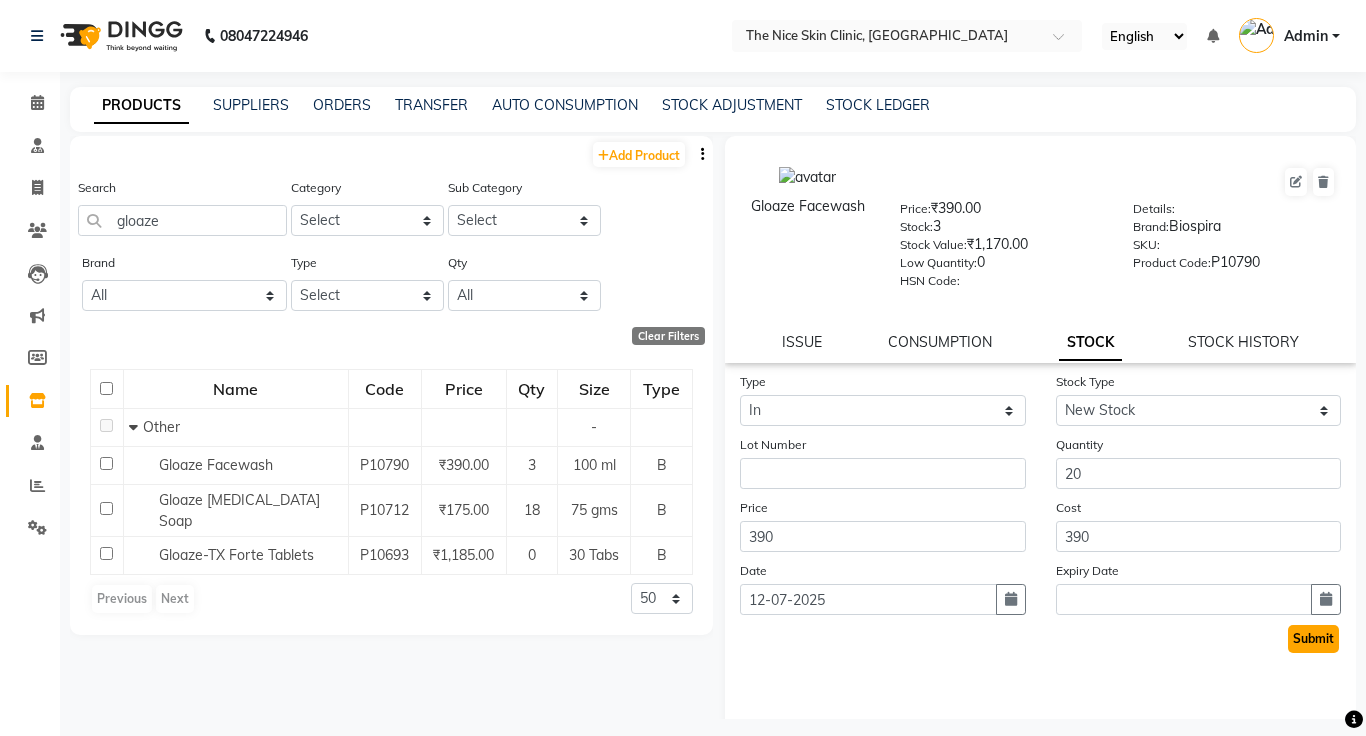 click on "Submit" 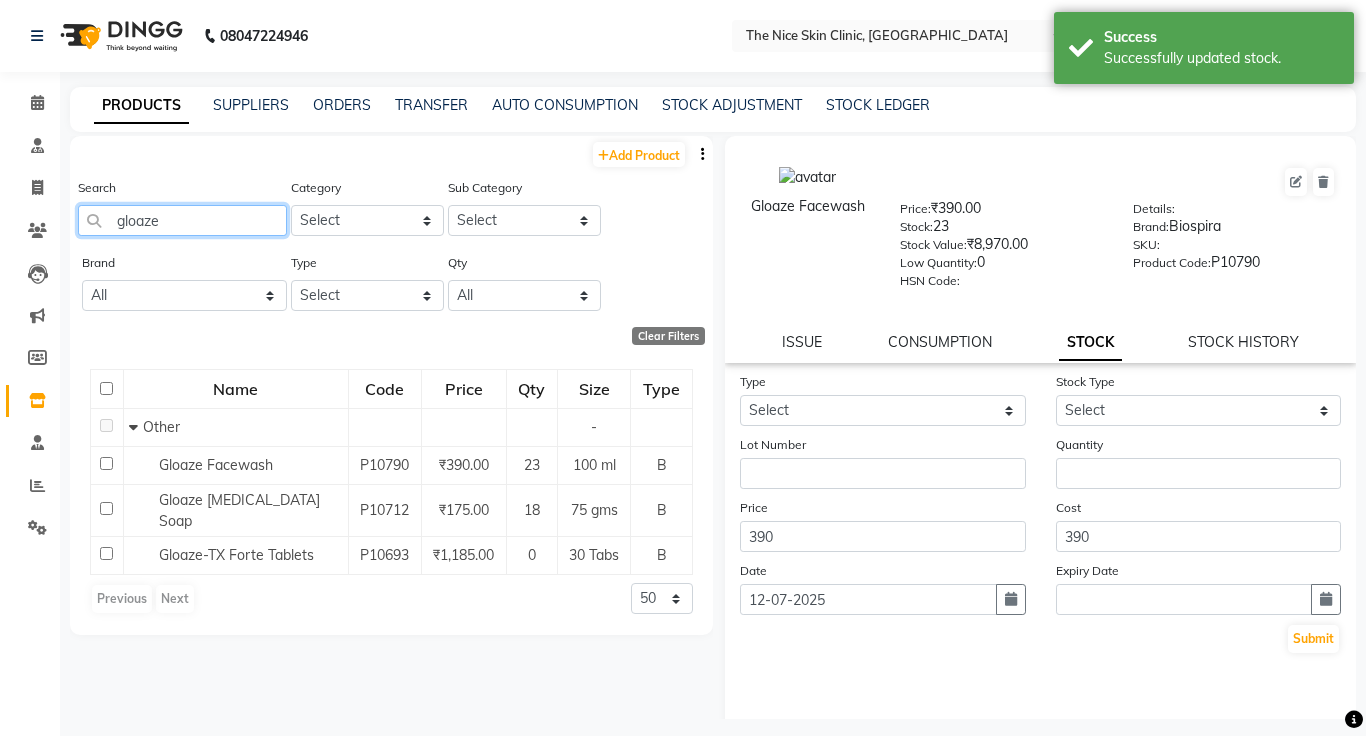 click on "gloaze" 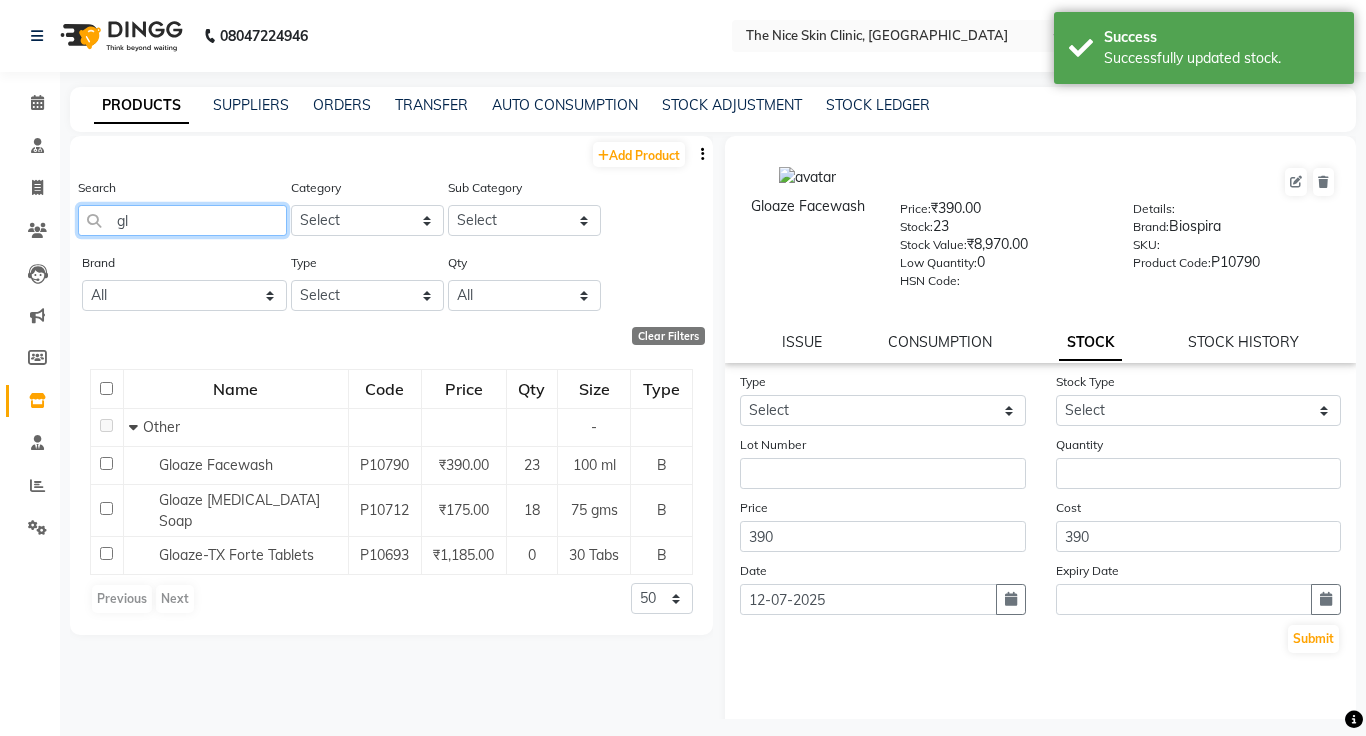 type on "g" 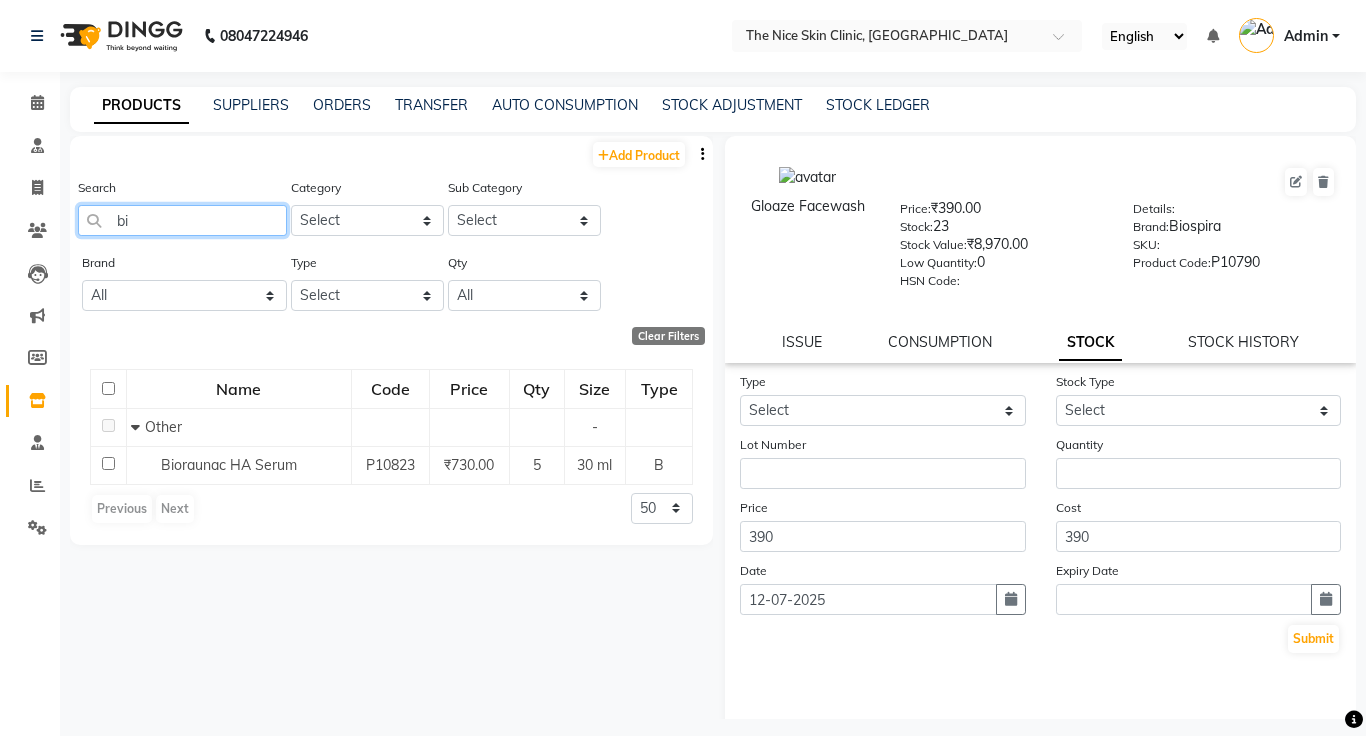 type on "b" 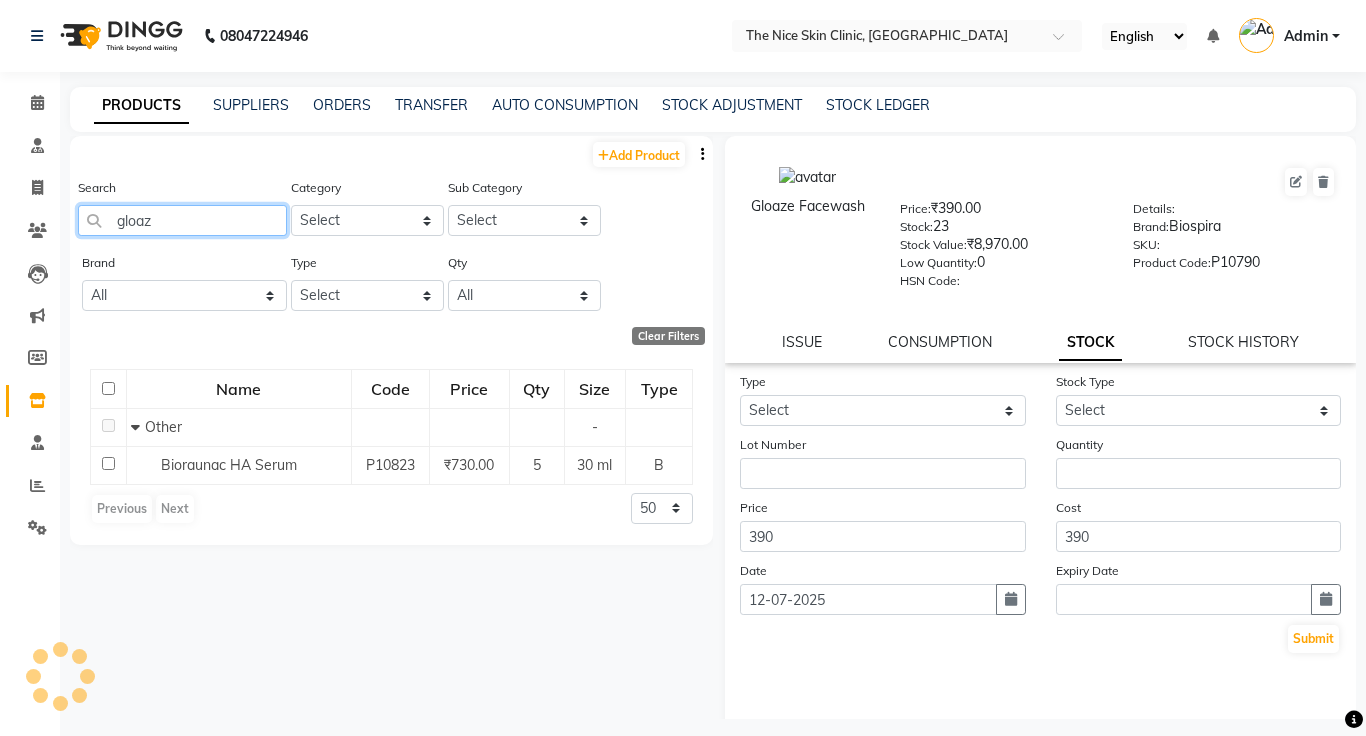 type on "gloaze" 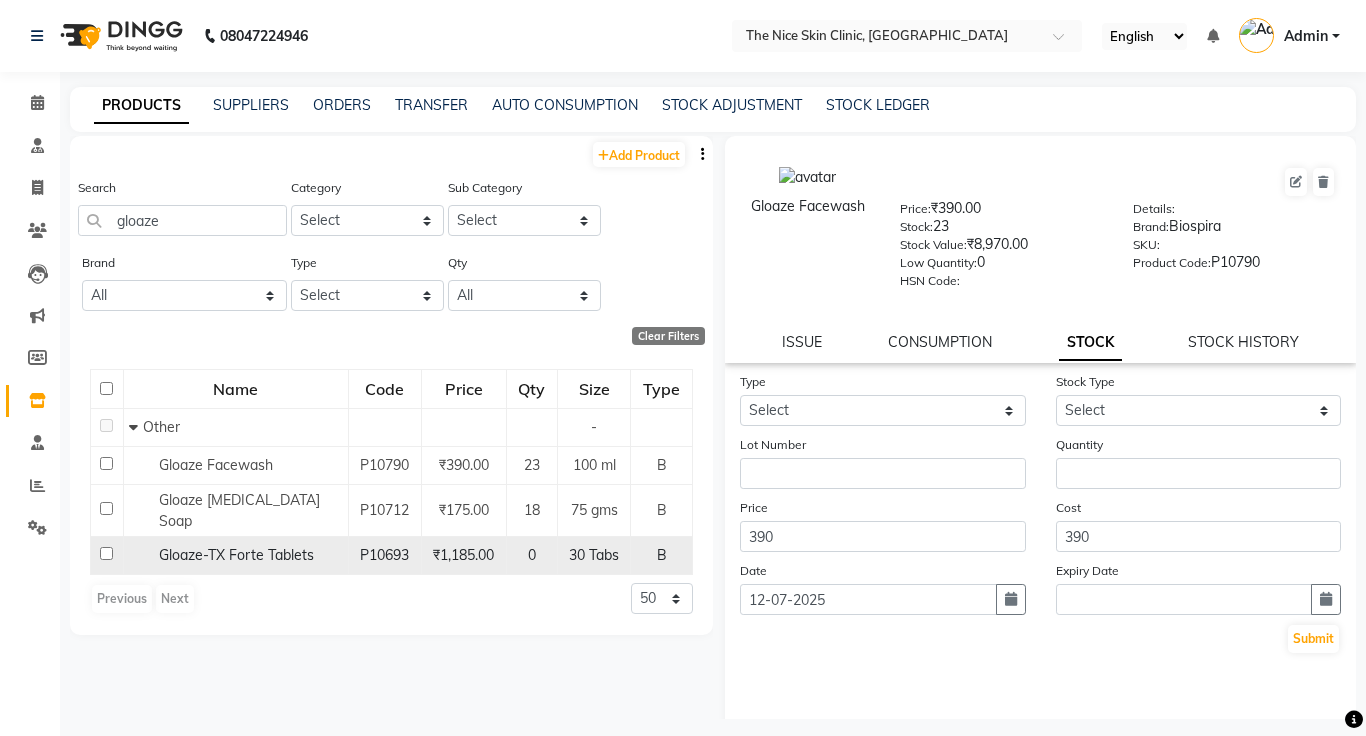 click on "₹1,185.00" 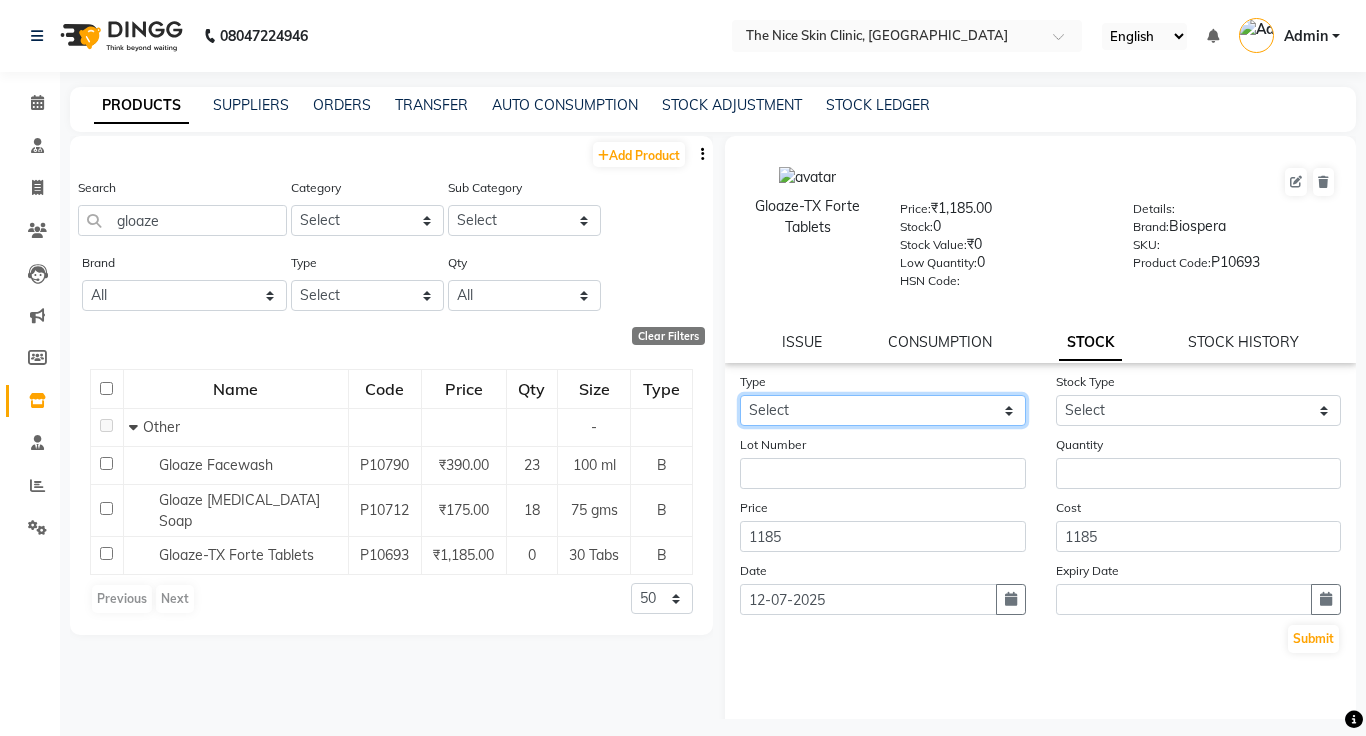click on "Select In Out" 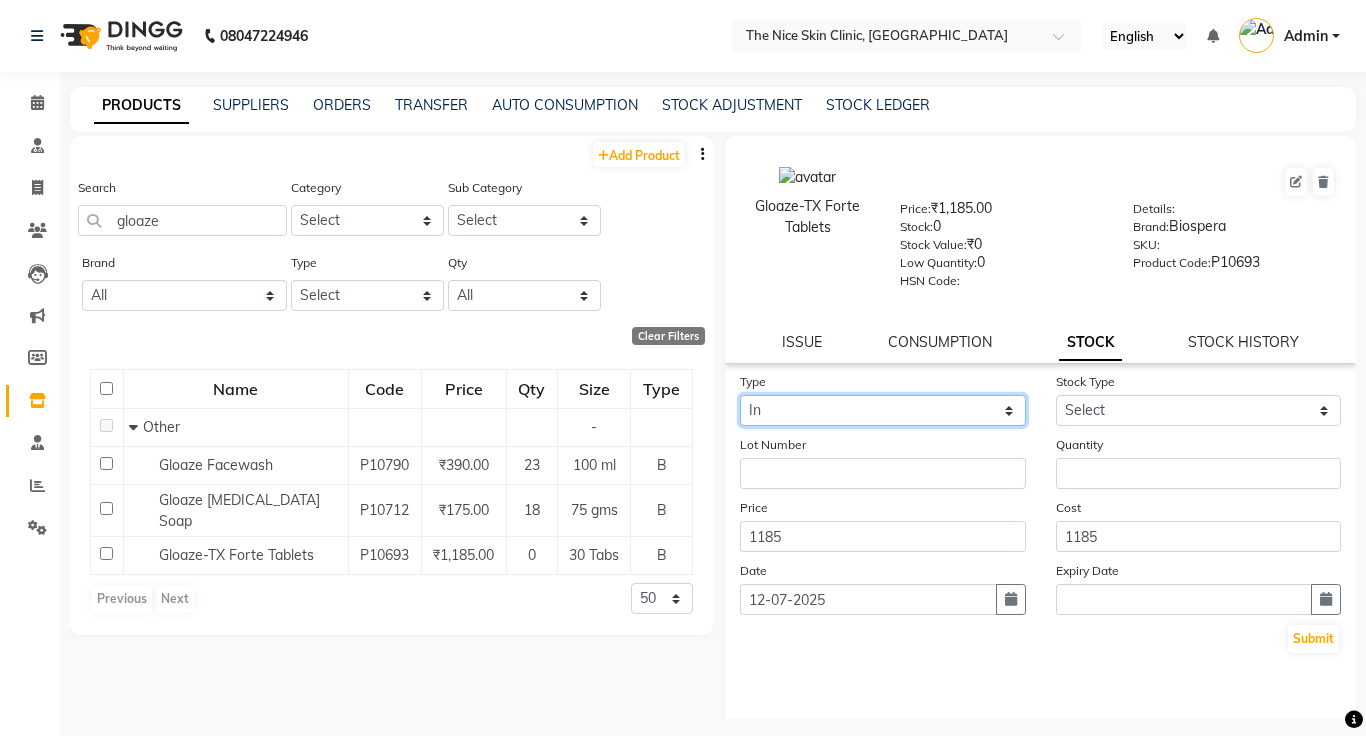 click on "Select In Out" 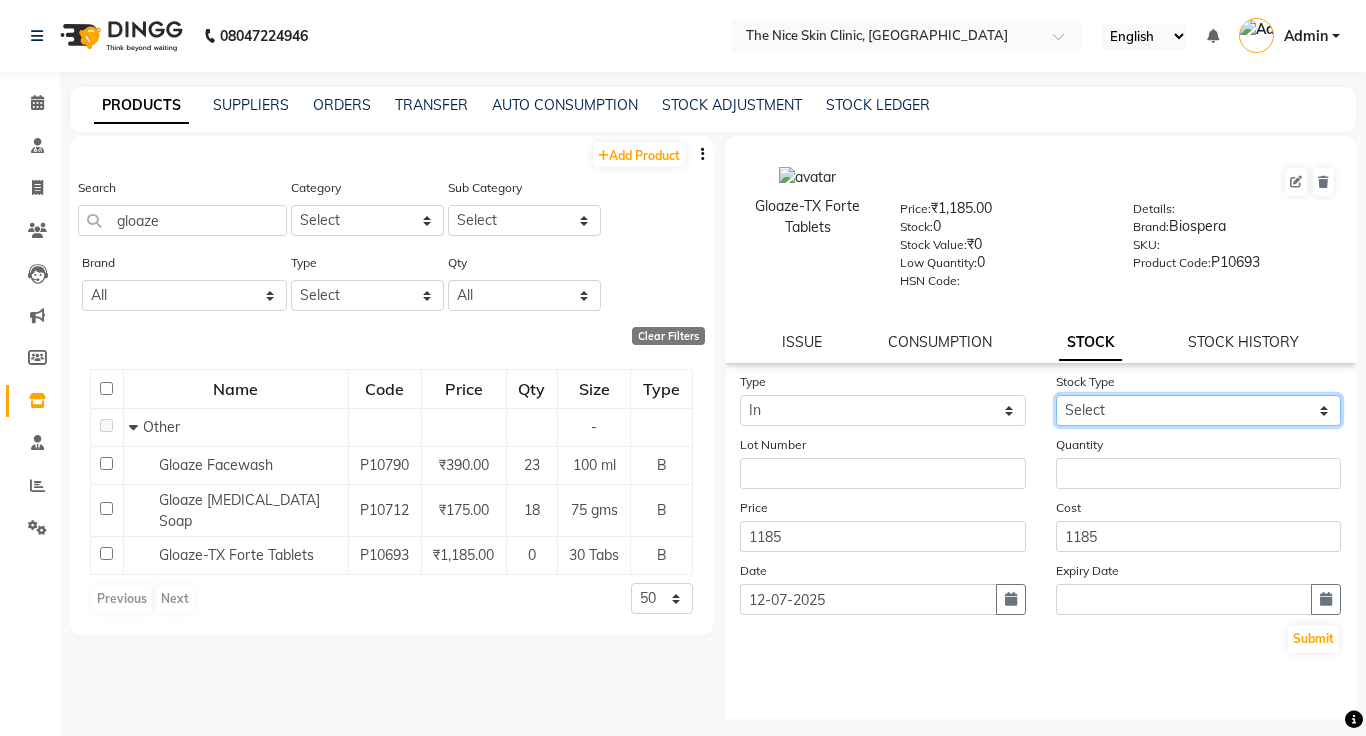 click on "Select New Stock Adjustment Return Other" 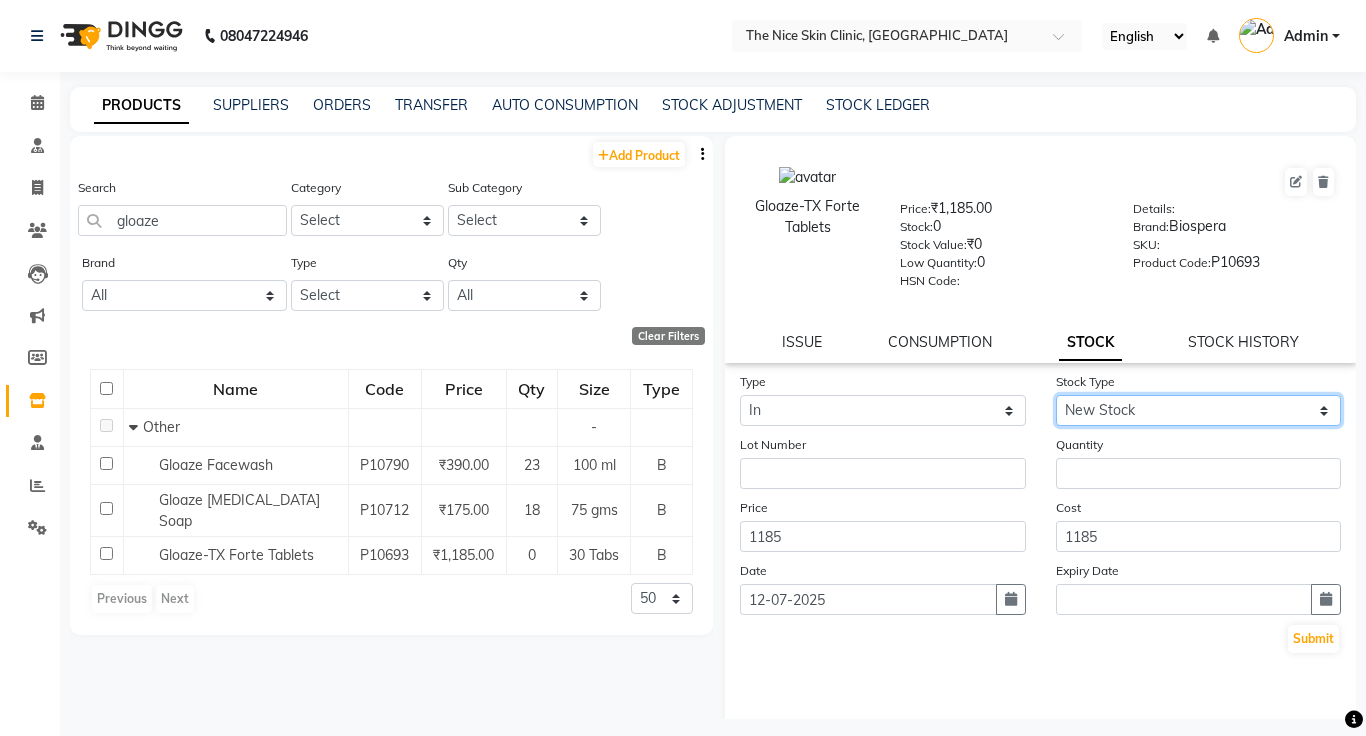 click on "Select New Stock Adjustment Return Other" 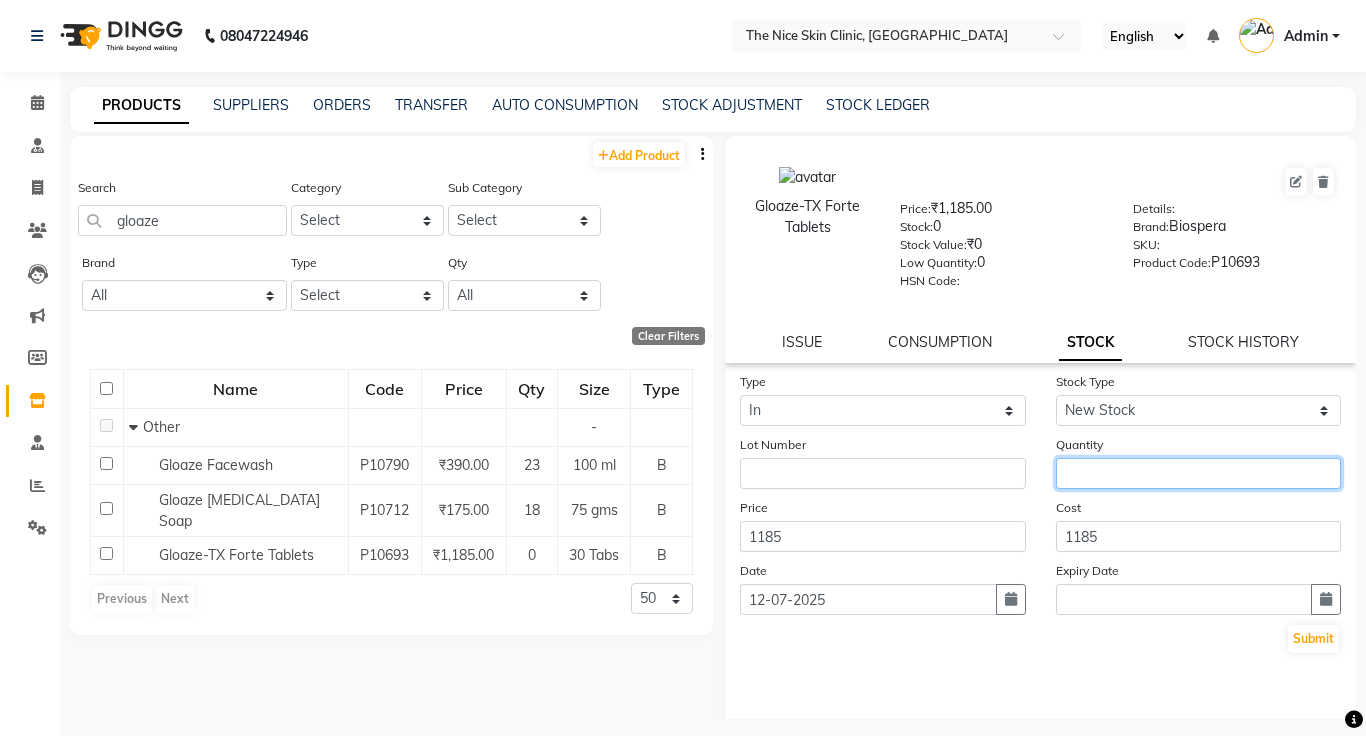 click 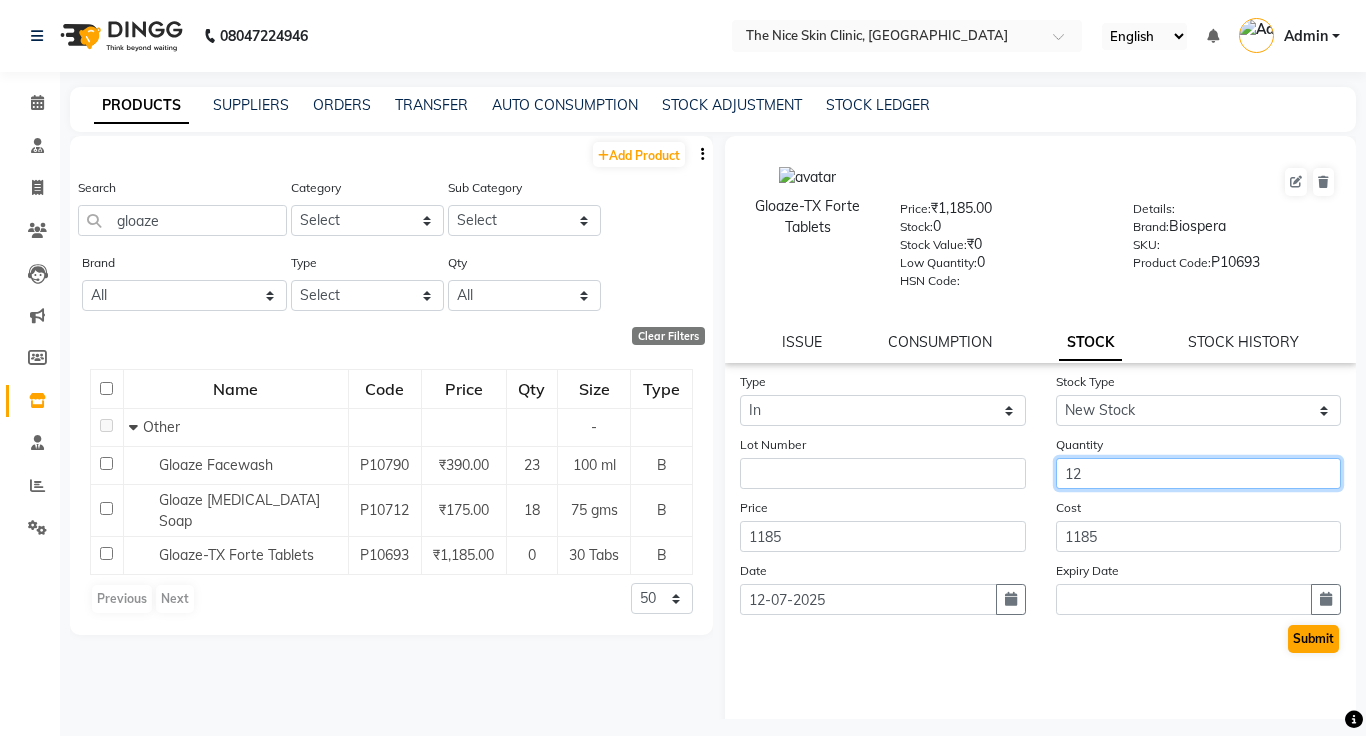 type on "12" 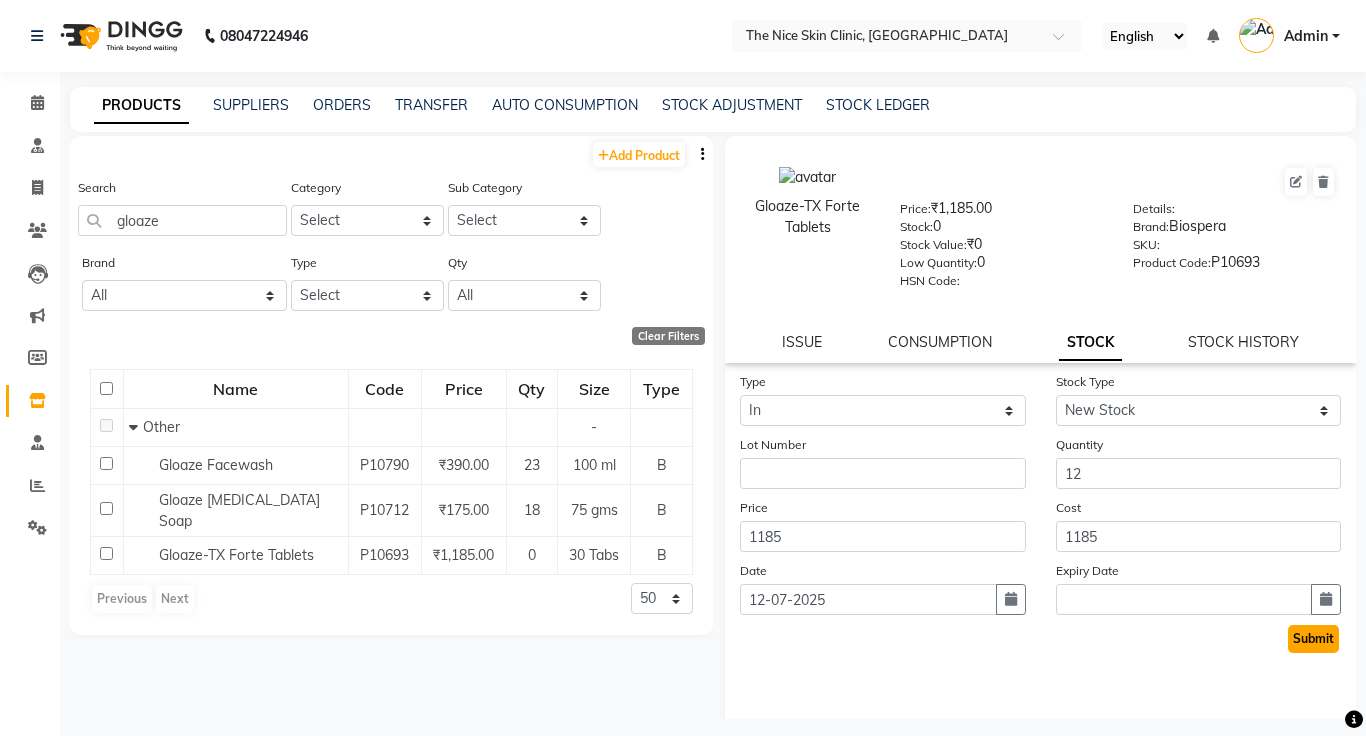 click on "Submit" 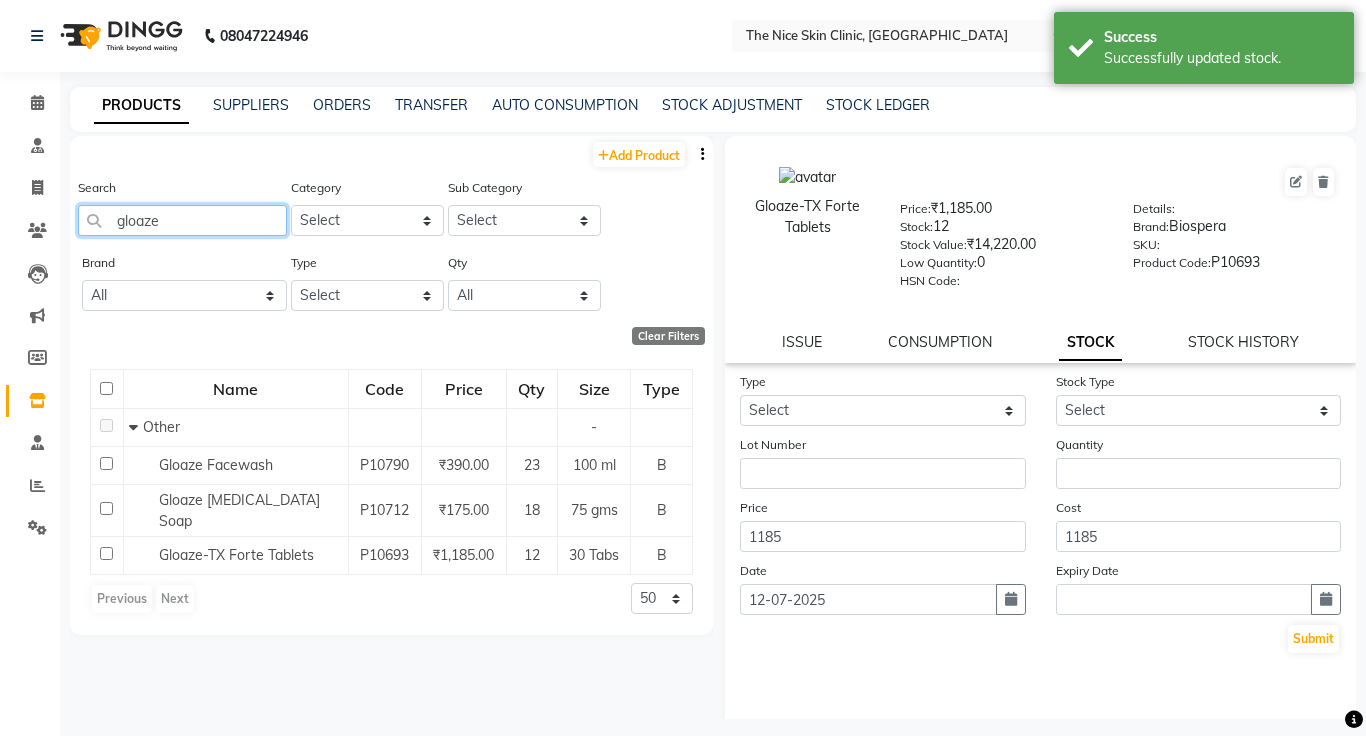 click on "gloaze" 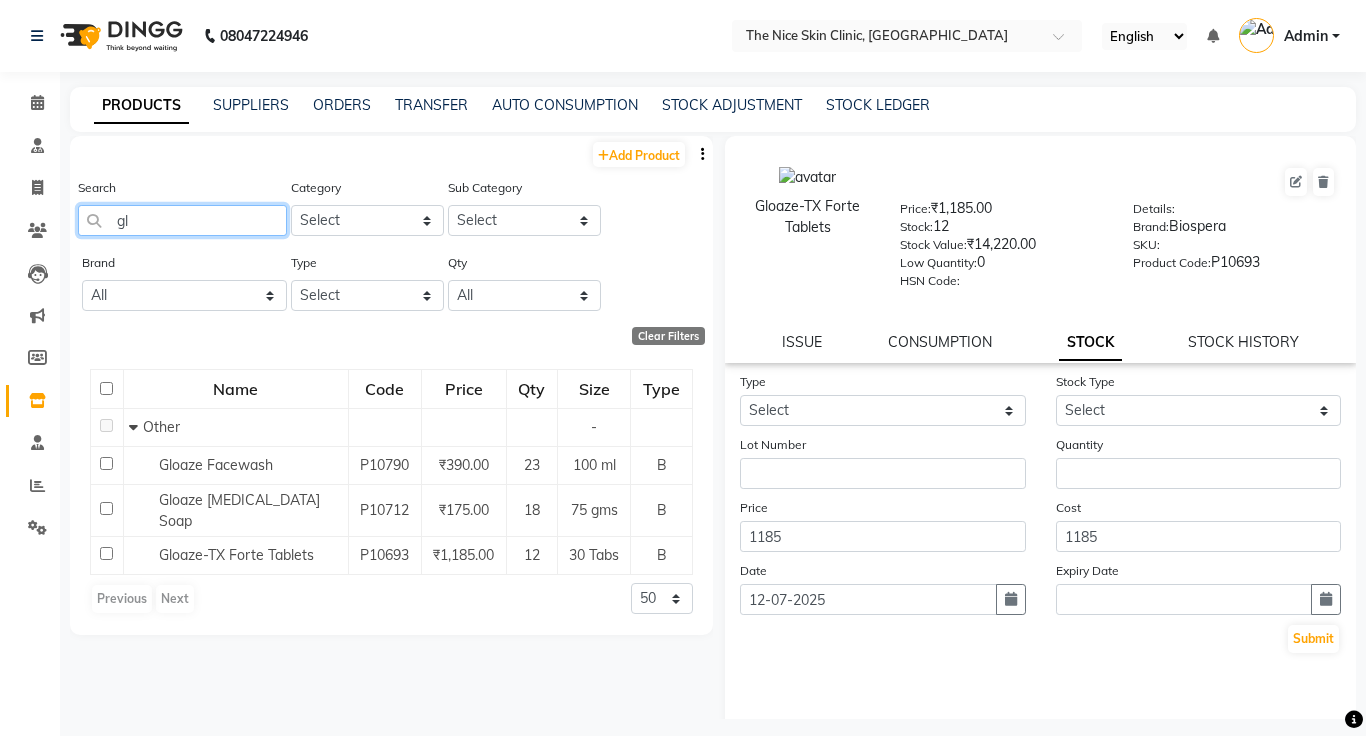 type on "g" 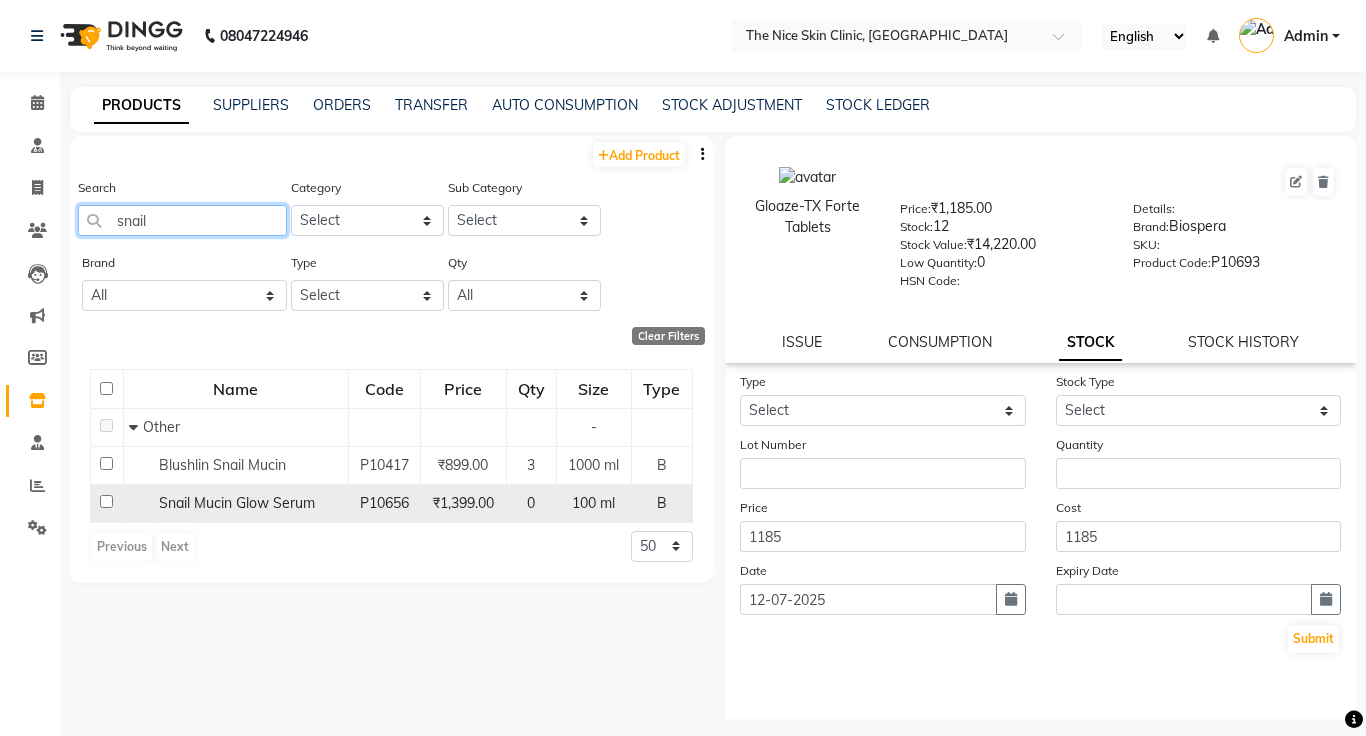 type on "snail" 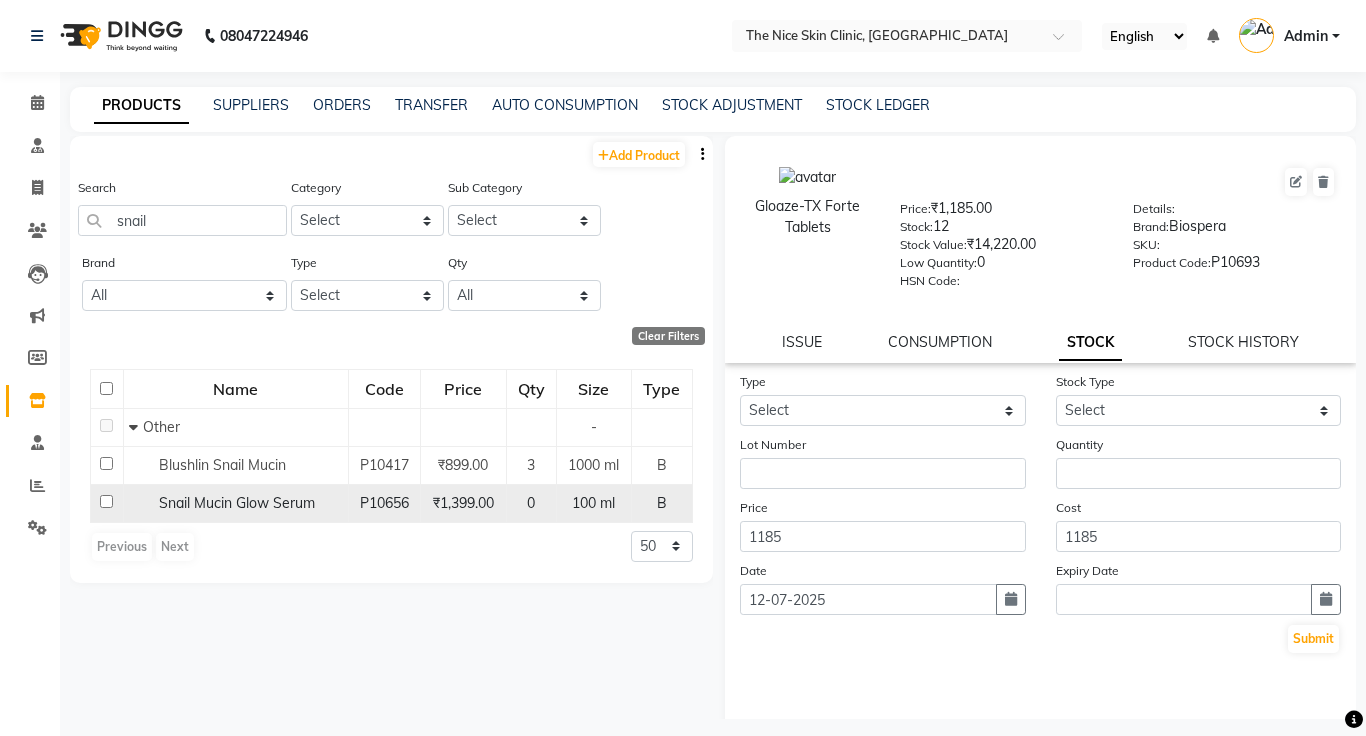 click on "0" 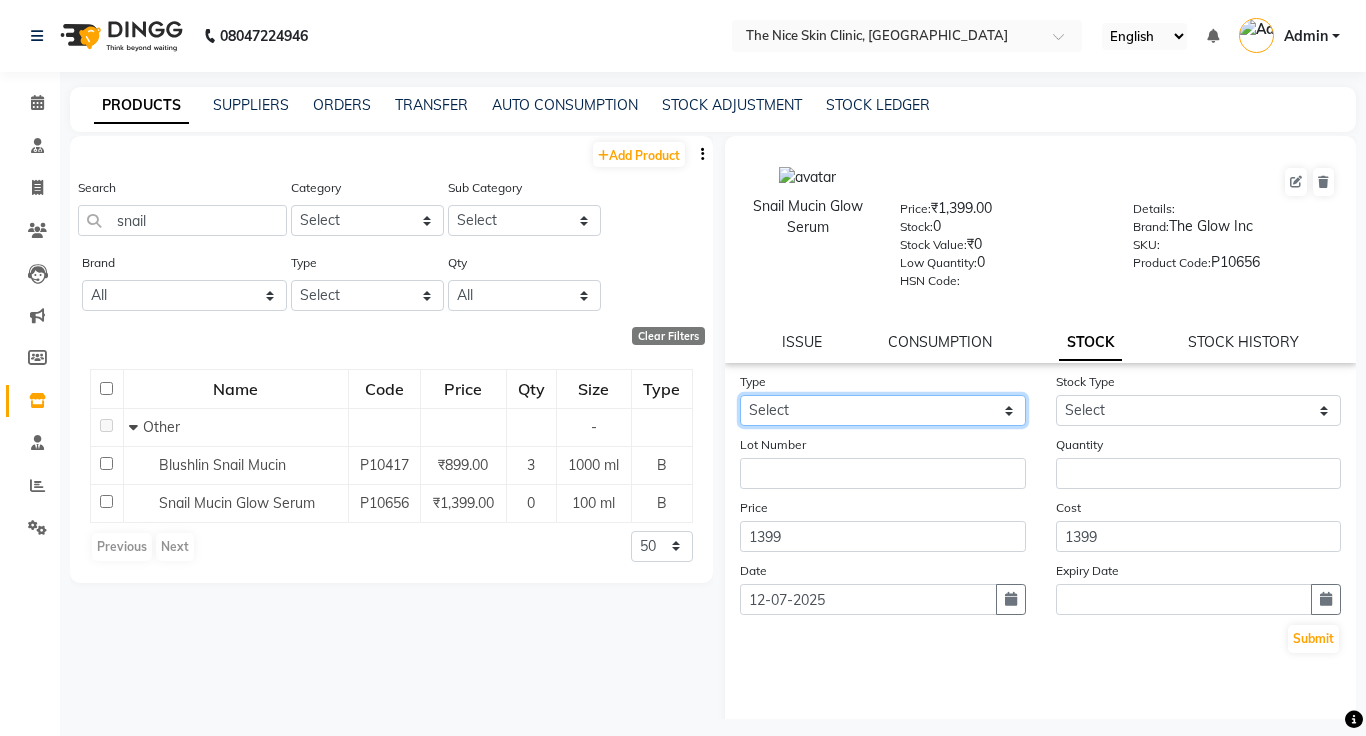 click on "Select In Out" 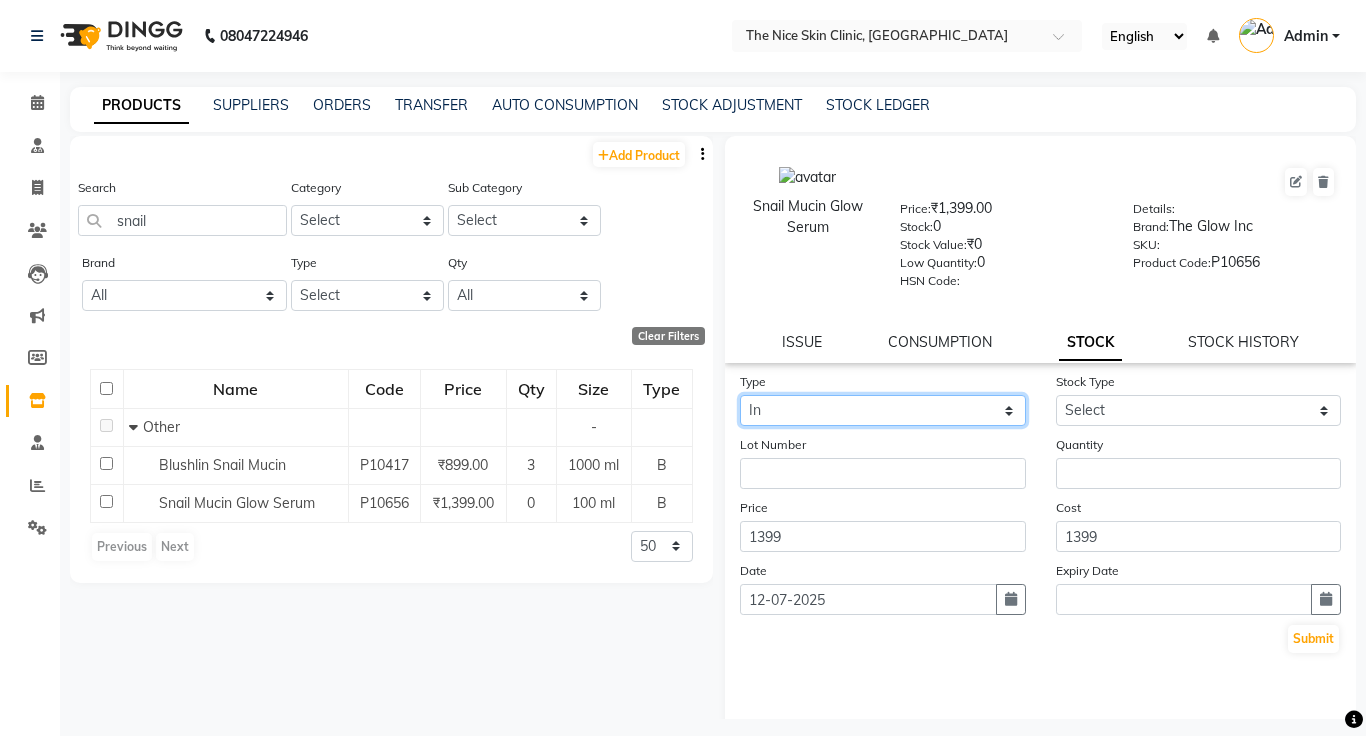 click on "Select In Out" 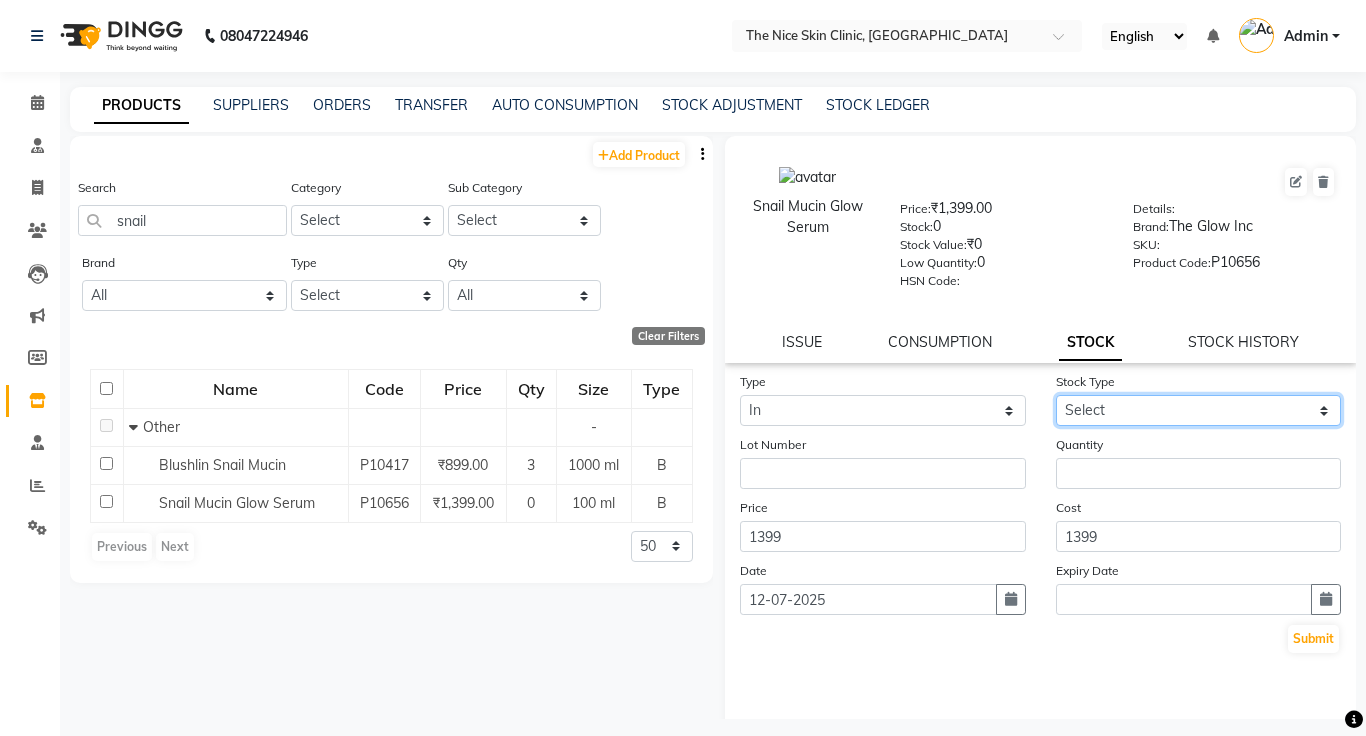 click on "Select New Stock Adjustment Return Other" 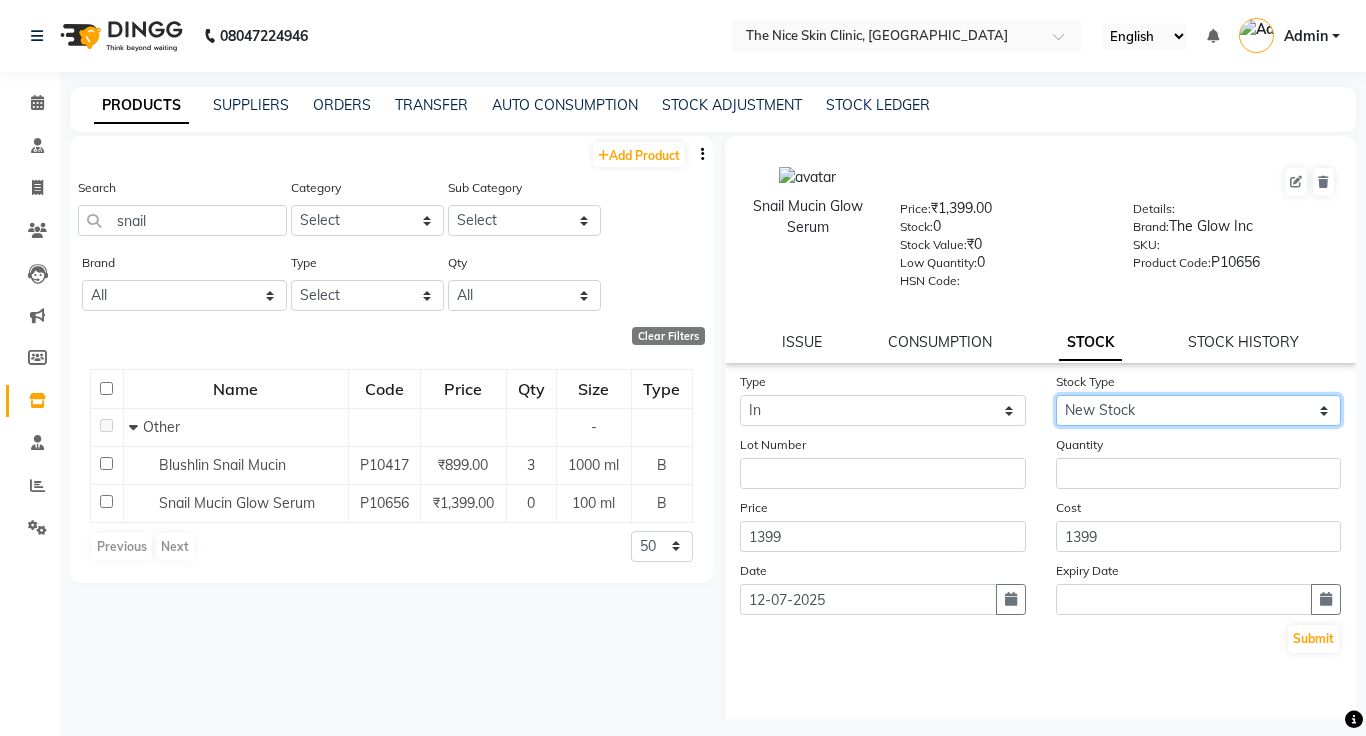 click on "Select New Stock Adjustment Return Other" 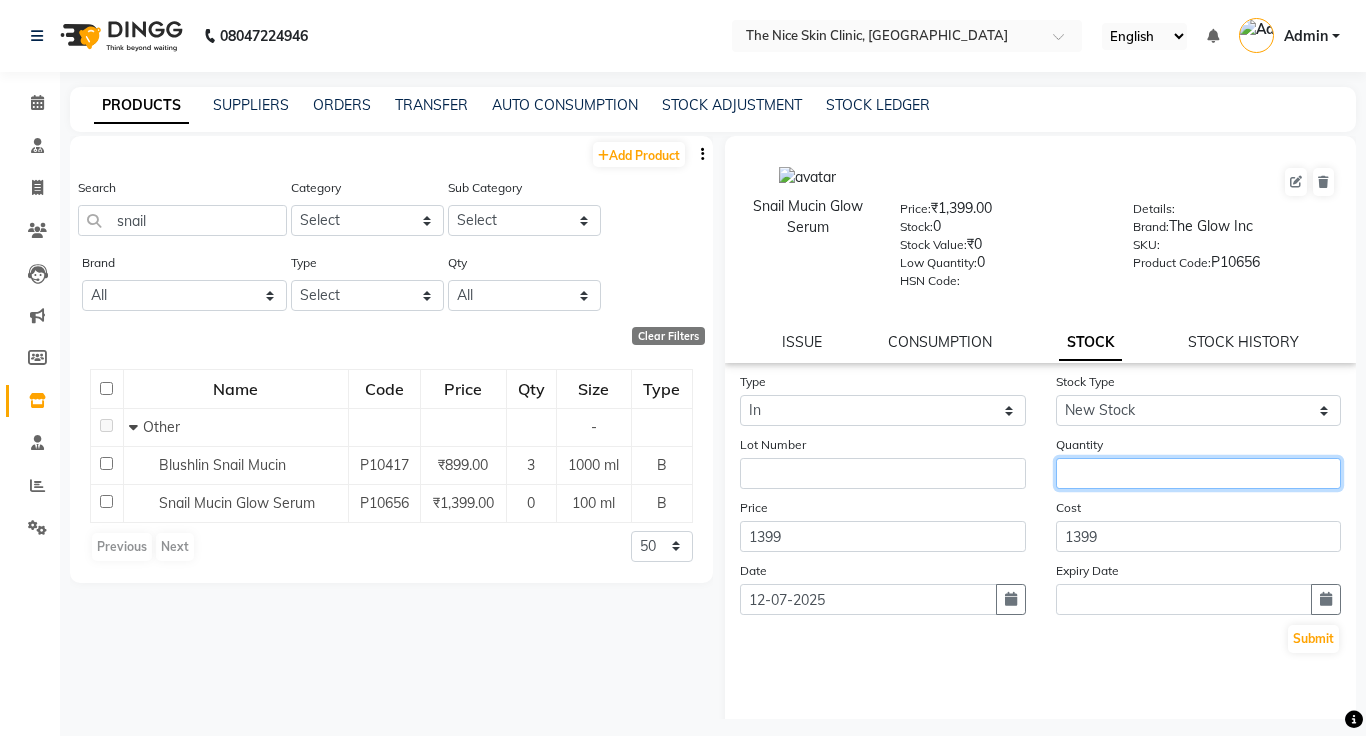 click 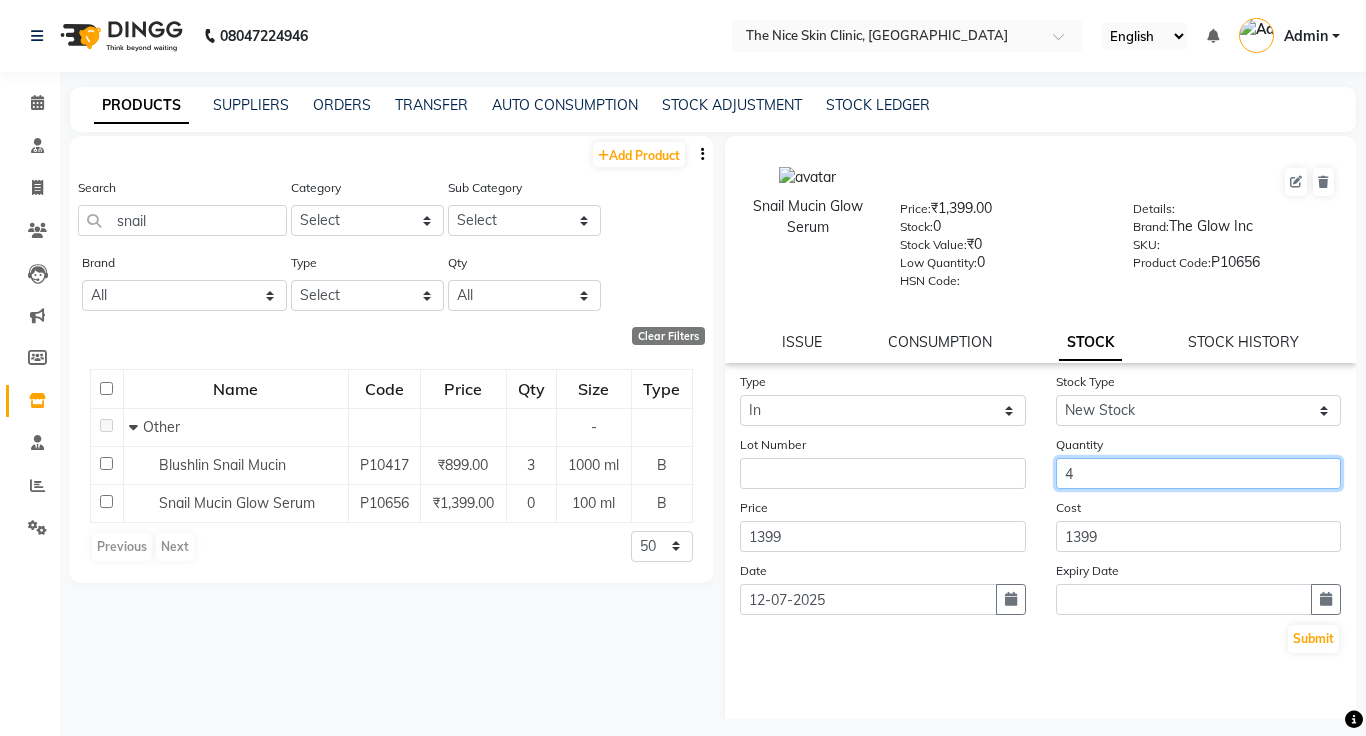 type on "4" 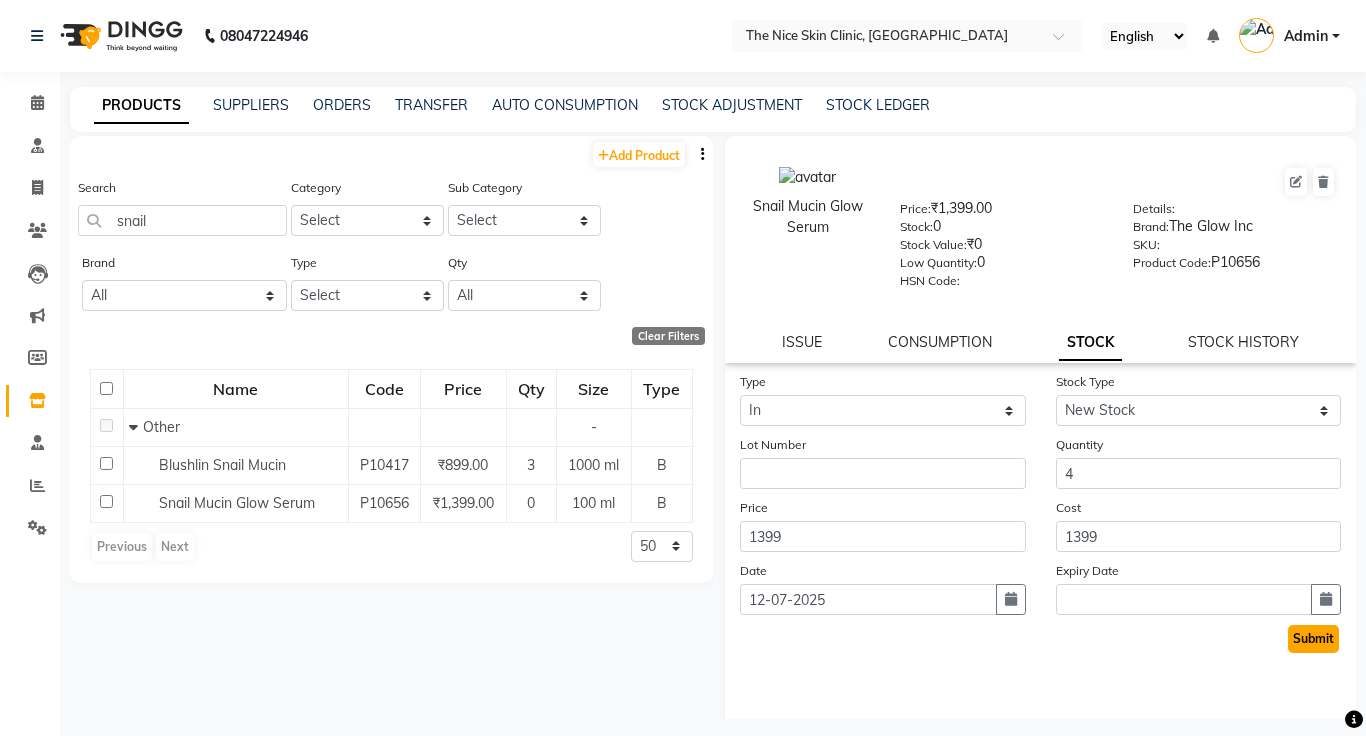 click on "Submit" 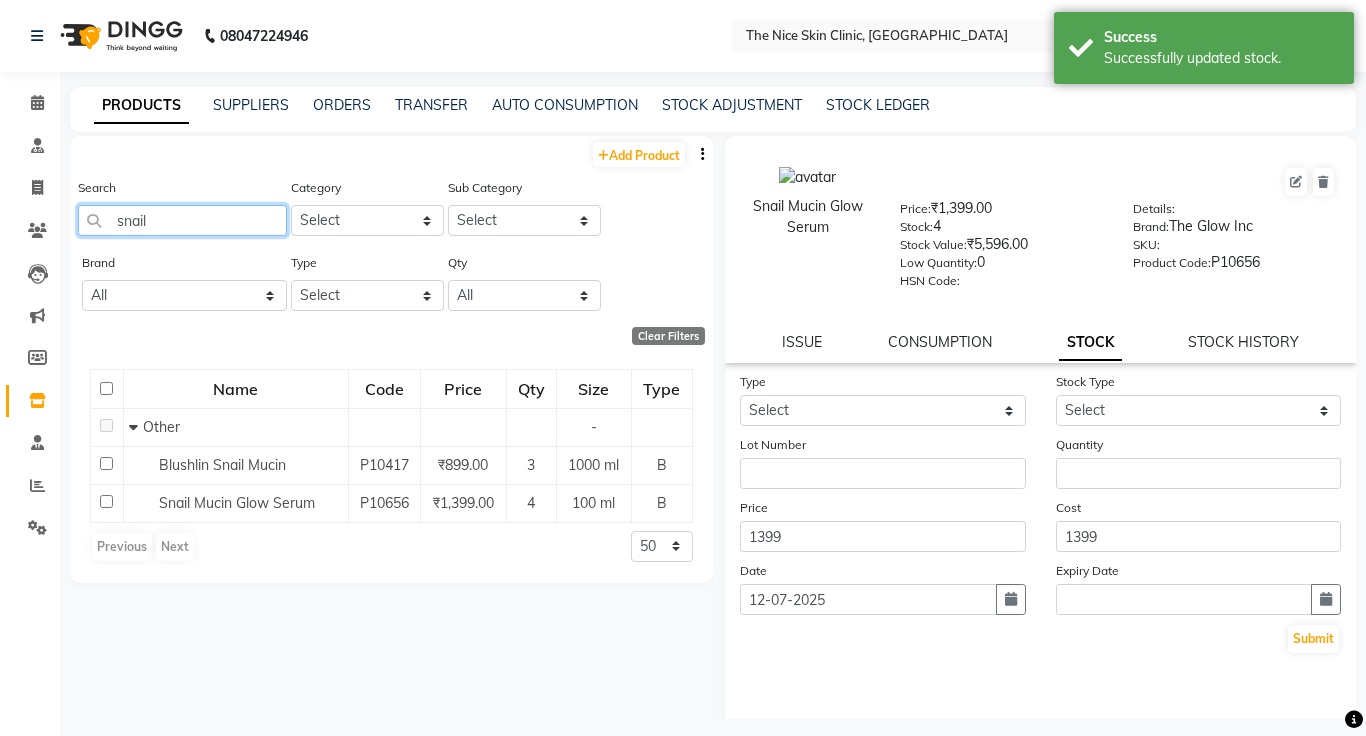 click on "snail" 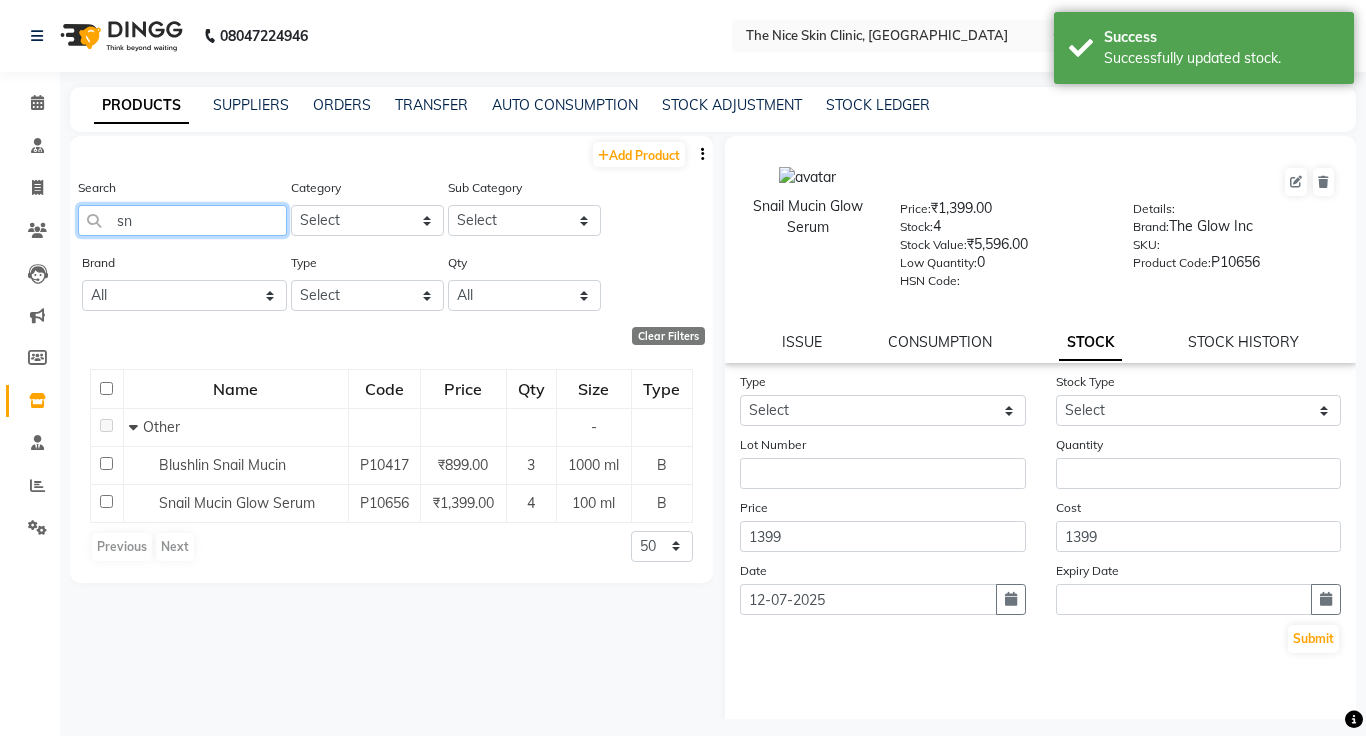 type on "s" 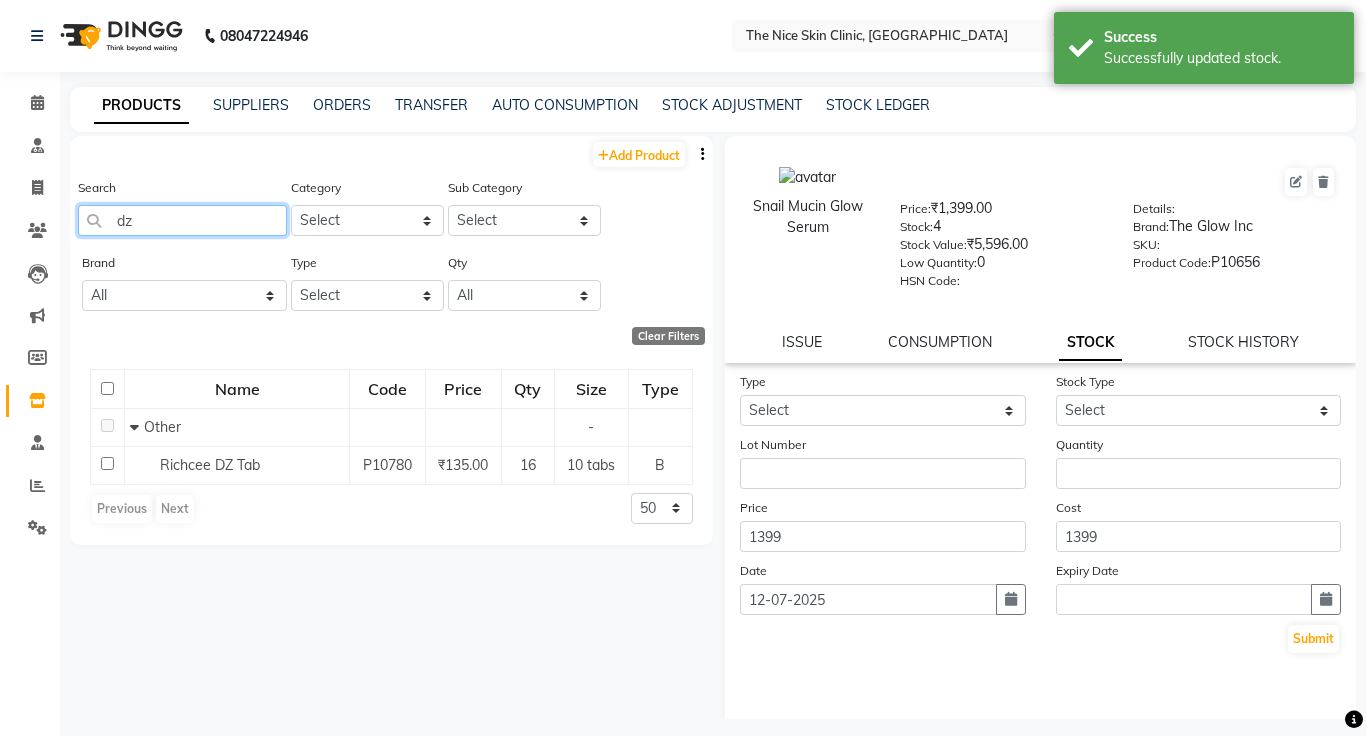 type on "d" 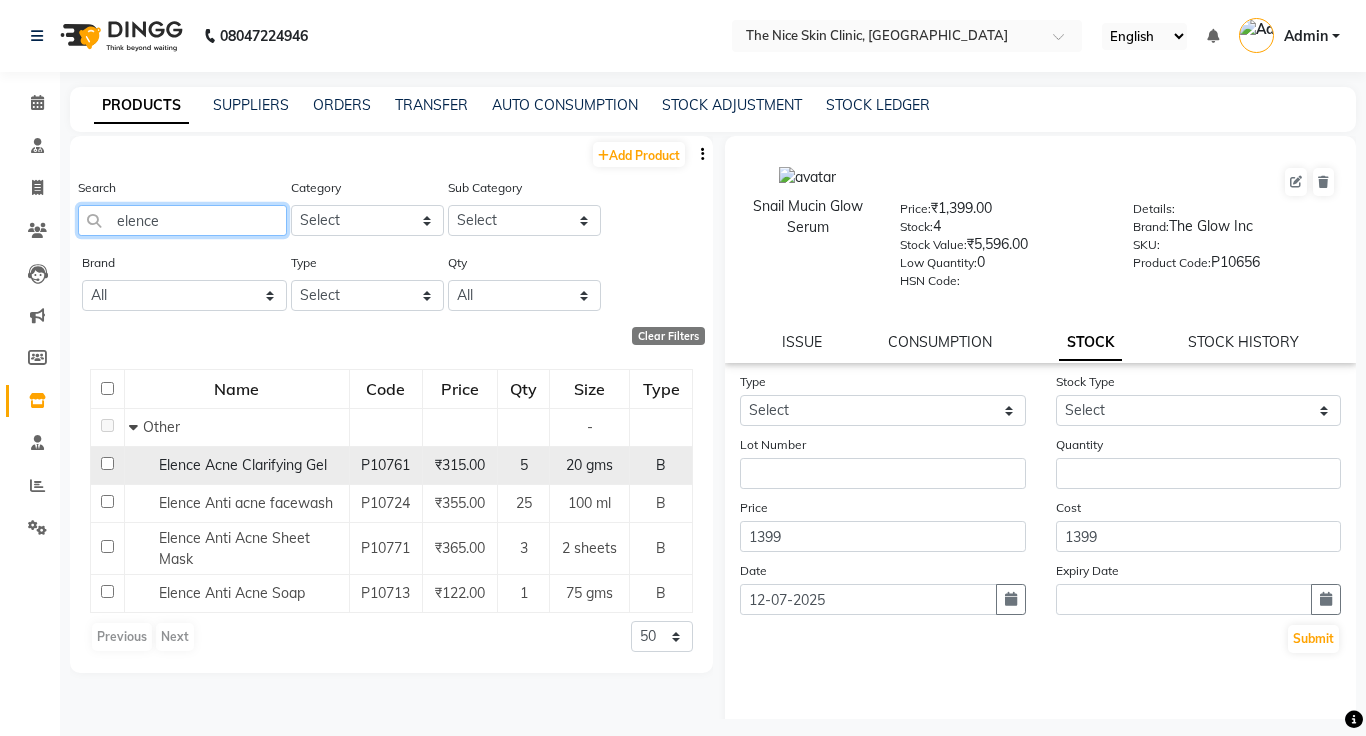 type on "elence" 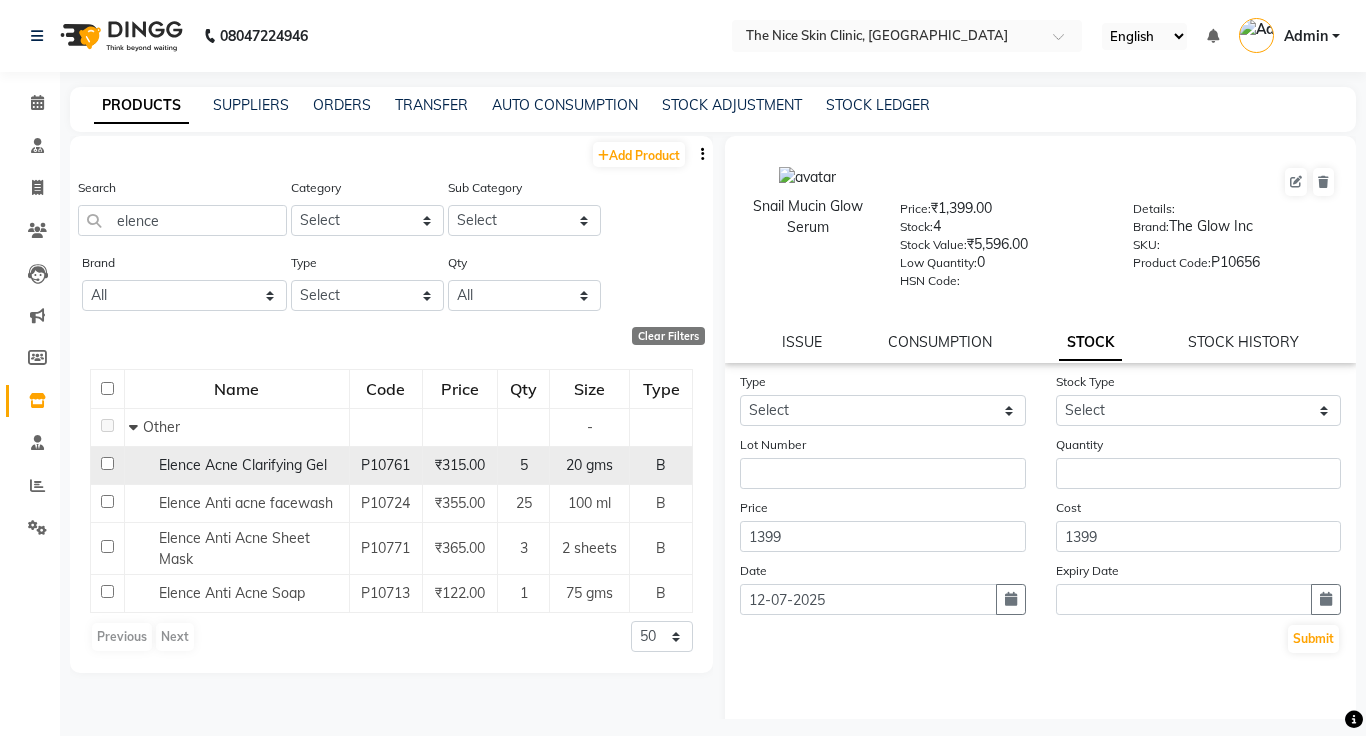 click on "P10761" 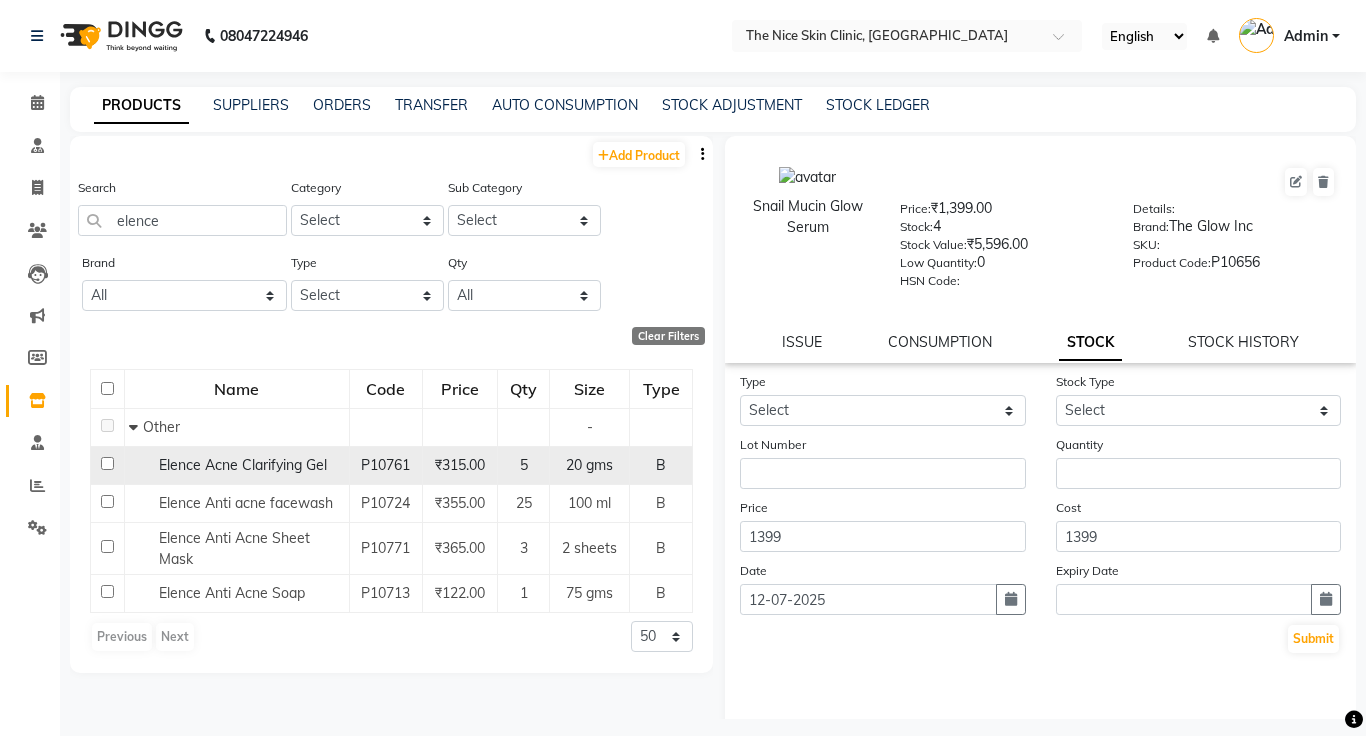 click on "P10761" 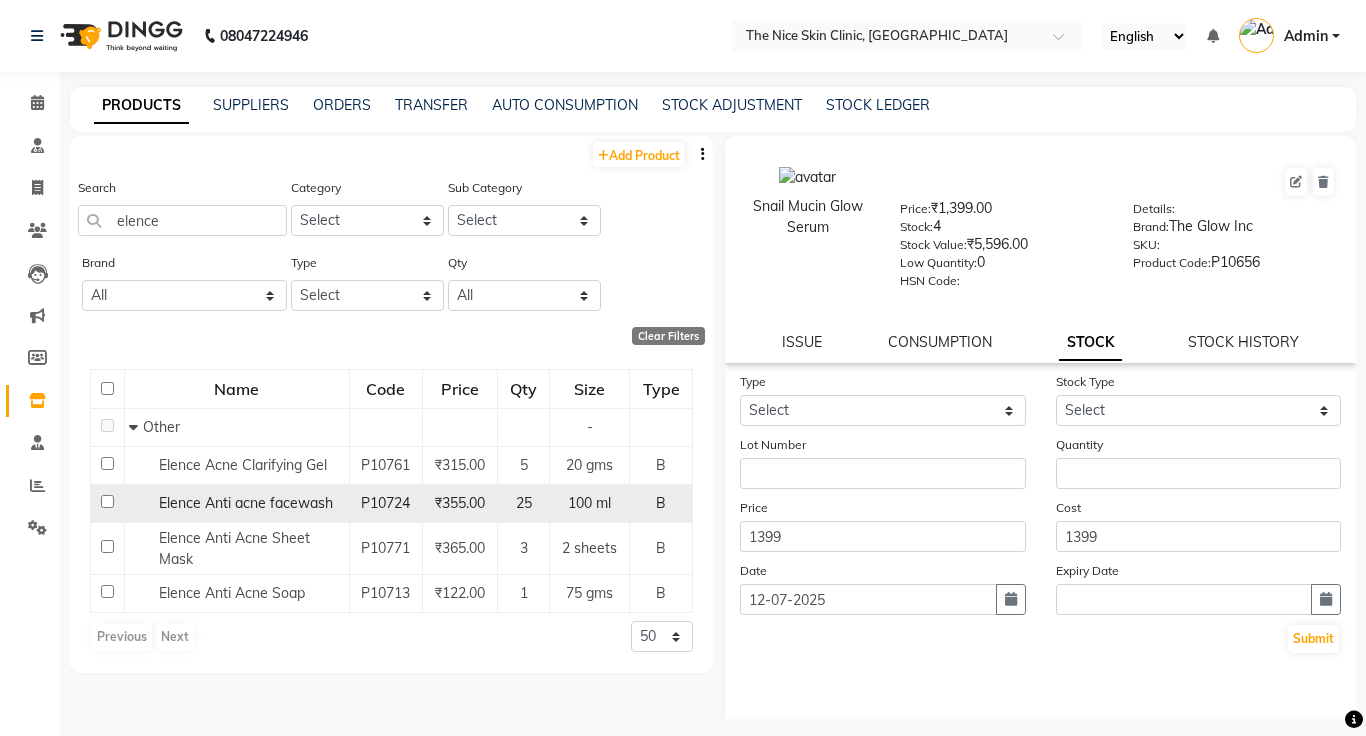 click on "25" 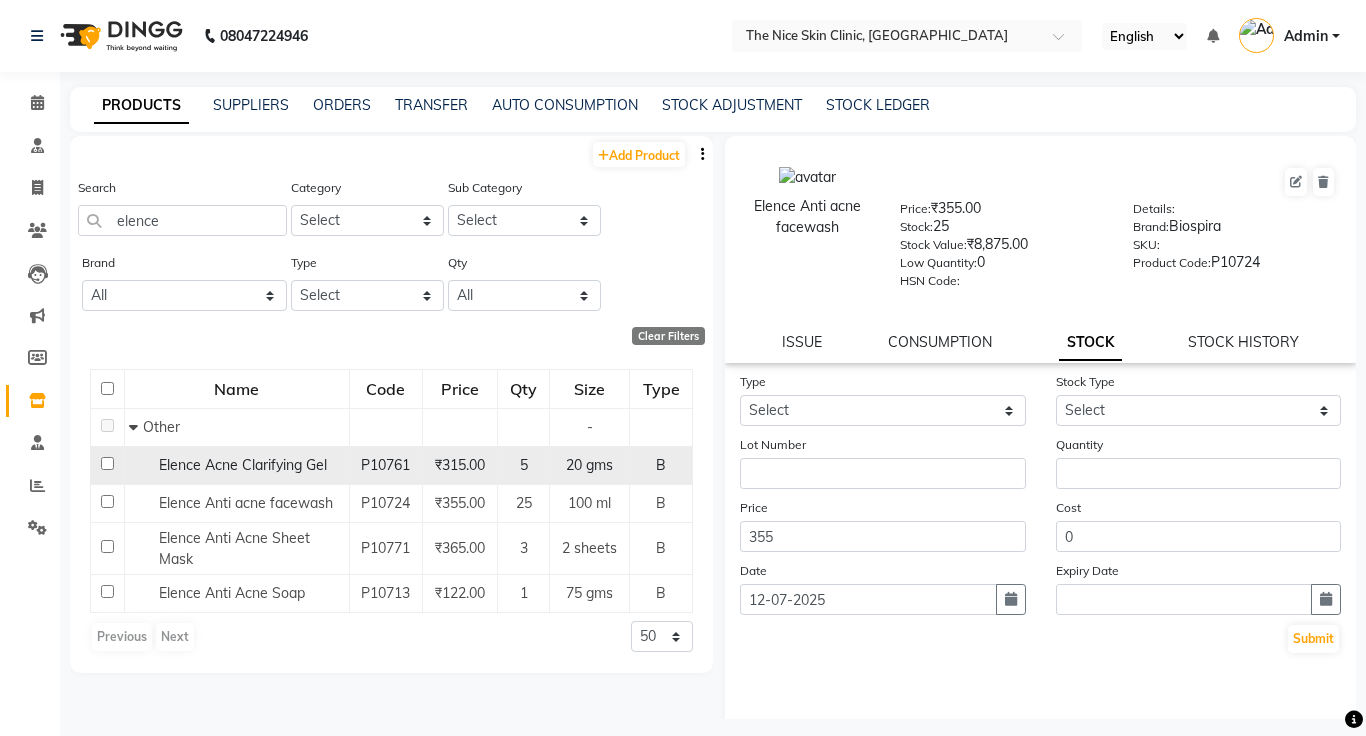click on "20 gms" 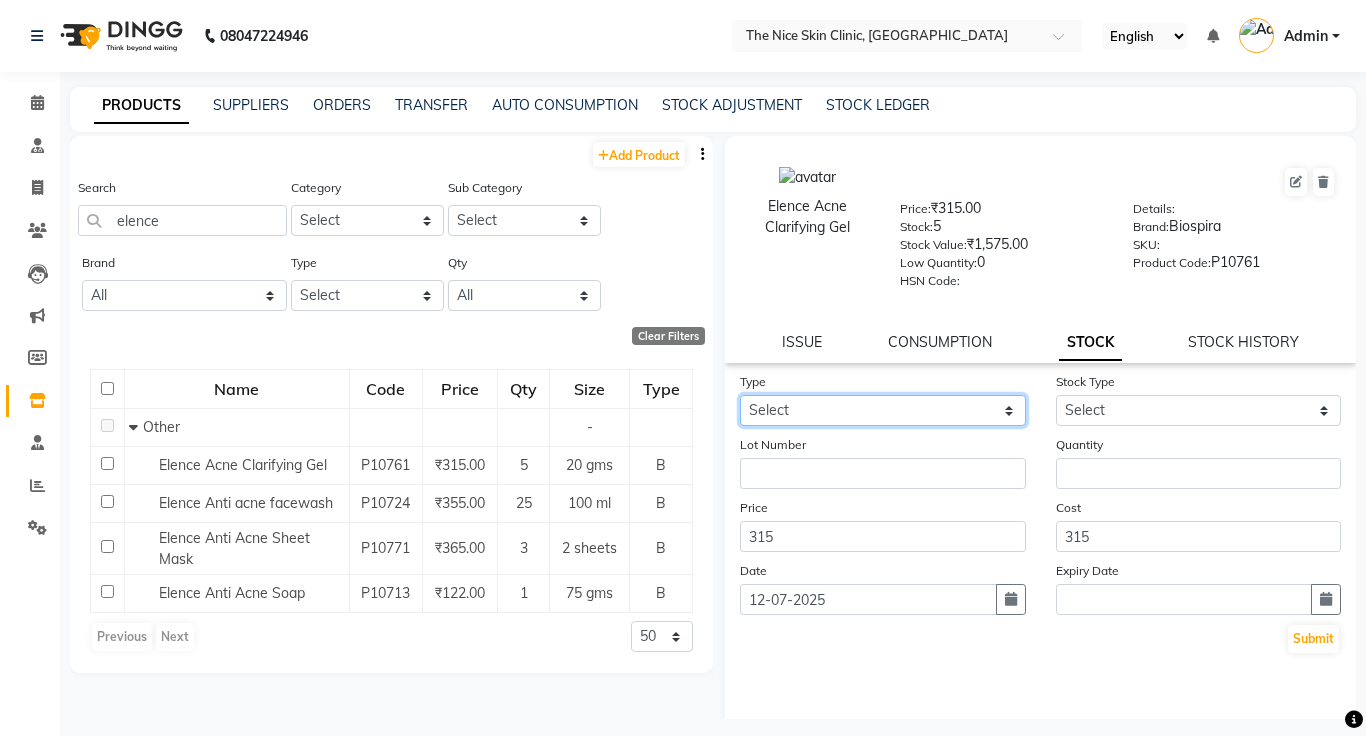 click on "Select In Out" 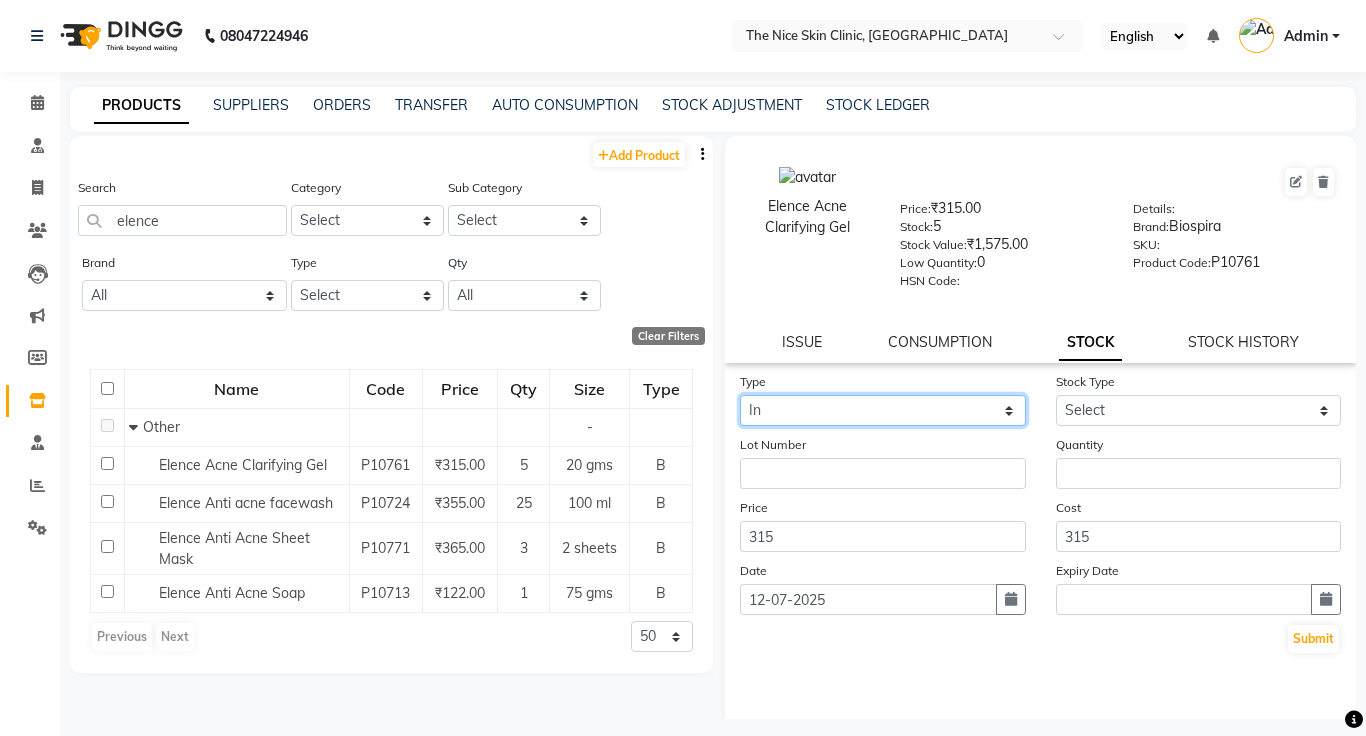 click on "Select In Out" 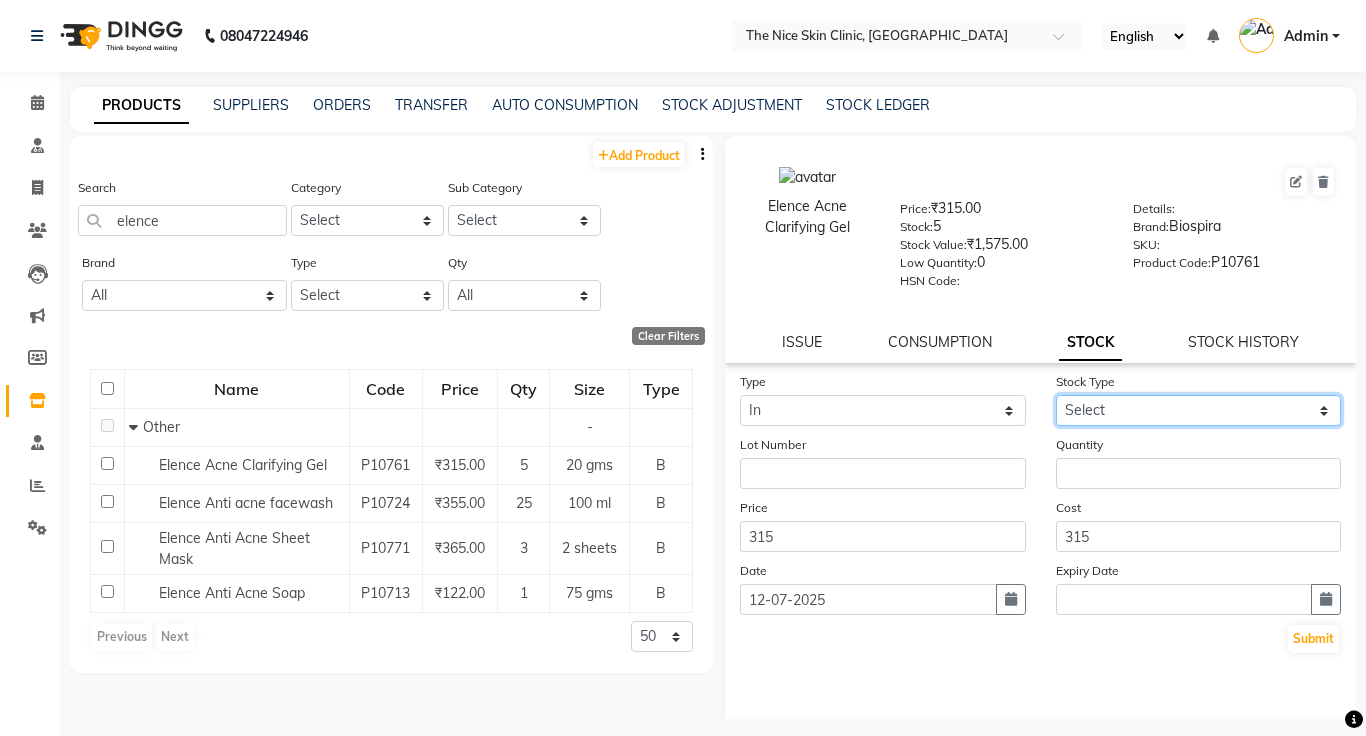 click on "Select New Stock Adjustment Return Other" 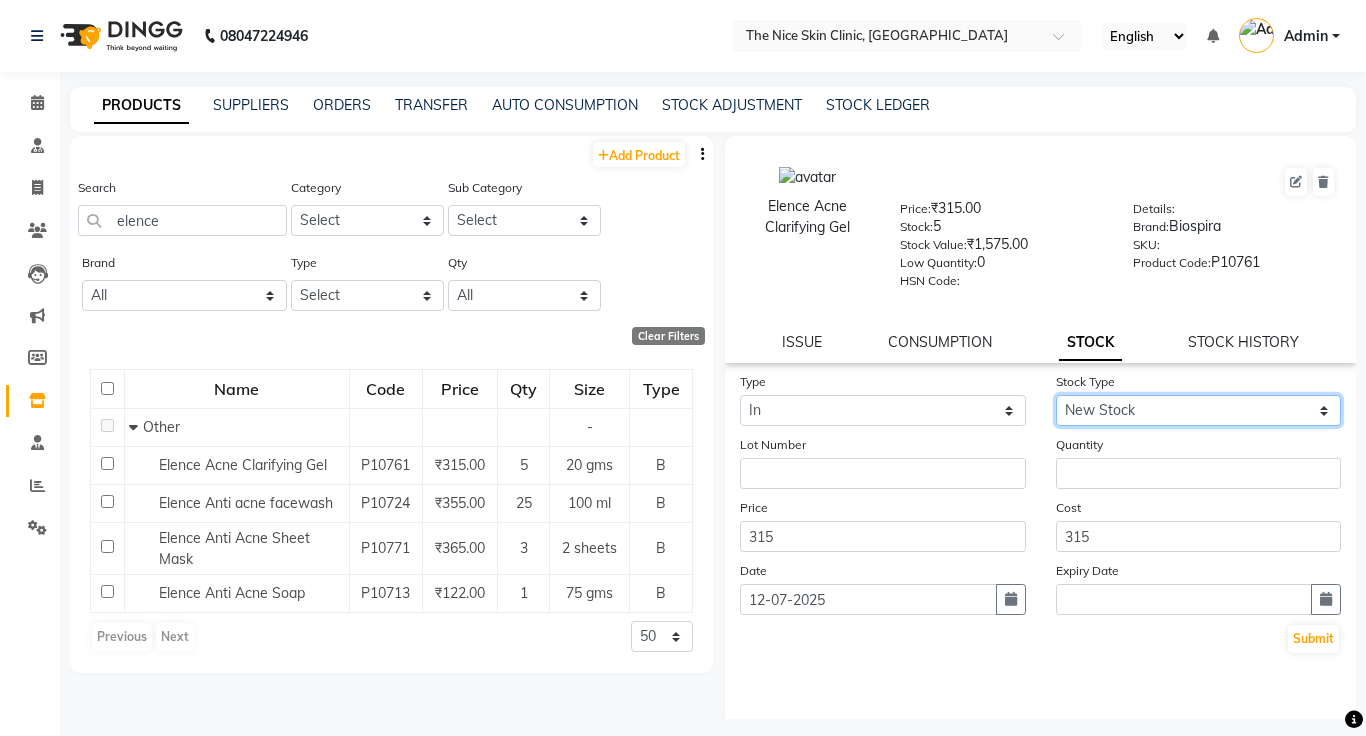 click on "Select New Stock Adjustment Return Other" 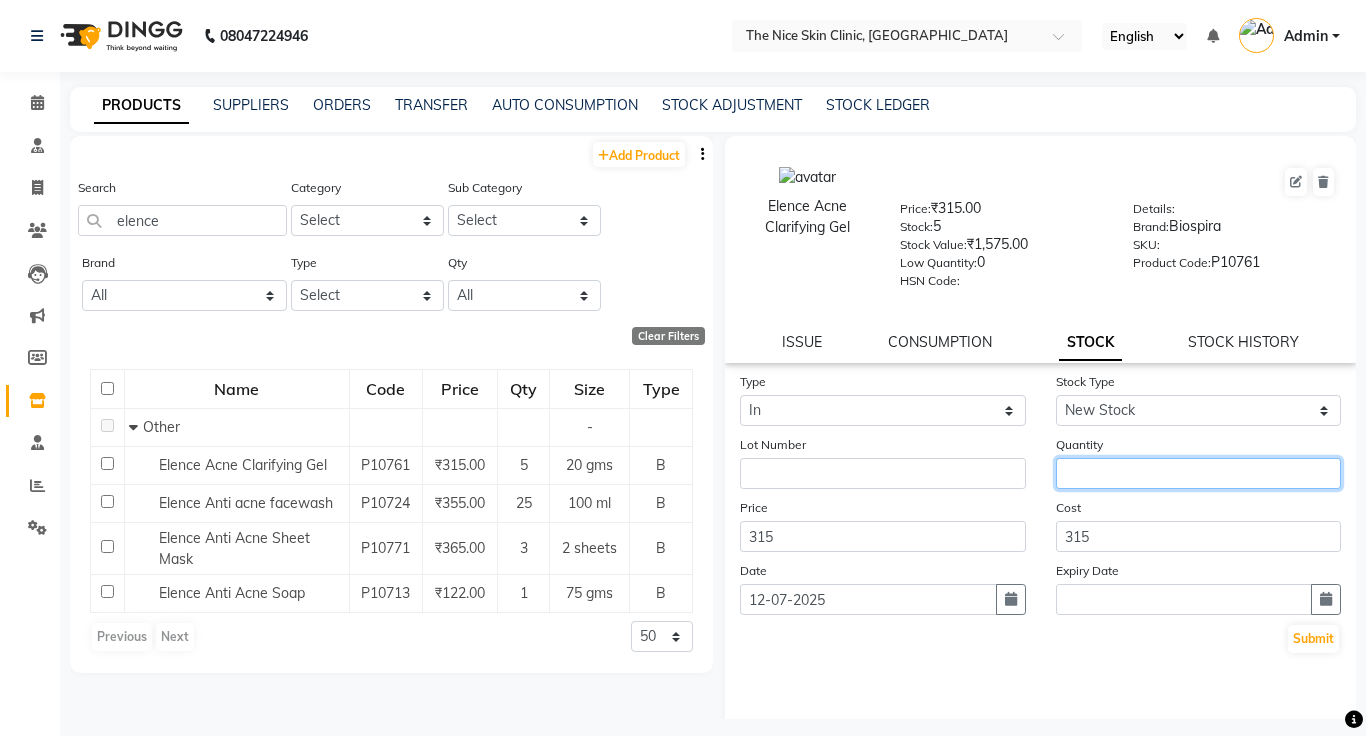 click 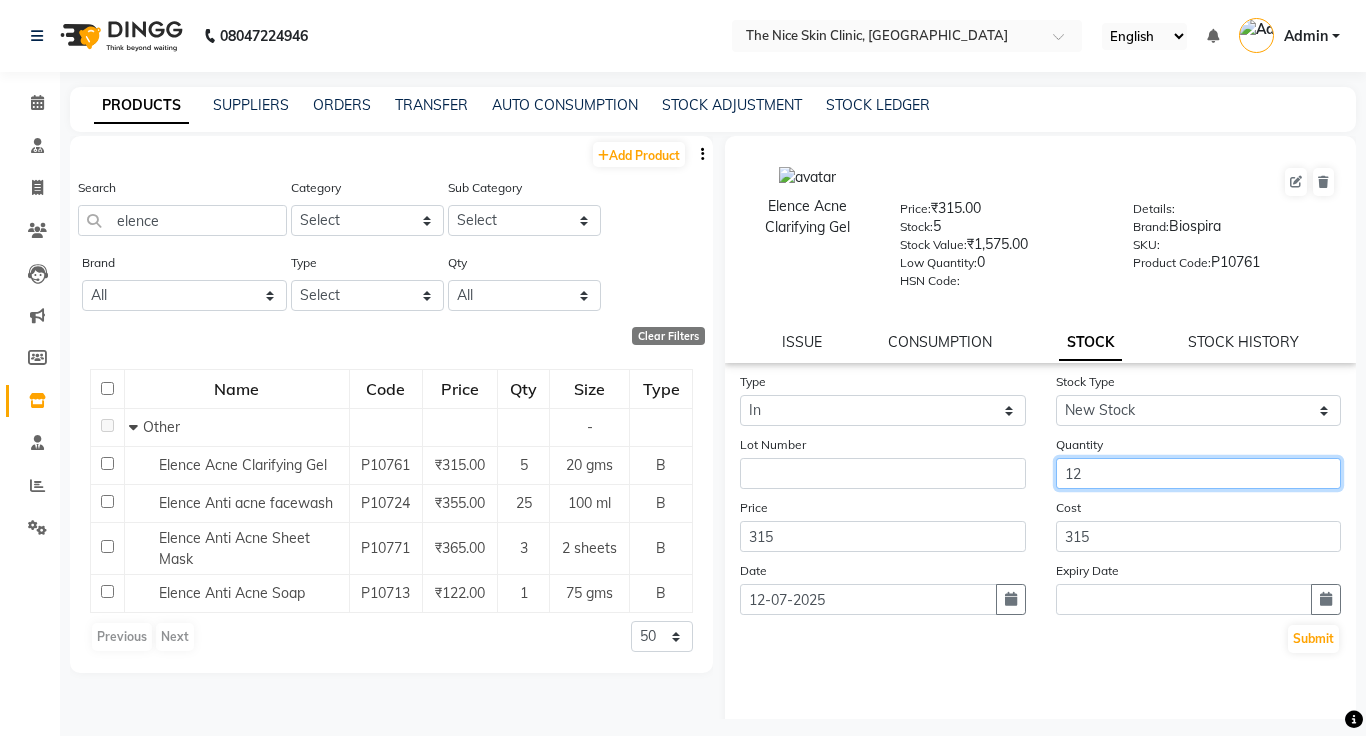 type on "1" 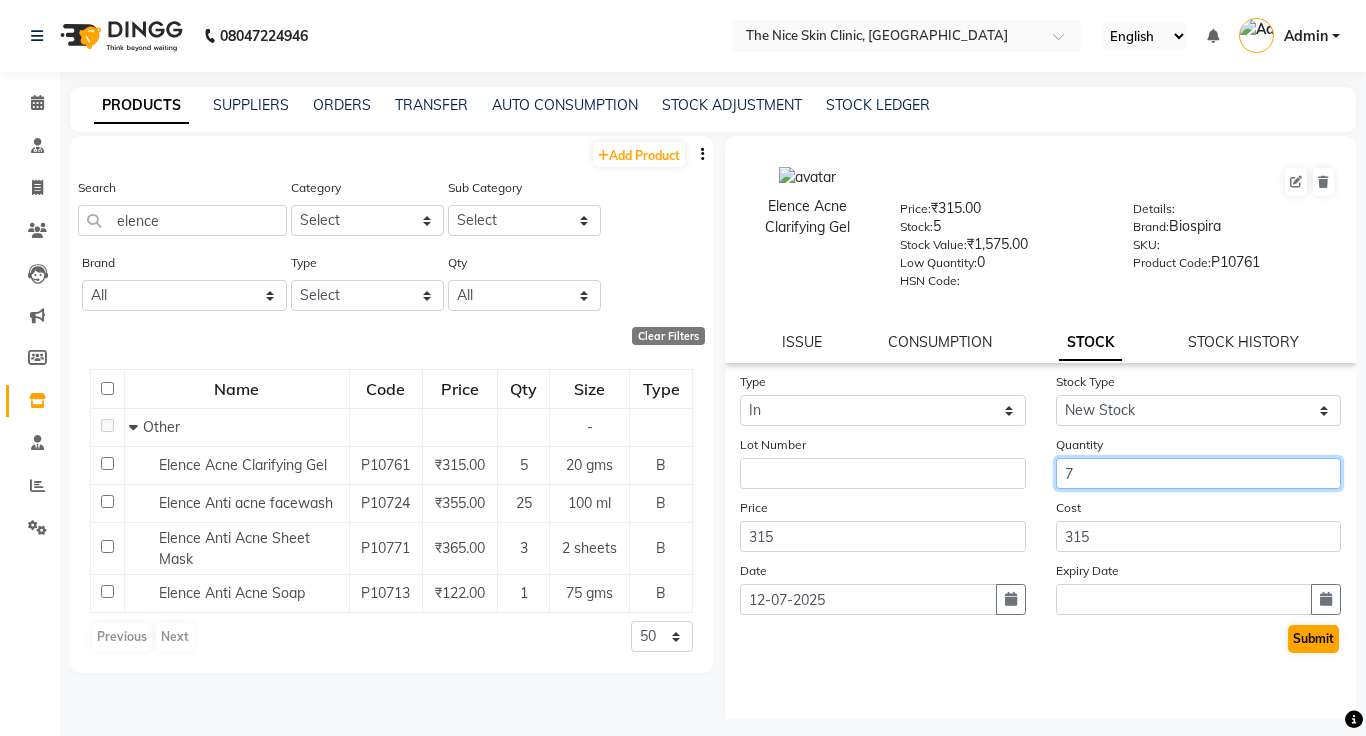 type on "7" 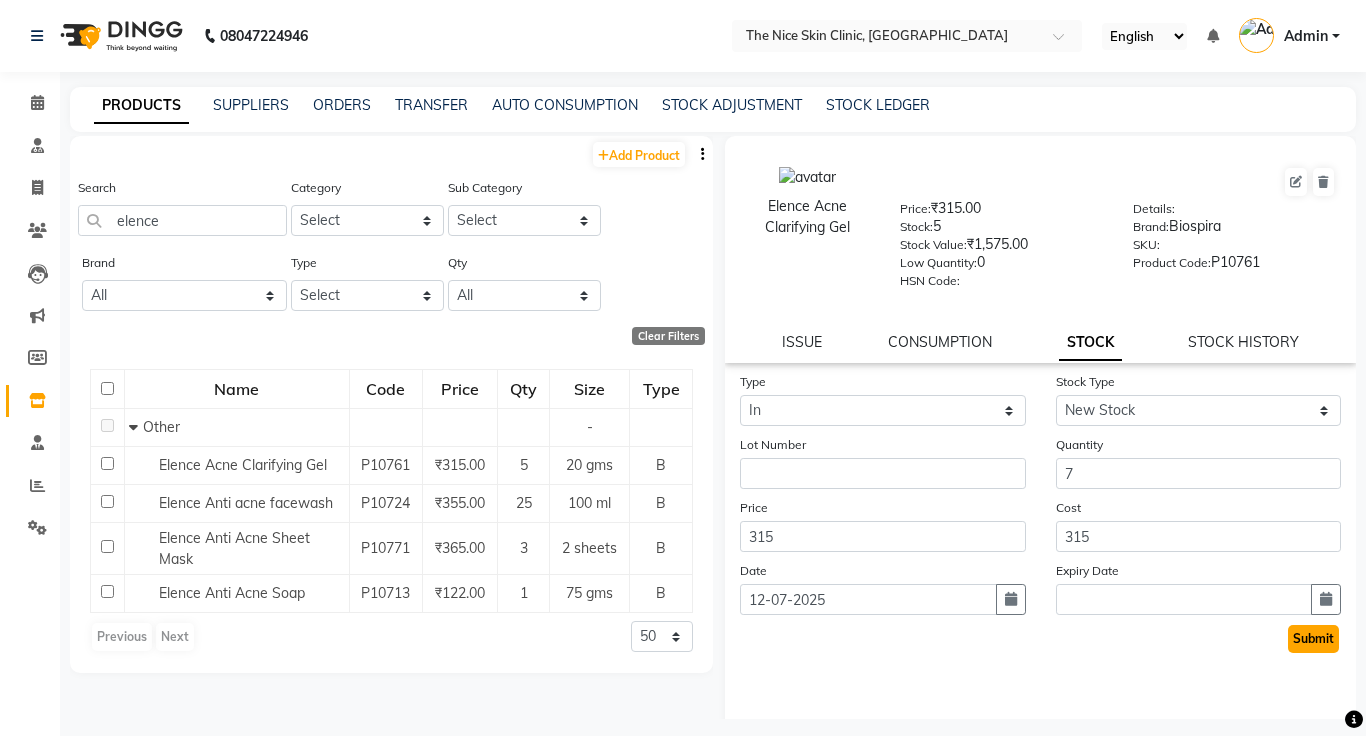 click on "Submit" 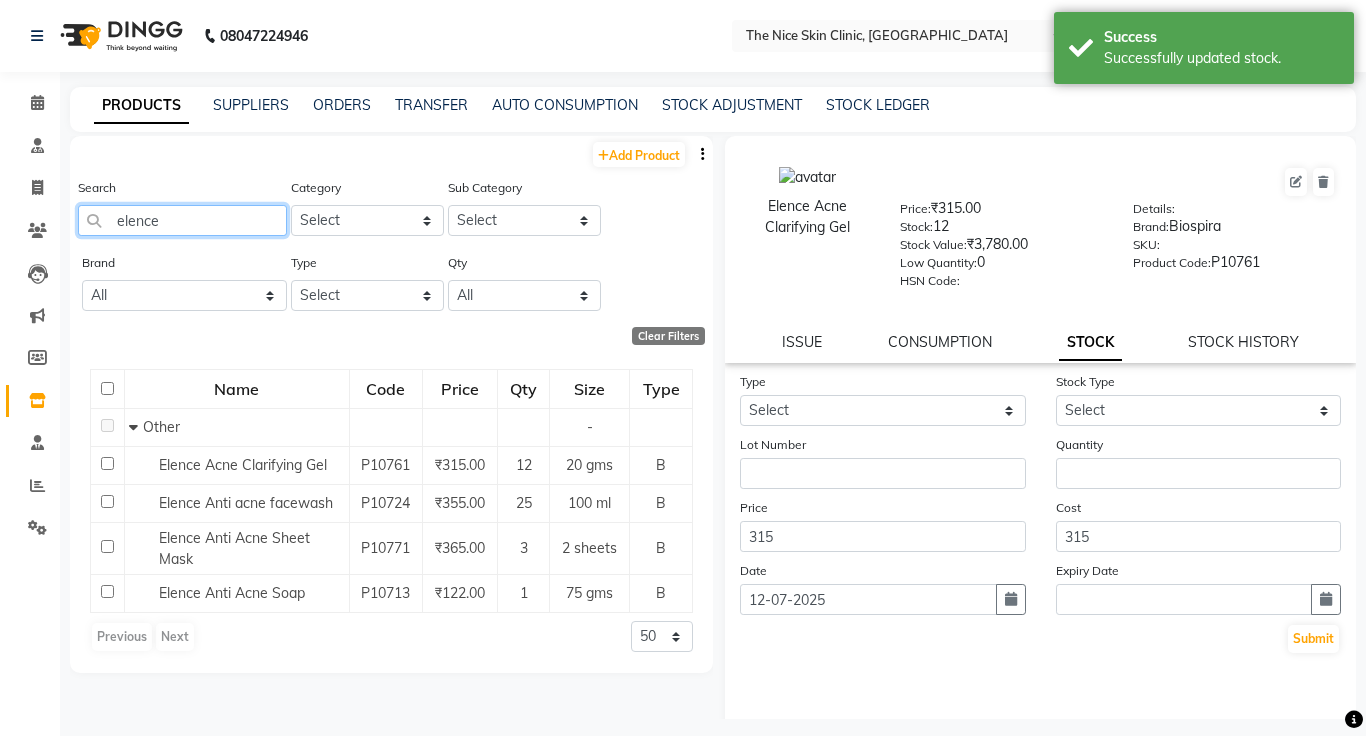 click on "elence" 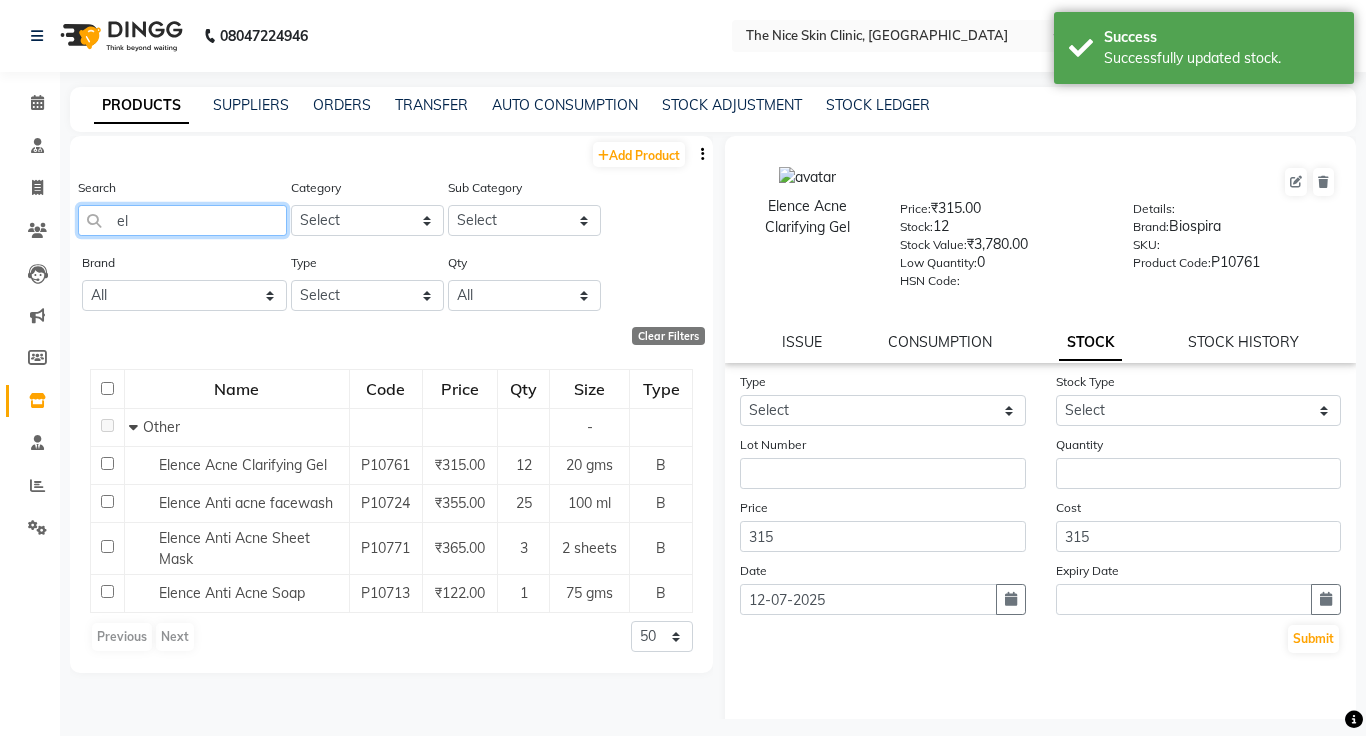 type on "e" 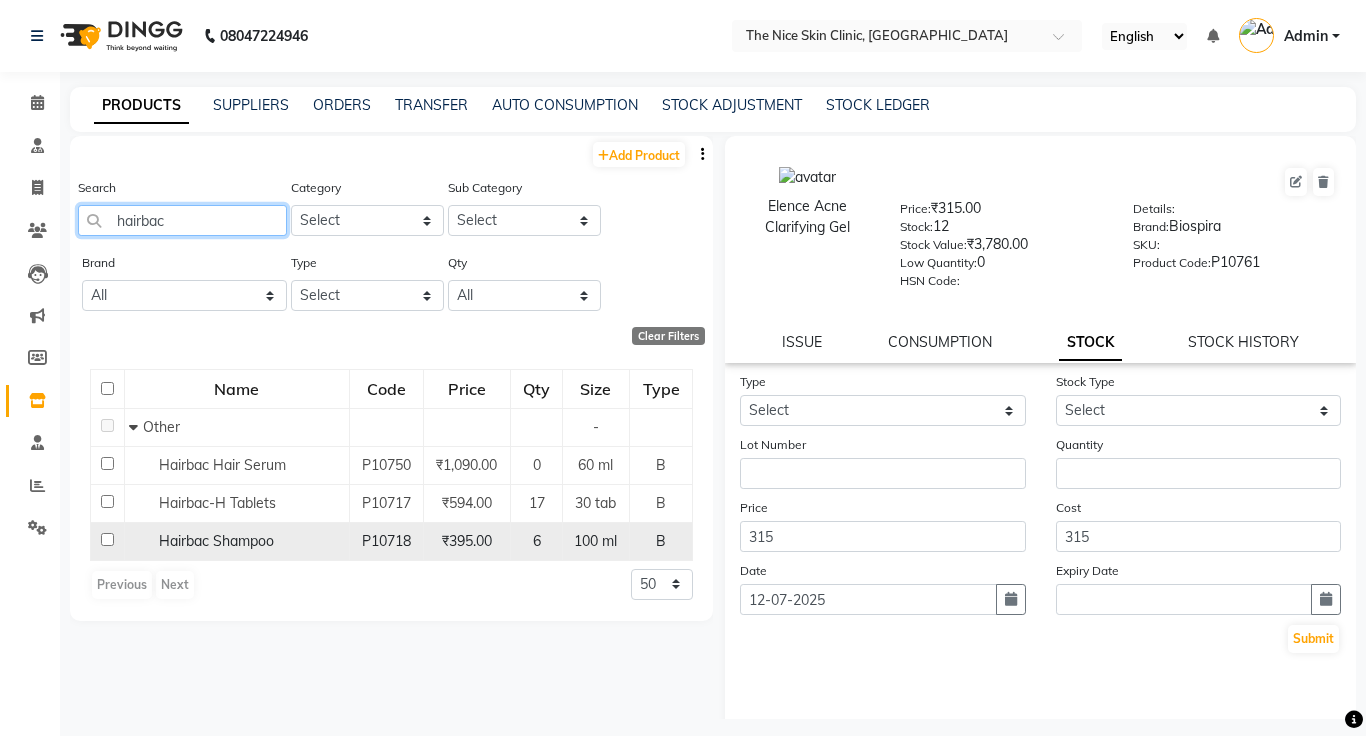 type on "hairbac" 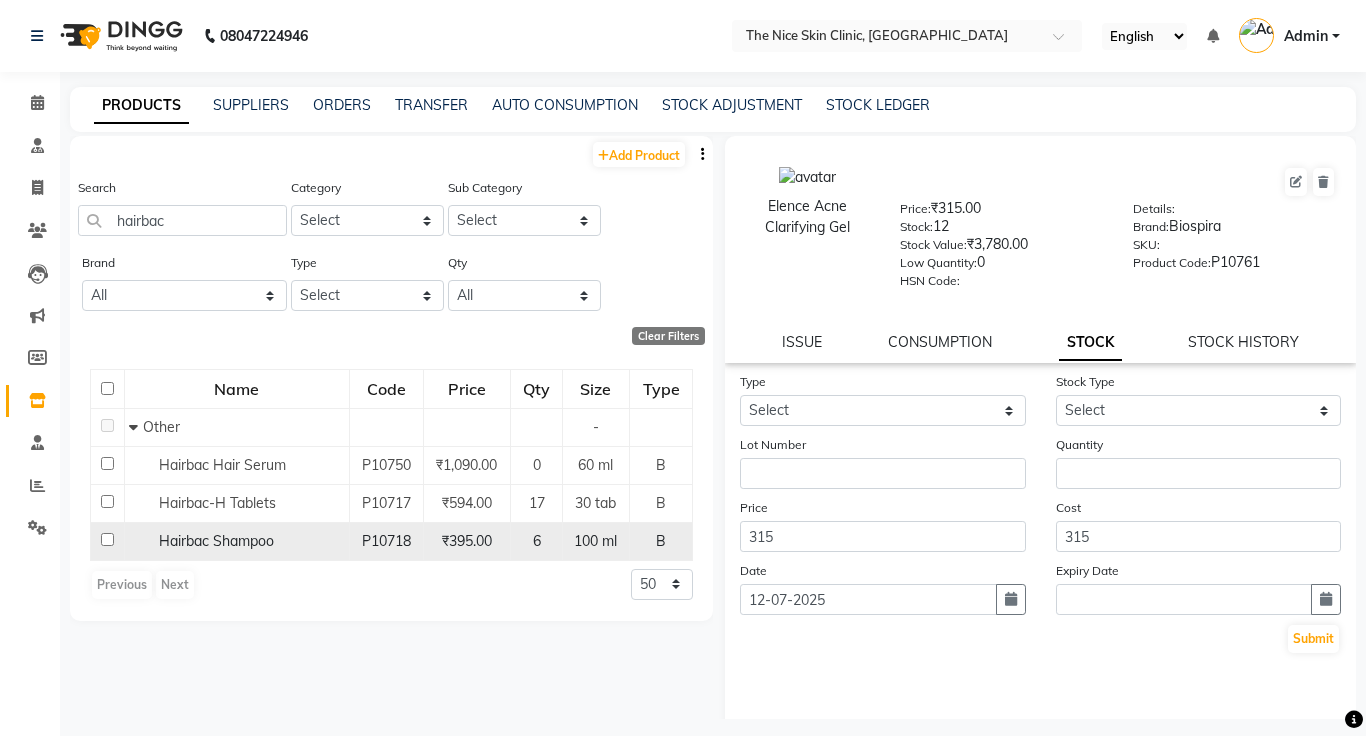 click on "₹395.00" 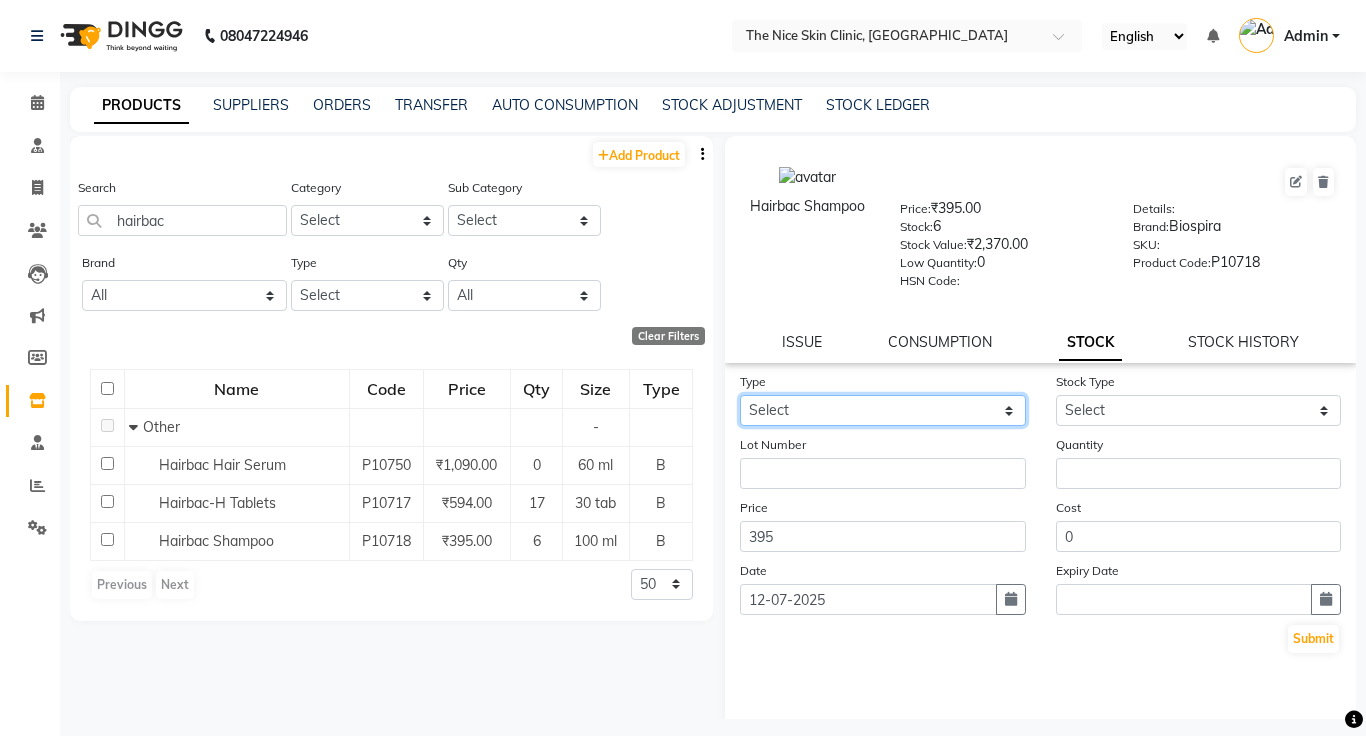 click on "Select In Out" 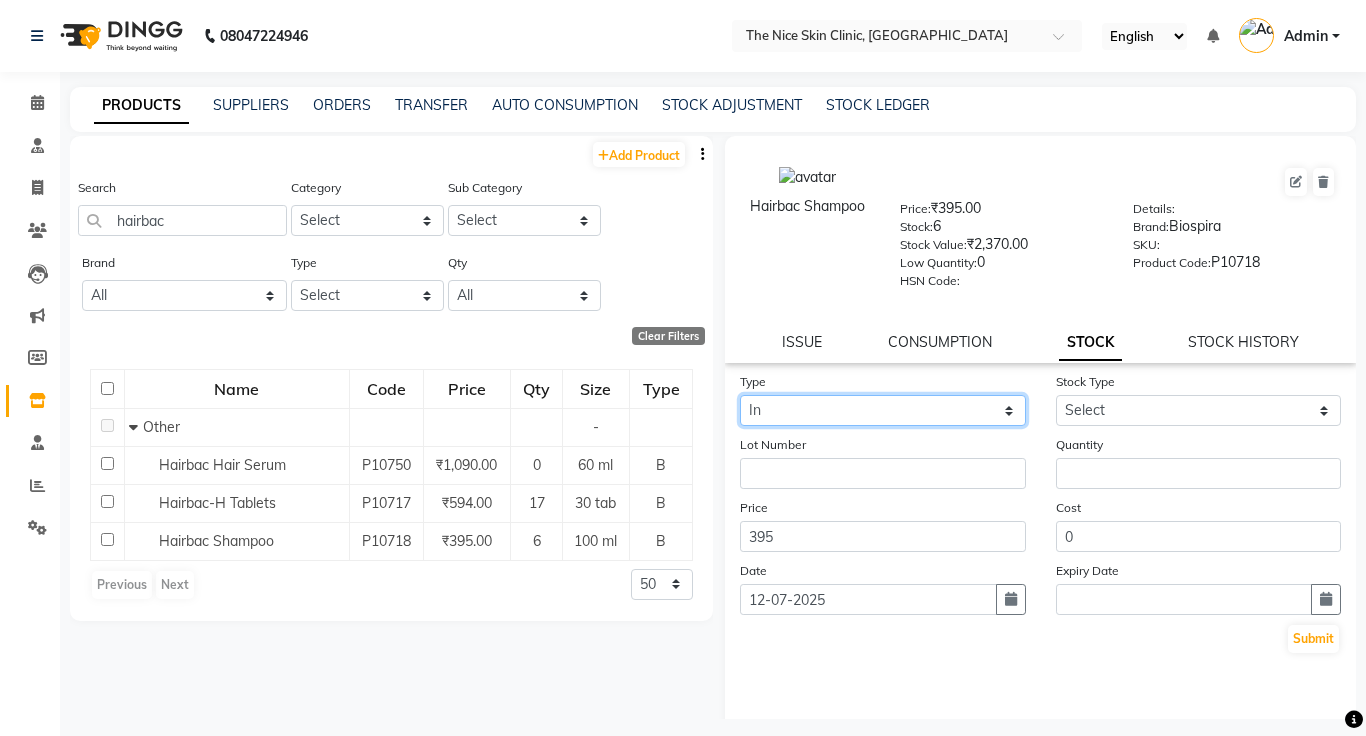 click on "Select In Out" 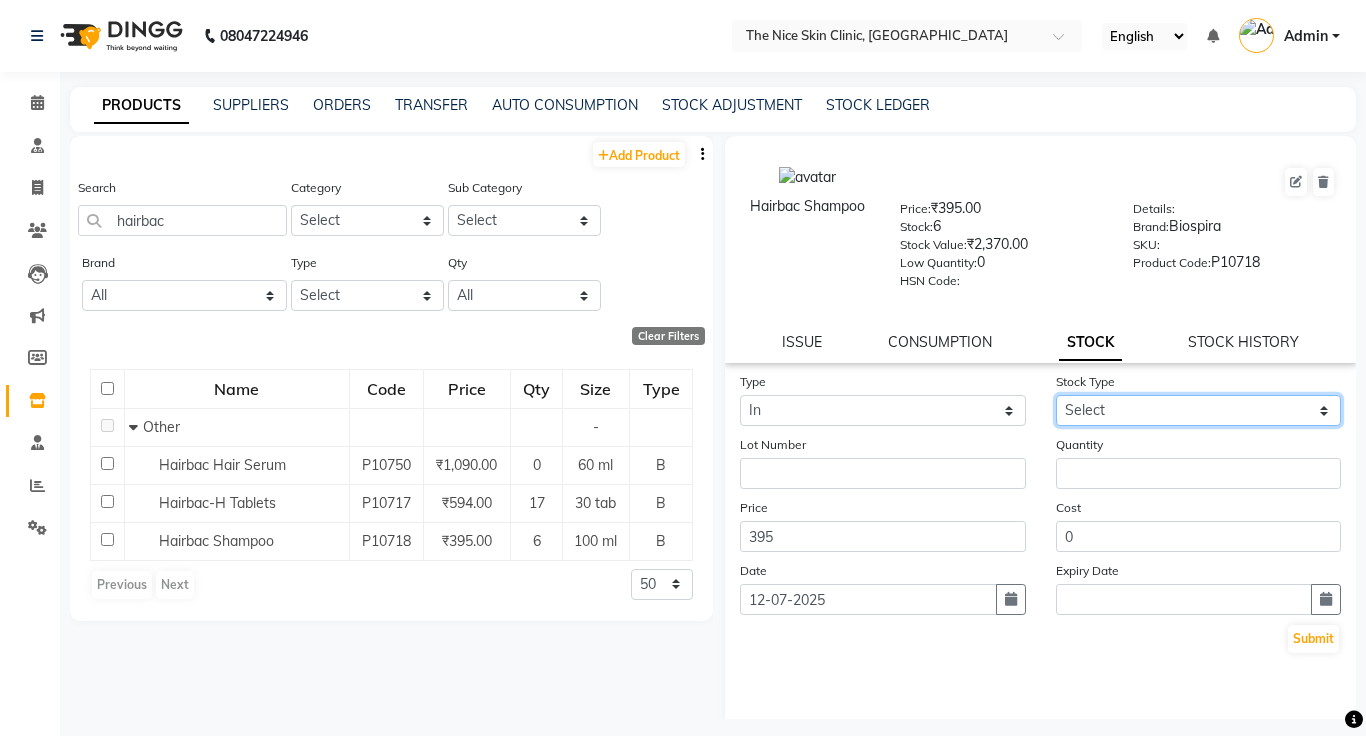 click on "Select New Stock Adjustment Return Other" 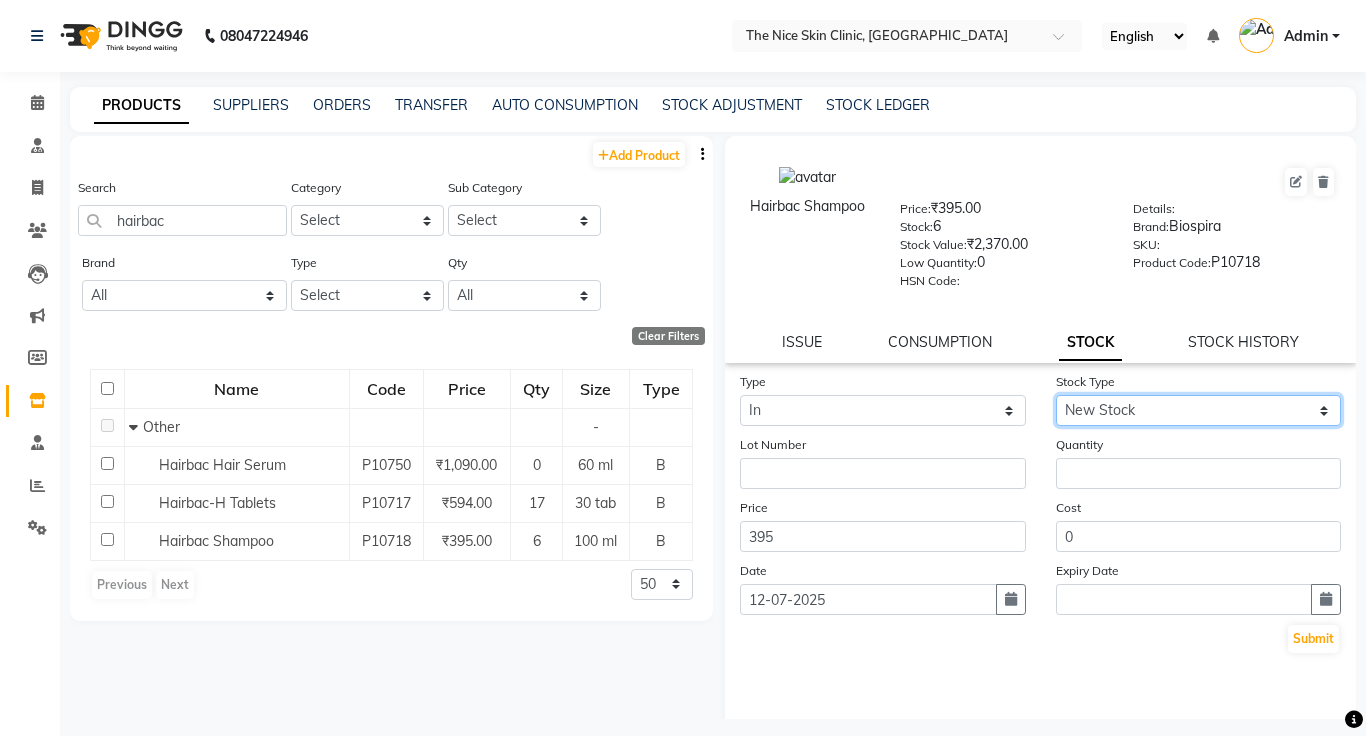 click on "Select New Stock Adjustment Return Other" 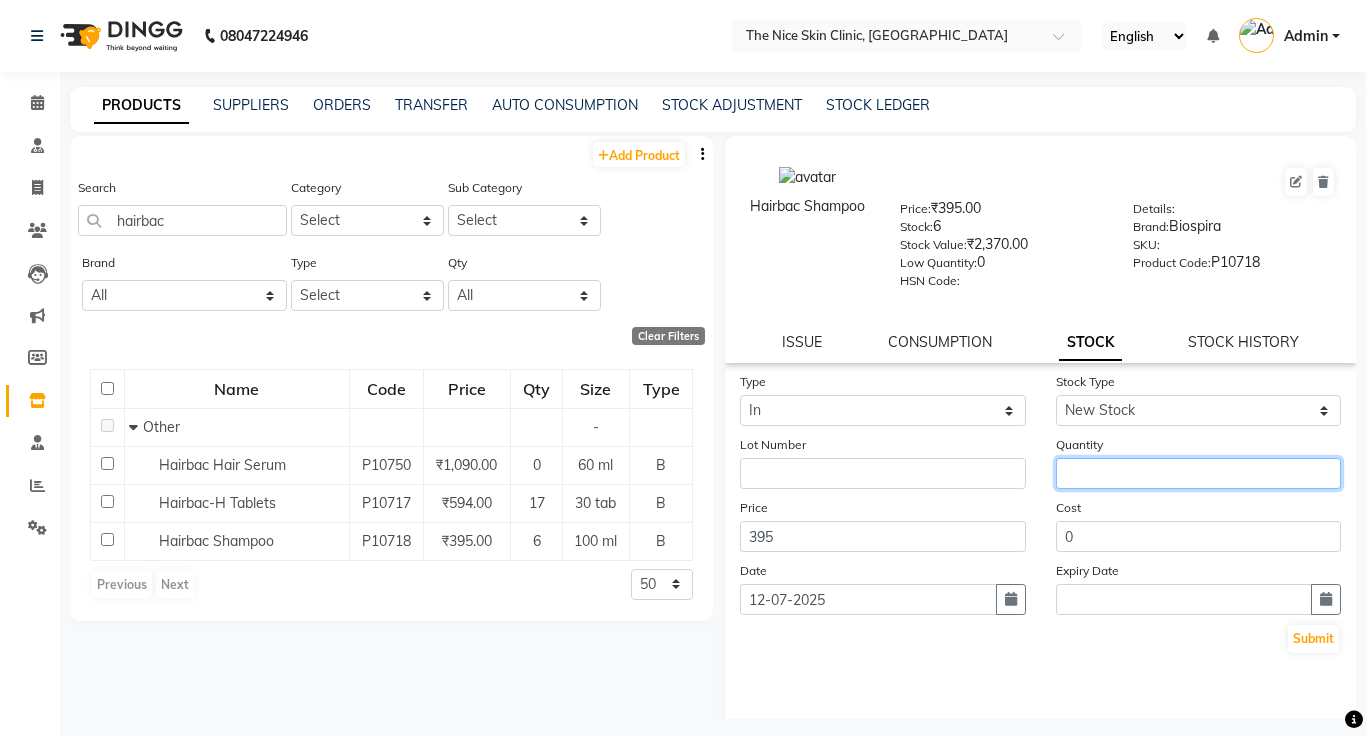 click 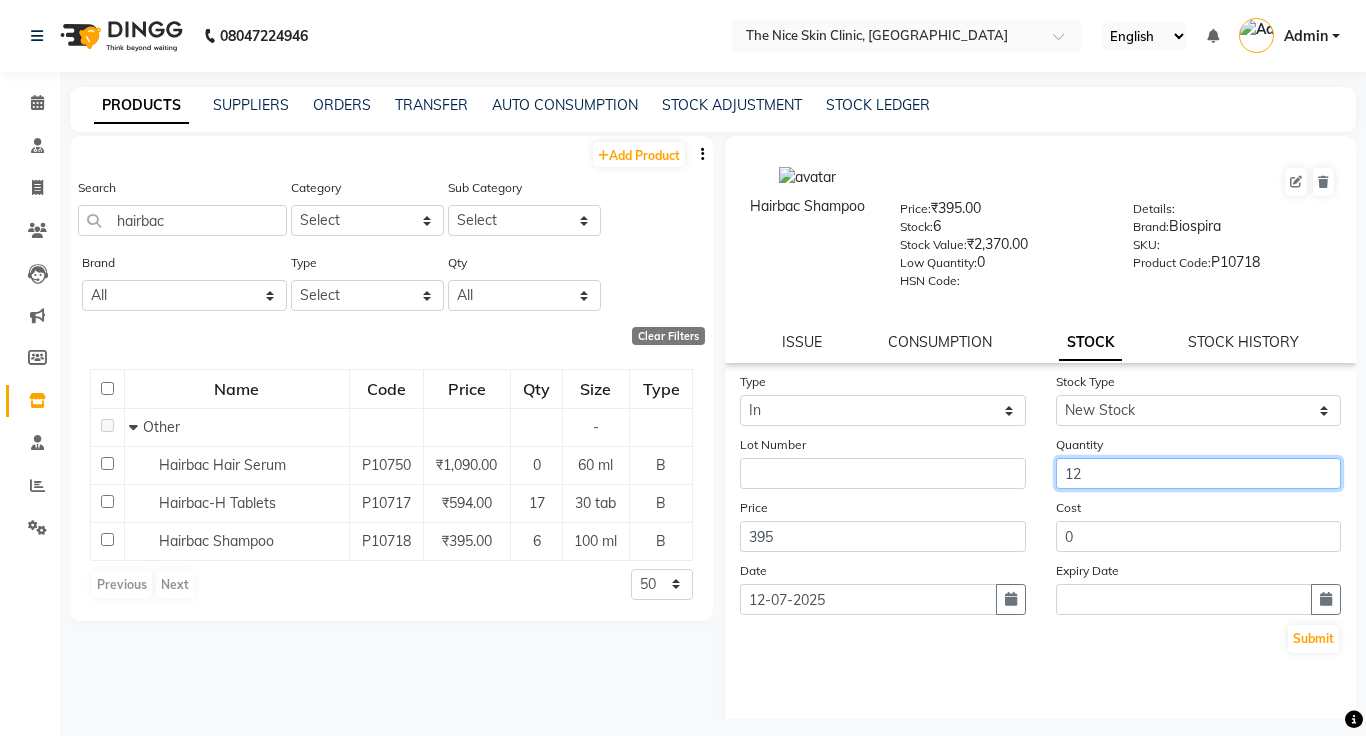 type on "12" 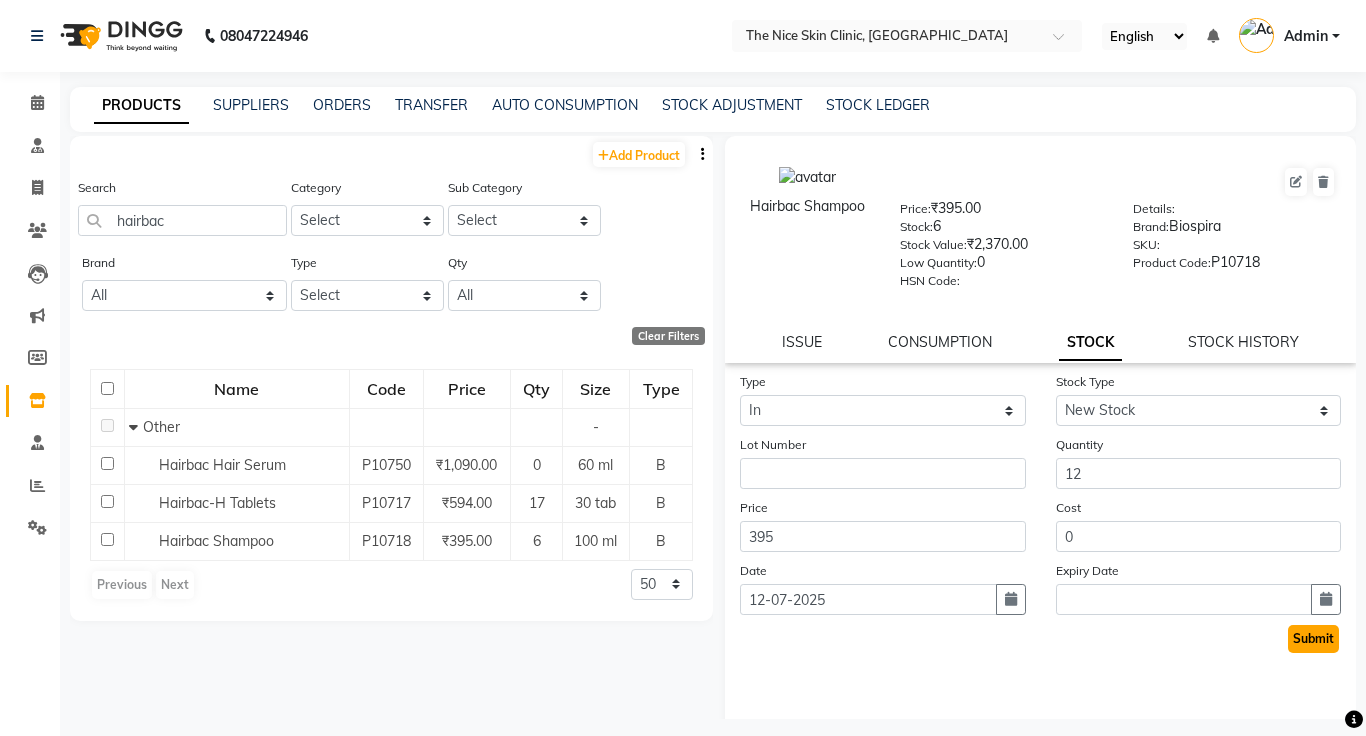 click on "Submit" 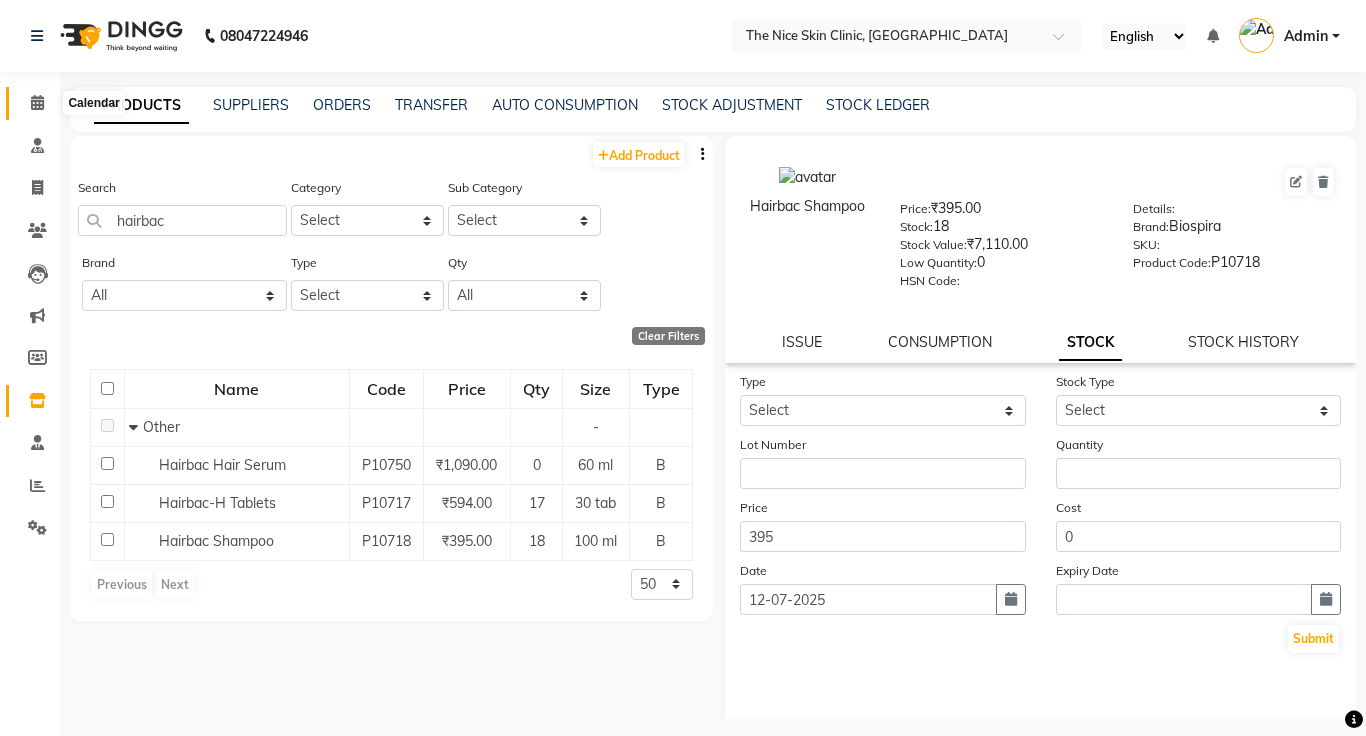 click 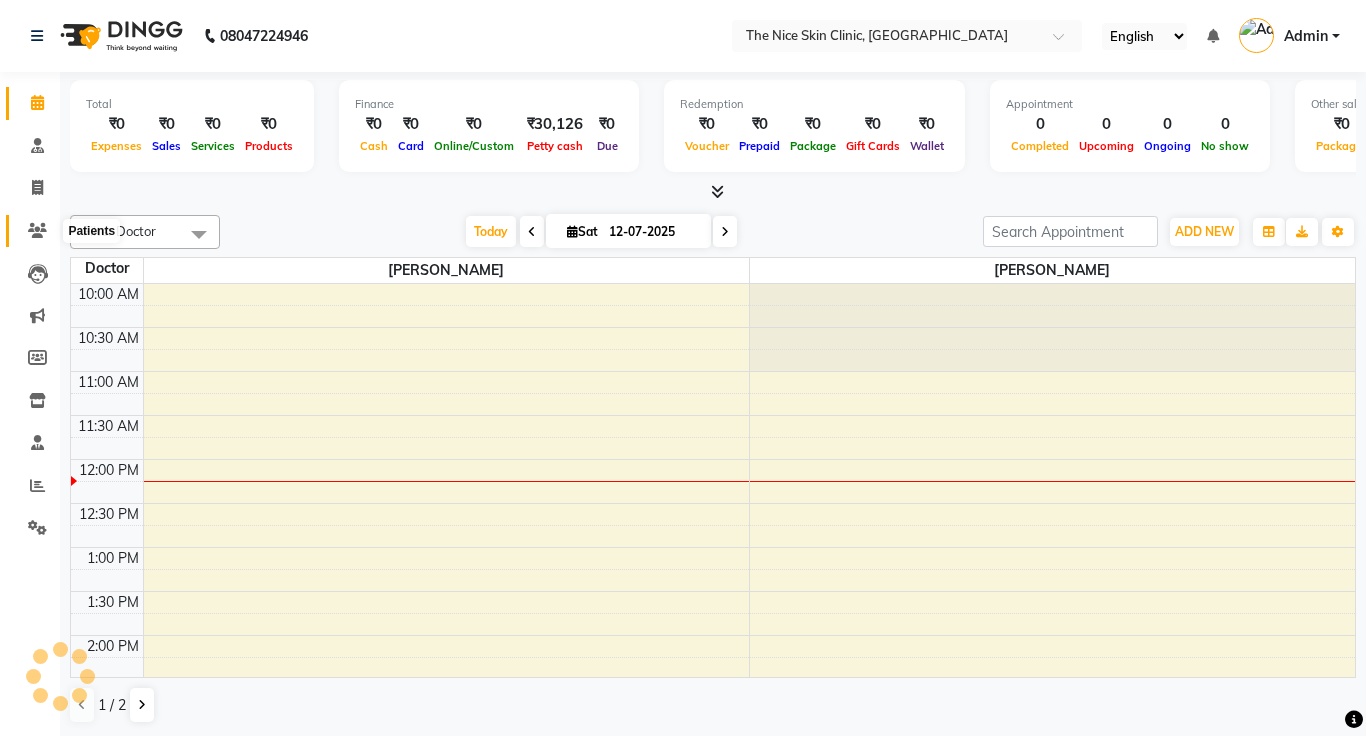 scroll, scrollTop: 0, scrollLeft: 0, axis: both 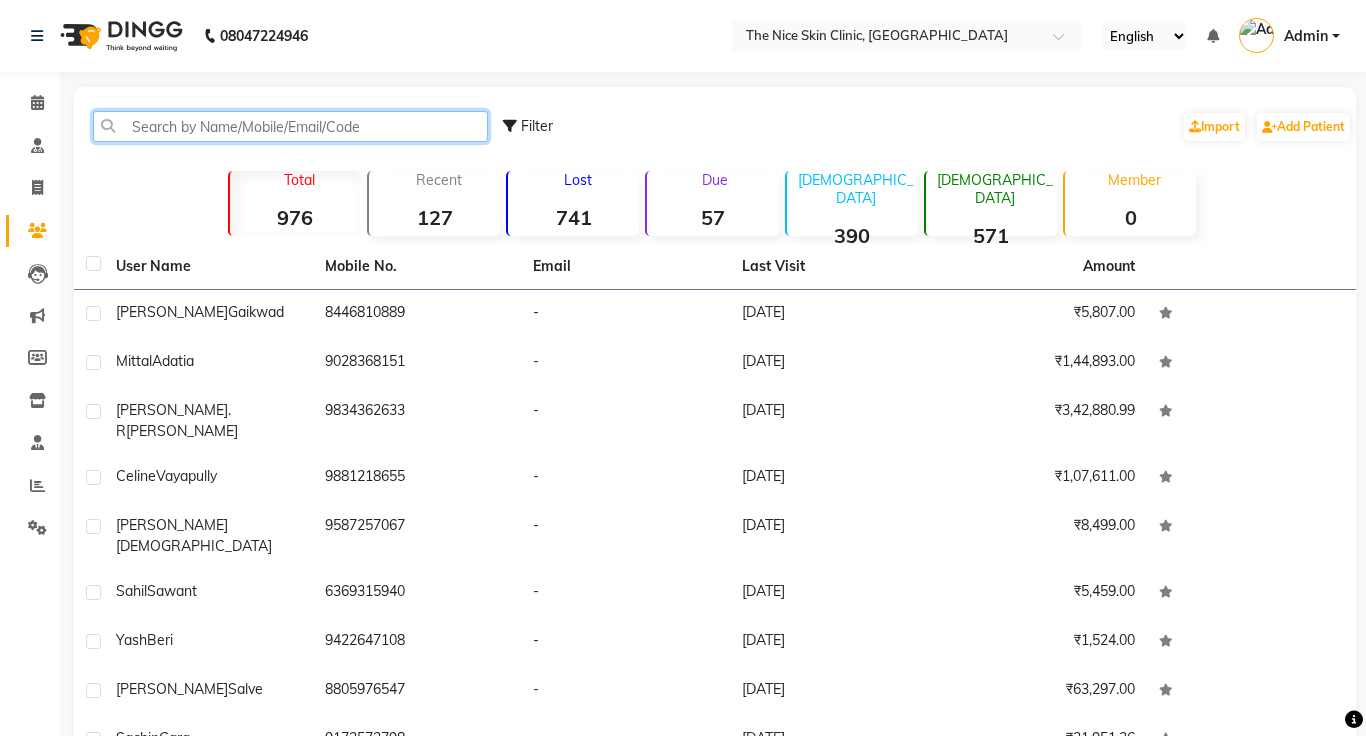 click 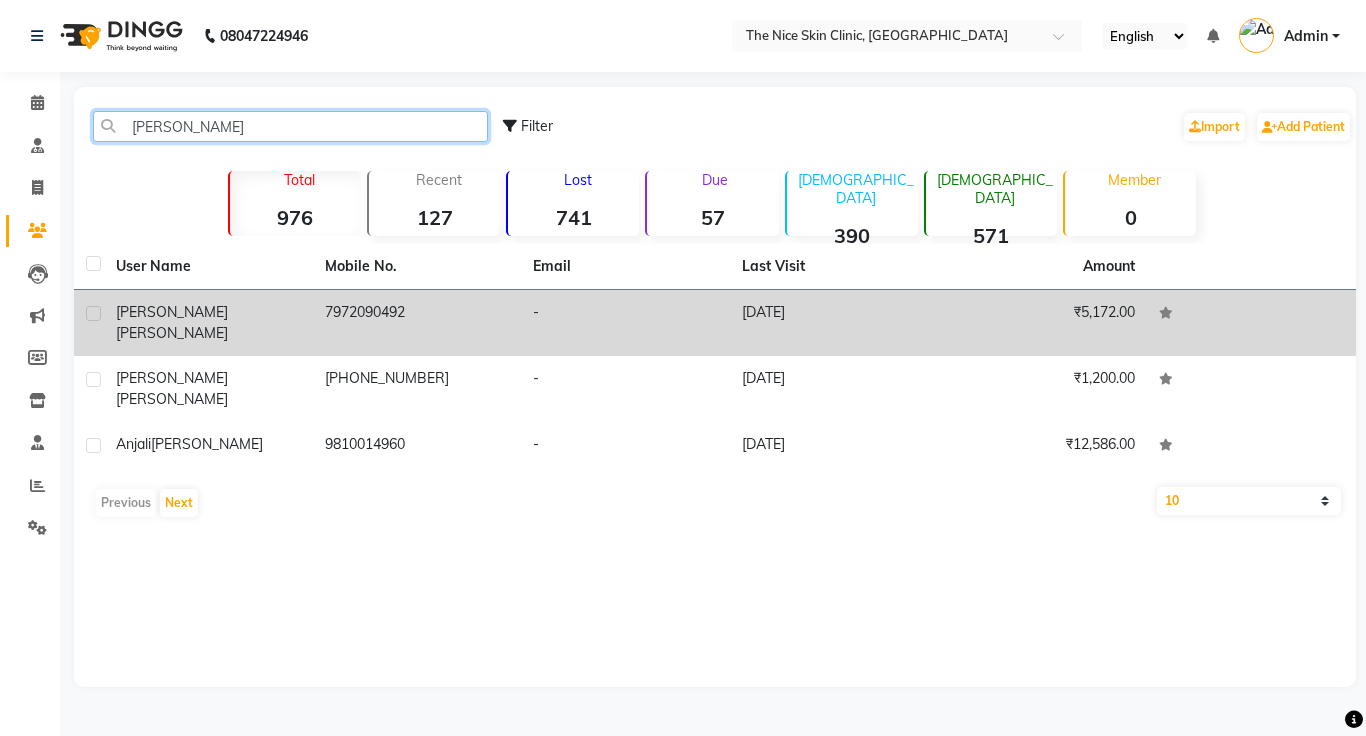 type on "[PERSON_NAME]" 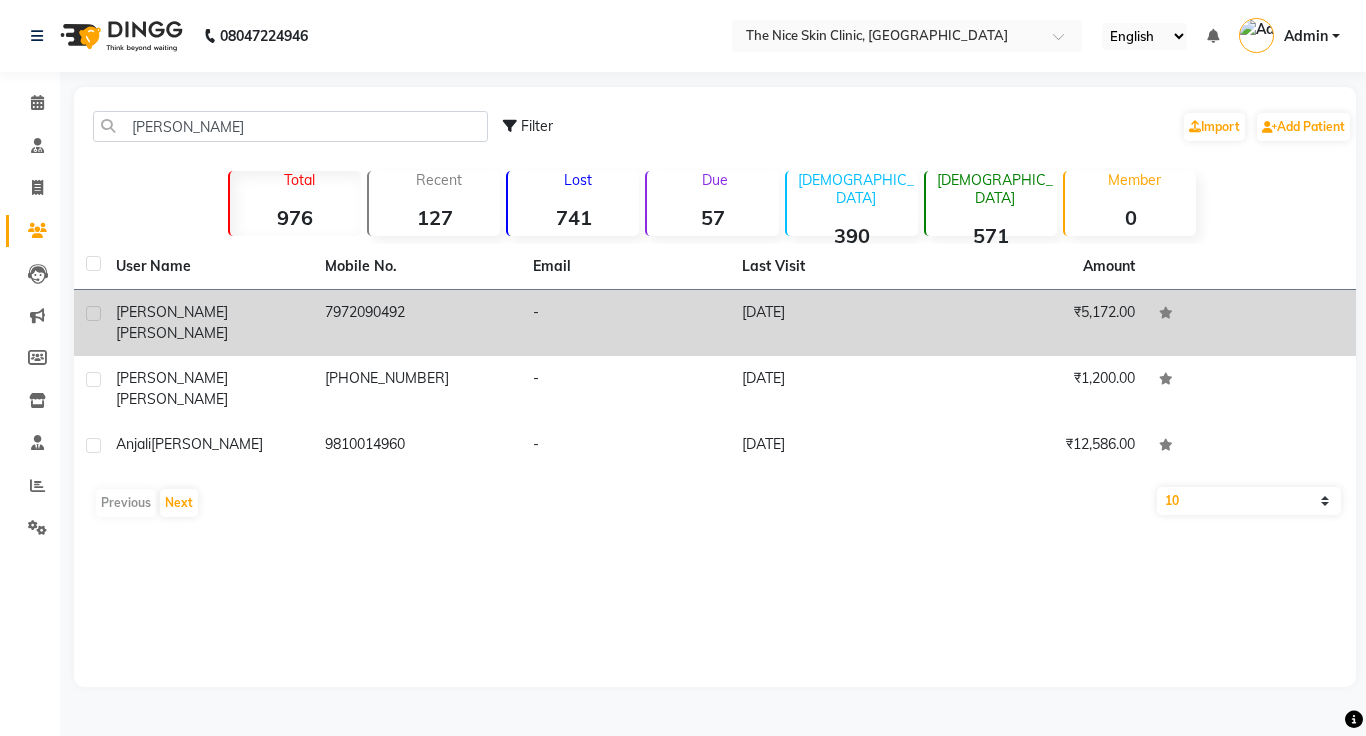 click on "-" 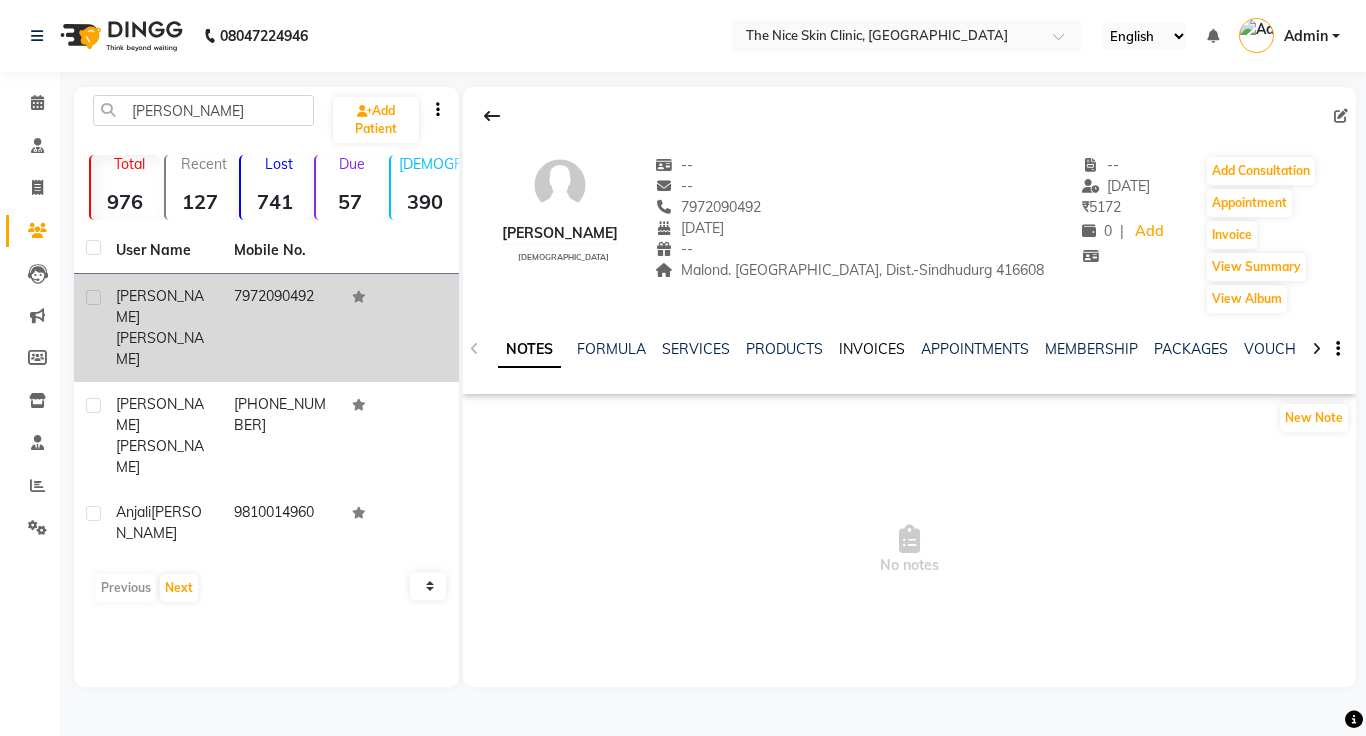 click on "INVOICES" 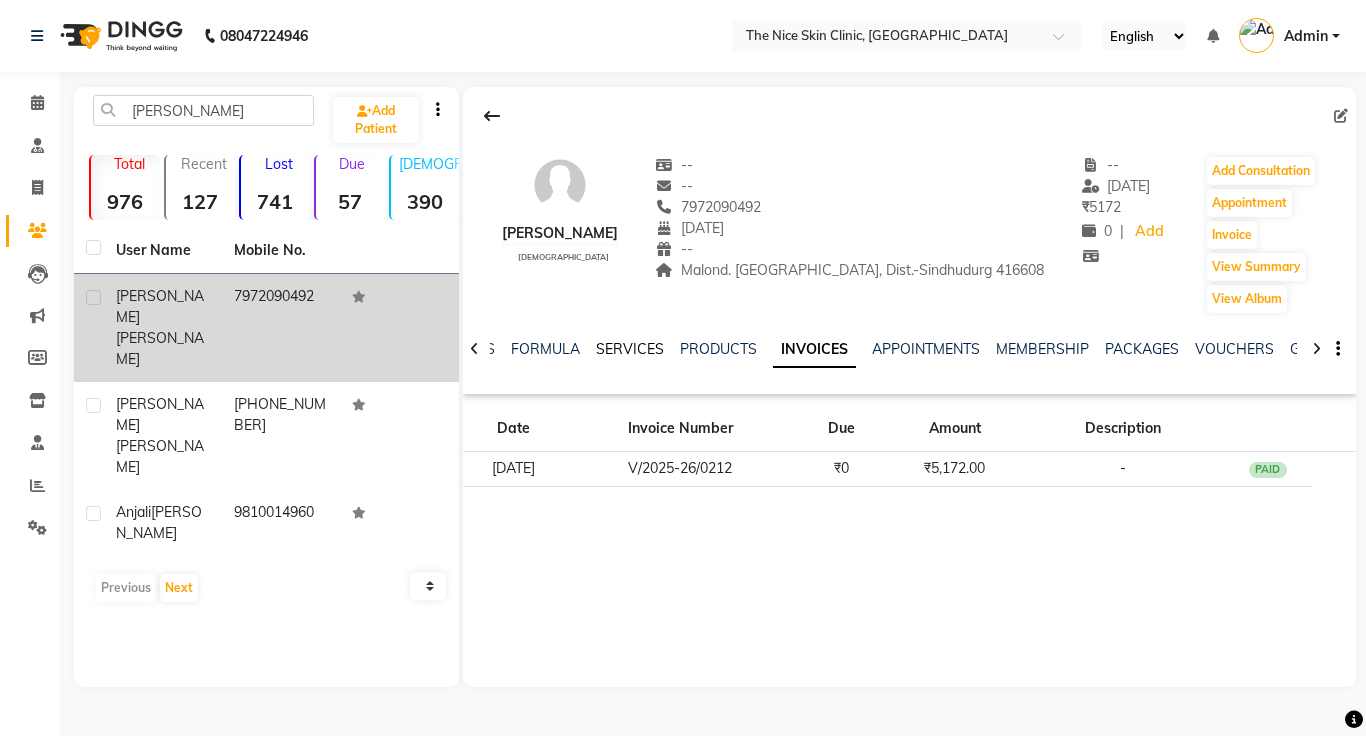 click on "SERVICES" 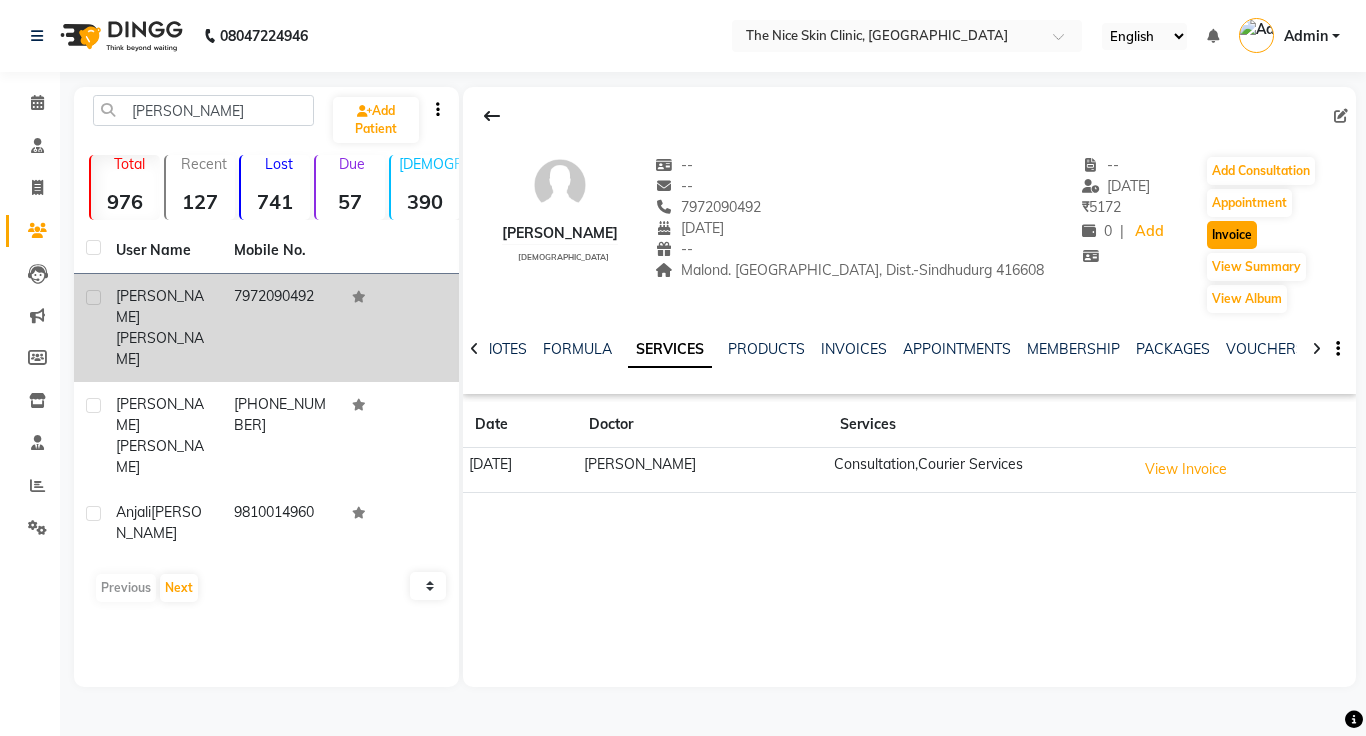 click on "Invoice" 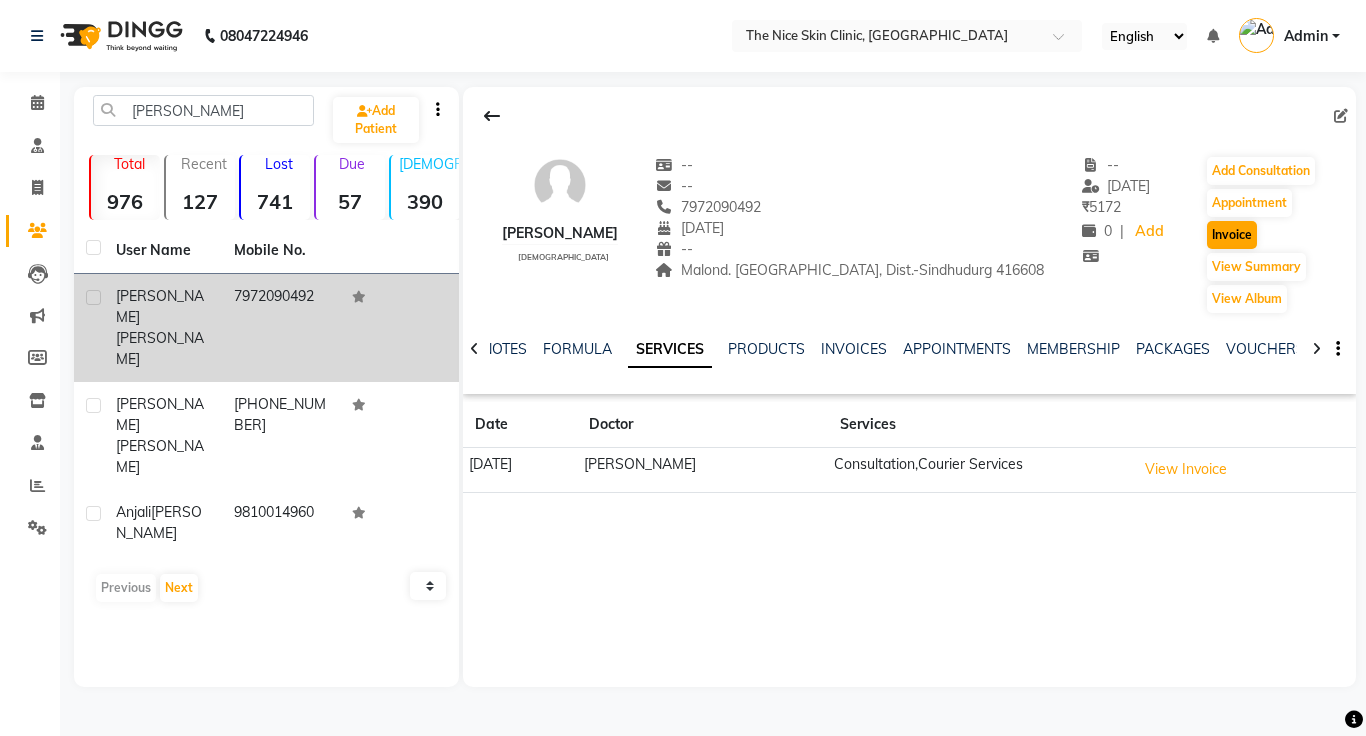 select on "service" 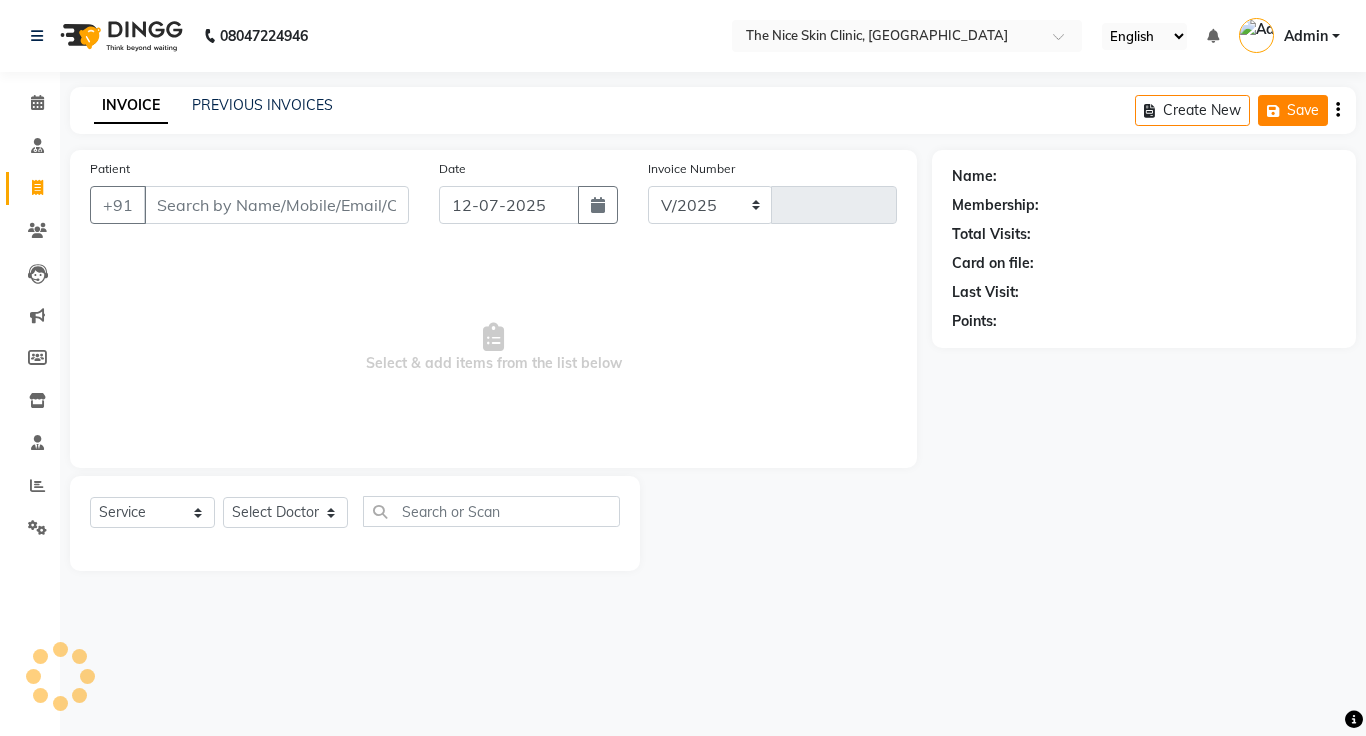 select on "35" 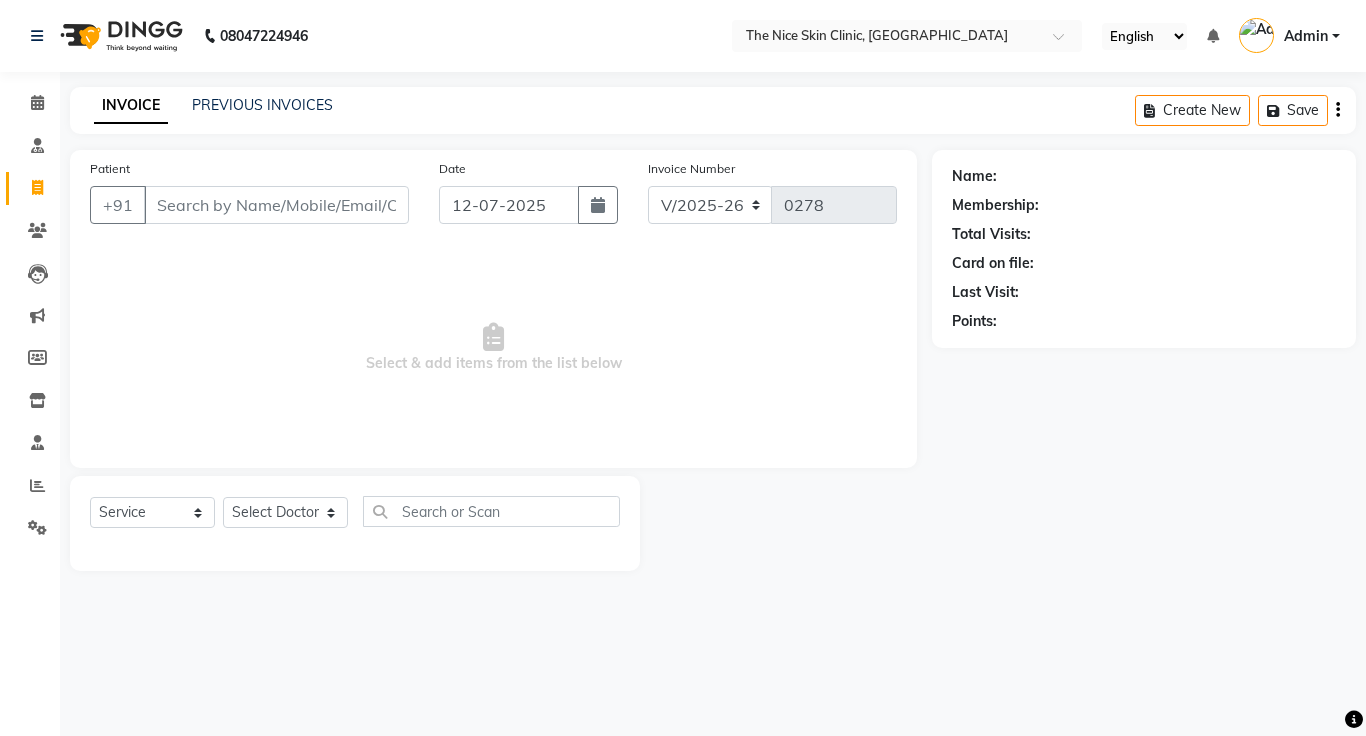 type on "7972090492" 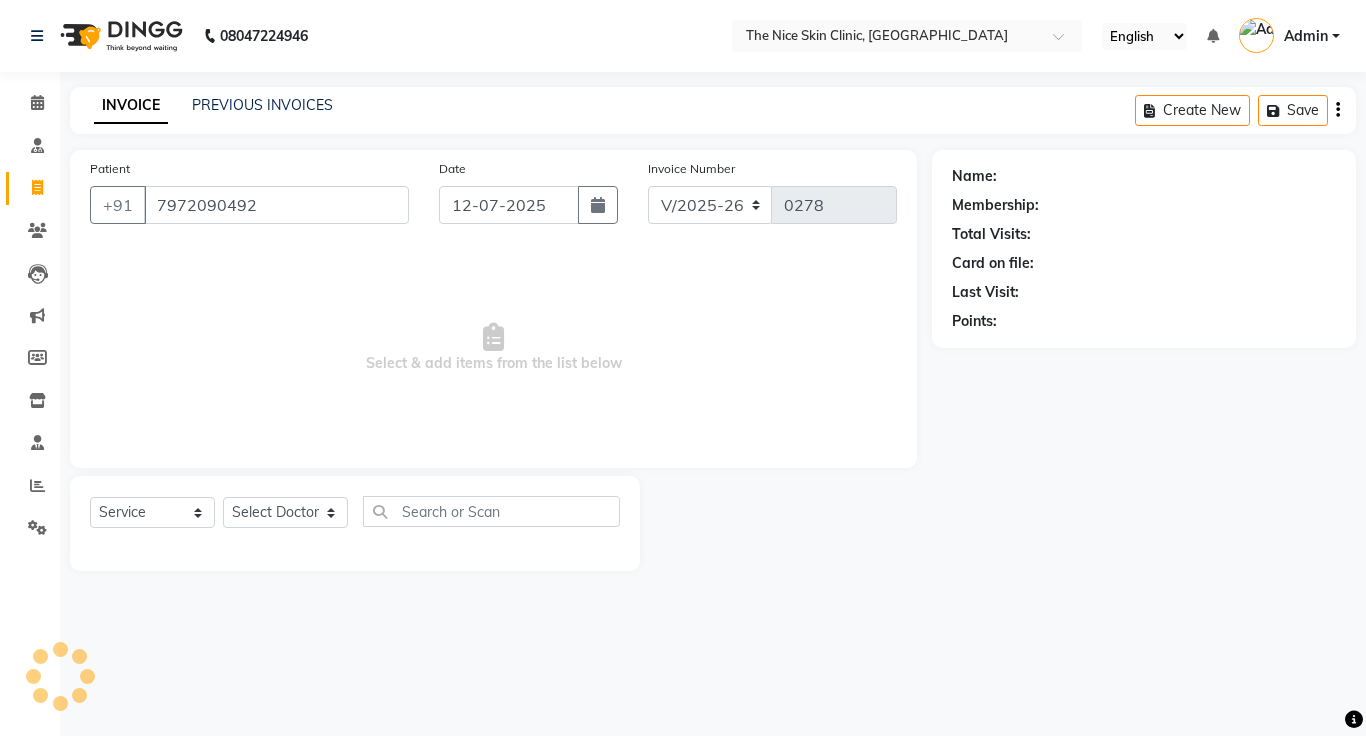 click 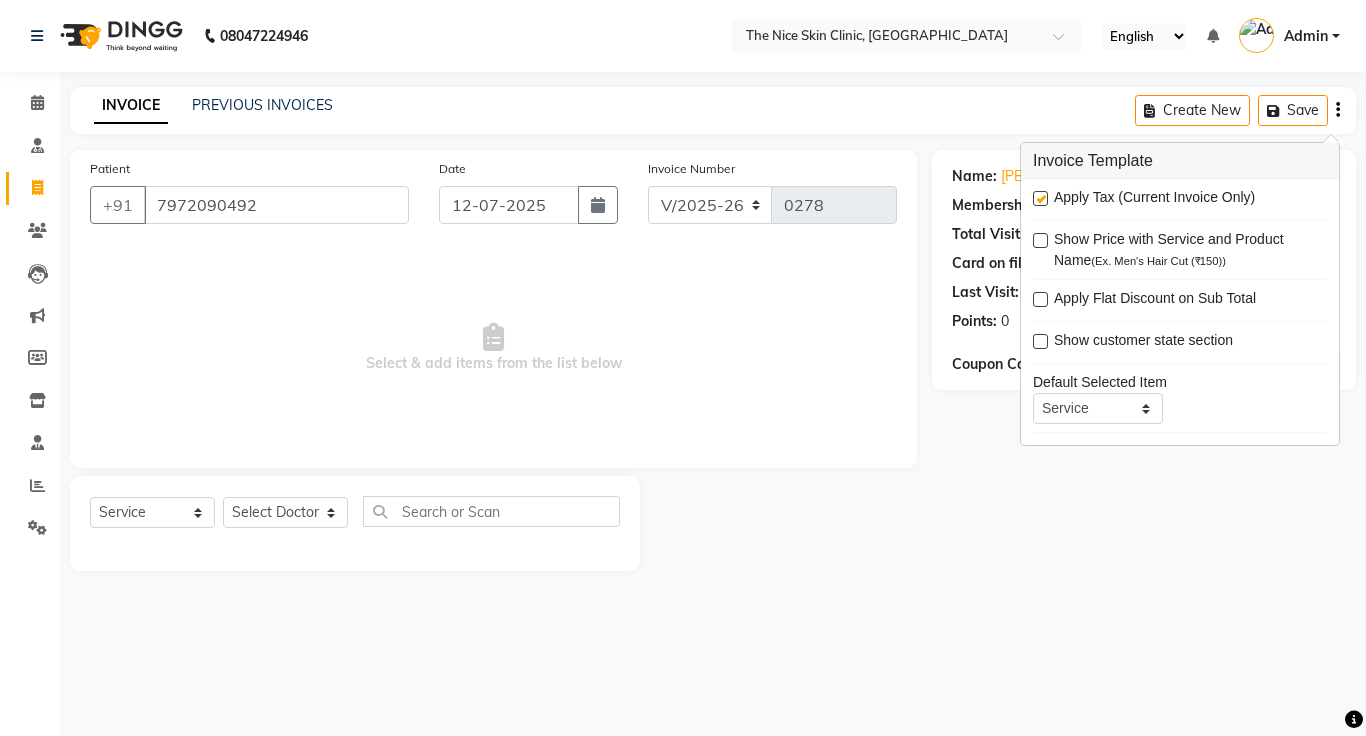 click at bounding box center (1040, 198) 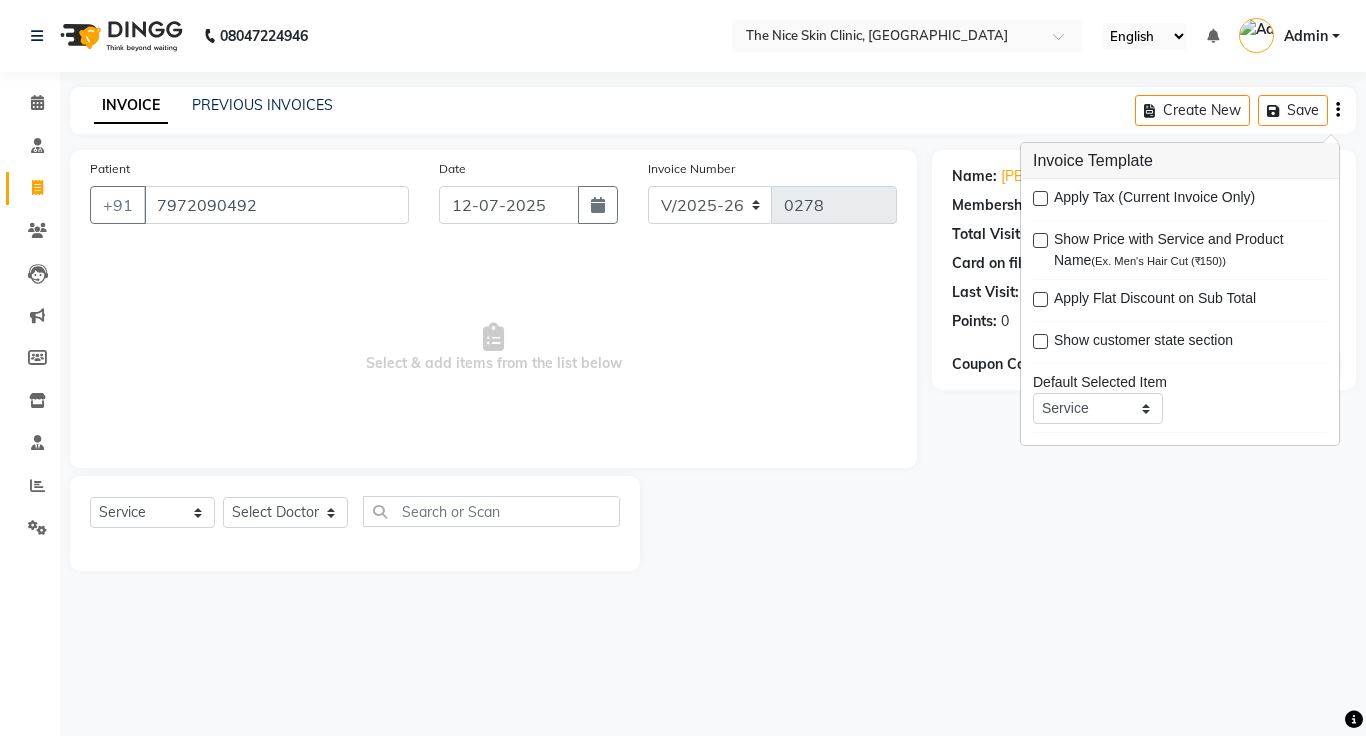 click on "INVOICE PREVIOUS INVOICES Create New   Save" 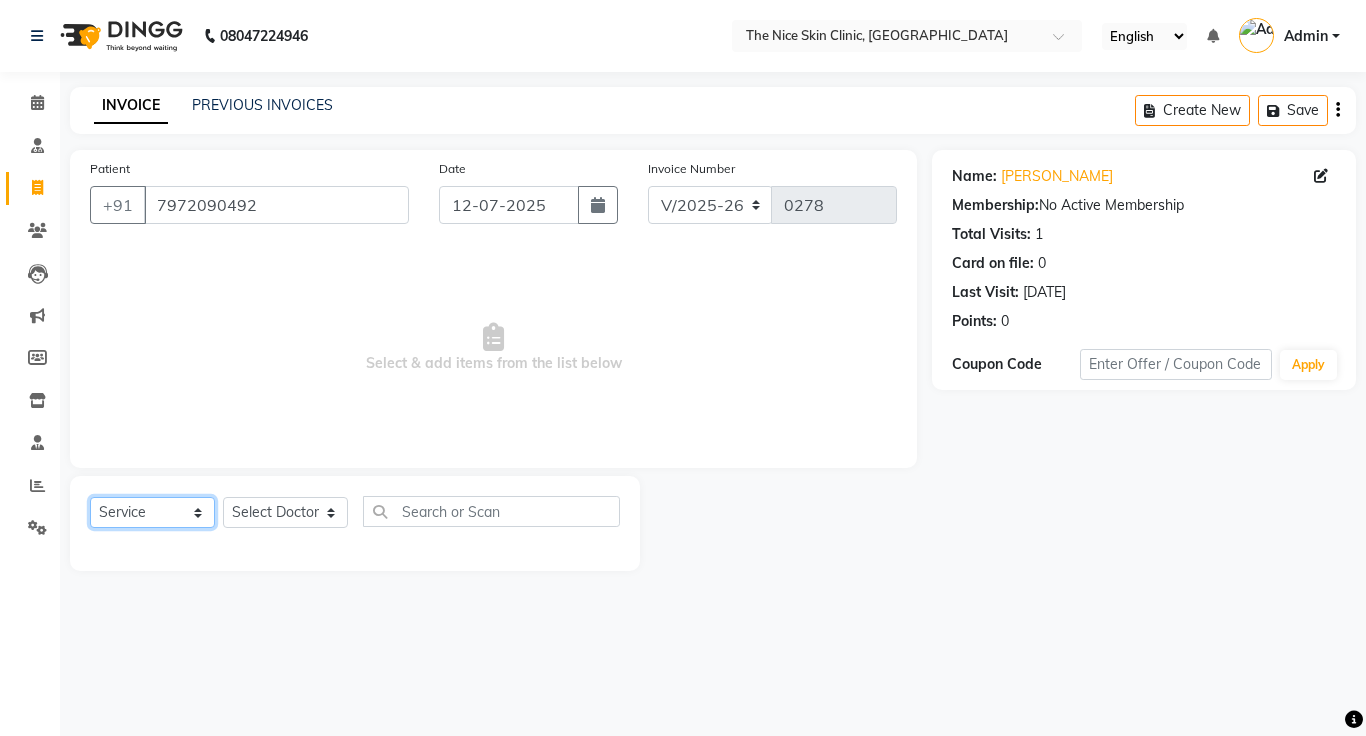 click on "Select  Service  Product  Membership  Package Voucher Prepaid Gift Card" 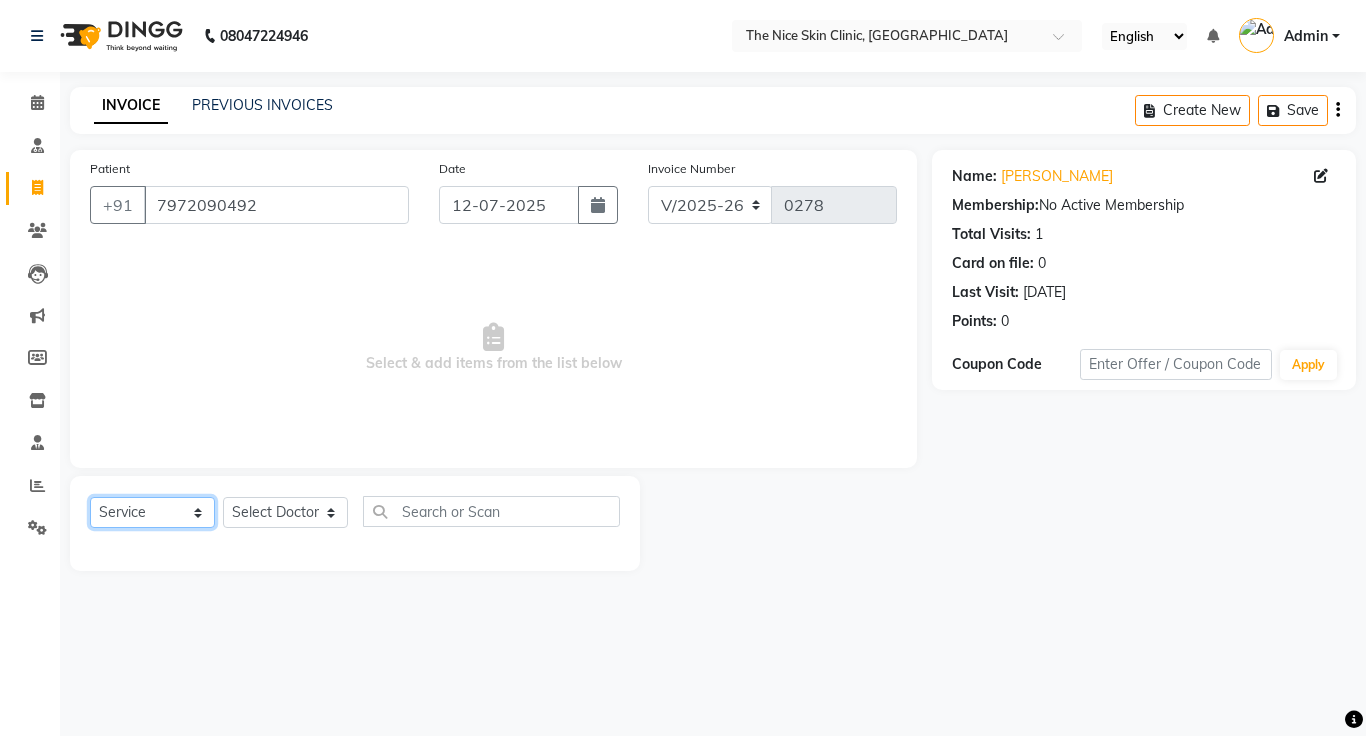 click on "Select  Service  Product  Membership  Package Voucher Prepaid Gift Card" 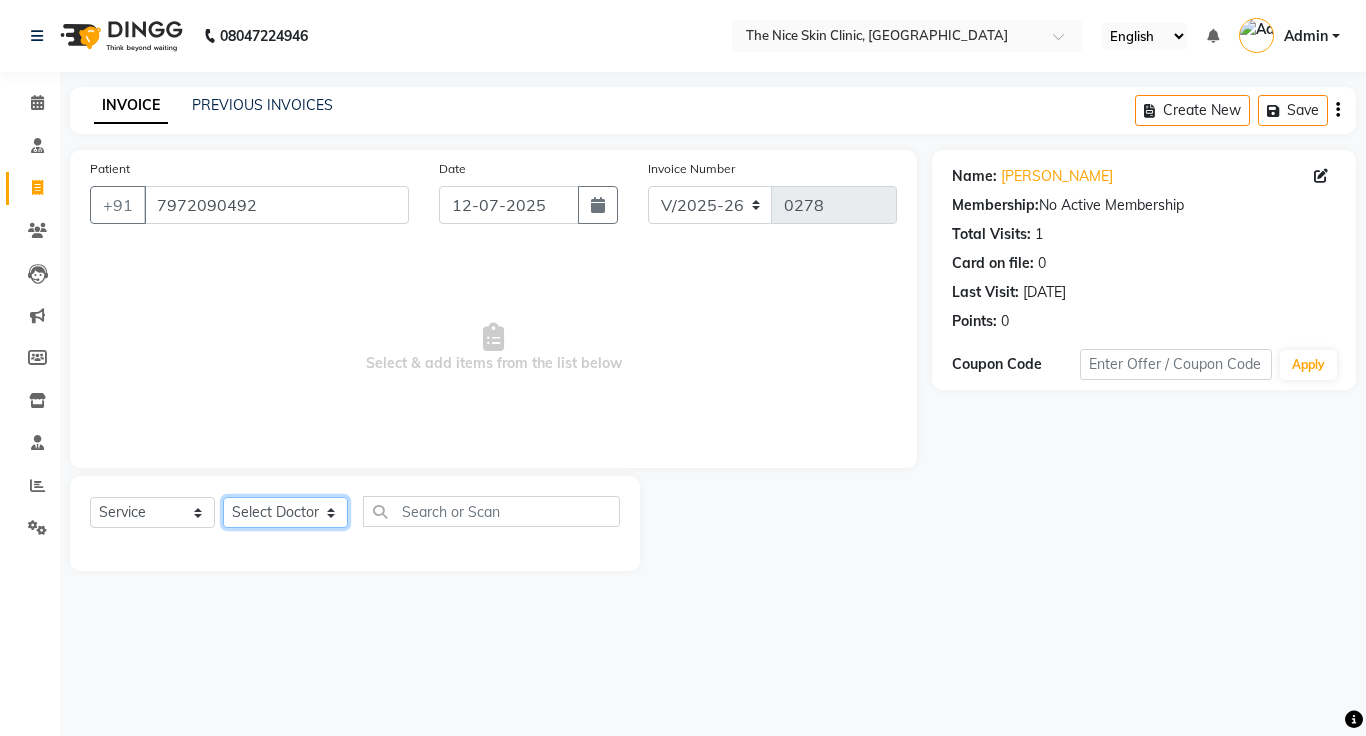 click on "Select Doctor [PERSON_NAME] [PERSON_NAME] DR. [PERSON_NAME] [PERSON_NAME]" 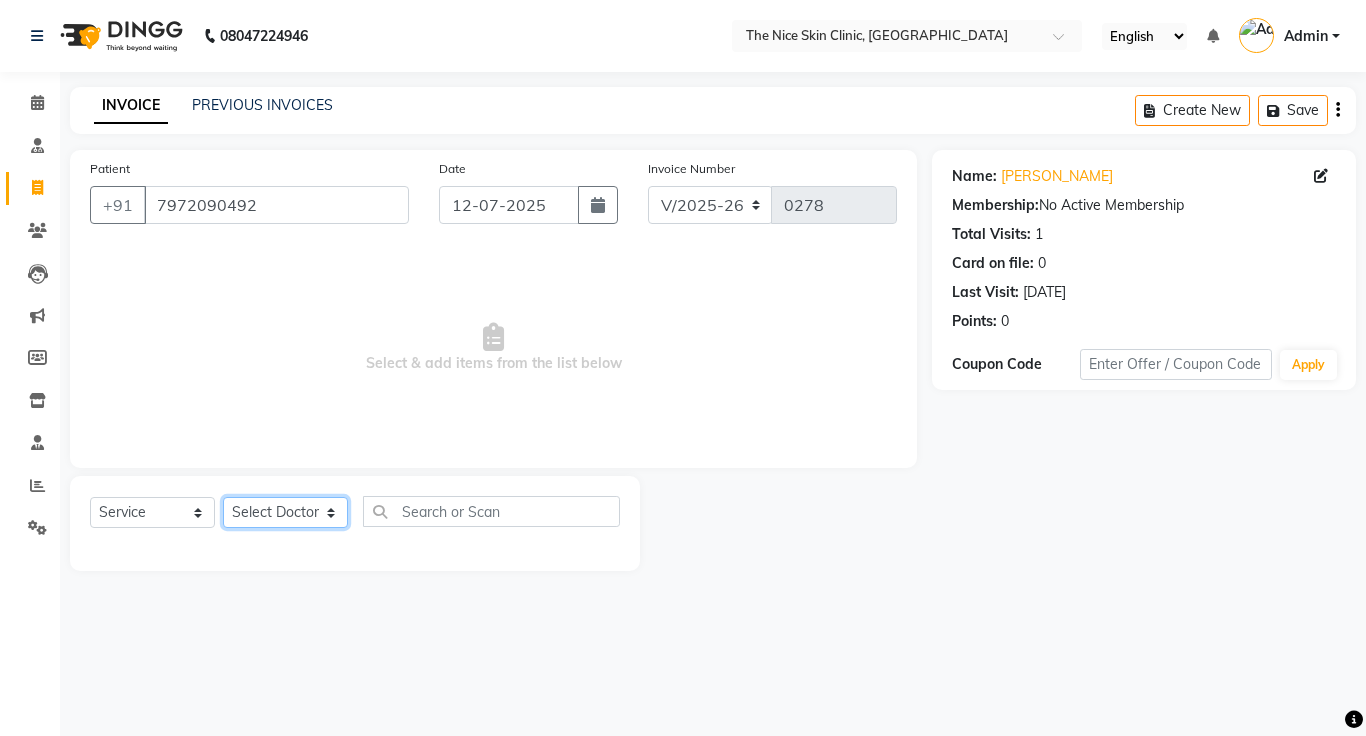 select on "1297" 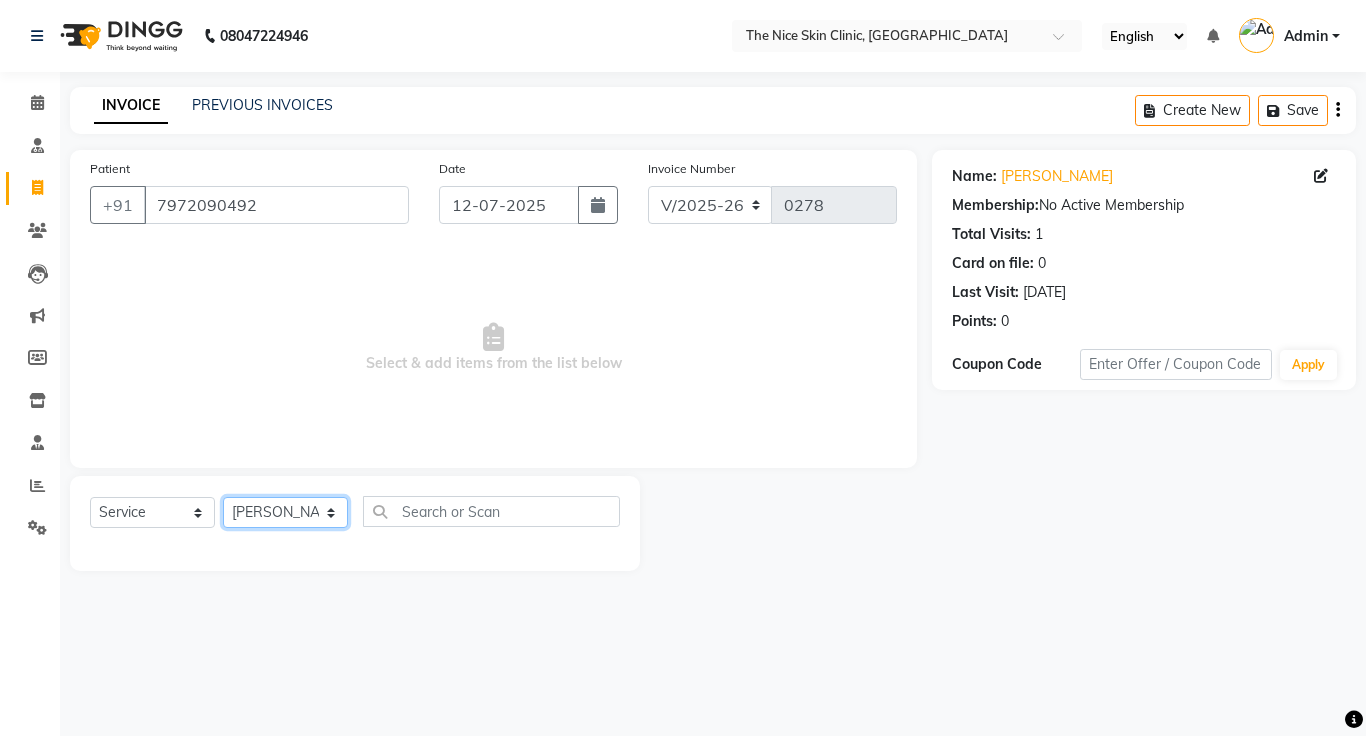 click on "Select Doctor [PERSON_NAME] [PERSON_NAME] DR. [PERSON_NAME] [PERSON_NAME]" 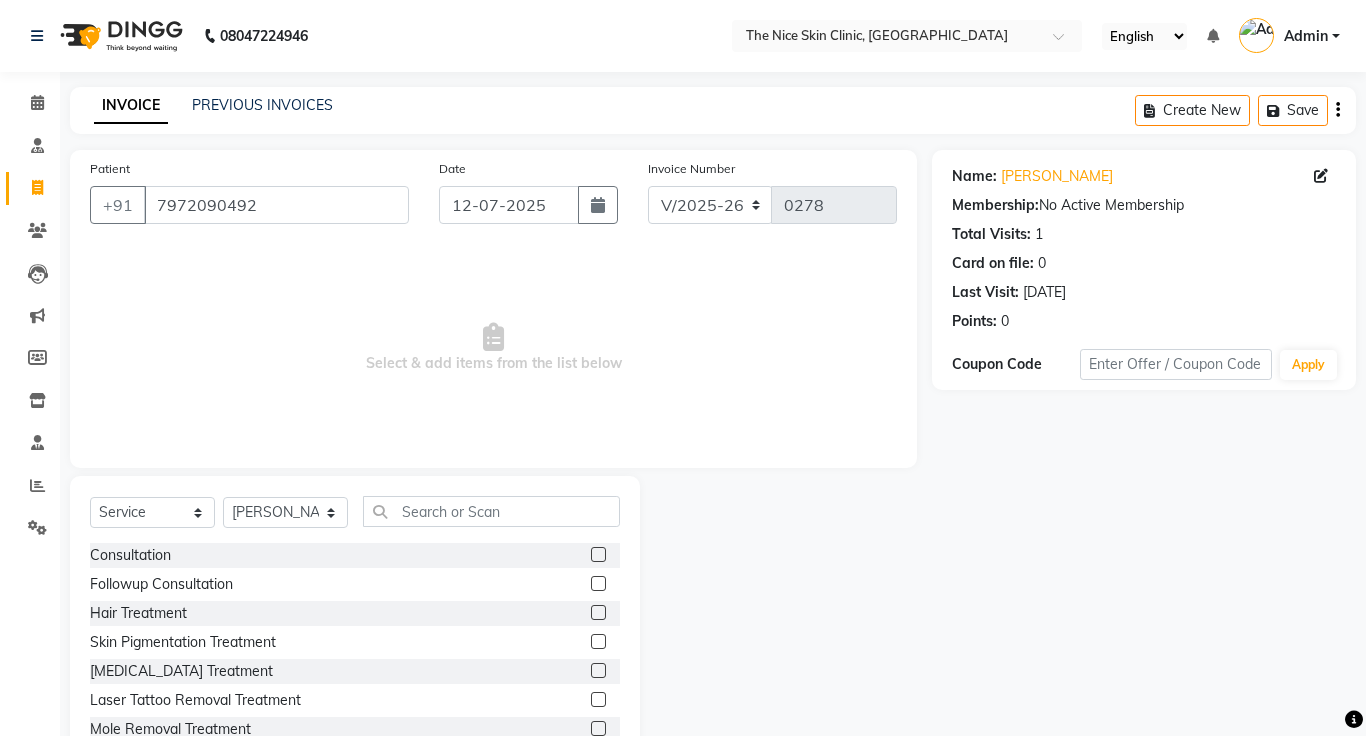 click 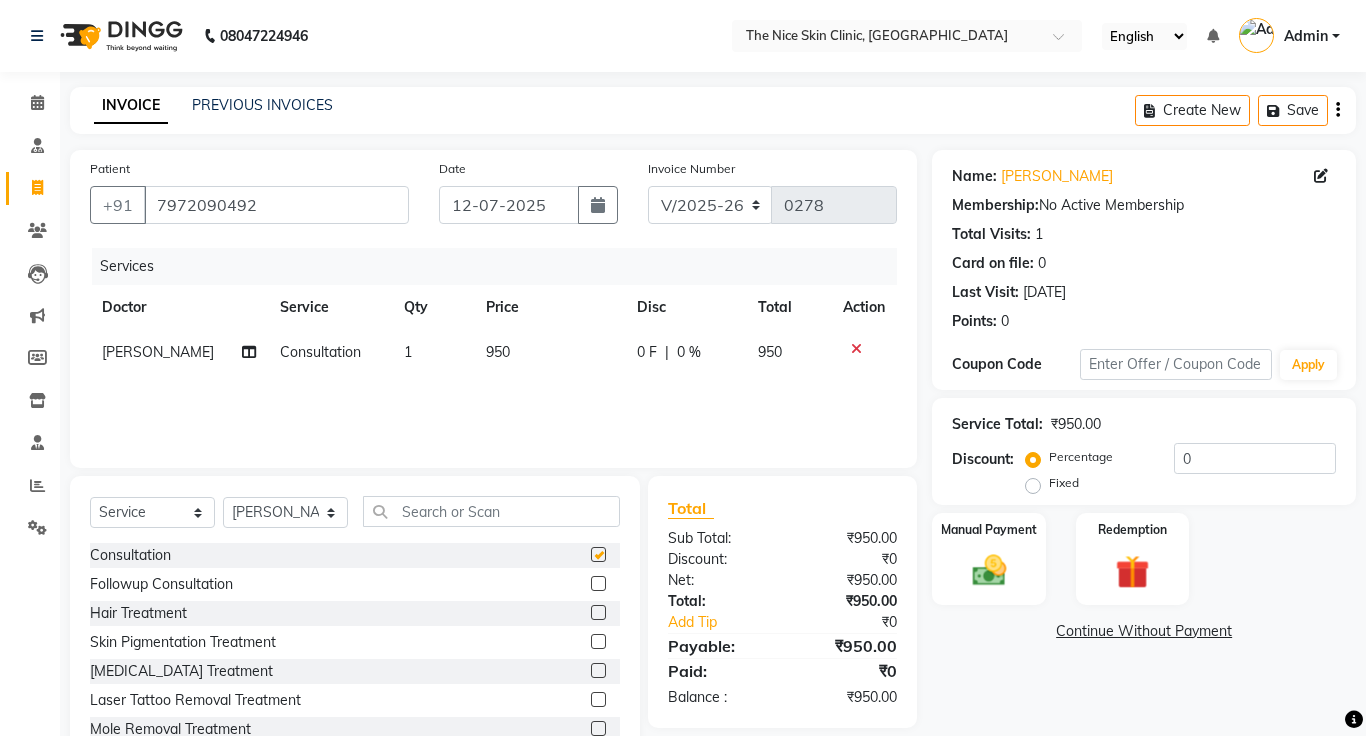 checkbox on "false" 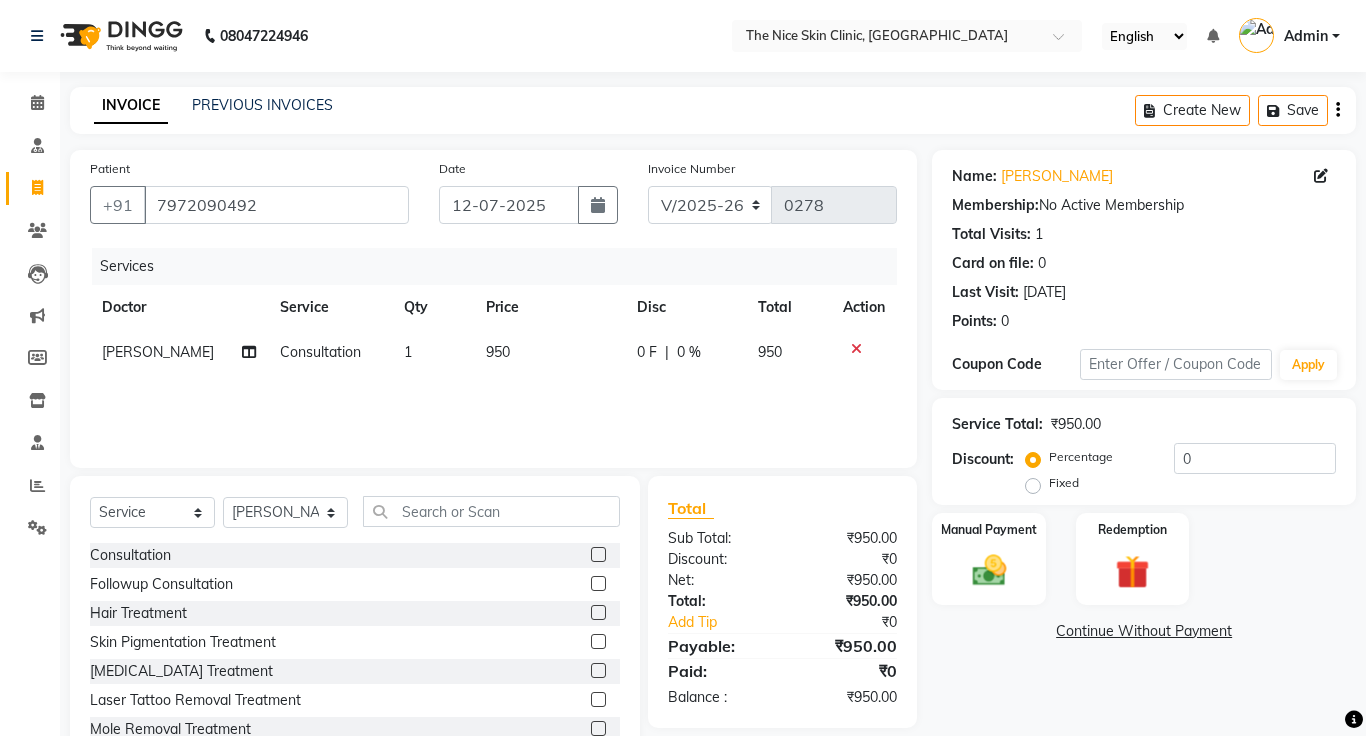 click on "950" 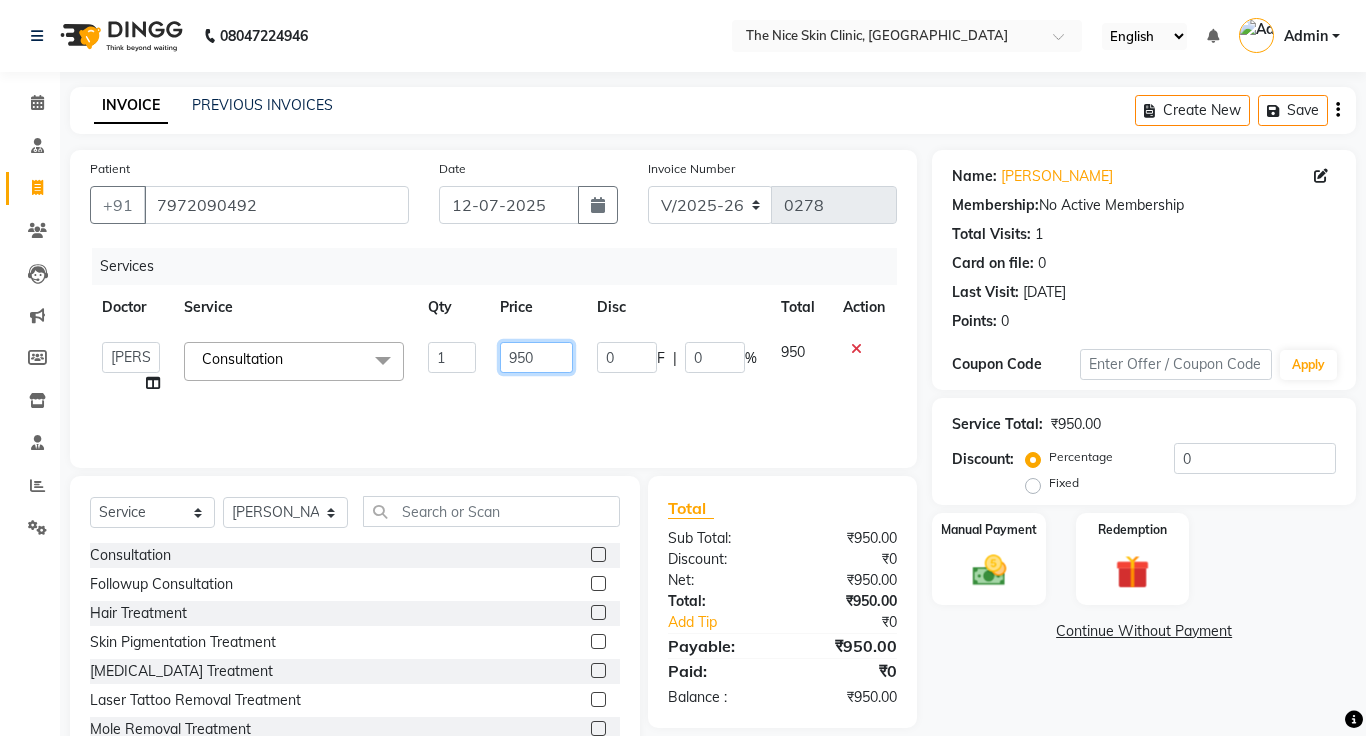 click on "950" 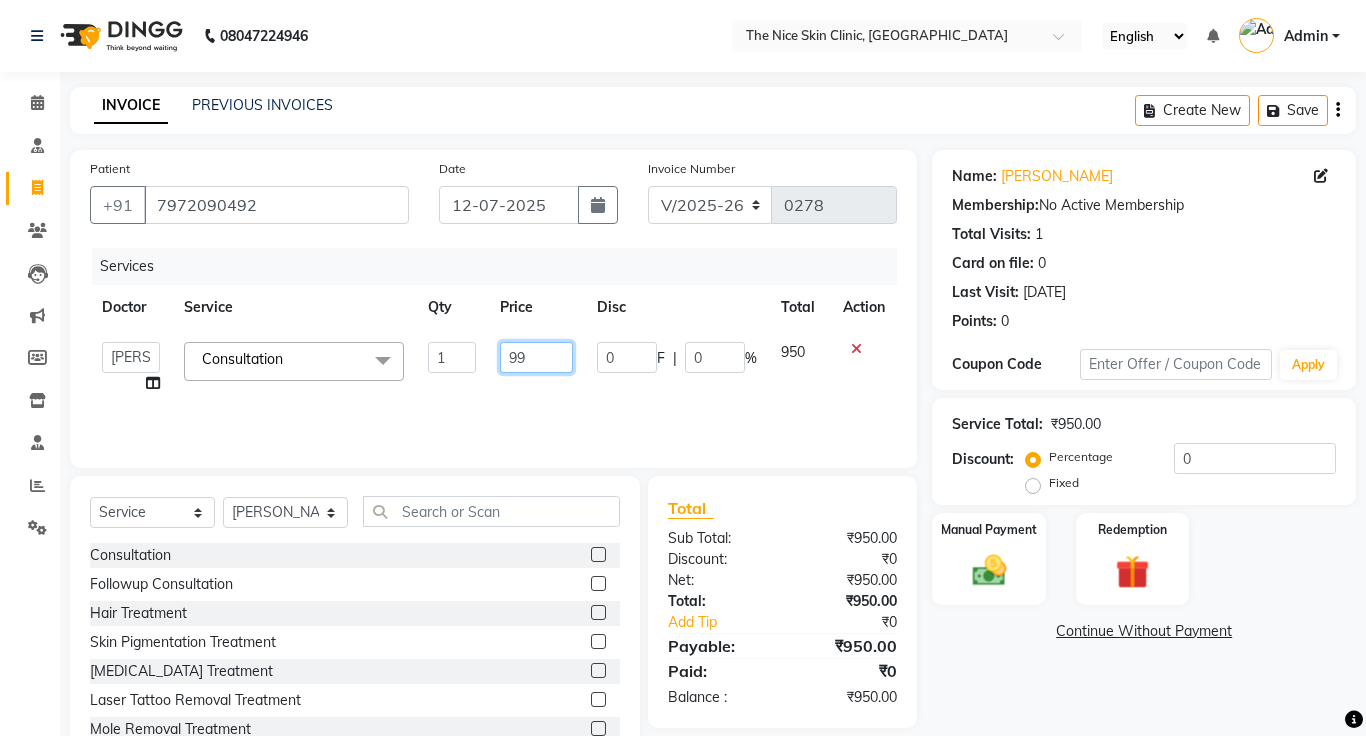 type on "999" 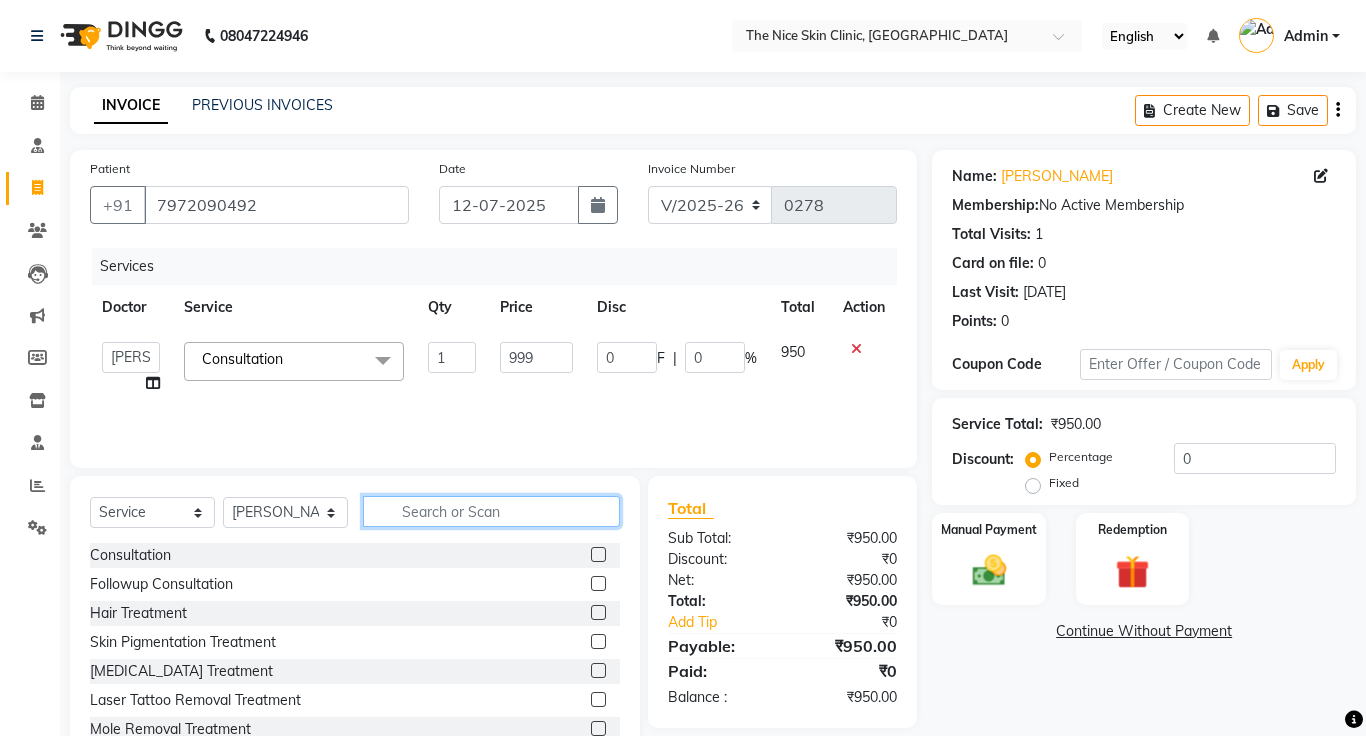 click 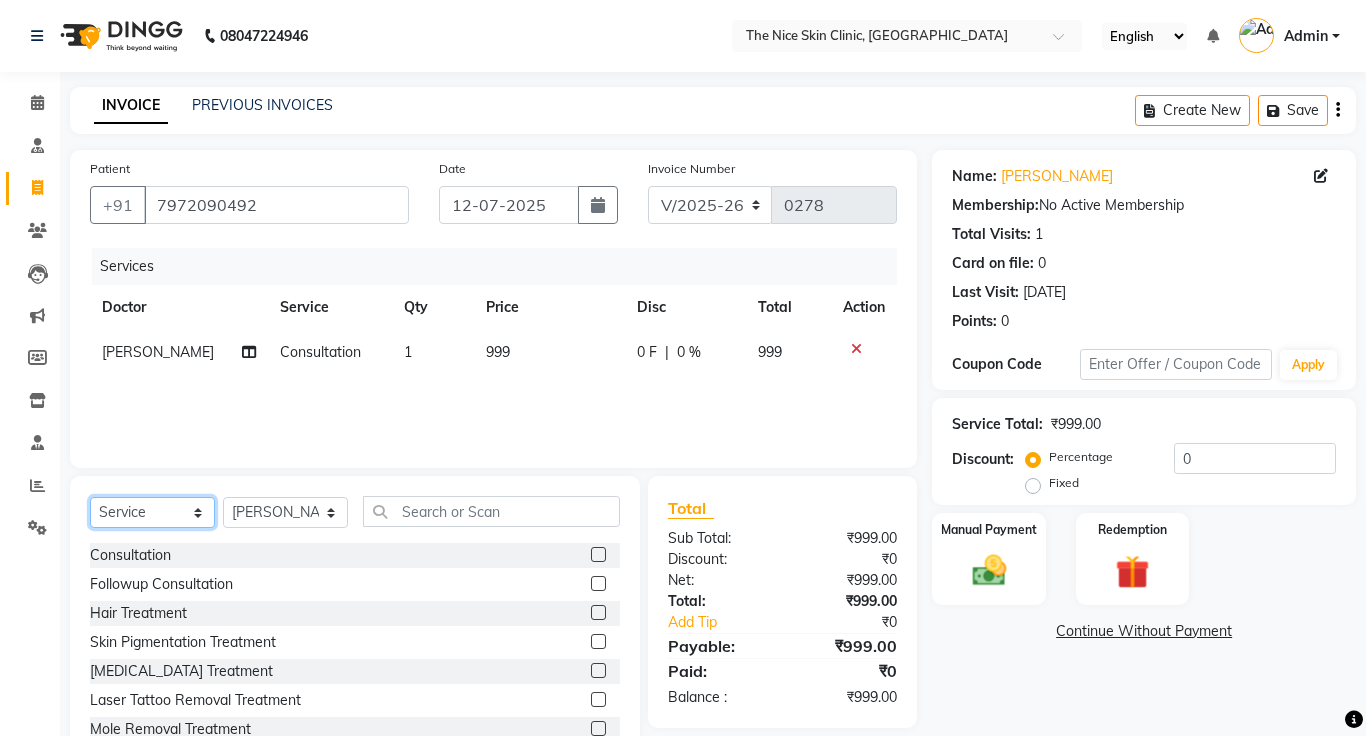 click on "Select  Service  Product  Membership  Package Voucher Prepaid Gift Card" 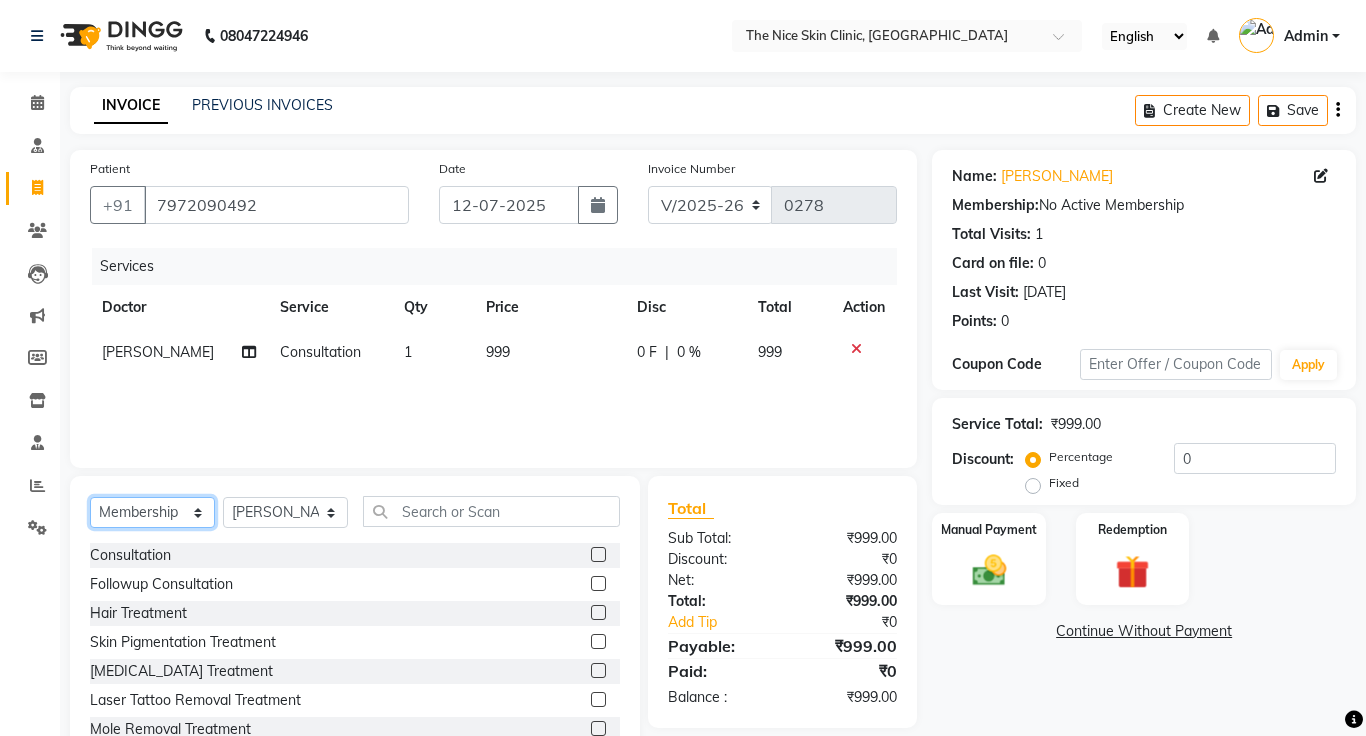 click on "Select  Service  Product  Membership  Package Voucher Prepaid Gift Card" 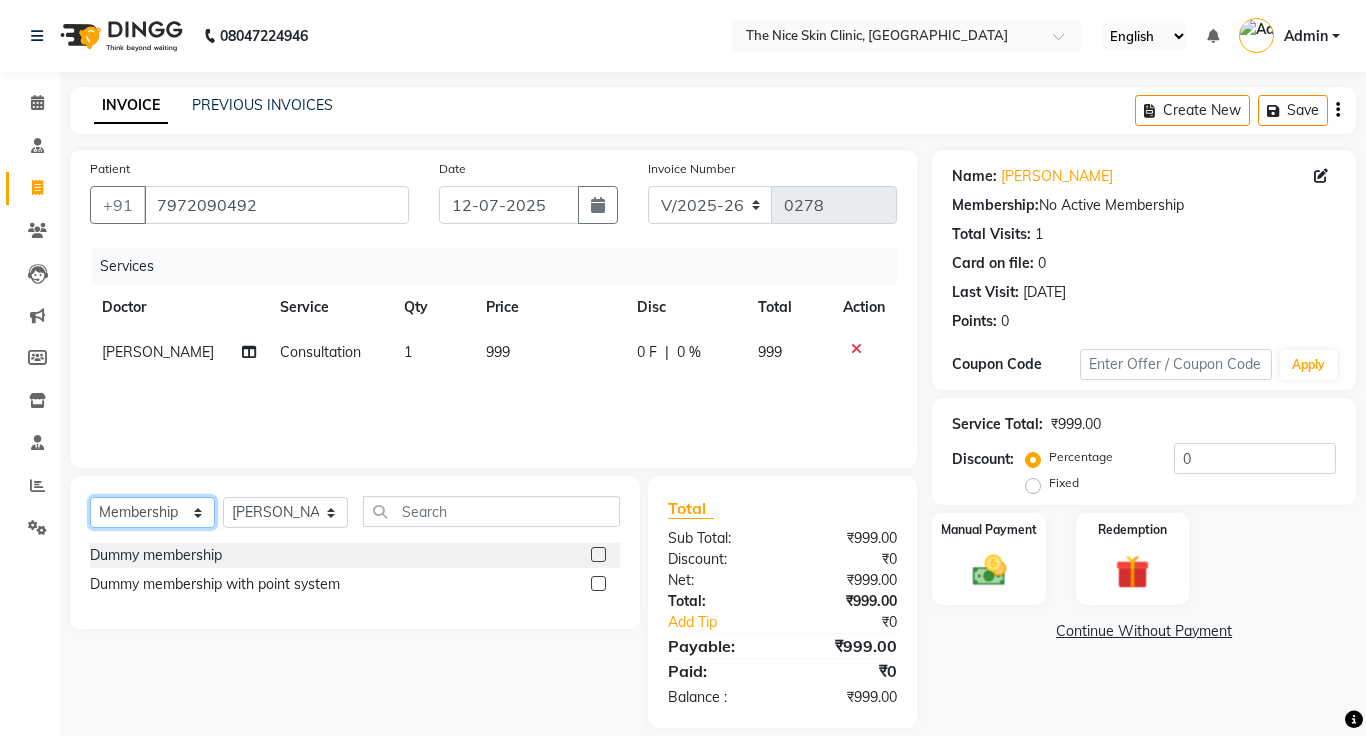 click on "Select  Service  Product  Membership  Package Voucher Prepaid Gift Card" 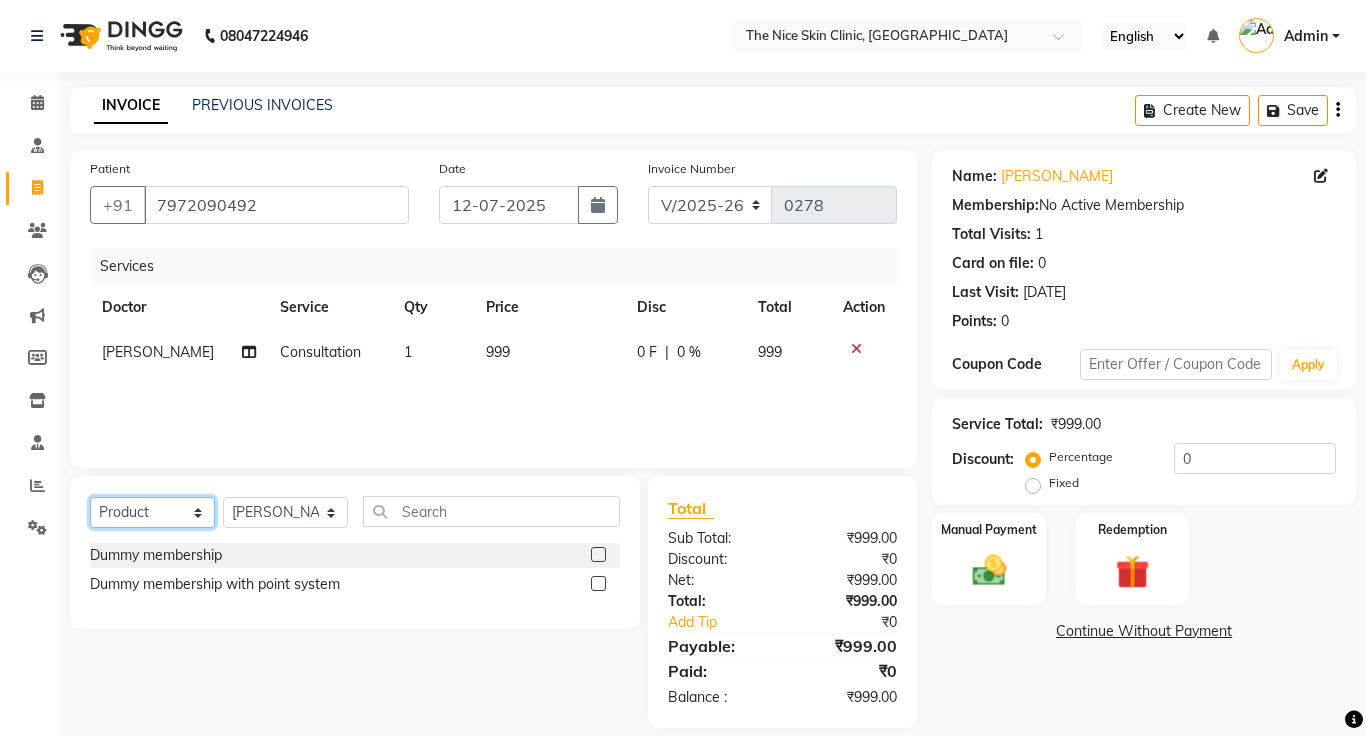 click on "Select  Service  Product  Membership  Package Voucher Prepaid Gift Card" 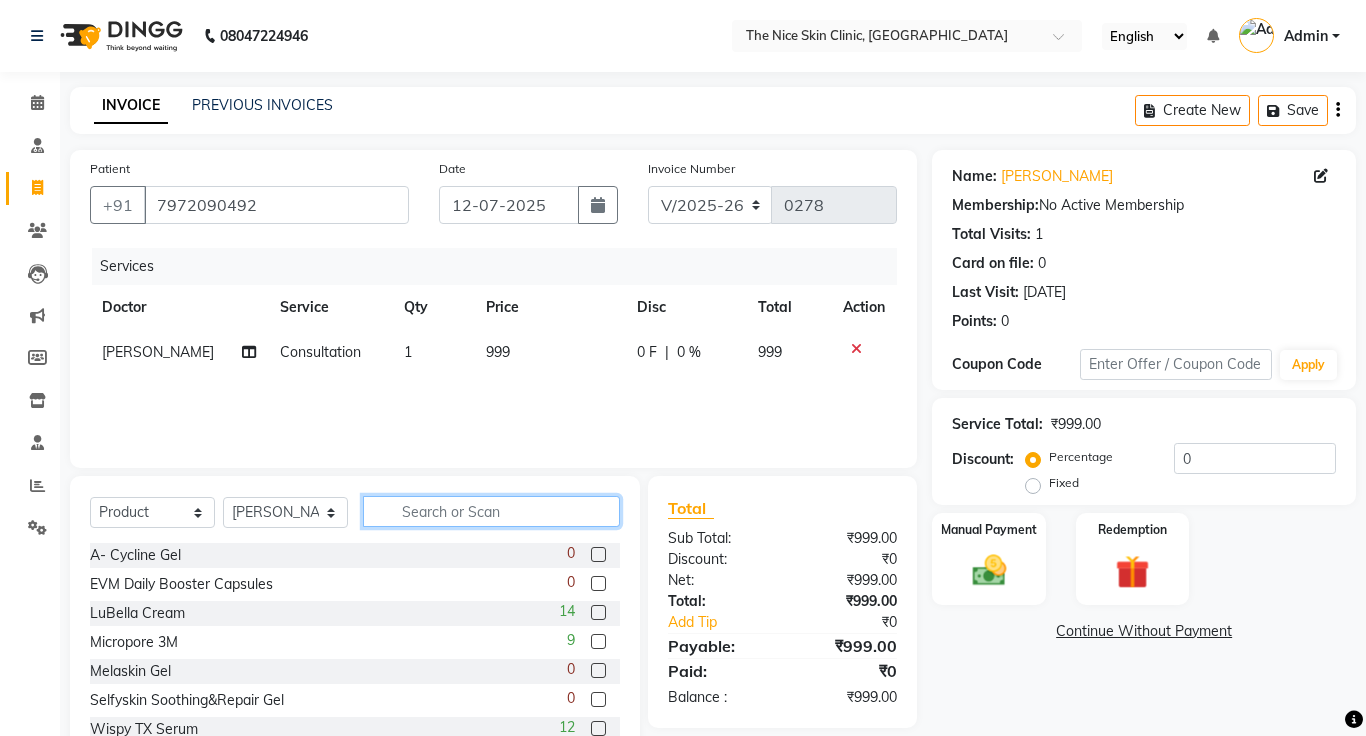 click 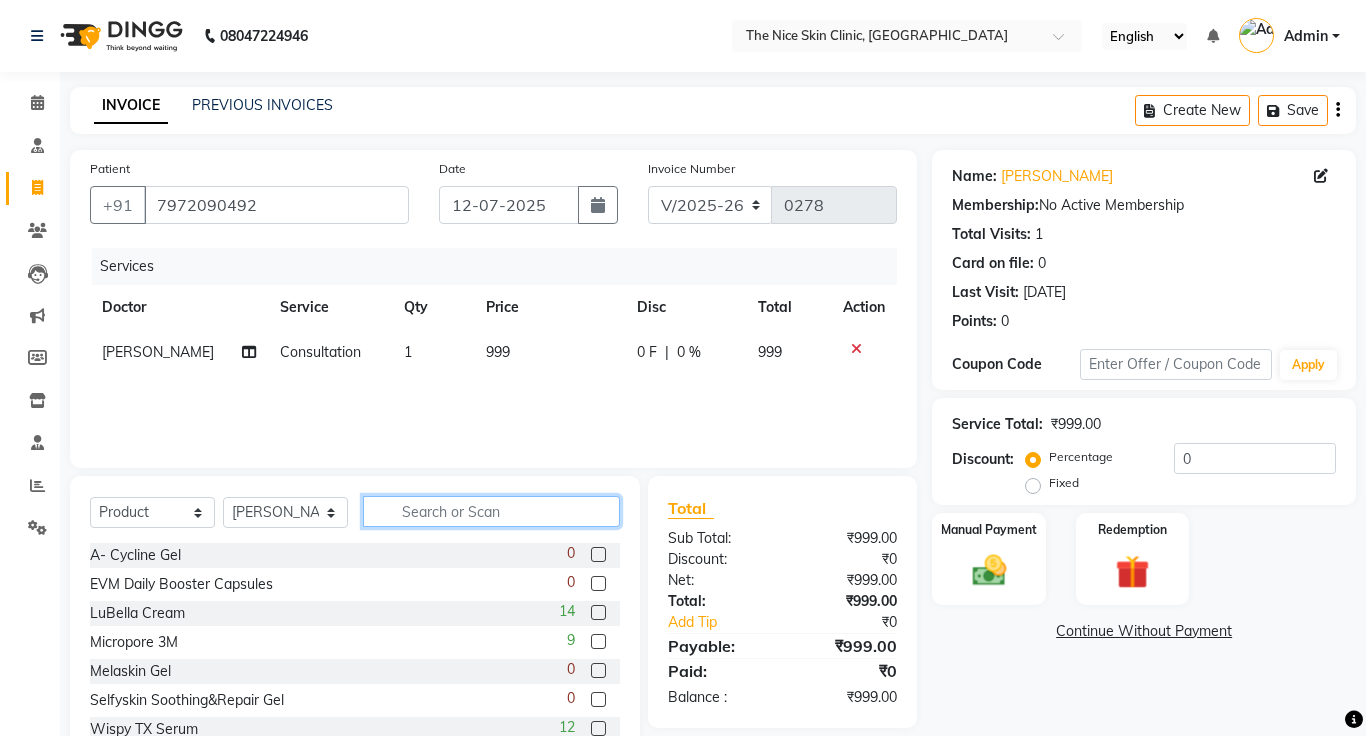 click 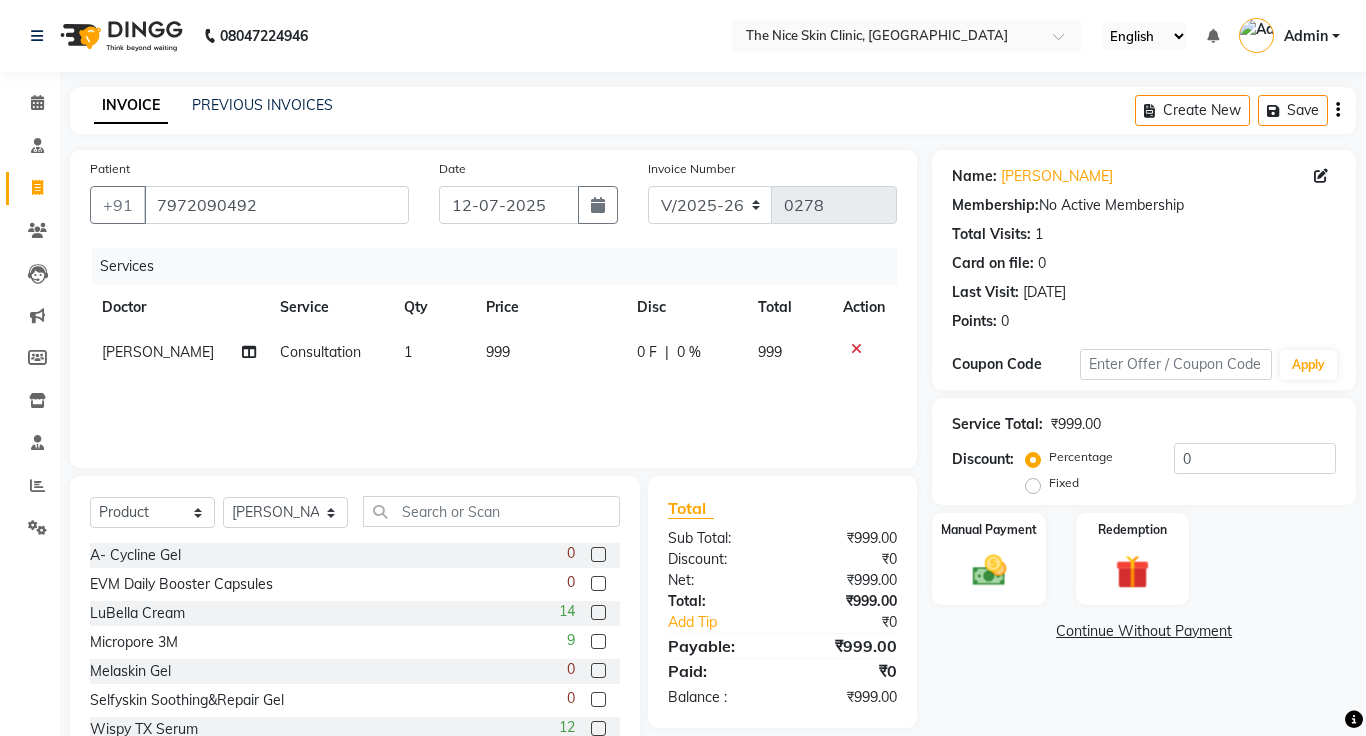 click on "Continue Without Payment" 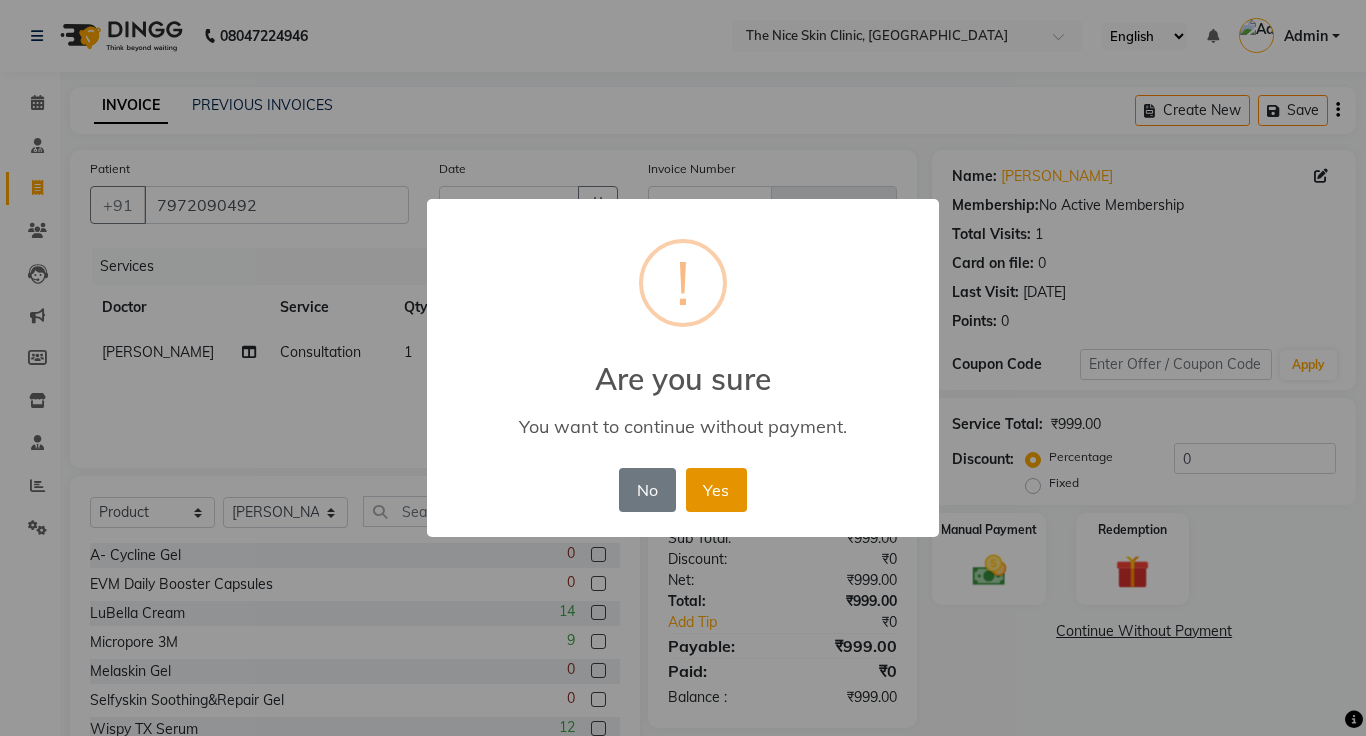 click on "Yes" at bounding box center [716, 490] 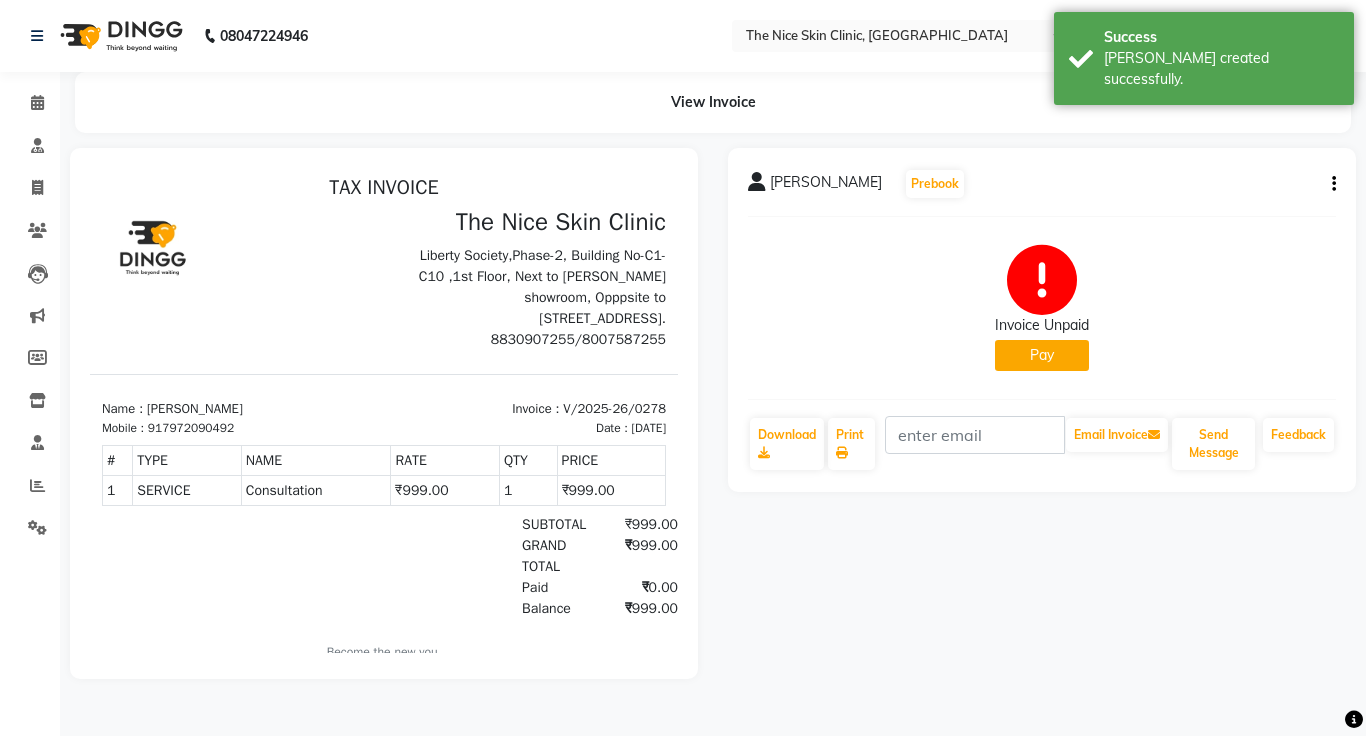 scroll, scrollTop: 0, scrollLeft: 0, axis: both 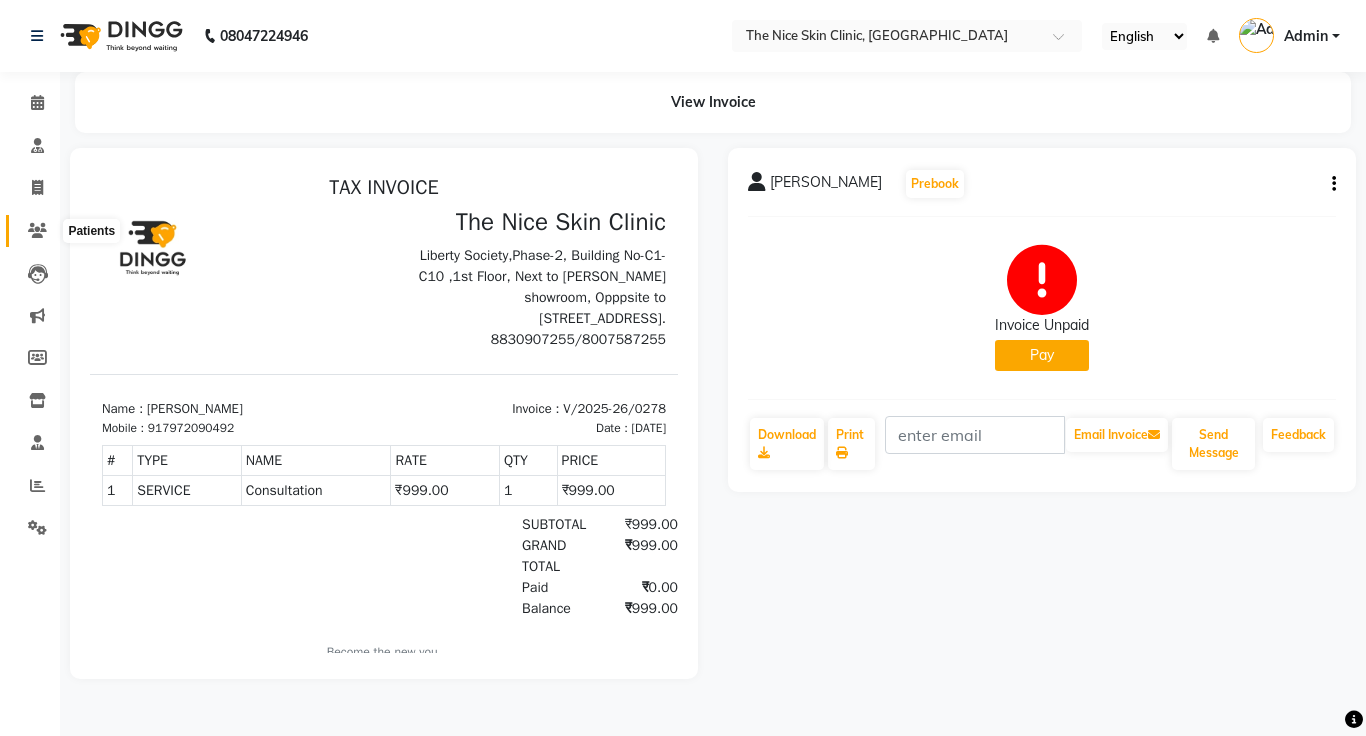 click 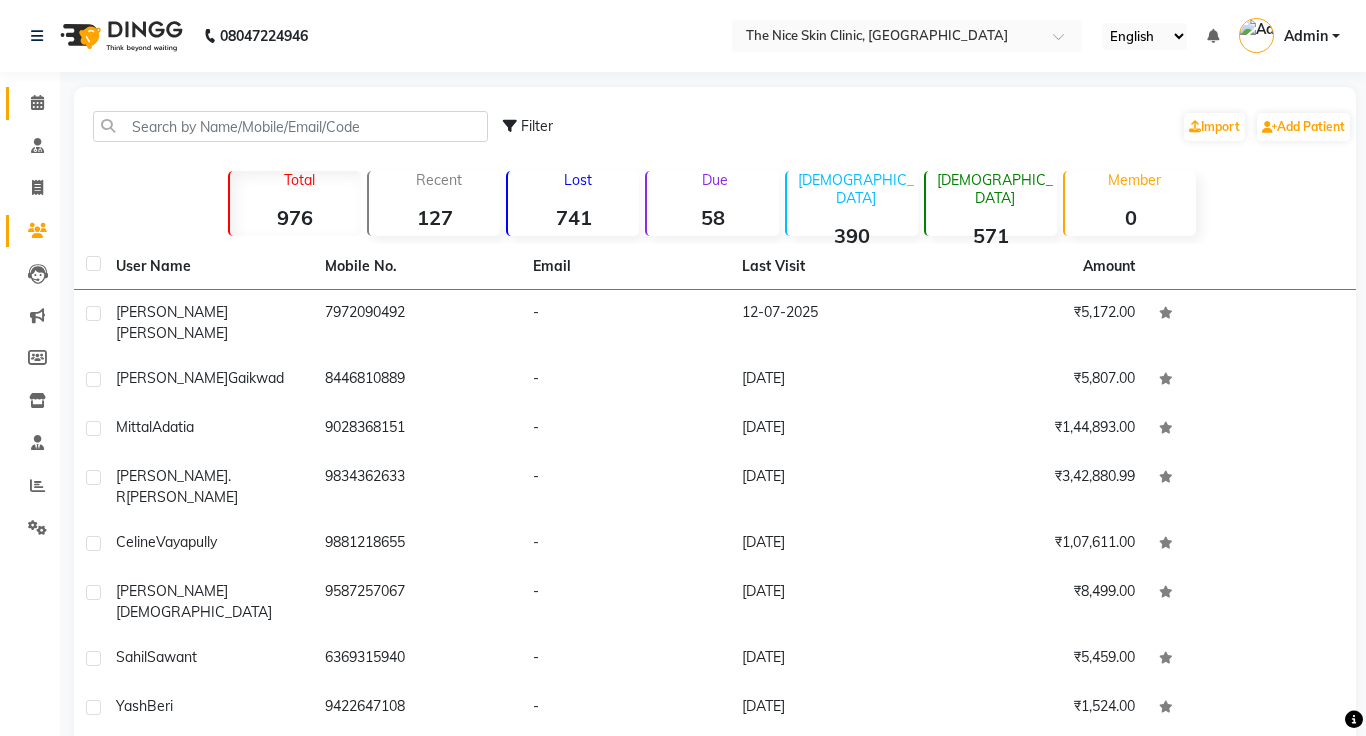 click on "Calendar" 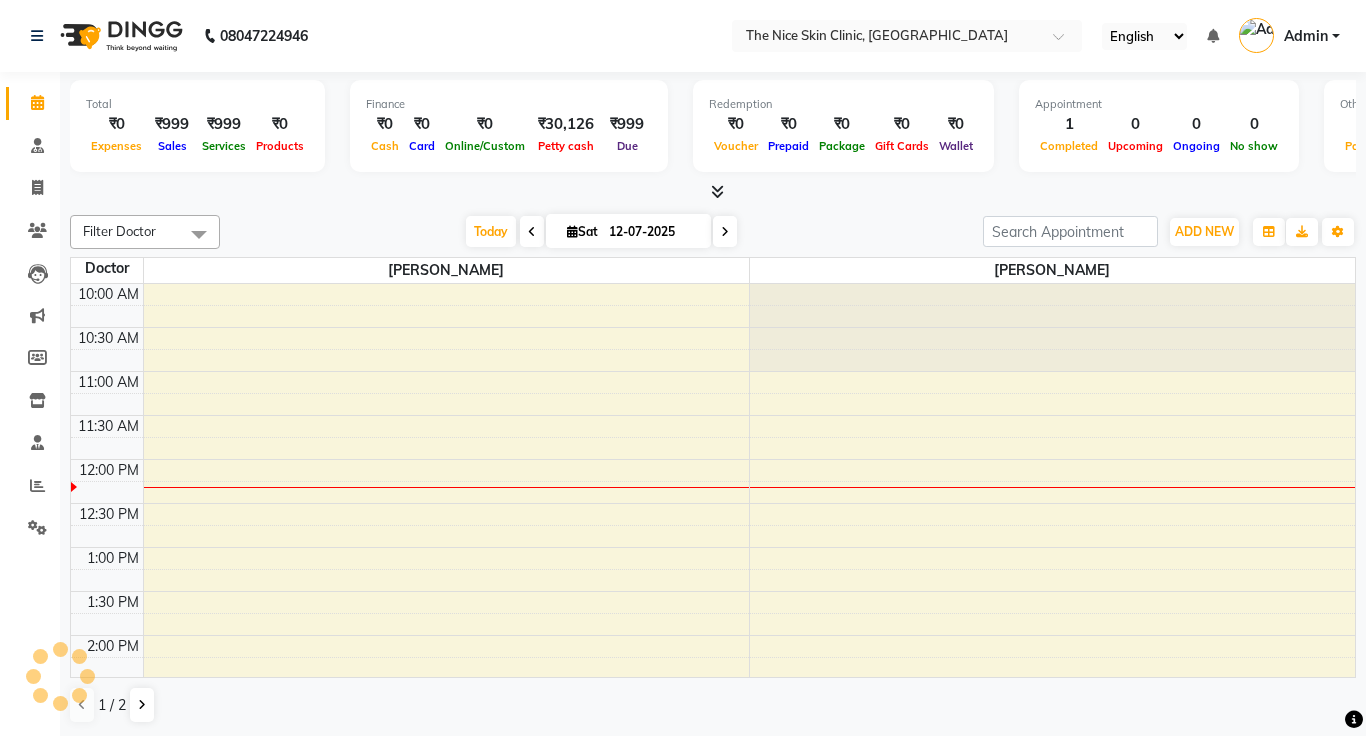 scroll, scrollTop: 0, scrollLeft: 0, axis: both 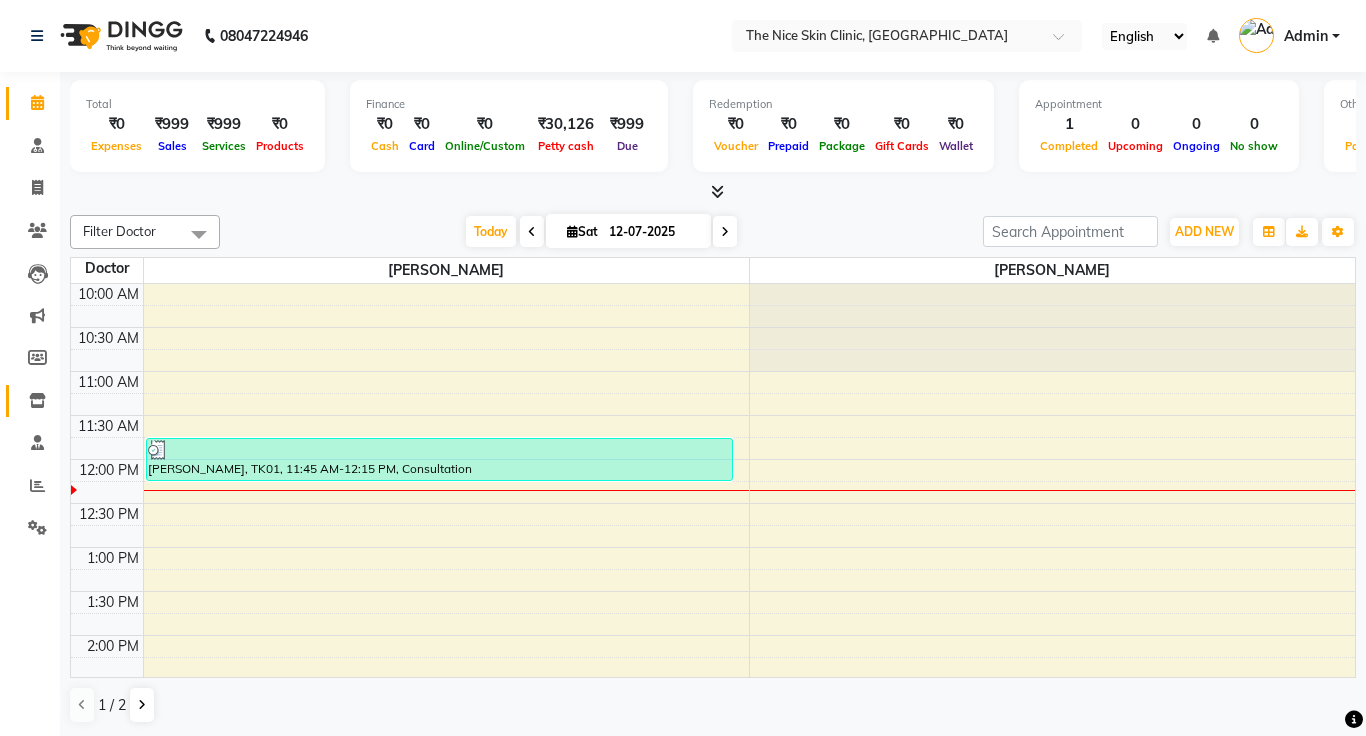 click 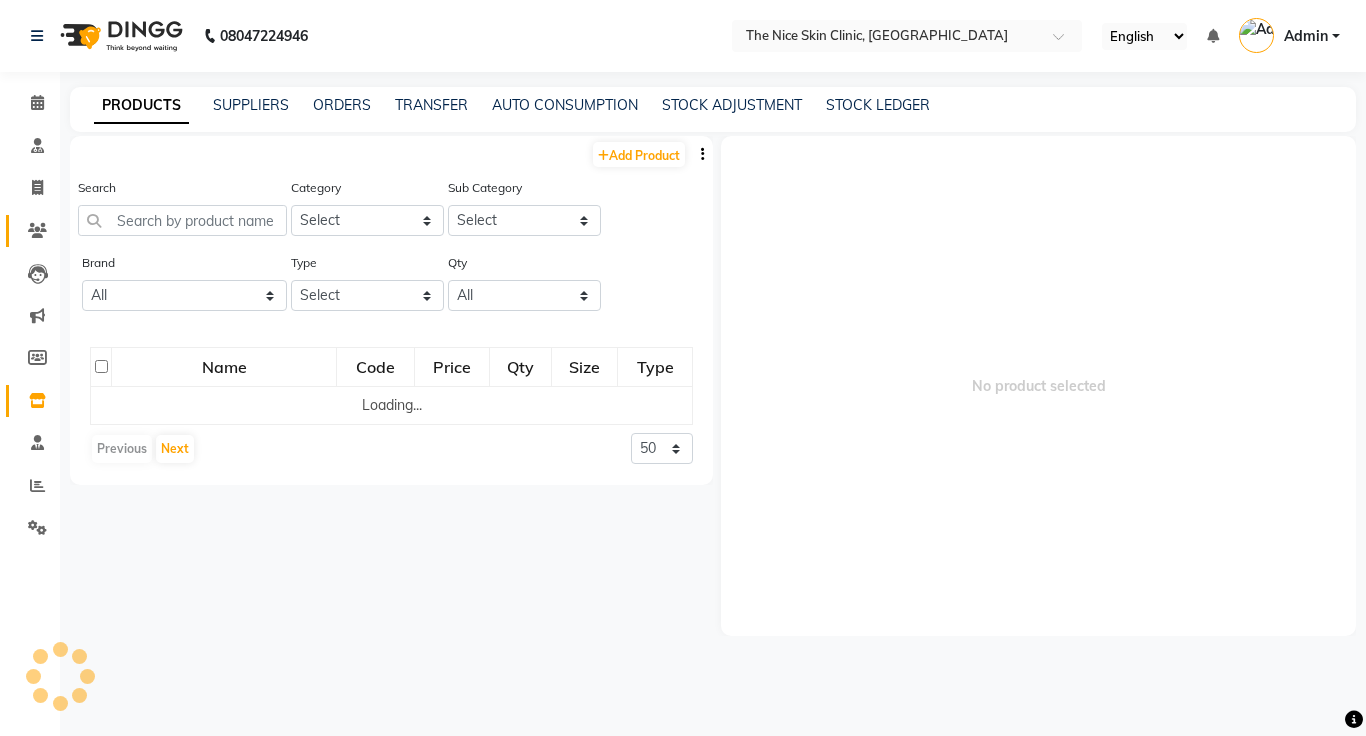 click on "Patients" 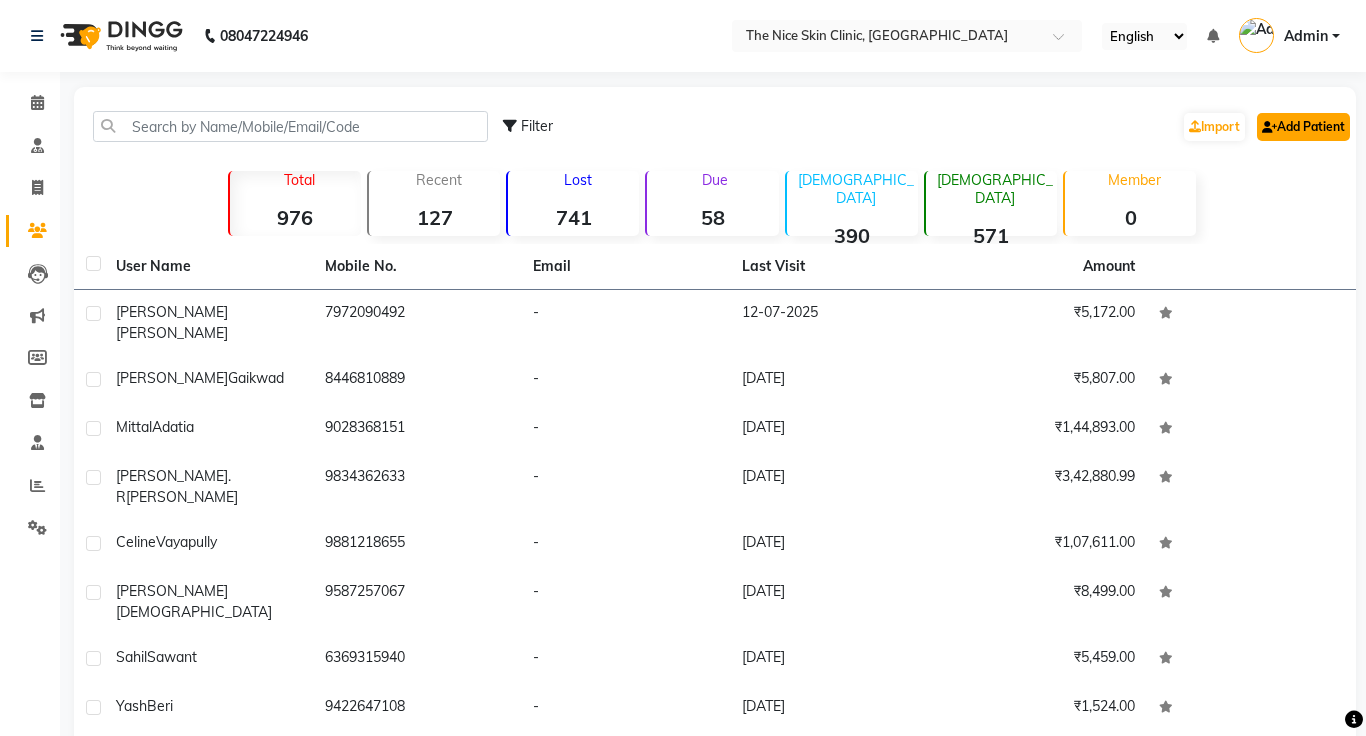 click on "Add Patient" 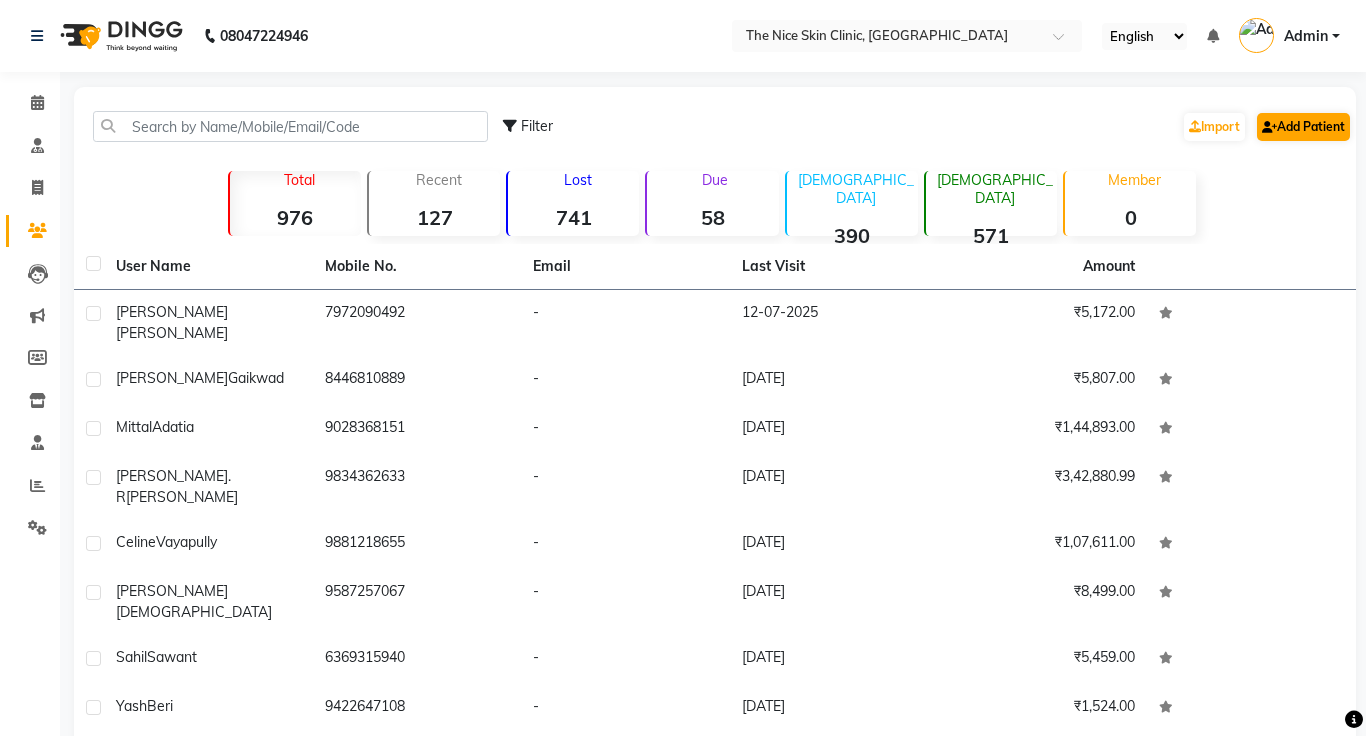 select on "22" 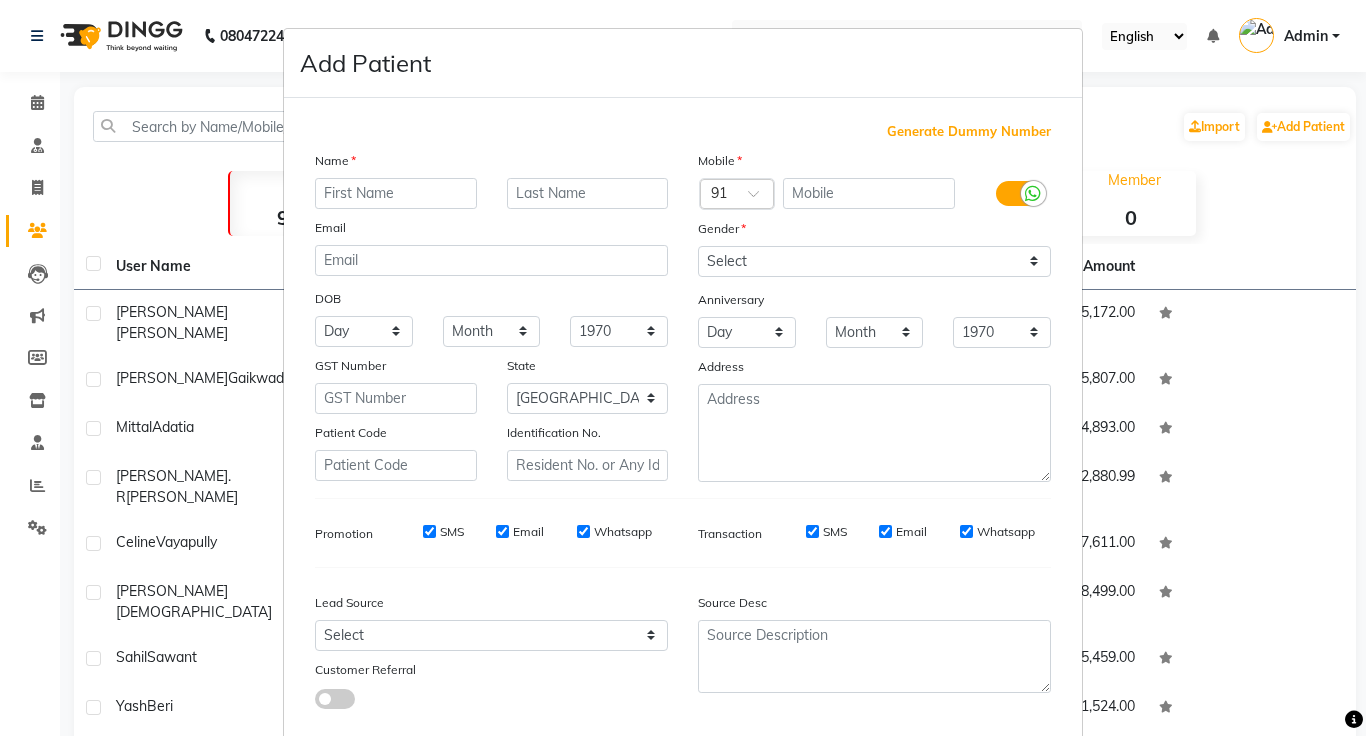 click at bounding box center [1033, 193] 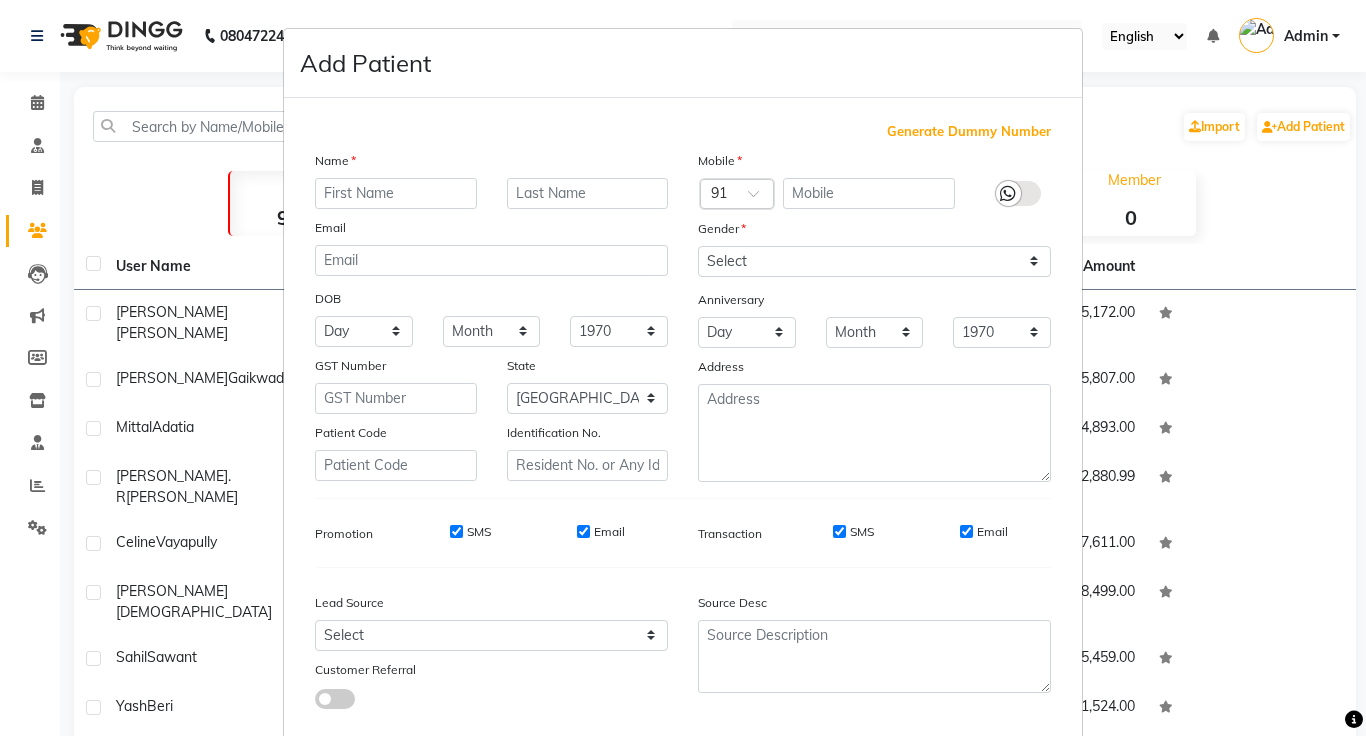 click on "SMS" at bounding box center (456, 531) 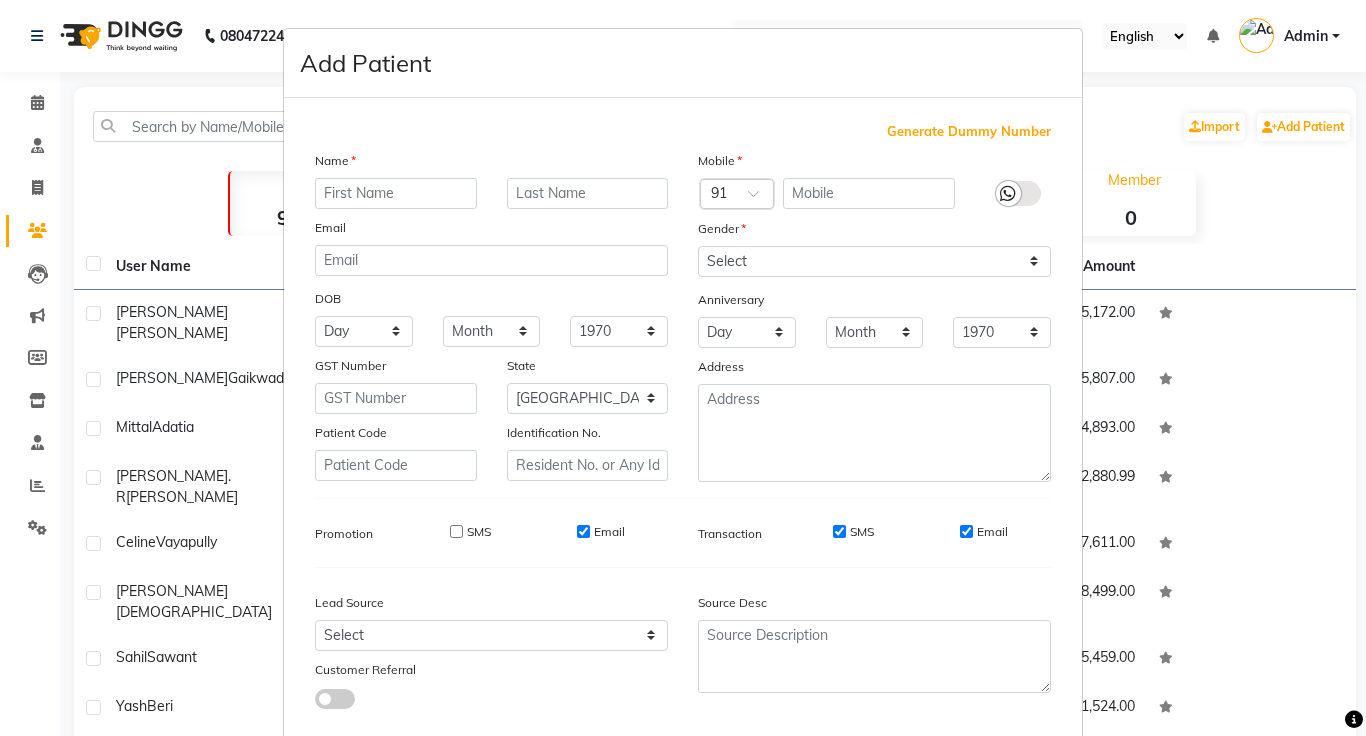 click on "Email" at bounding box center [609, 532] 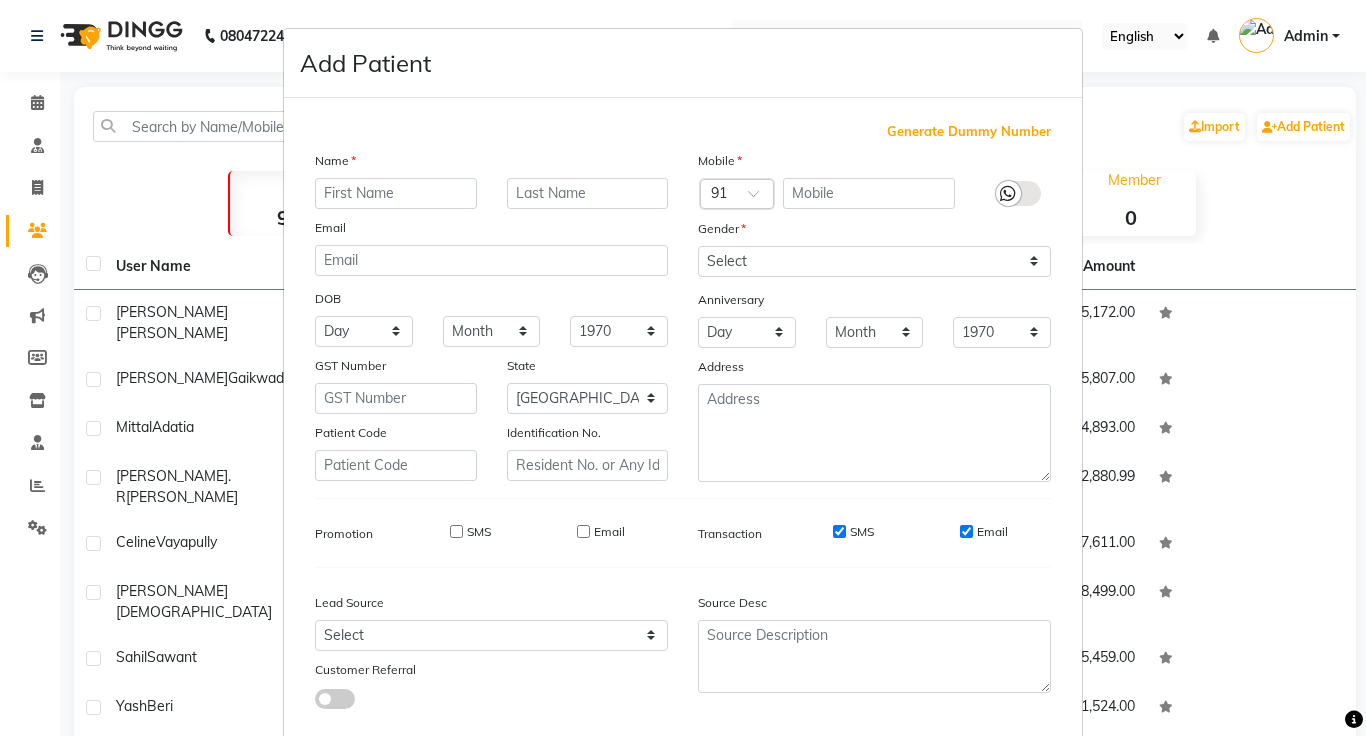 click on "SMS" at bounding box center (839, 531) 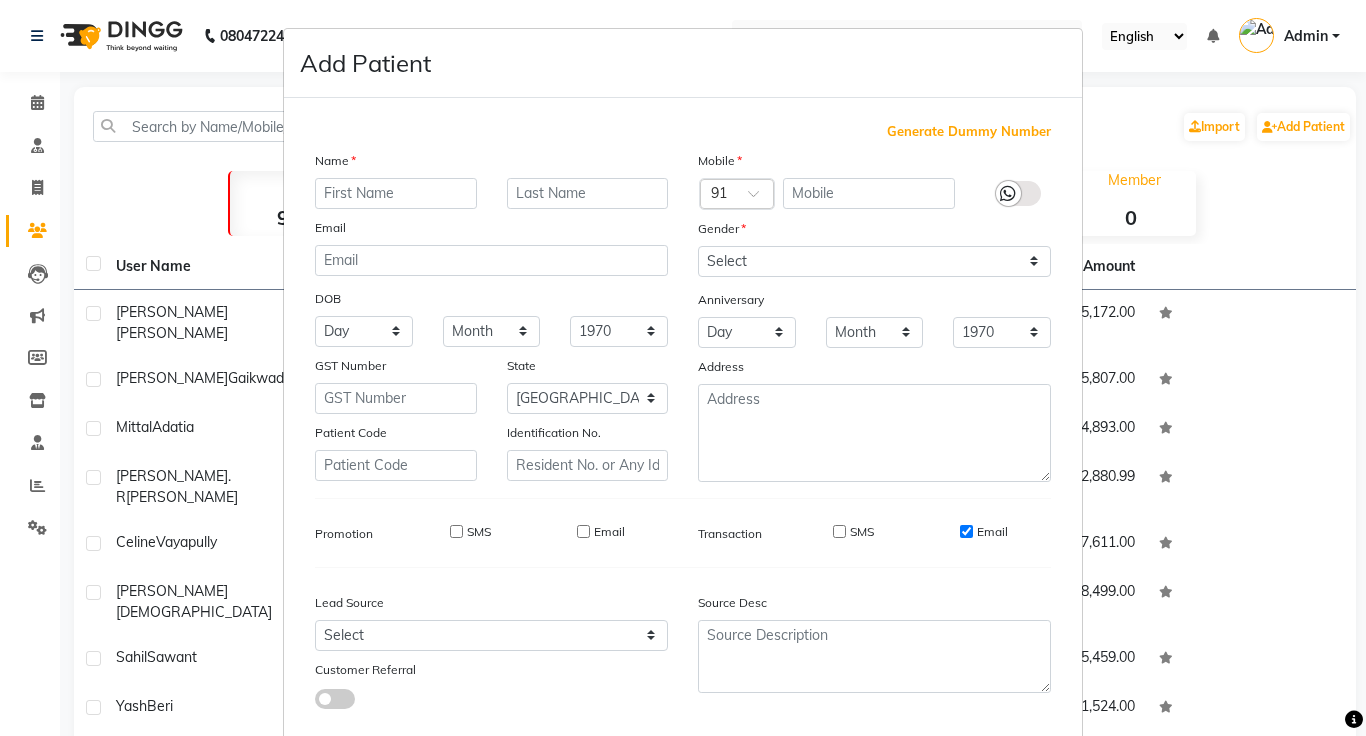 click on "Email" at bounding box center (966, 531) 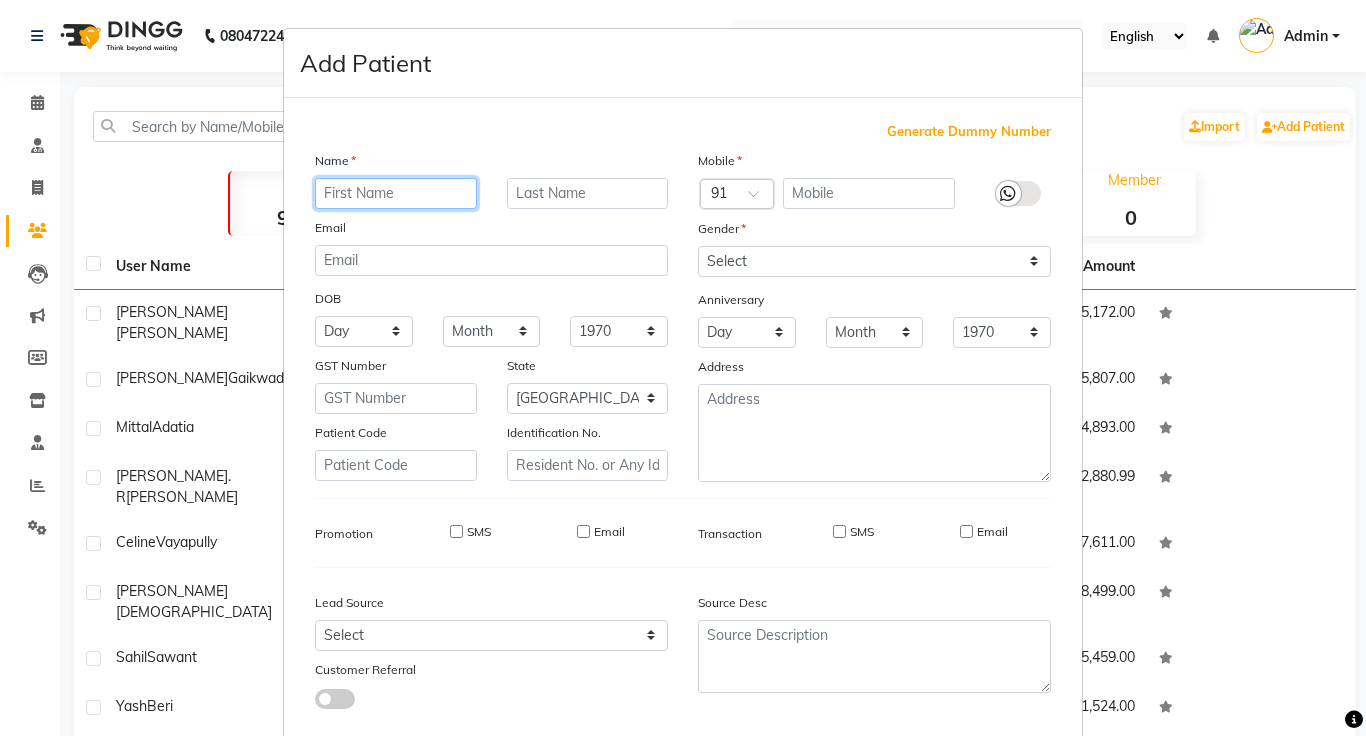 click at bounding box center (396, 193) 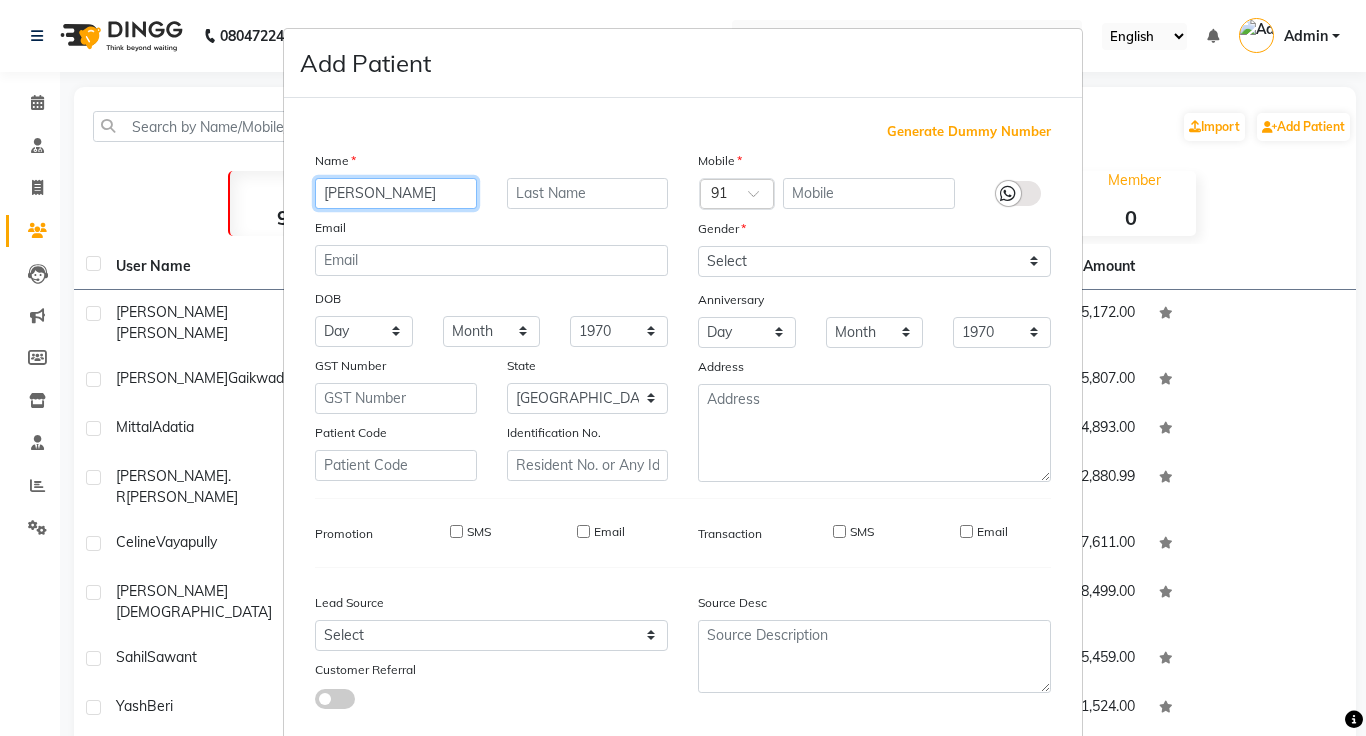 type on "[PERSON_NAME]" 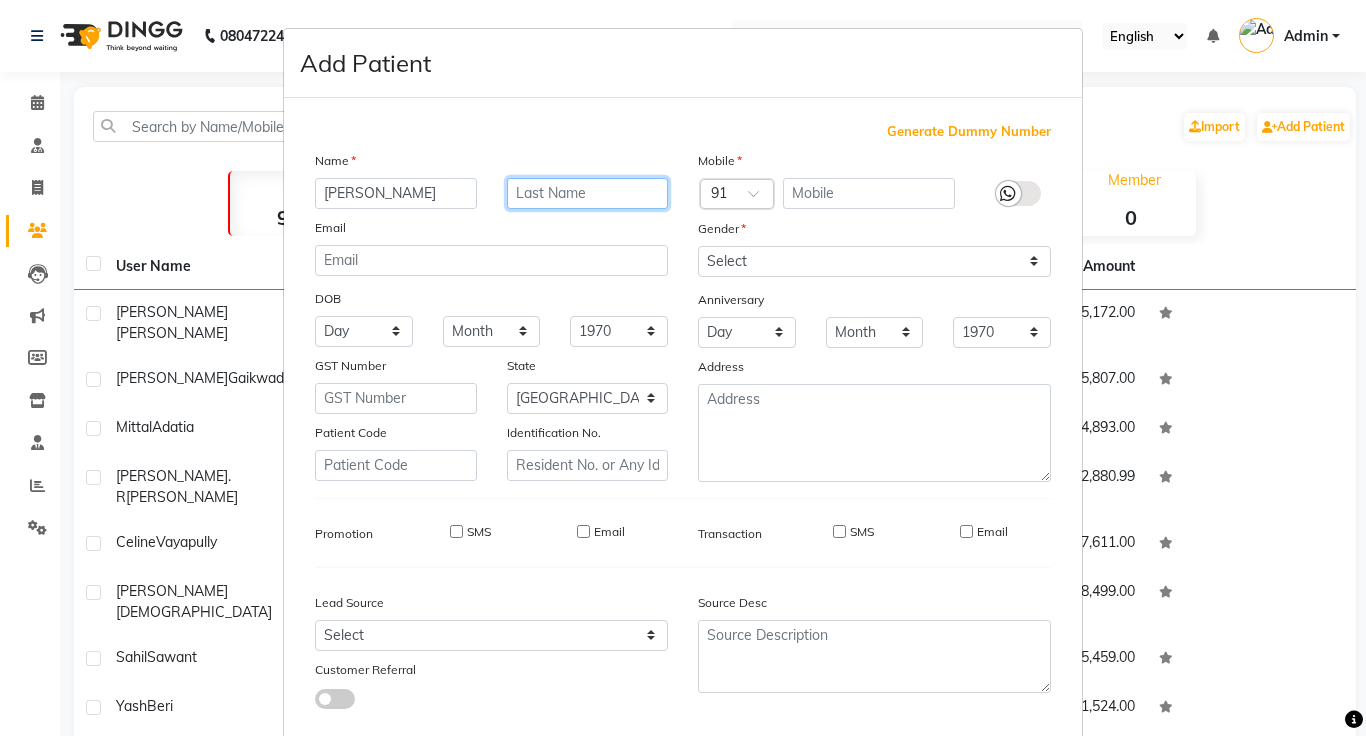 click at bounding box center [588, 193] 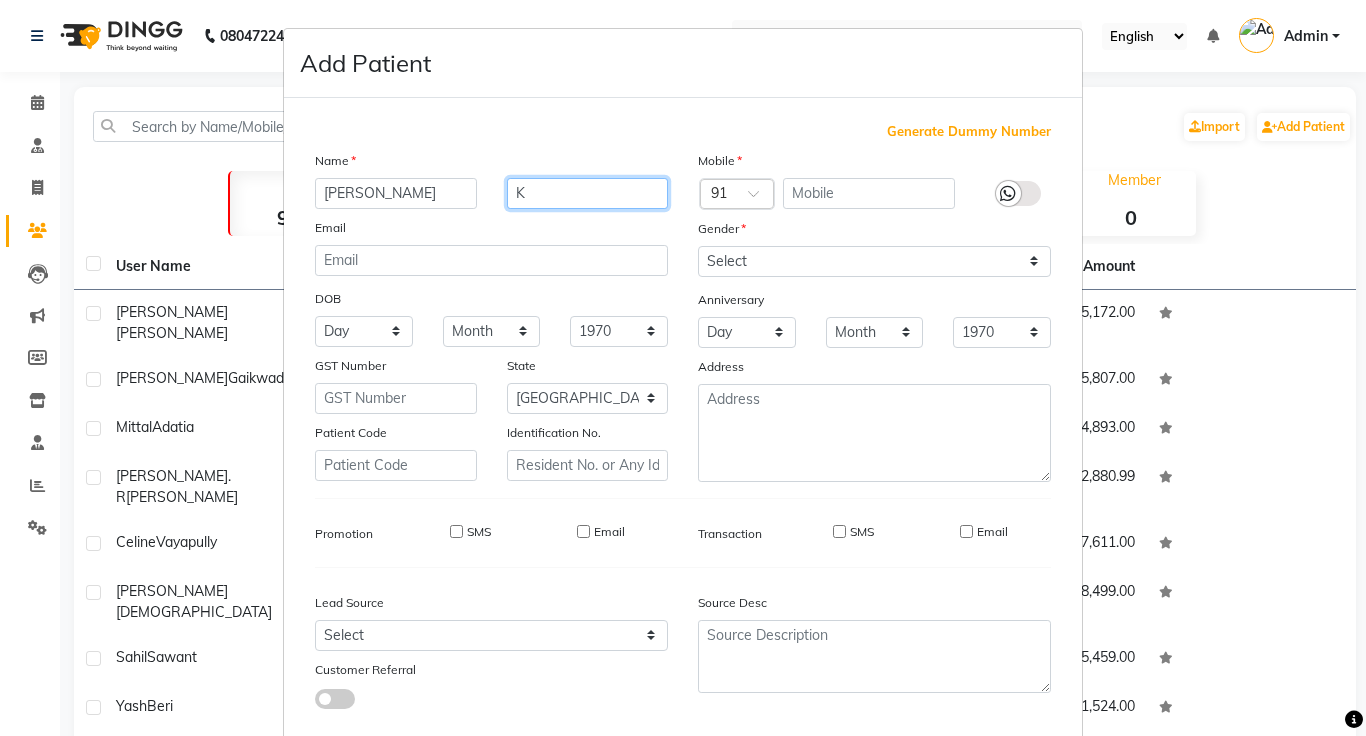 type on "K" 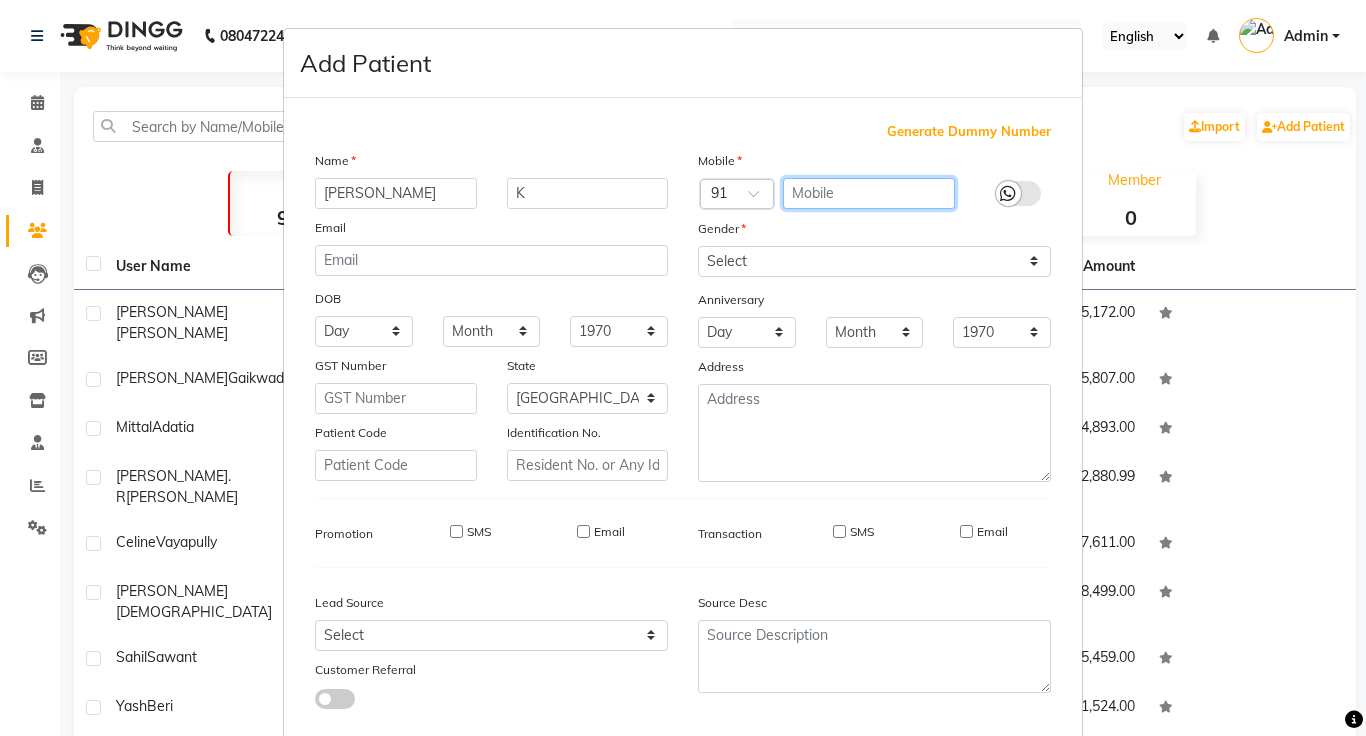 click at bounding box center (869, 193) 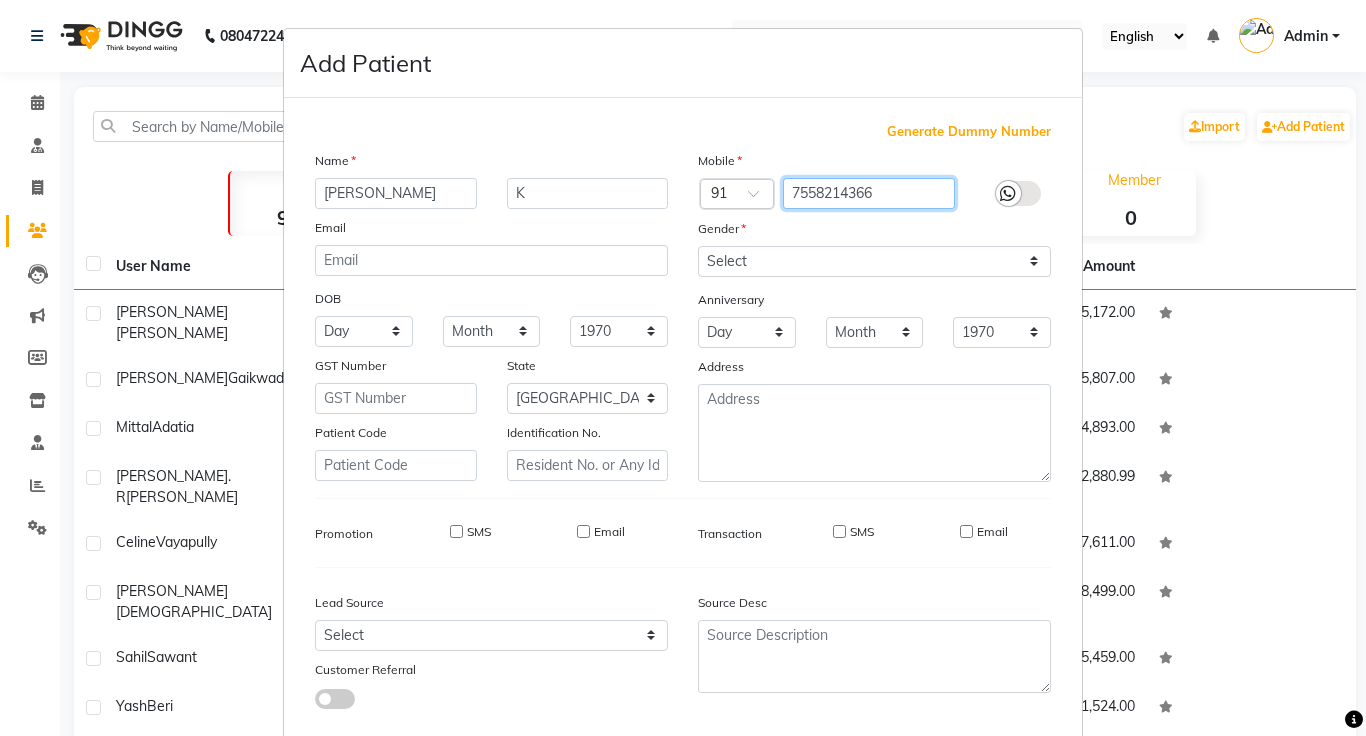 type on "7558214366" 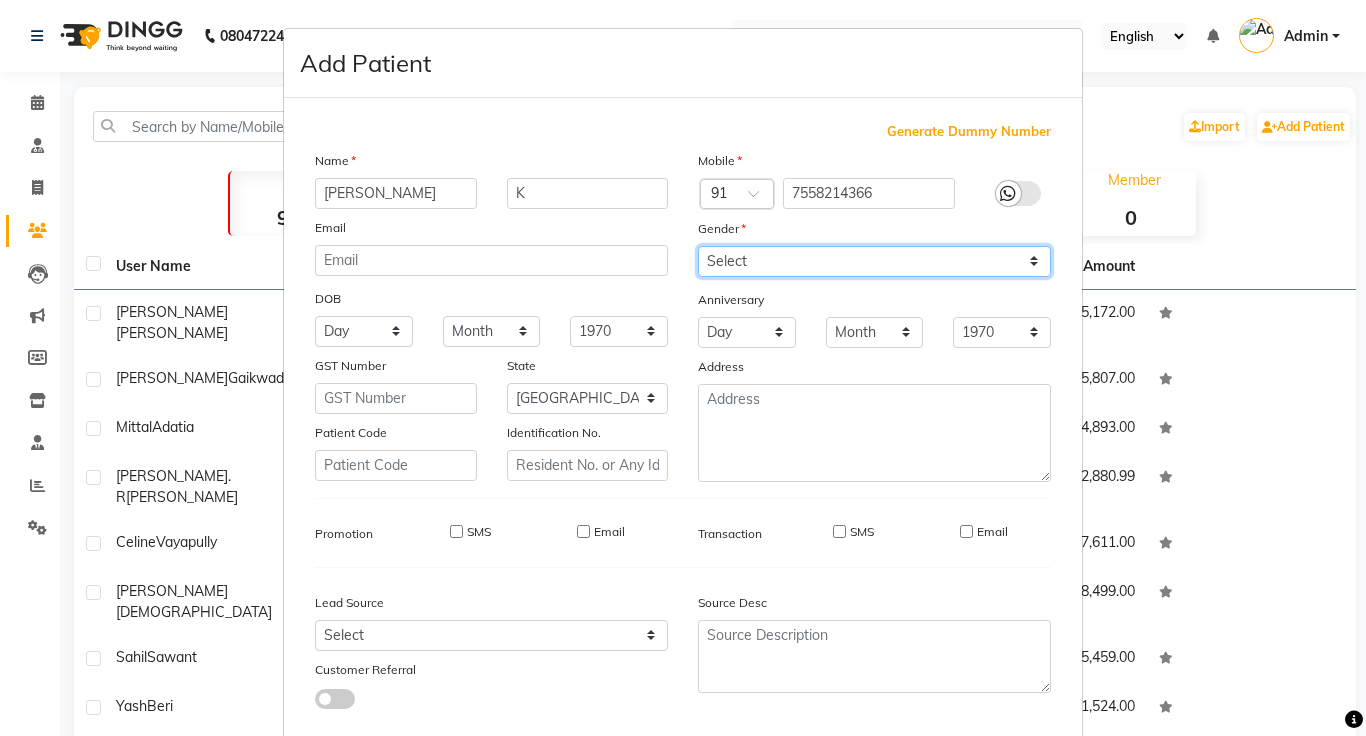 click on "Select [DEMOGRAPHIC_DATA] [DEMOGRAPHIC_DATA] Other Prefer Not To Say" at bounding box center [874, 261] 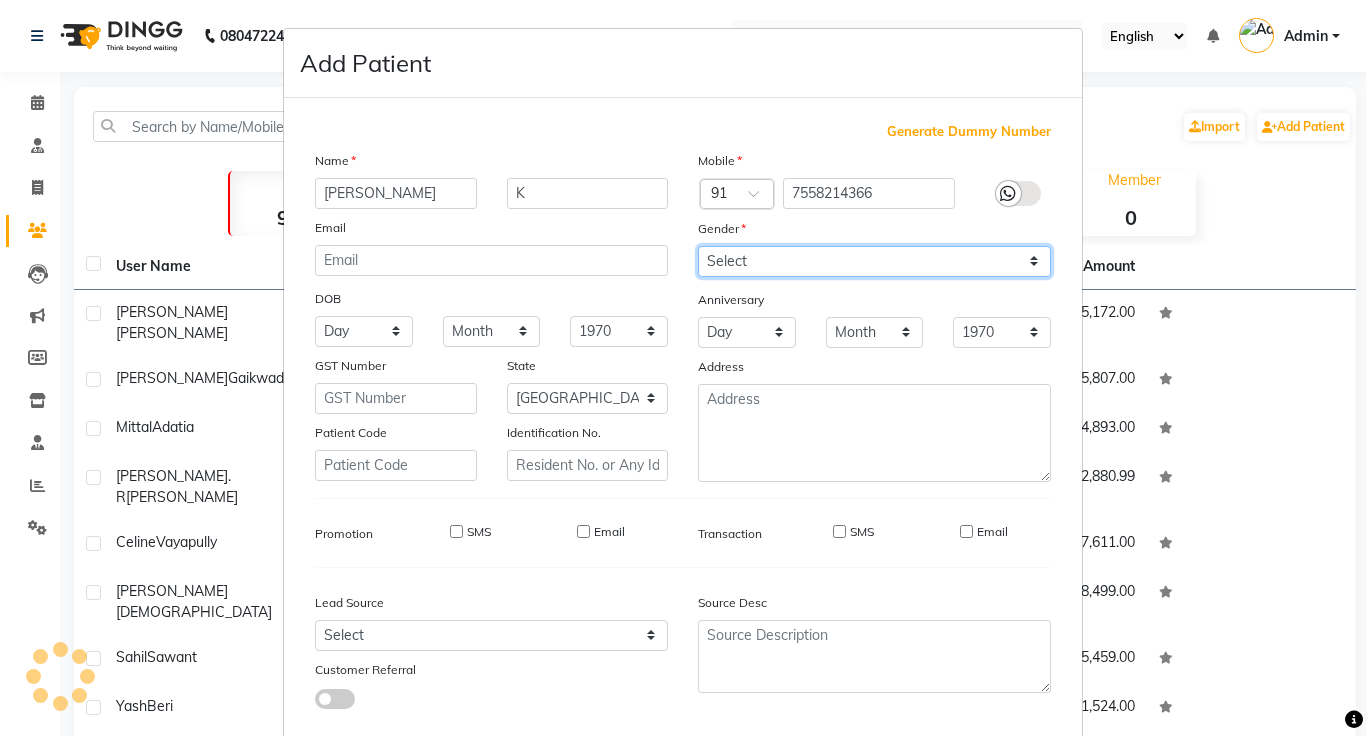 select on "[DEMOGRAPHIC_DATA]" 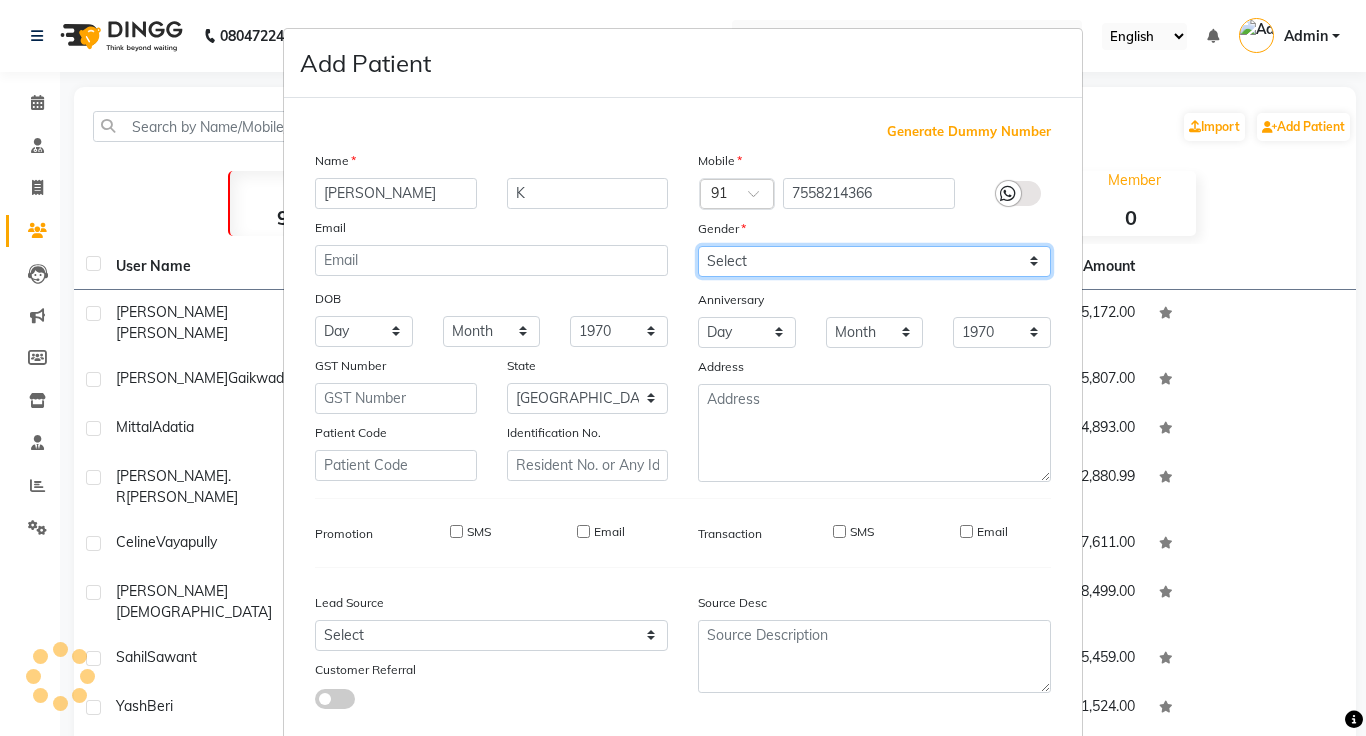 click on "Select [DEMOGRAPHIC_DATA] [DEMOGRAPHIC_DATA] Other Prefer Not To Say" at bounding box center [874, 261] 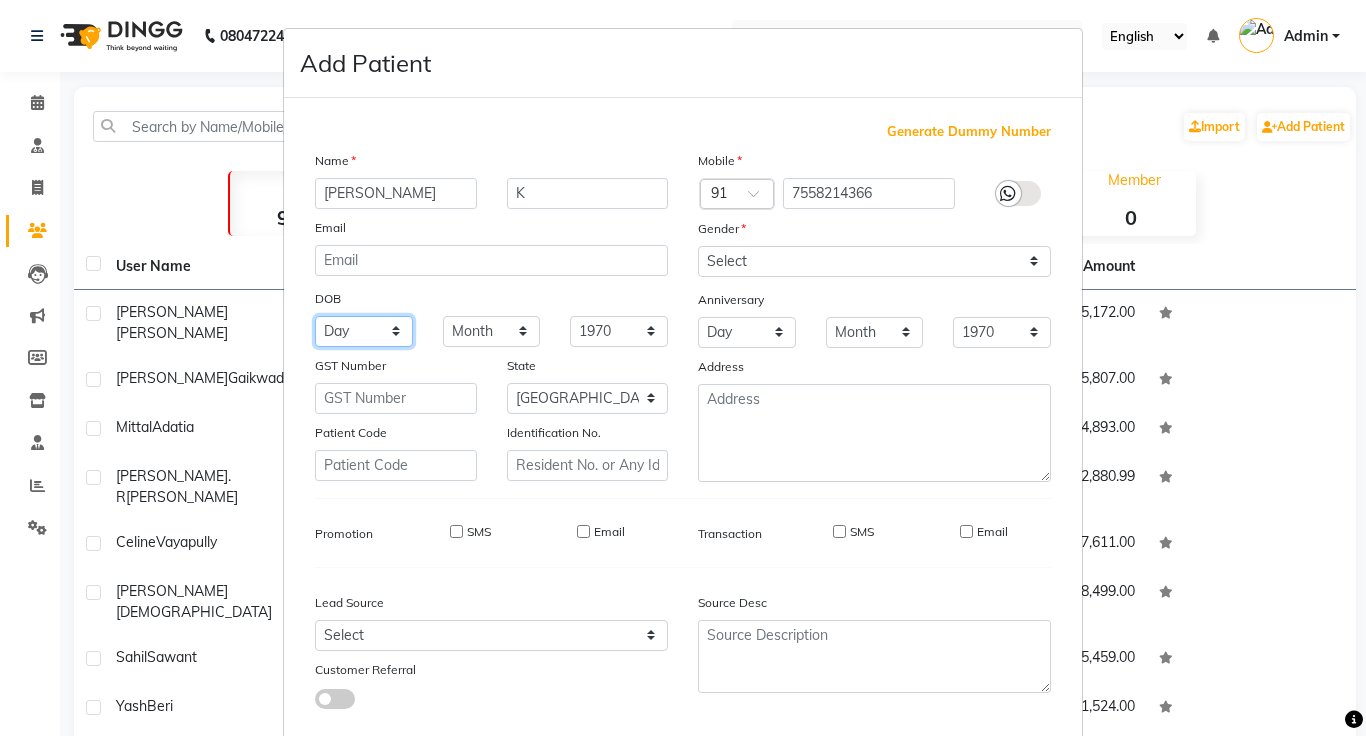 click on "Day 01 02 03 04 05 06 07 08 09 10 11 12 13 14 15 16 17 18 19 20 21 22 23 24 25 26 27 28 29 30 31" at bounding box center [364, 331] 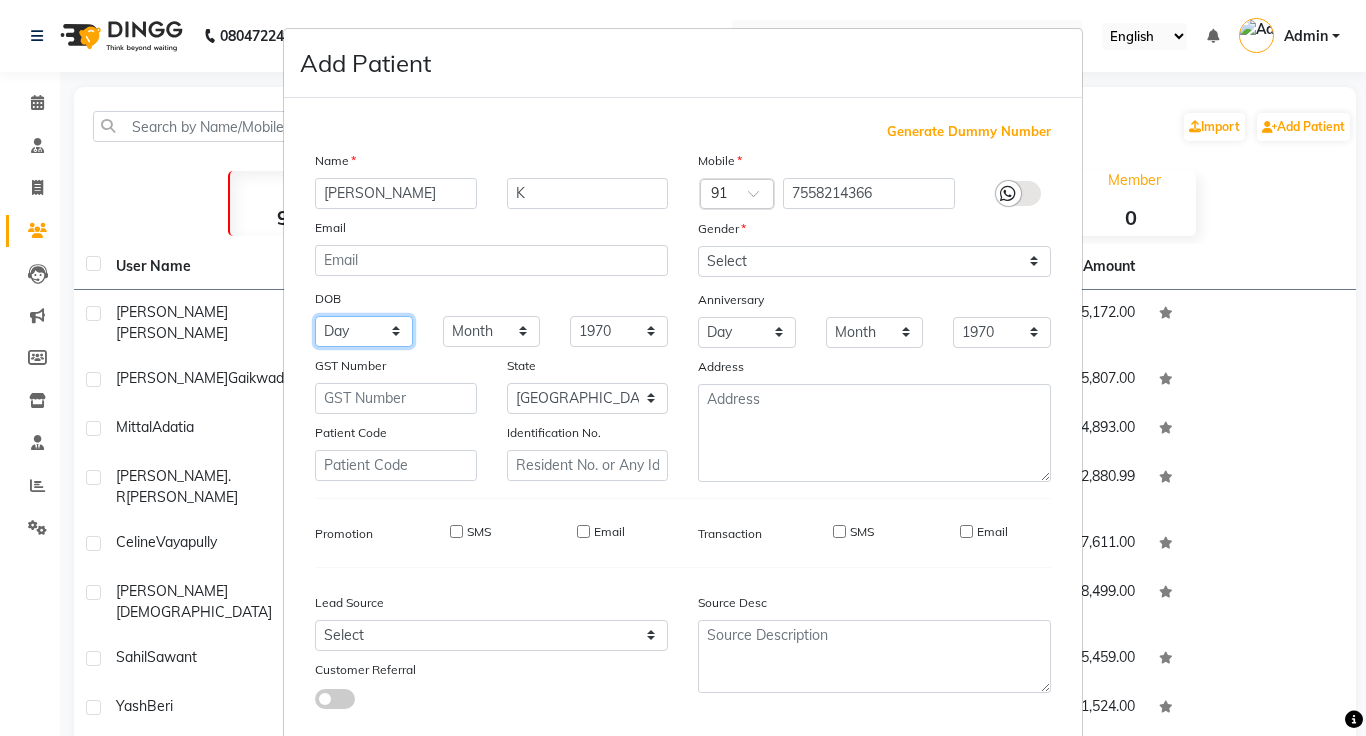select on "14" 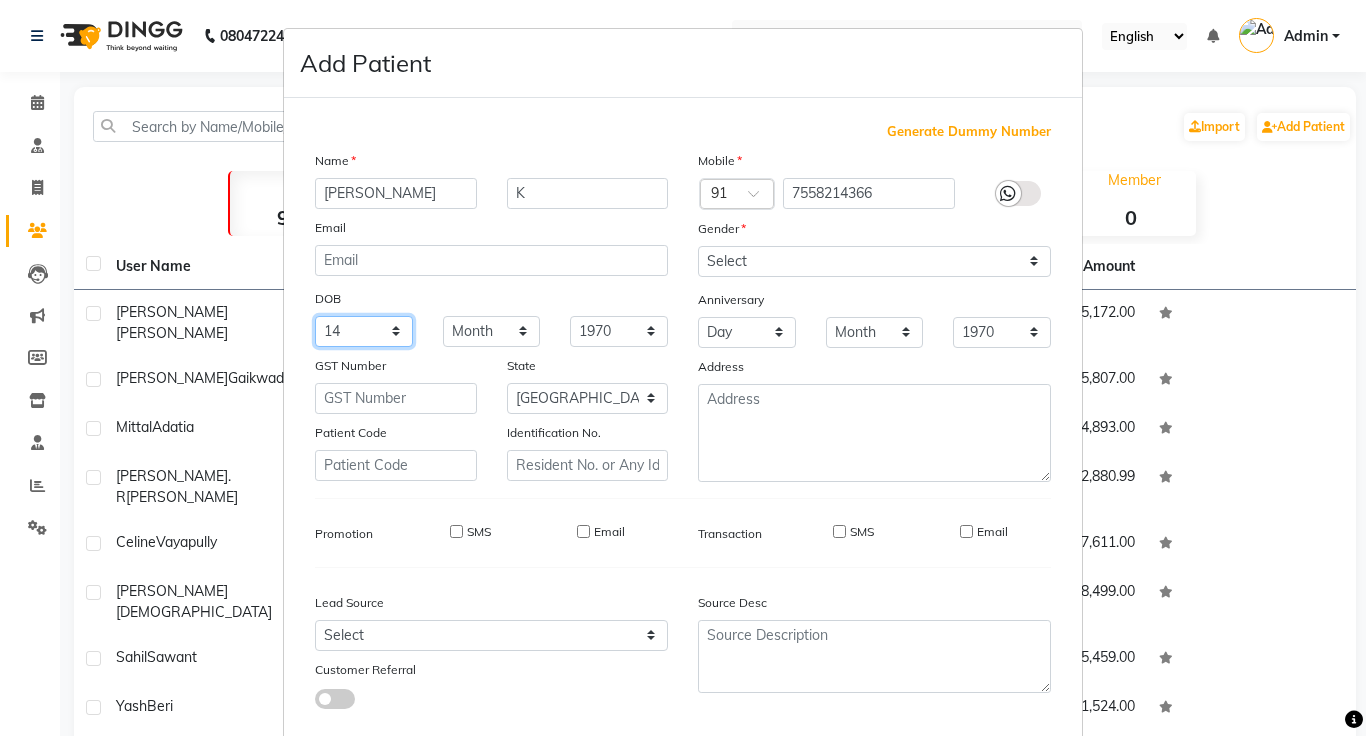 click on "Day 01 02 03 04 05 06 07 08 09 10 11 12 13 14 15 16 17 18 19 20 21 22 23 24 25 26 27 28 29 30 31" at bounding box center [364, 331] 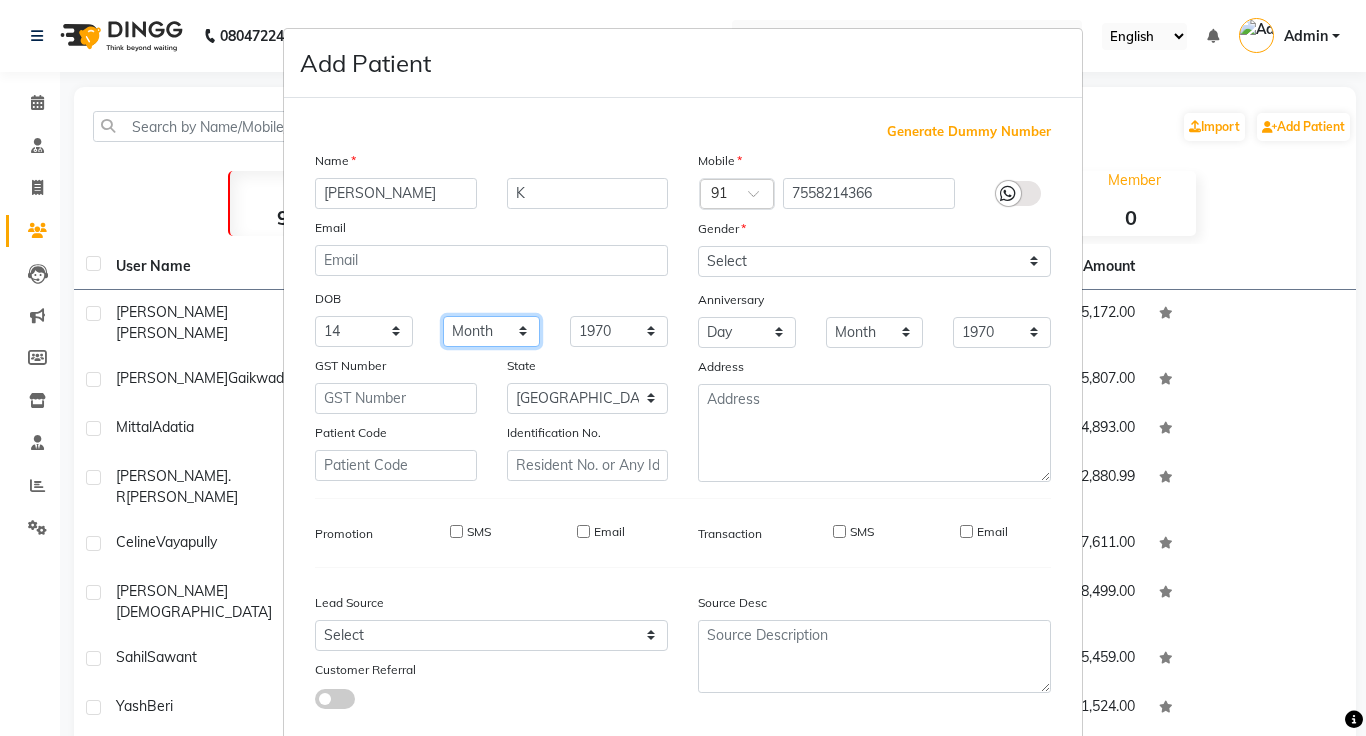 click on "Month January February March April May June July August September October November December" at bounding box center (492, 331) 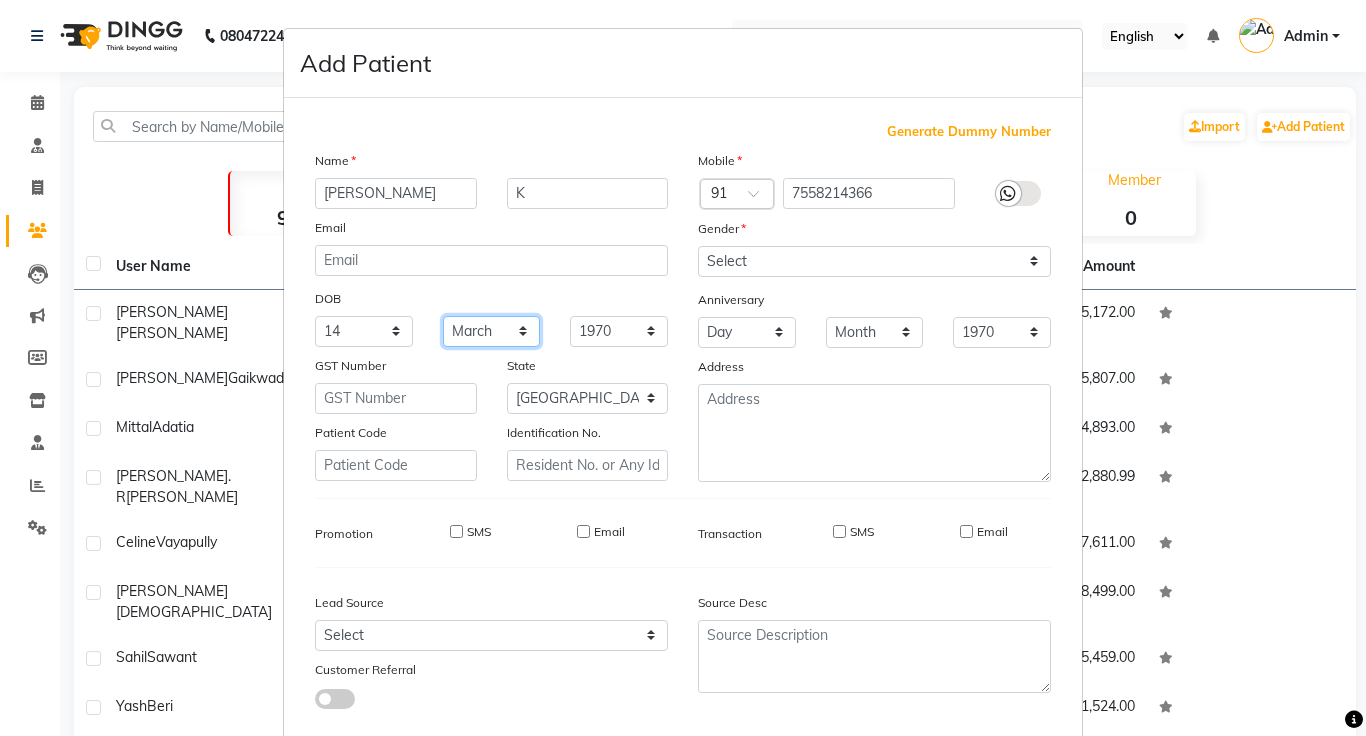 click on "Month January February March April May June July August September October November December" at bounding box center [492, 331] 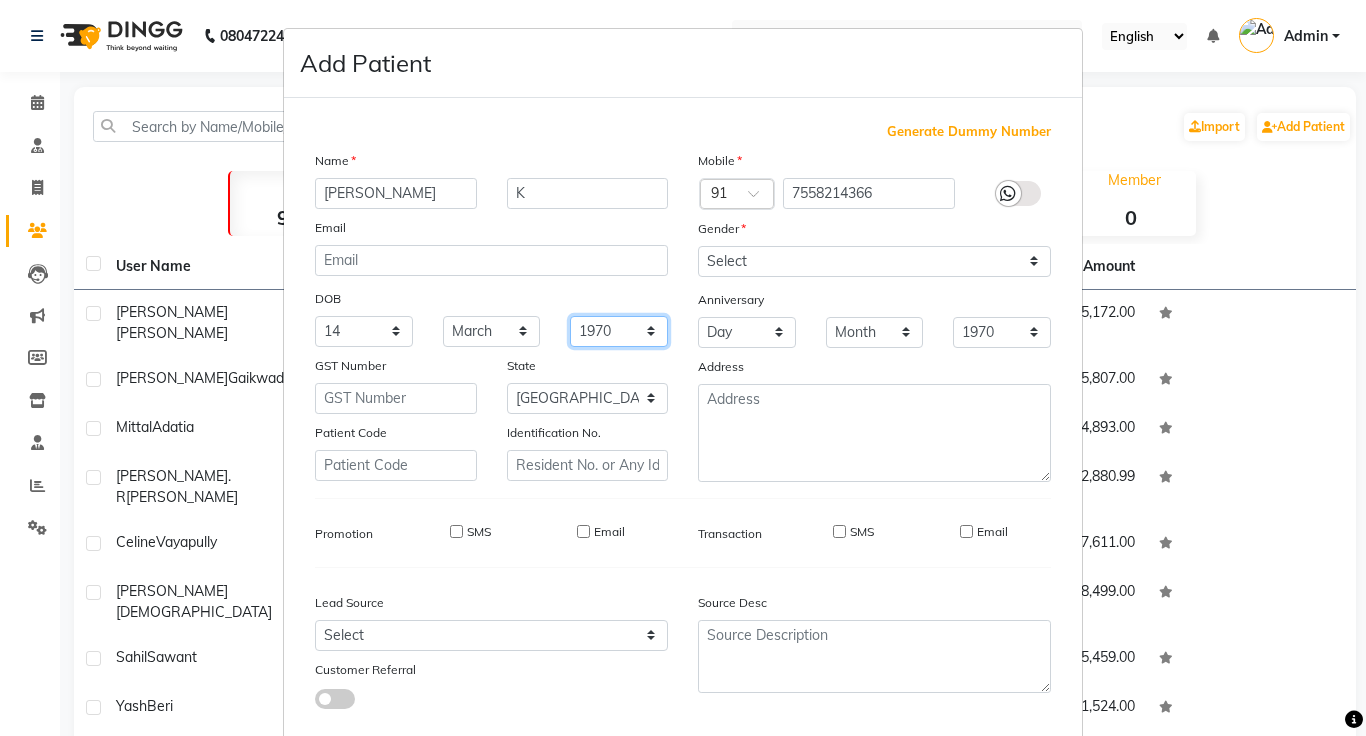 click on "1940 1941 1942 1943 1944 1945 1946 1947 1948 1949 1950 1951 1952 1953 1954 1955 1956 1957 1958 1959 1960 1961 1962 1963 1964 1965 1966 1967 1968 1969 1970 1971 1972 1973 1974 1975 1976 1977 1978 1979 1980 1981 1982 1983 1984 1985 1986 1987 1988 1989 1990 1991 1992 1993 1994 1995 1996 1997 1998 1999 2000 2001 2002 2003 2004 2005 2006 2007 2008 2009 2010 2011 2012 2013 2014 2015 2016 2017 2018 2019 2020 2021 2022 2023 2024" at bounding box center (619, 331) 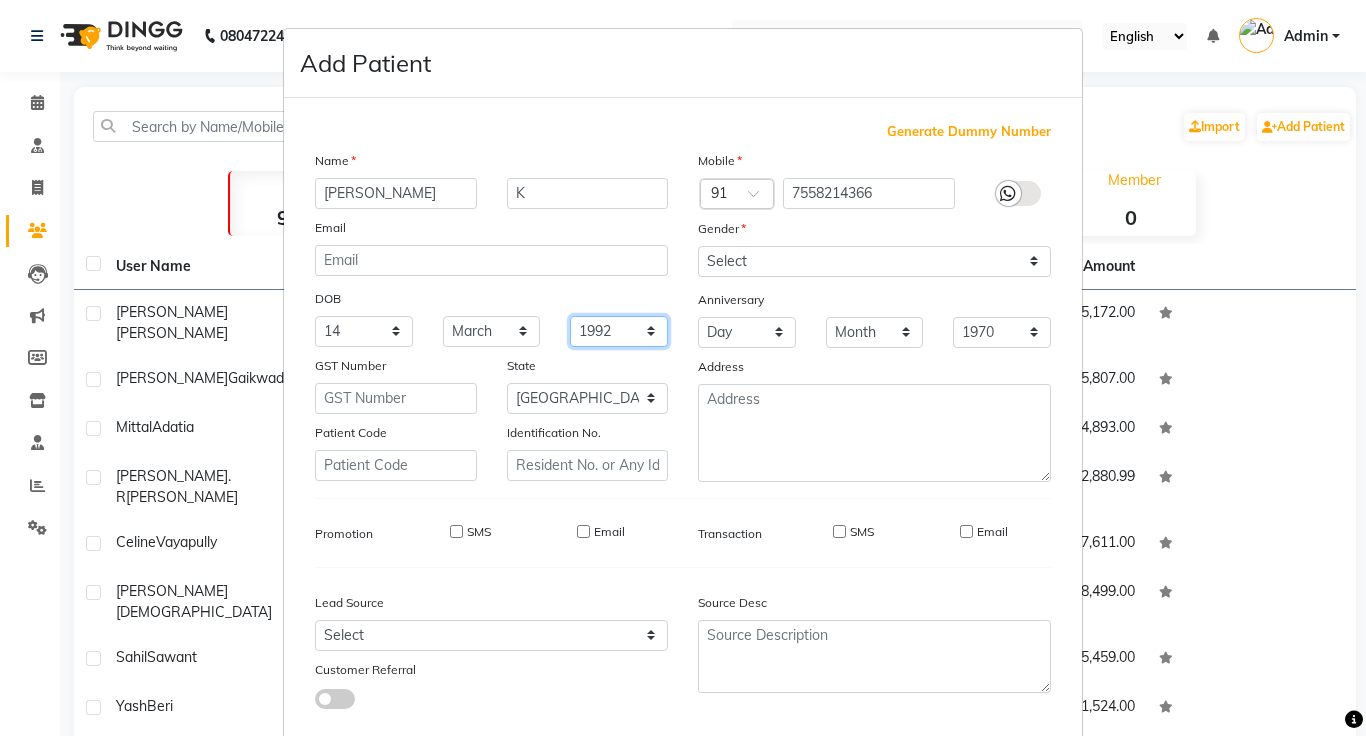 click on "1940 1941 1942 1943 1944 1945 1946 1947 1948 1949 1950 1951 1952 1953 1954 1955 1956 1957 1958 1959 1960 1961 1962 1963 1964 1965 1966 1967 1968 1969 1970 1971 1972 1973 1974 1975 1976 1977 1978 1979 1980 1981 1982 1983 1984 1985 1986 1987 1988 1989 1990 1991 1992 1993 1994 1995 1996 1997 1998 1999 2000 2001 2002 2003 2004 2005 2006 2007 2008 2009 2010 2011 2012 2013 2014 2015 2016 2017 2018 2019 2020 2021 2022 2023 2024" at bounding box center (619, 331) 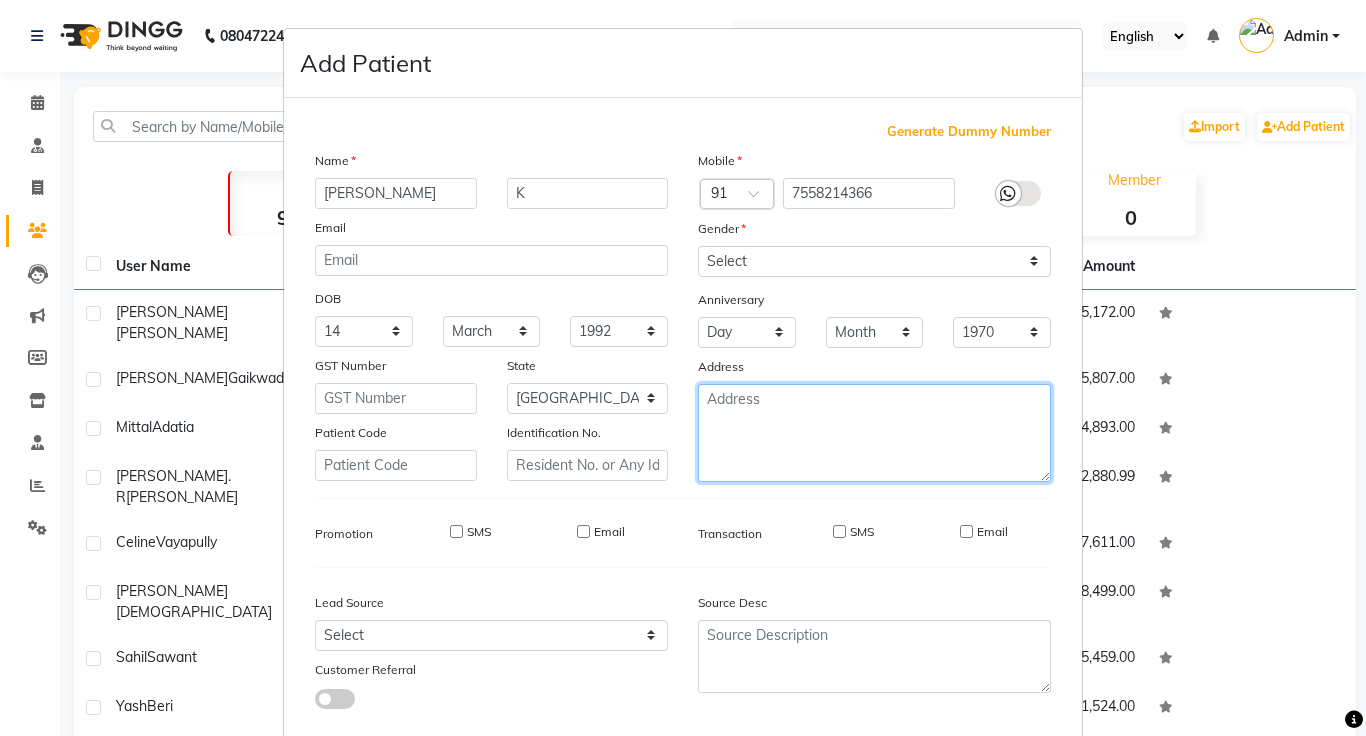 click at bounding box center (874, 433) 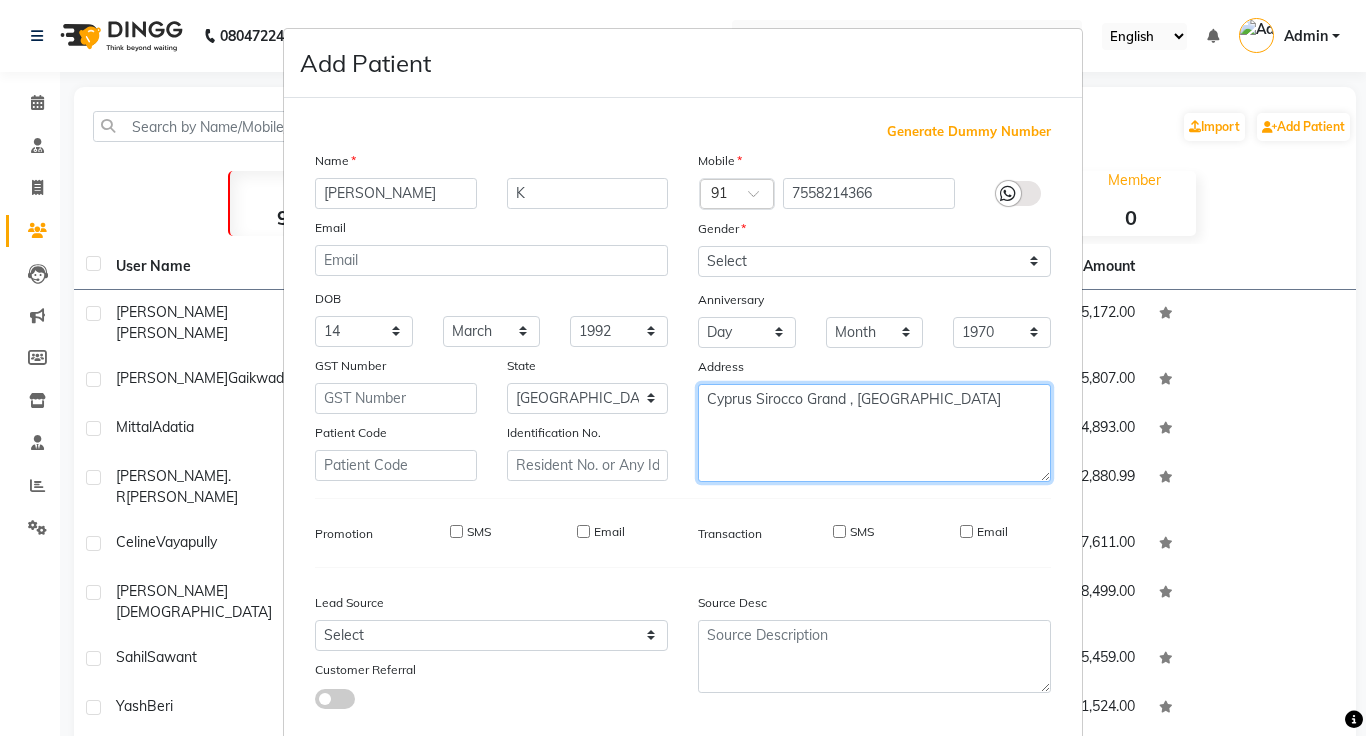 type on "Cyprus Sirocco Grand , [GEOGRAPHIC_DATA]" 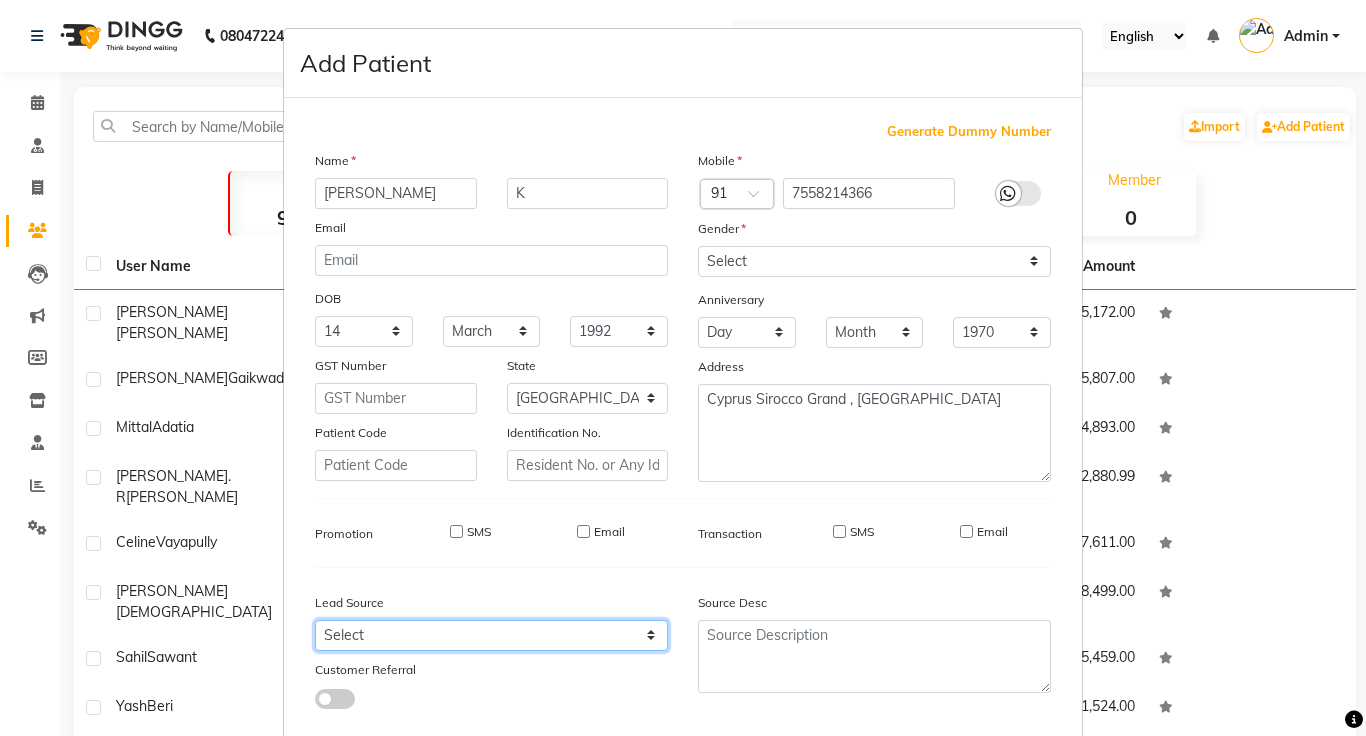 click on "Select Walk-in Referral Internet Friend Word of Mouth Advertisement Facebook Justdial Google Other Repeated WedmeGood Signage Newspaper Ad CRM Chat Bot IVR Call WhatsApp Website Direct Call  Instagram  YouTube" at bounding box center [491, 635] 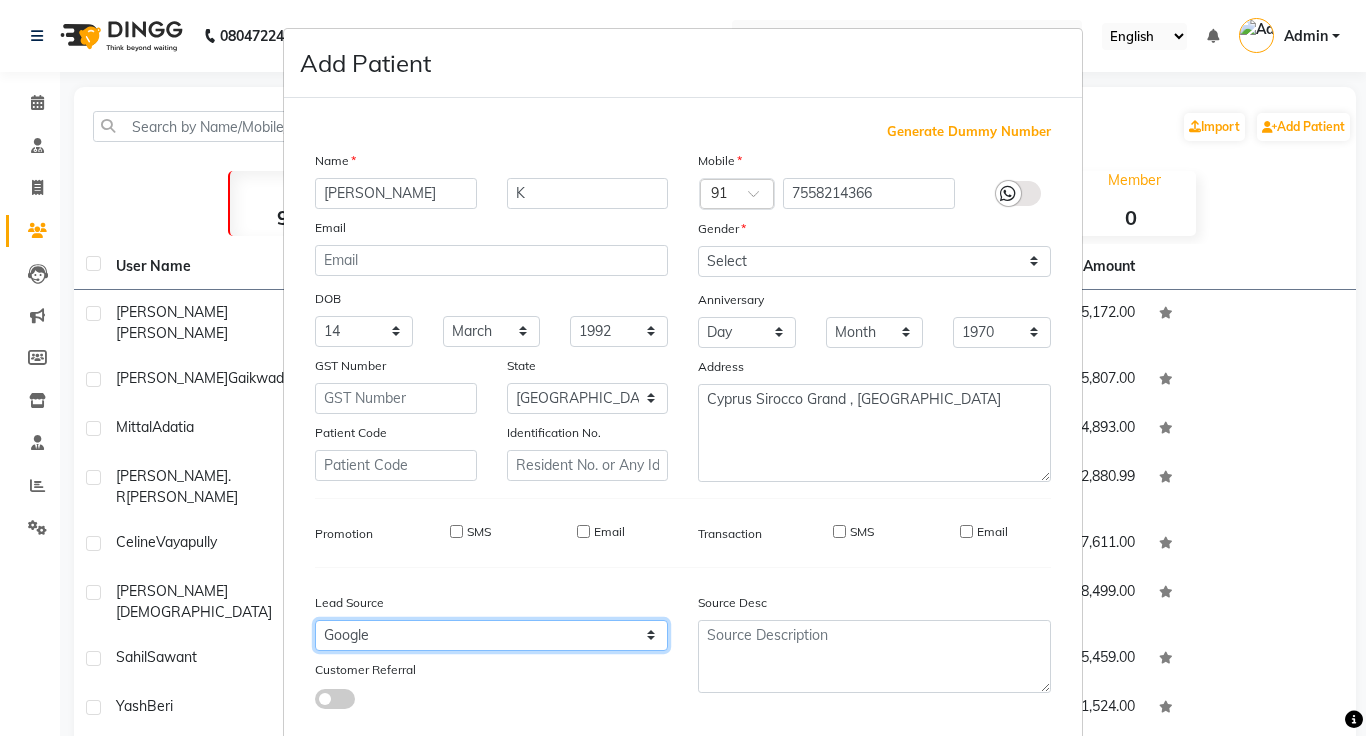click on "Select Walk-in Referral Internet Friend Word of Mouth Advertisement Facebook Justdial Google Other Repeated WedmeGood Signage Newspaper Ad CRM Chat Bot IVR Call WhatsApp Website Direct Call  Instagram  YouTube" at bounding box center [491, 635] 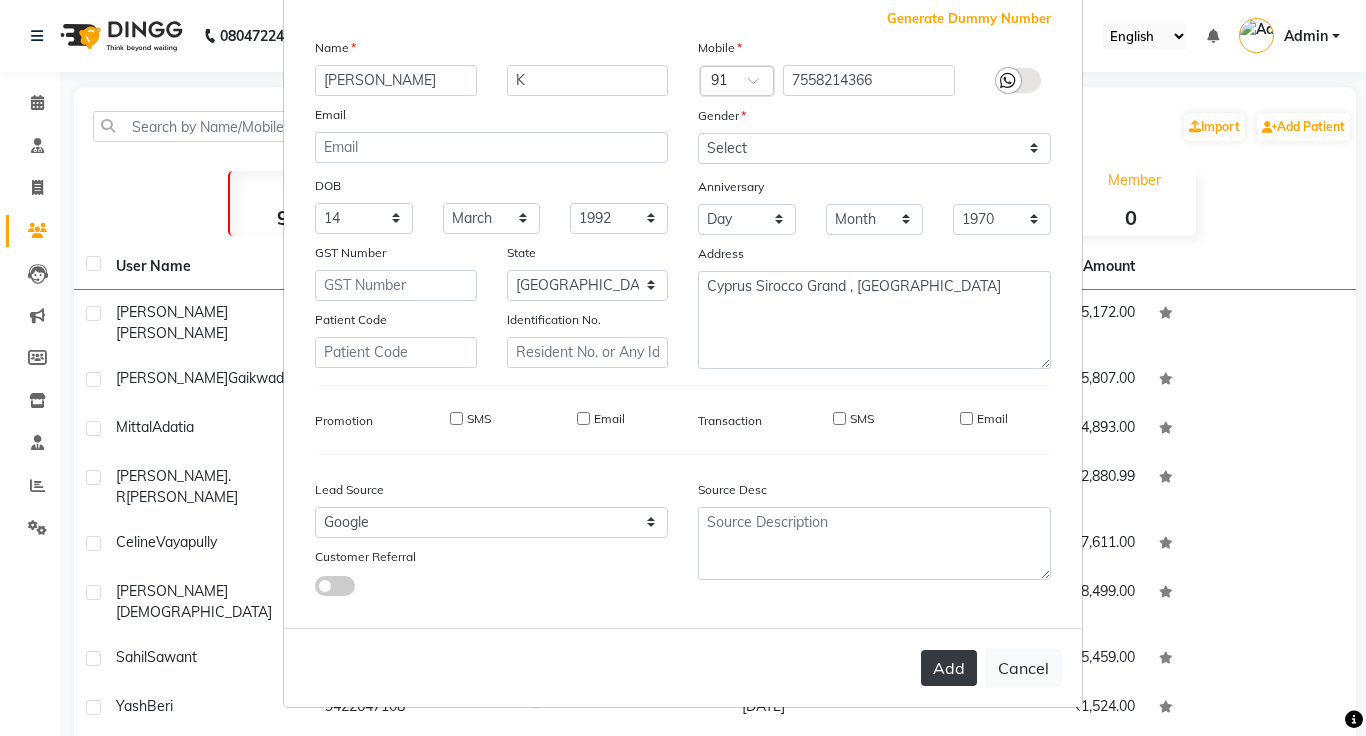 click on "Add" at bounding box center [949, 668] 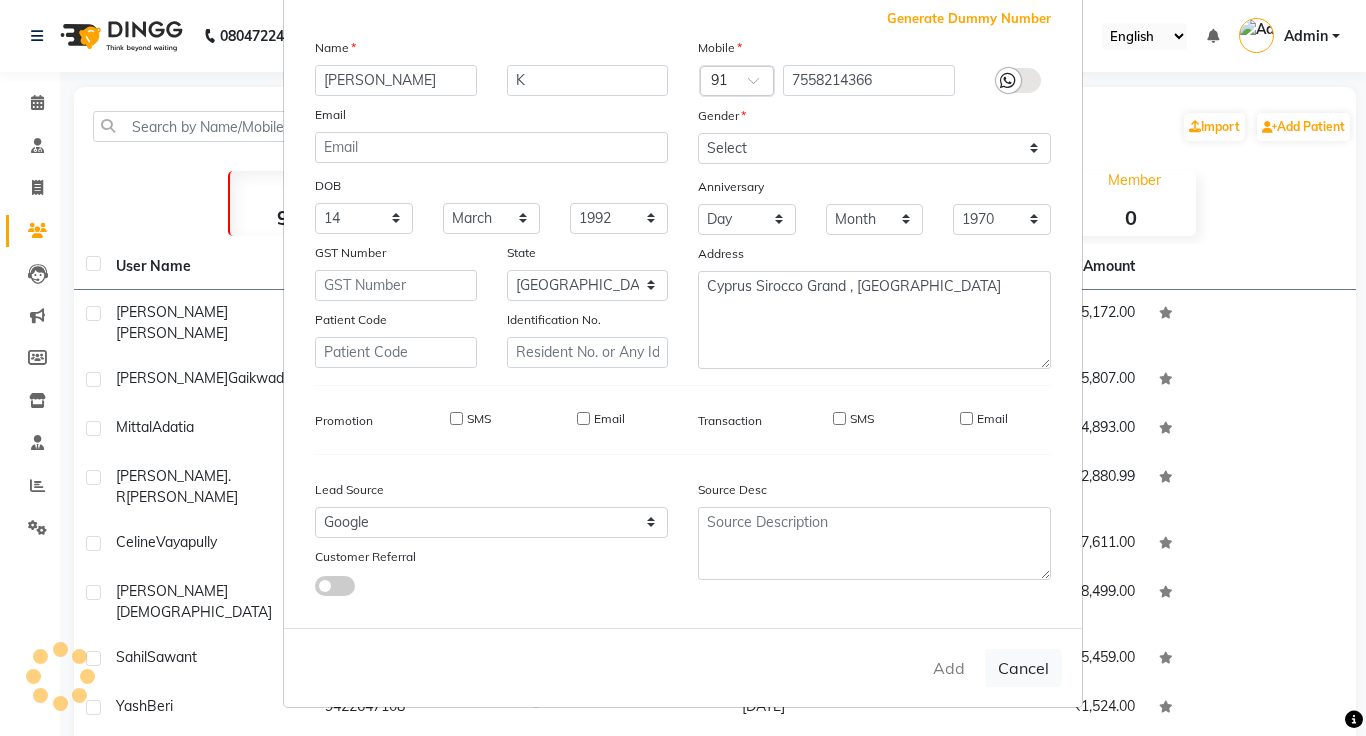 type 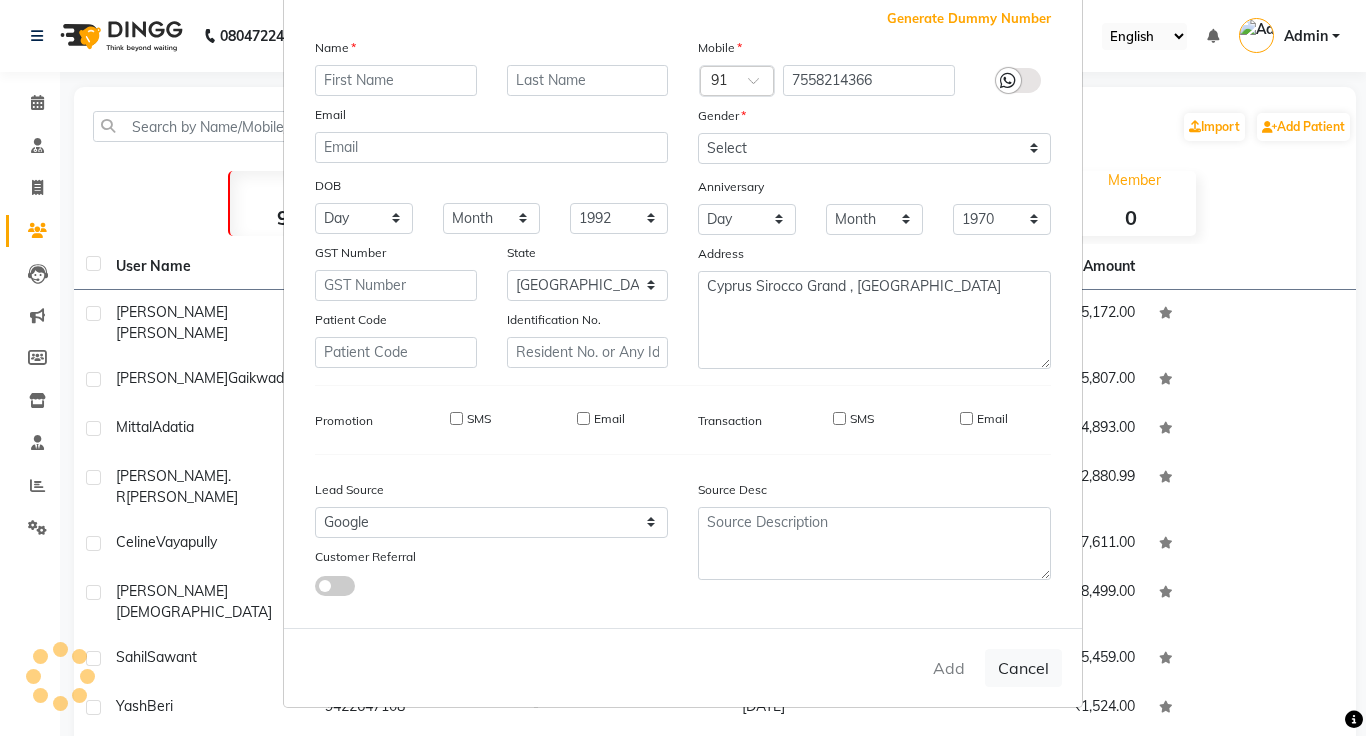 select 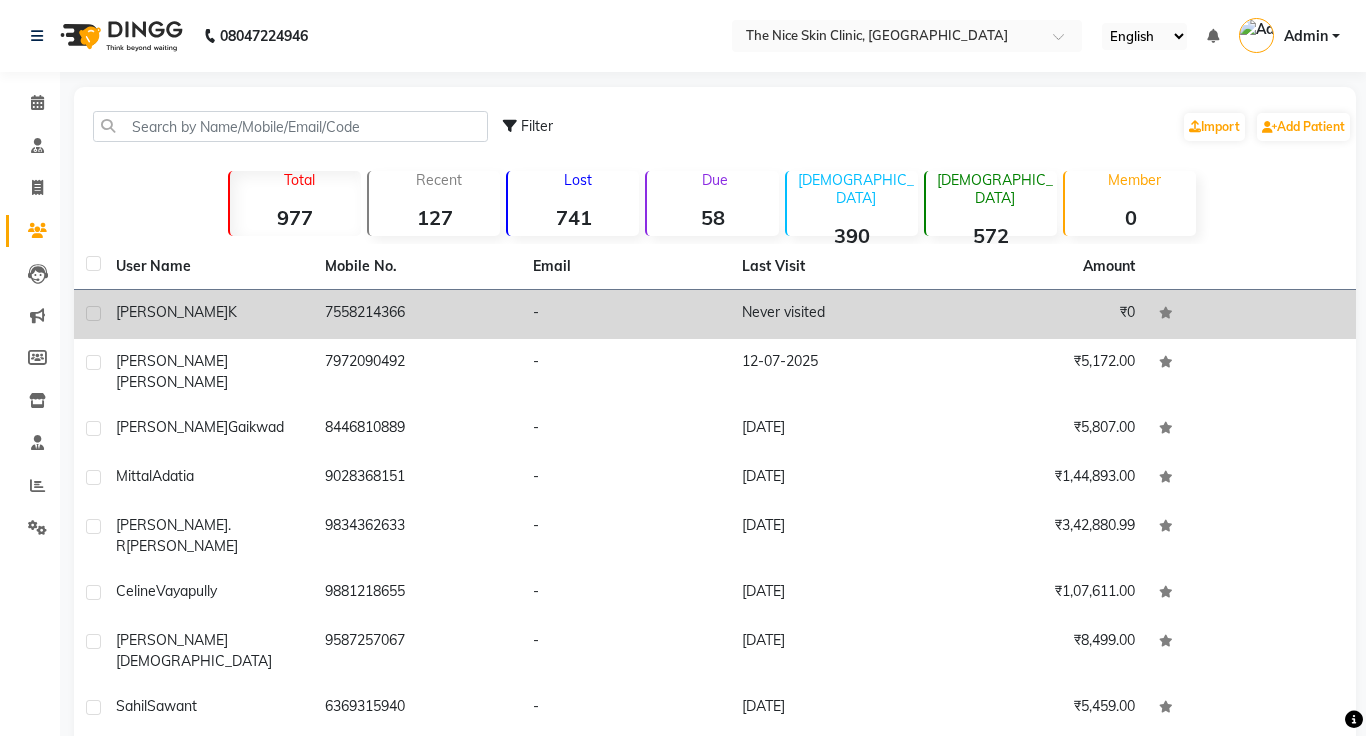 click on "-" 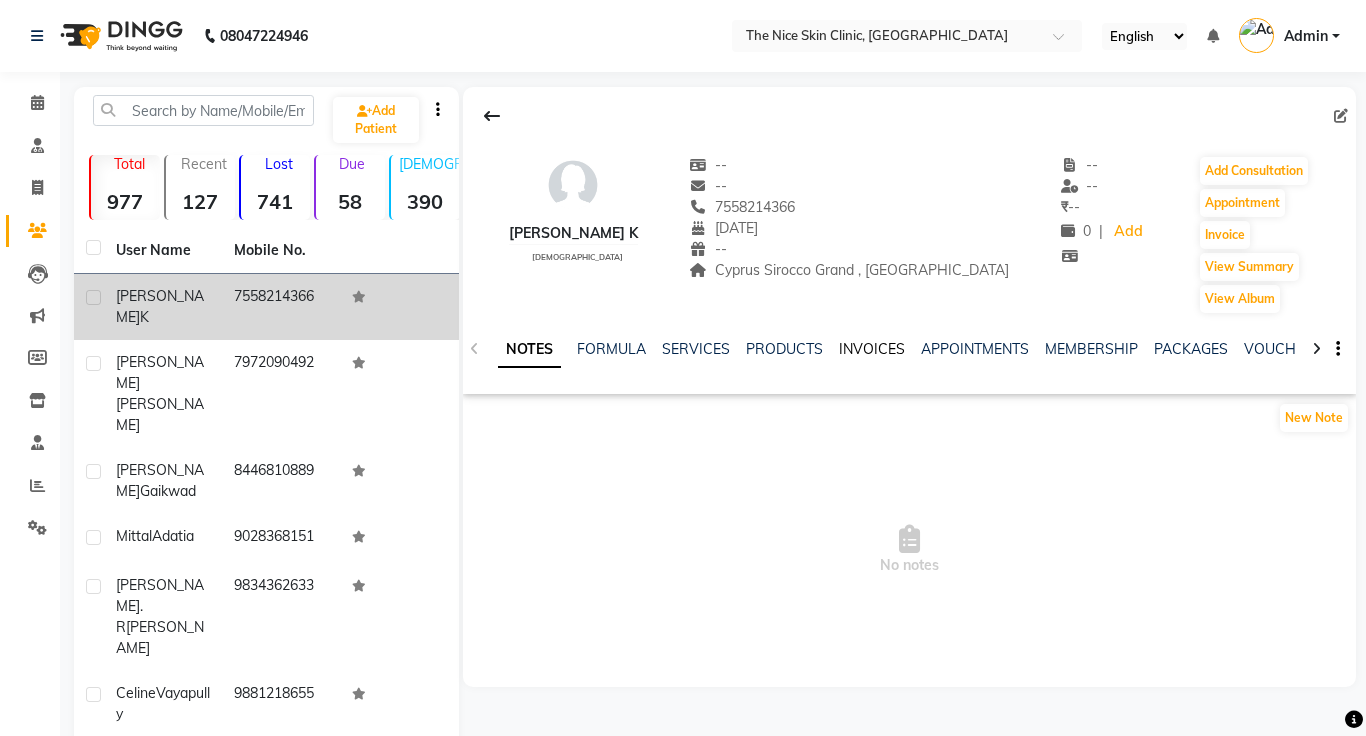 click on "INVOICES" 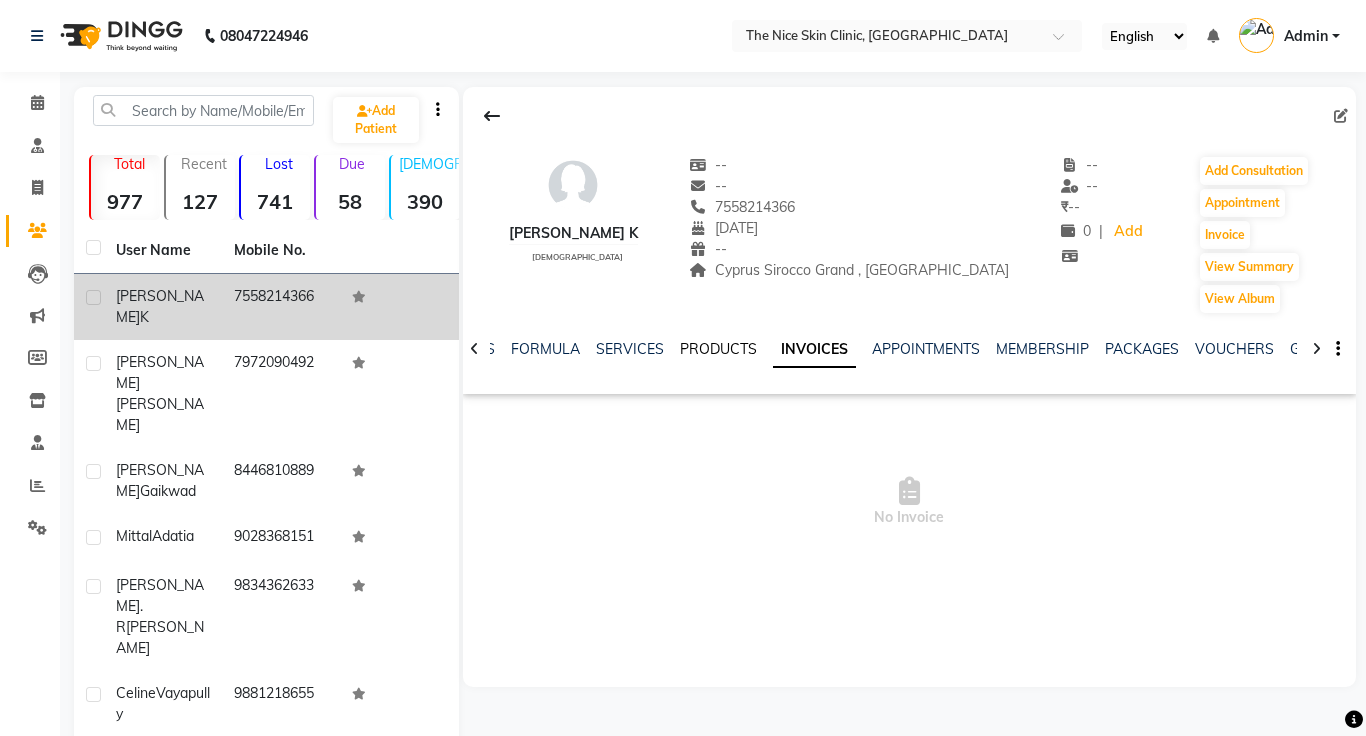 click on "PRODUCTS" 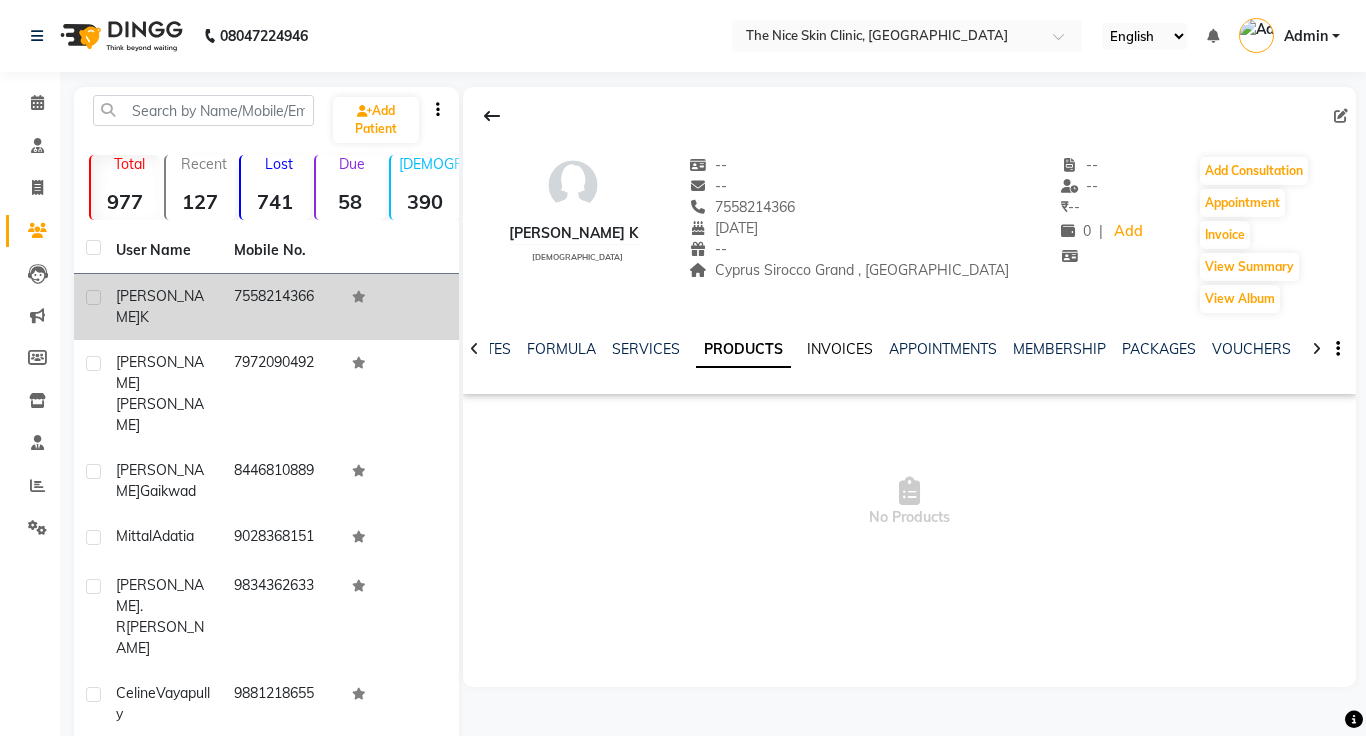 click on "INVOICES" 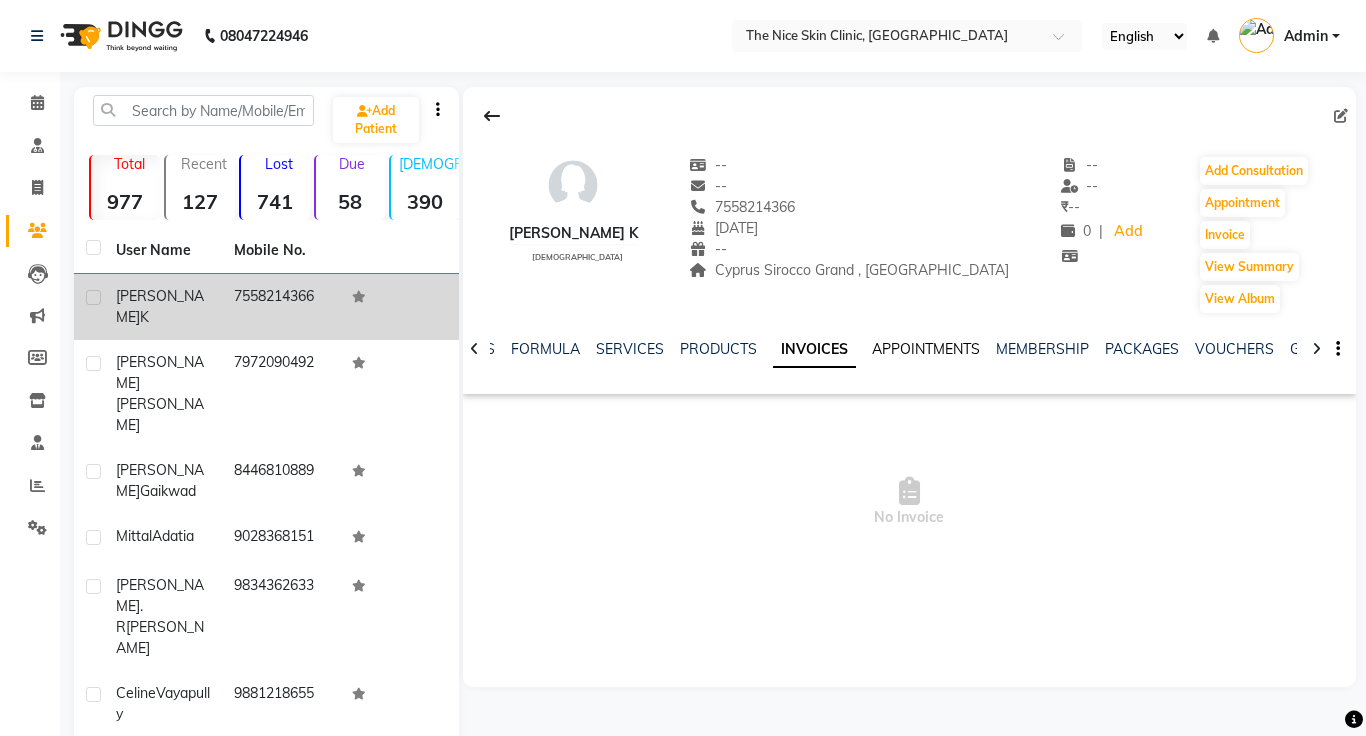 click on "APPOINTMENTS" 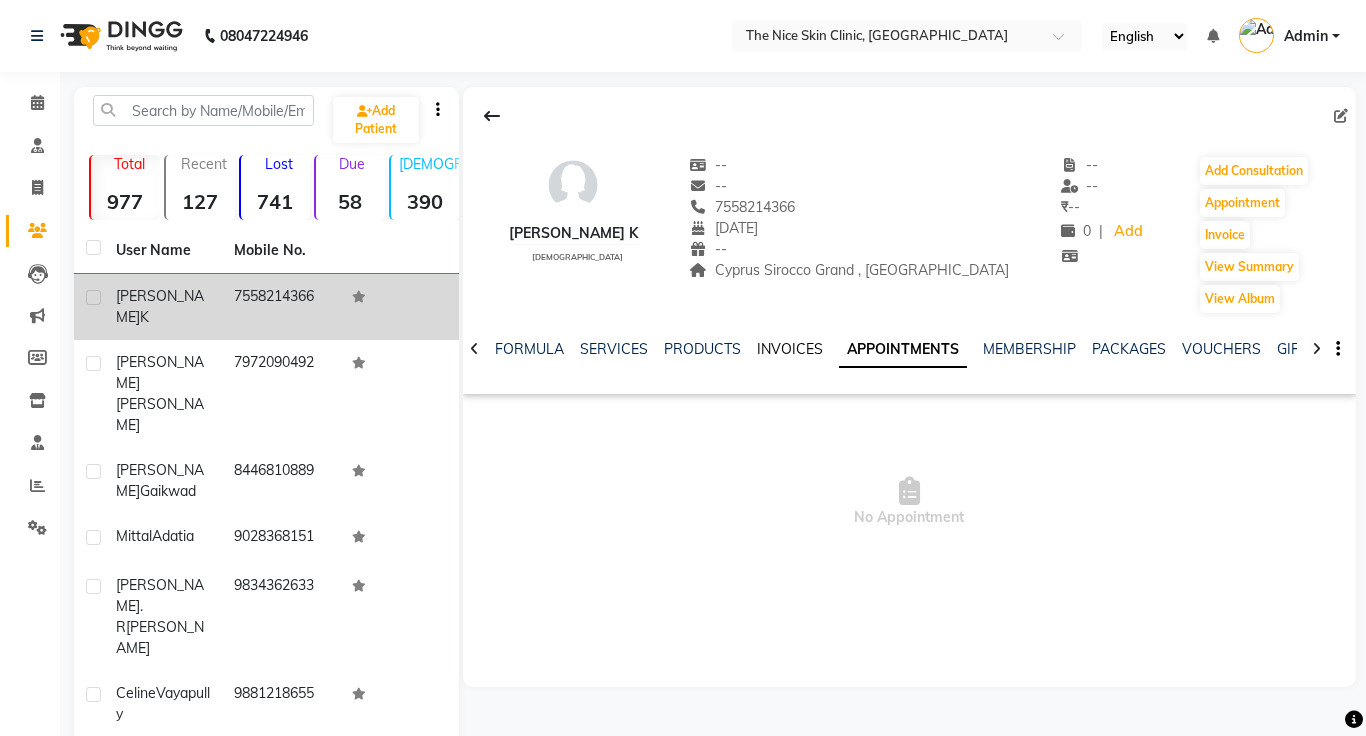 click on "INVOICES" 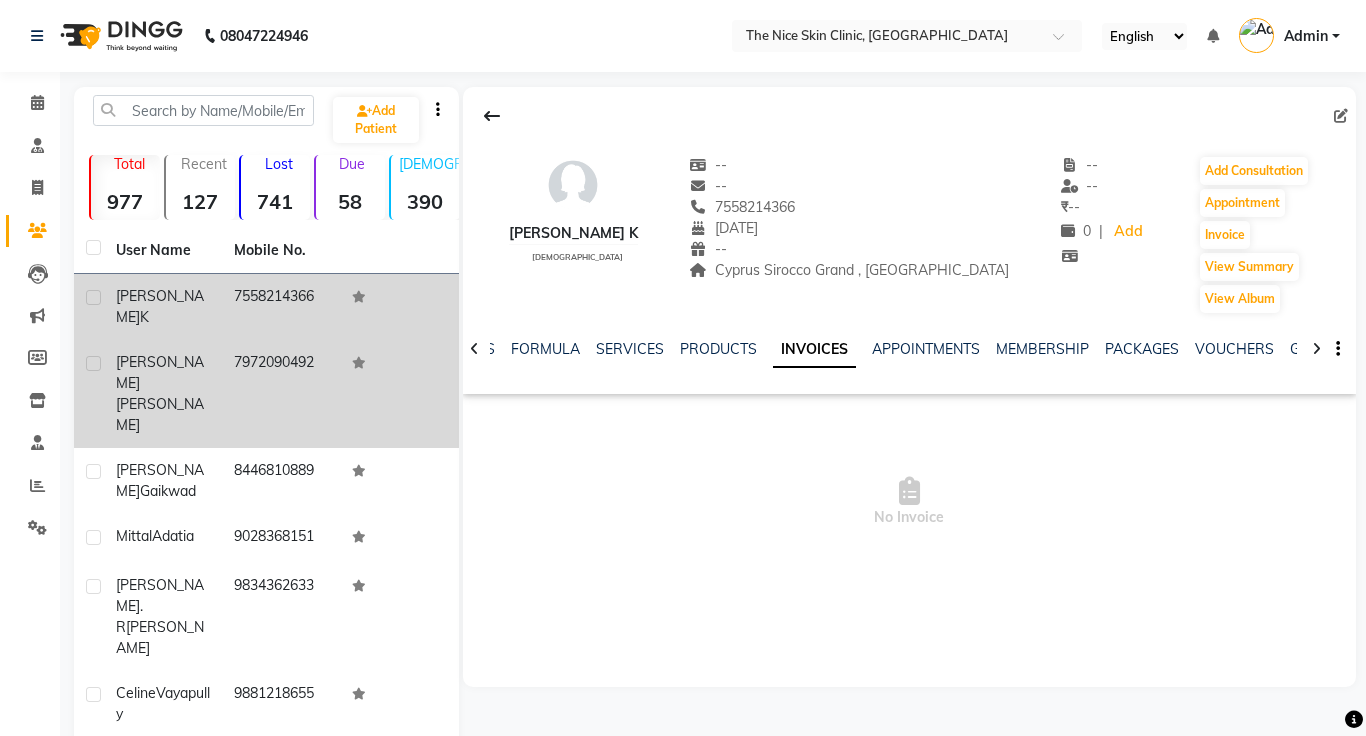 click on "[PERSON_NAME]" 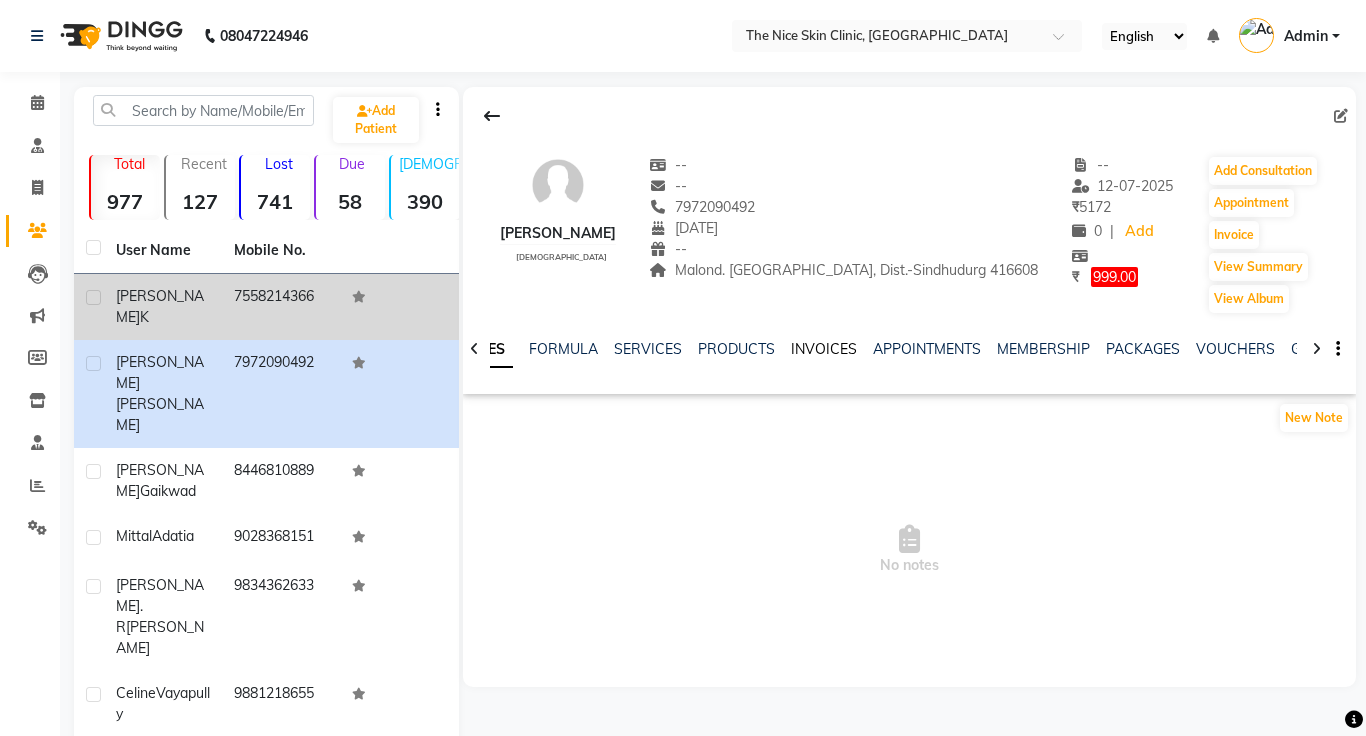 click on "INVOICES" 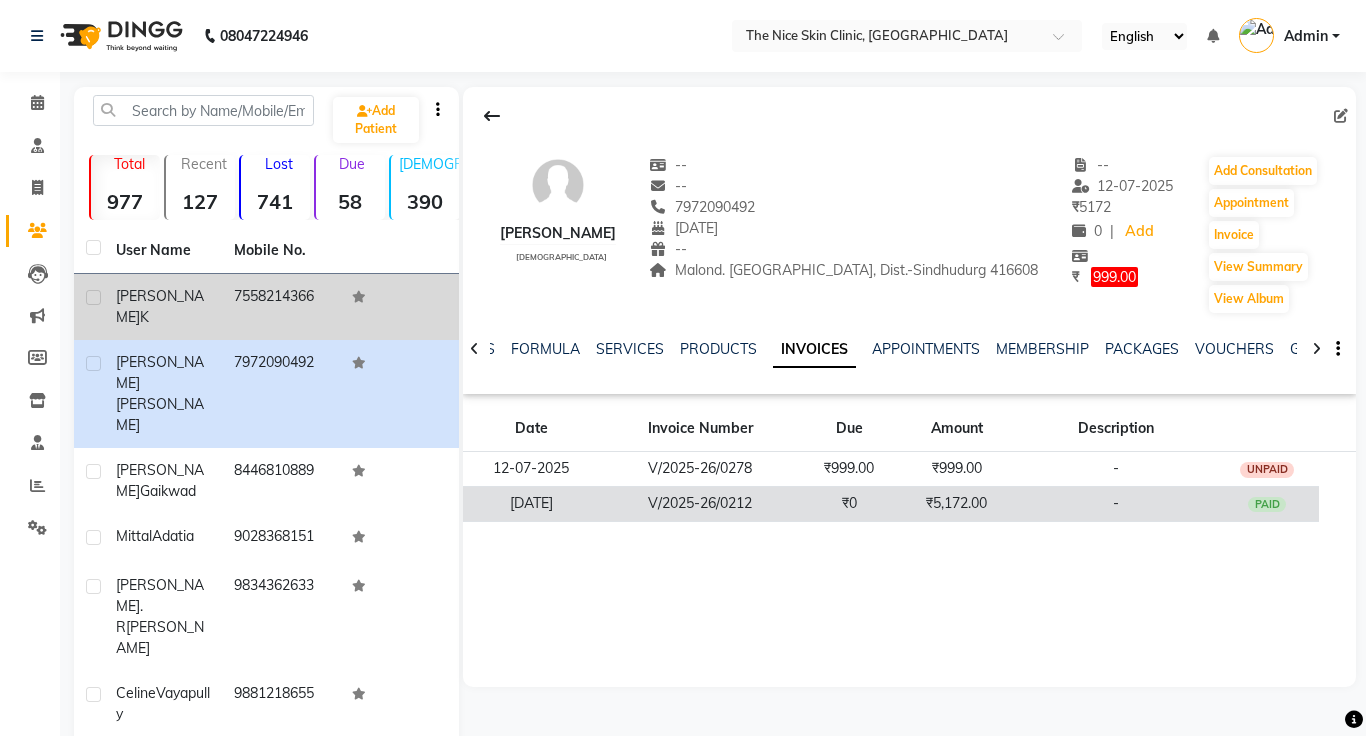 click on "₹0" 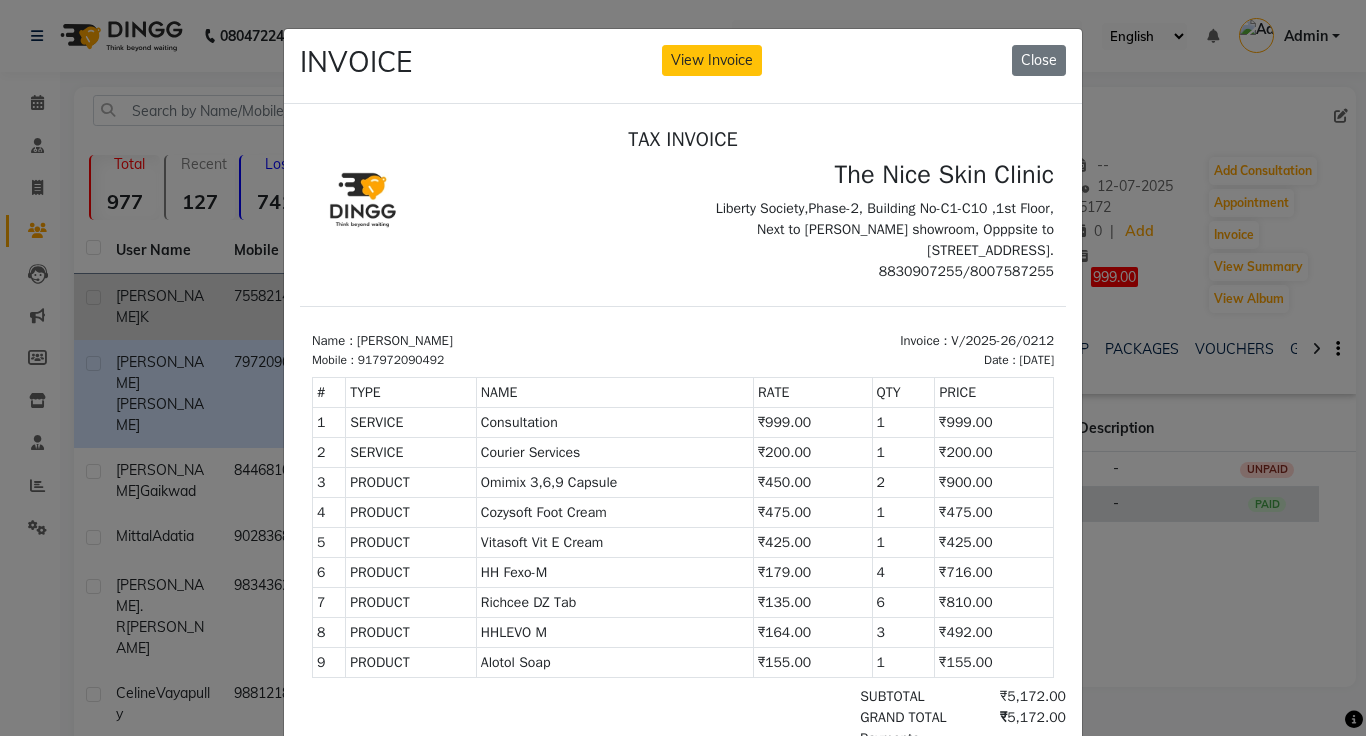 scroll, scrollTop: 8, scrollLeft: 0, axis: vertical 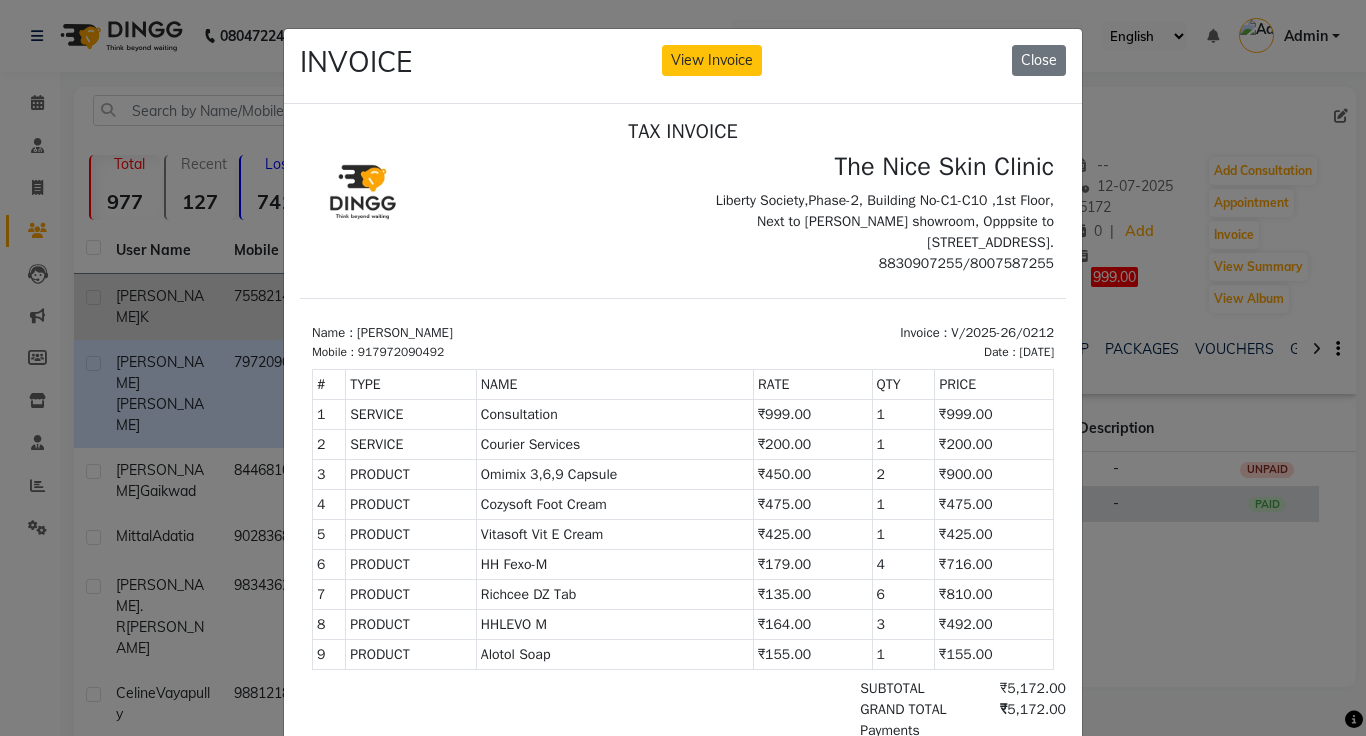 click on "1" at bounding box center [903, 503] 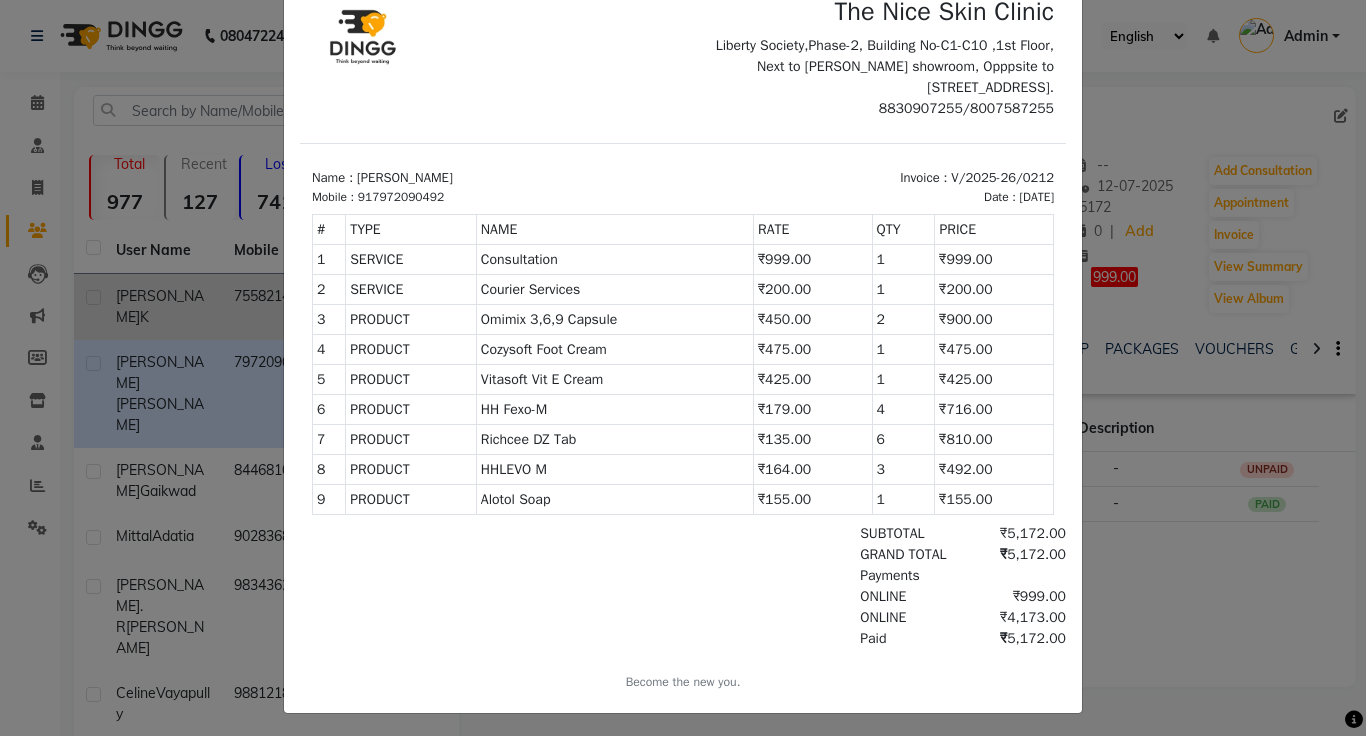 scroll, scrollTop: 161, scrollLeft: 0, axis: vertical 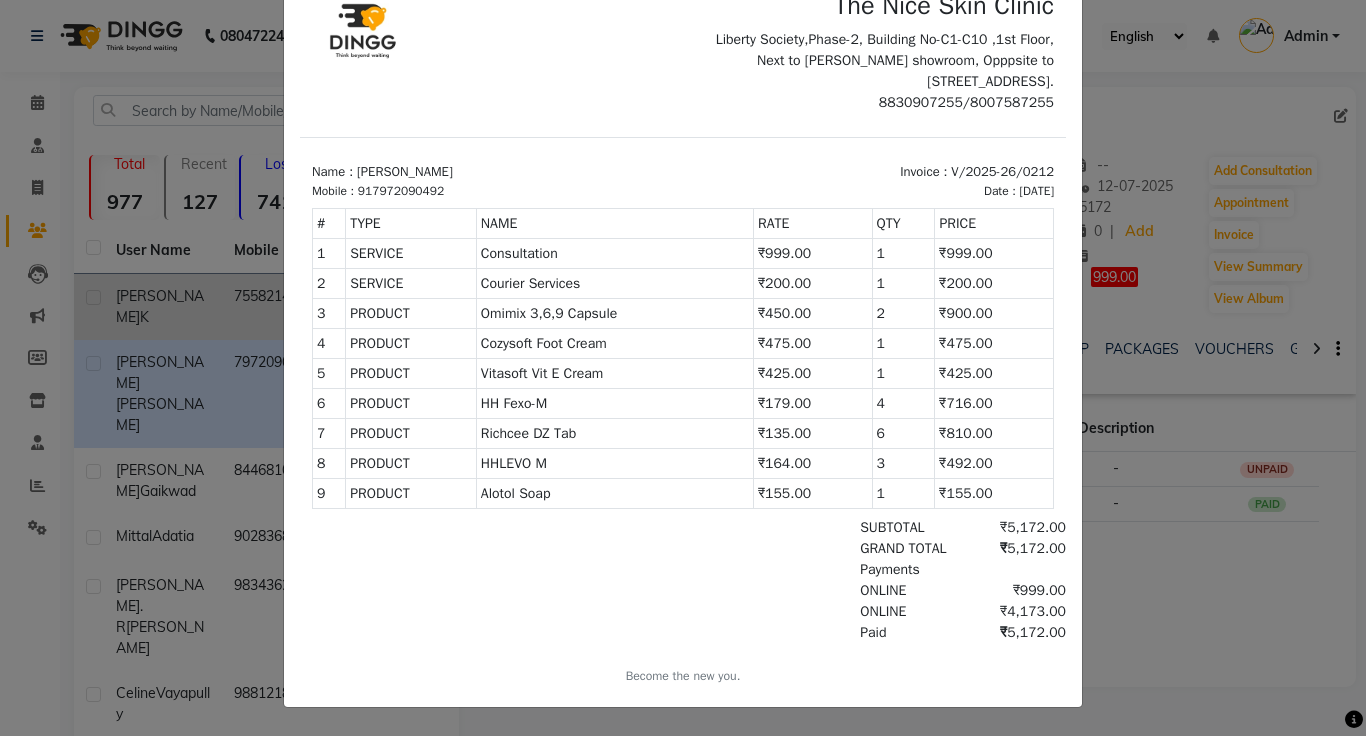 click on "INVOICE View Invoice Close" 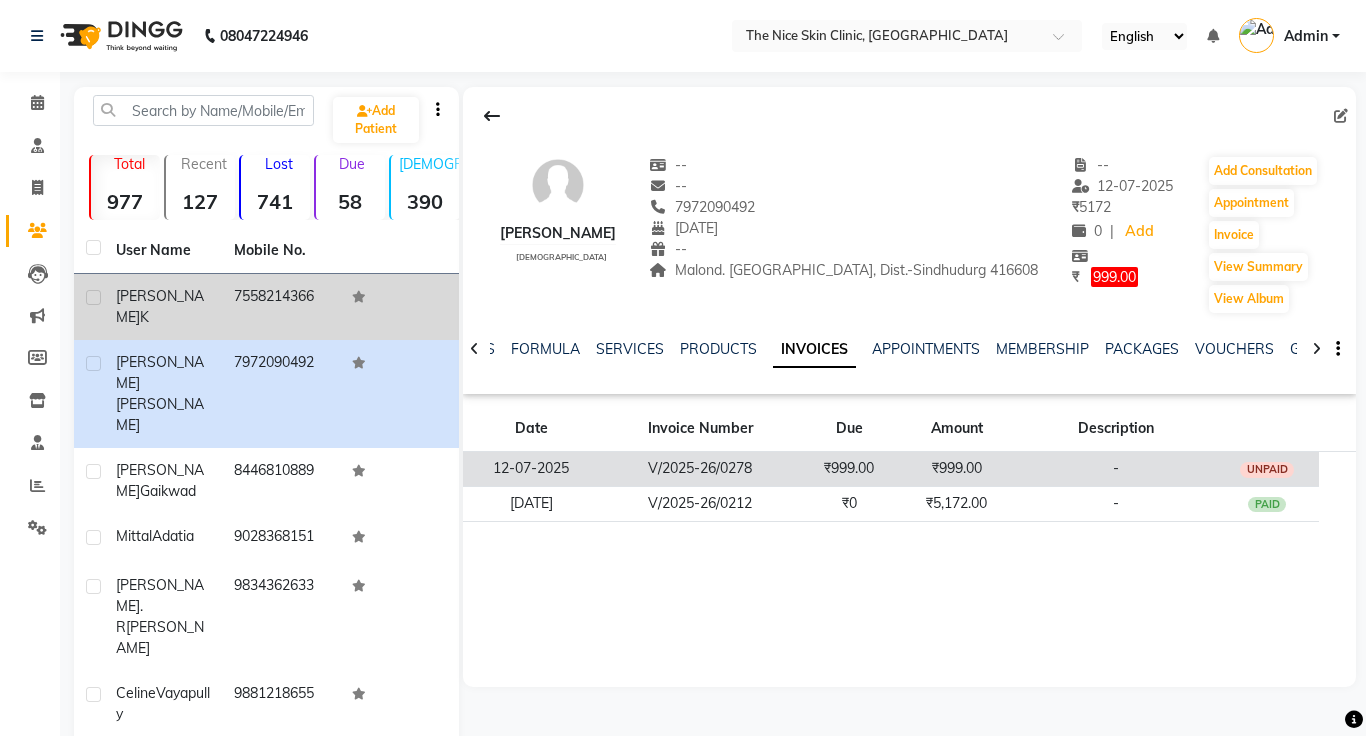 click on "₹999.00" 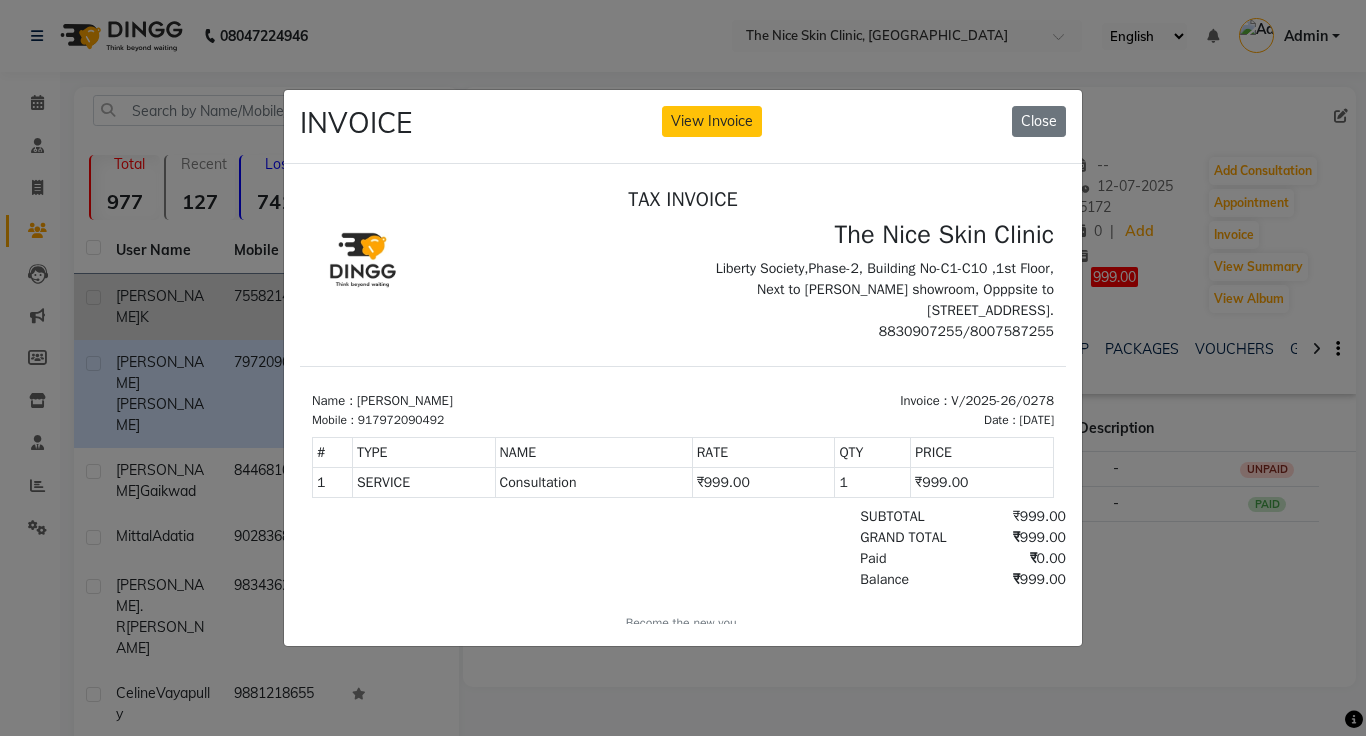 scroll, scrollTop: 0, scrollLeft: 0, axis: both 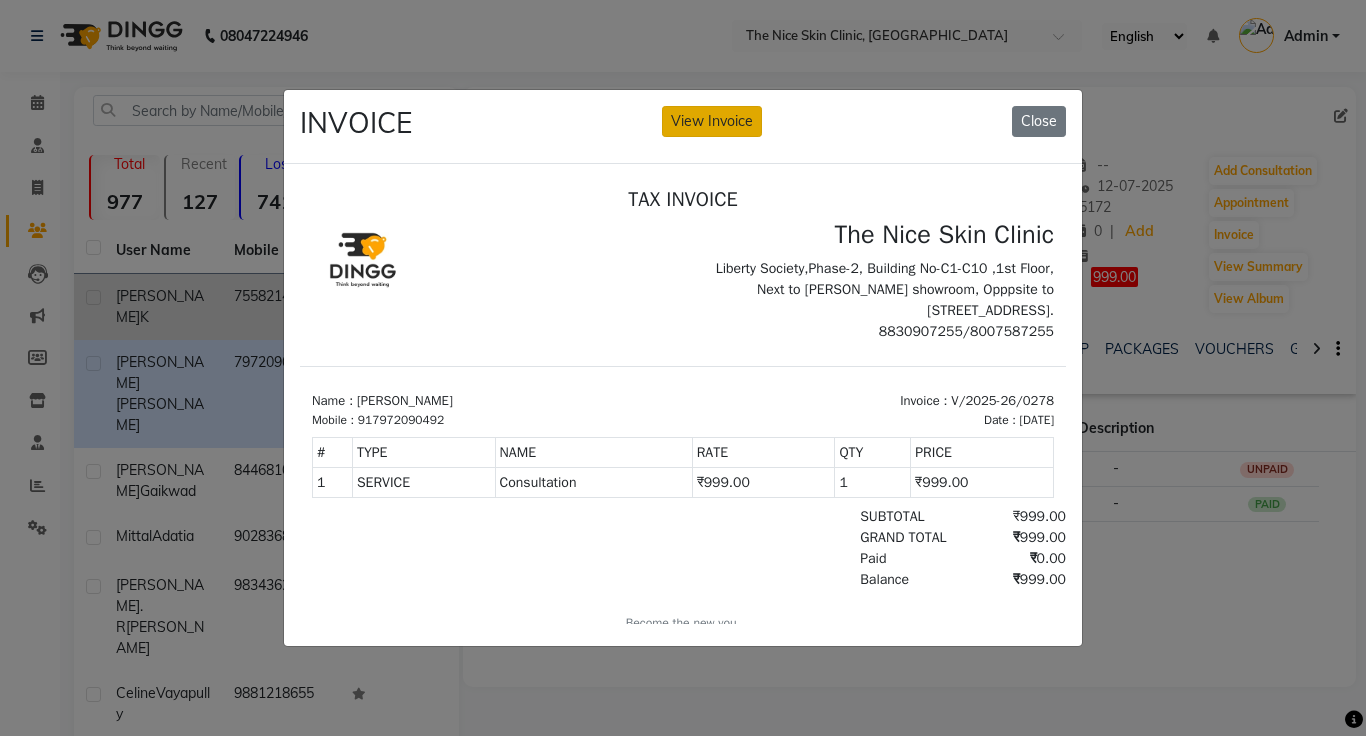 click on "View Invoice" 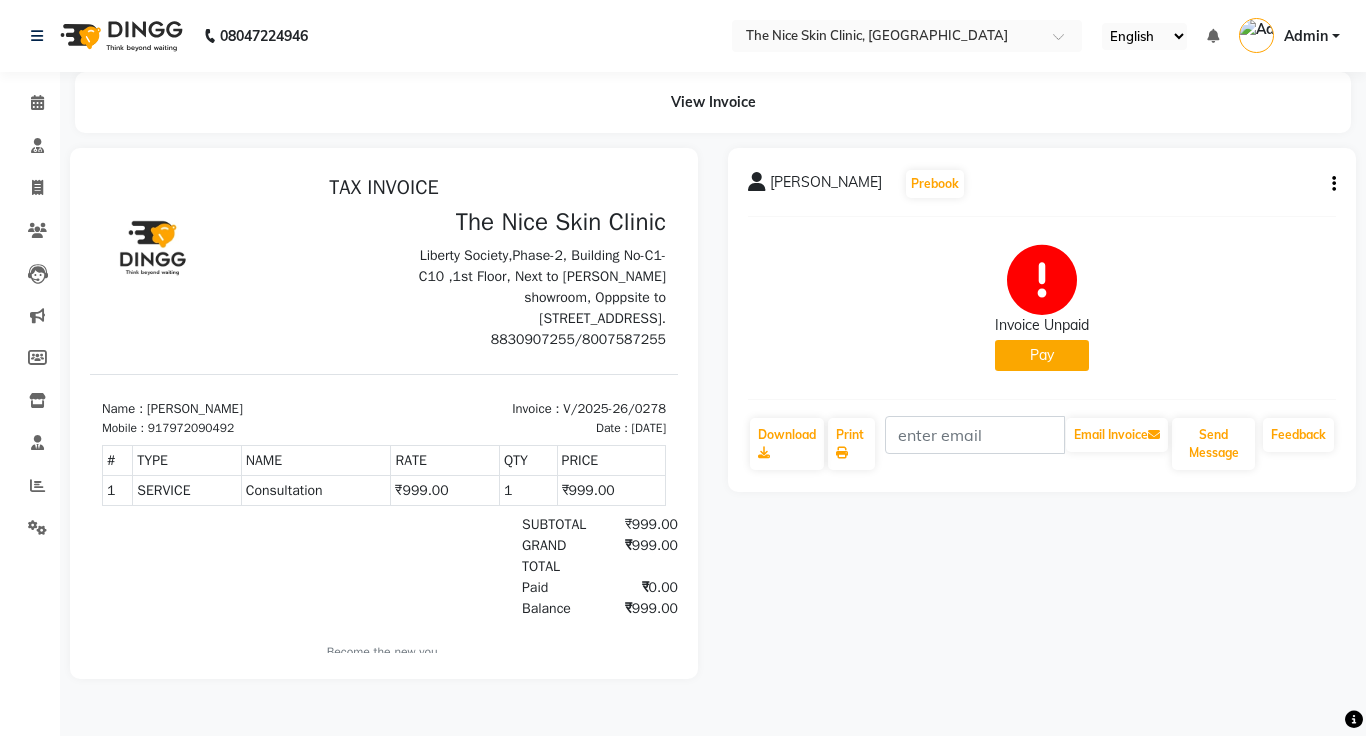 scroll, scrollTop: 0, scrollLeft: 0, axis: both 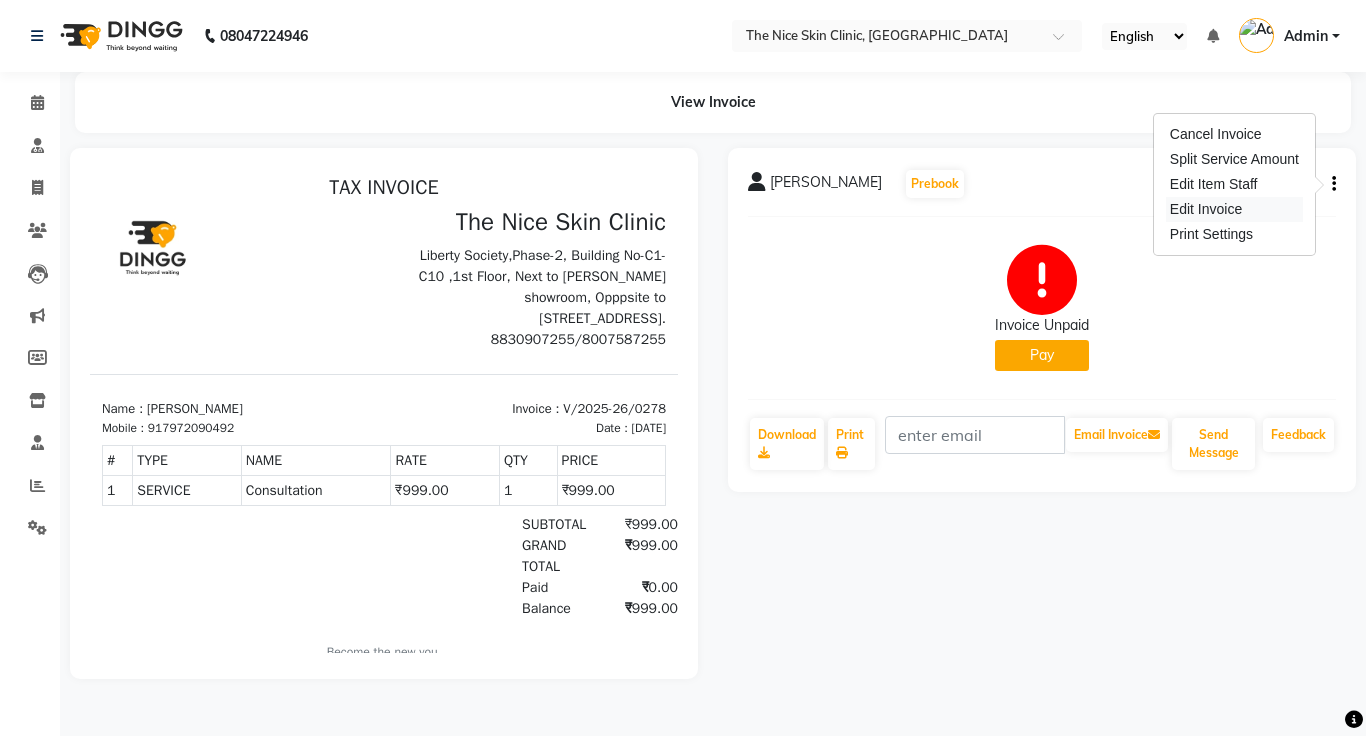 click on "Edit Invoice" at bounding box center (1234, 209) 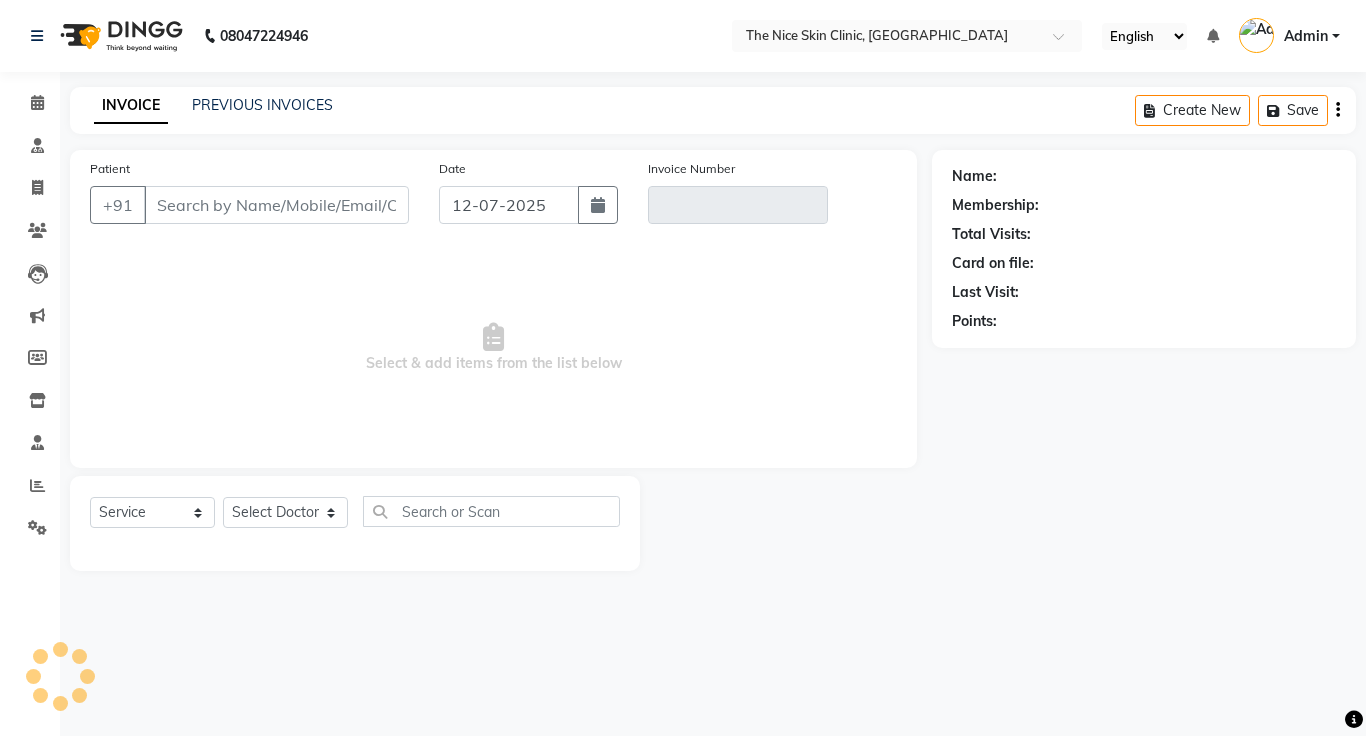 click 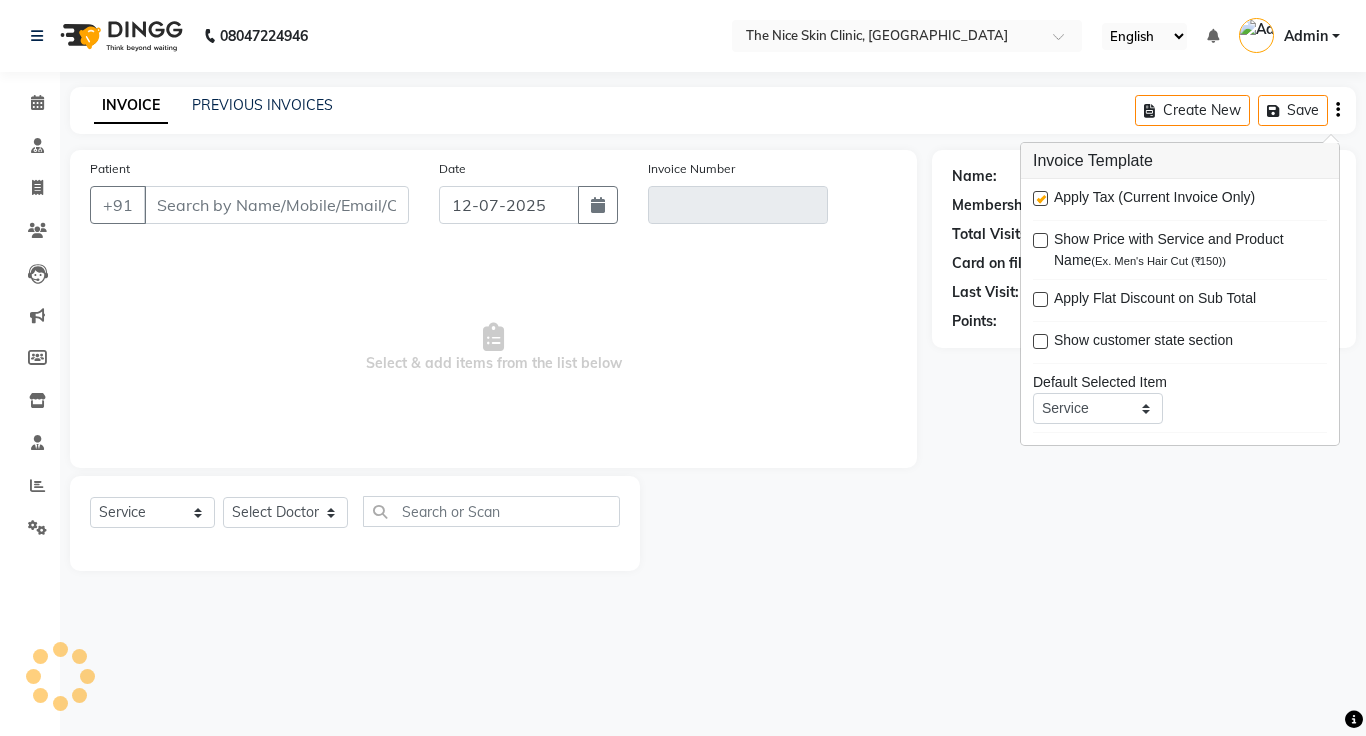 click at bounding box center (1040, 198) 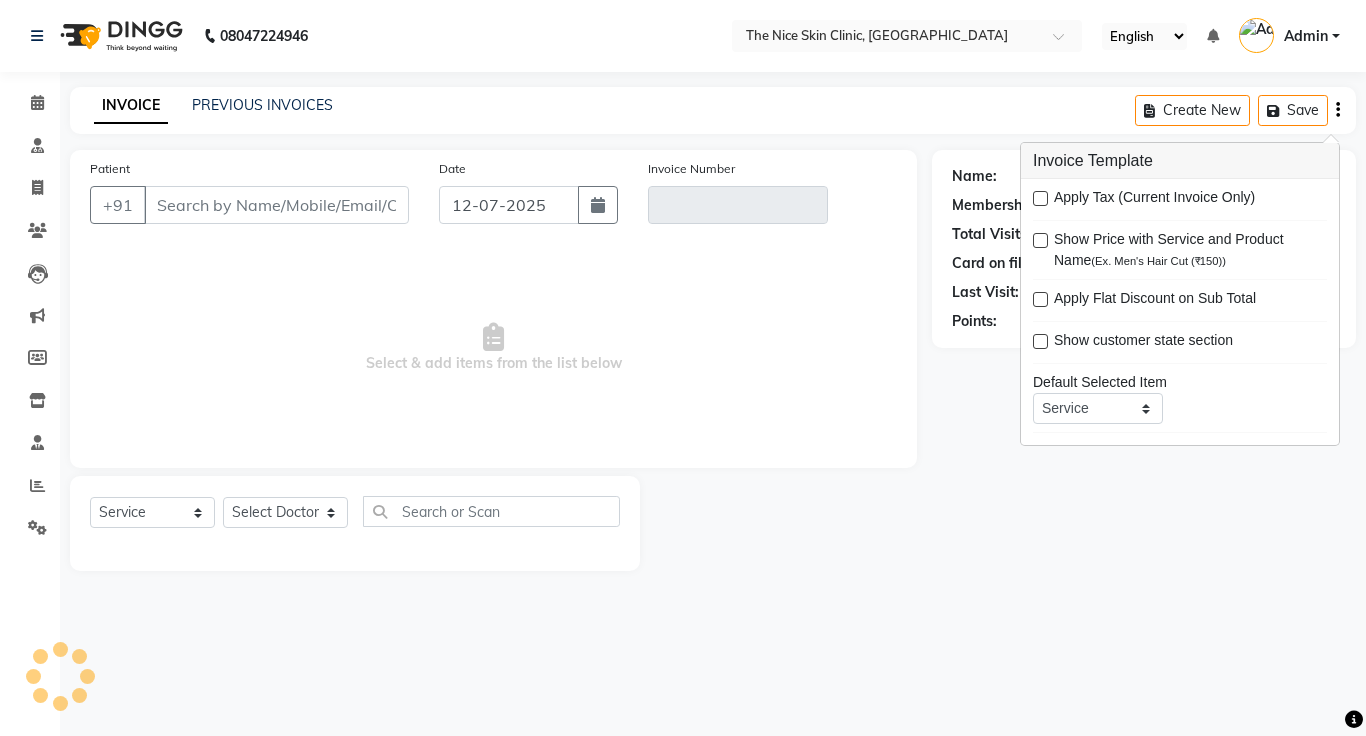 click on "INVOICE PREVIOUS INVOICES Create New   Save" 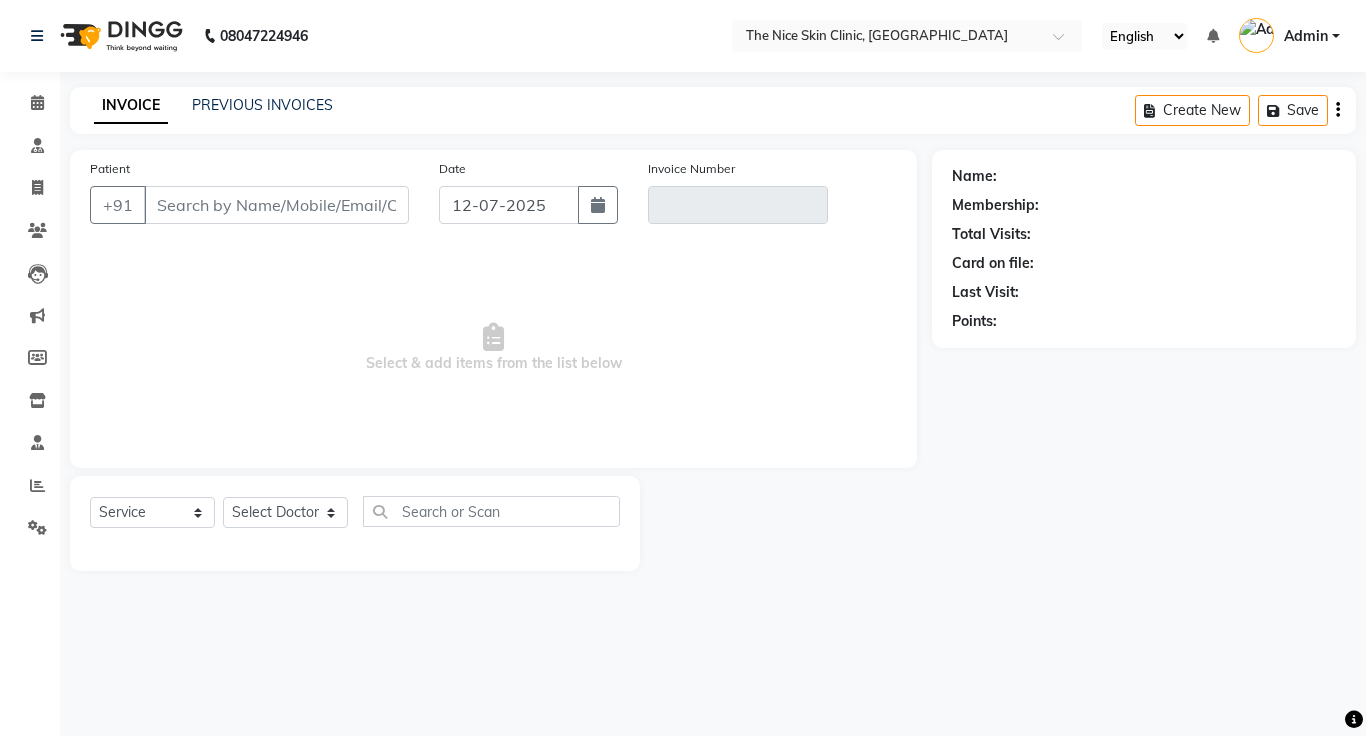type on "7972090492" 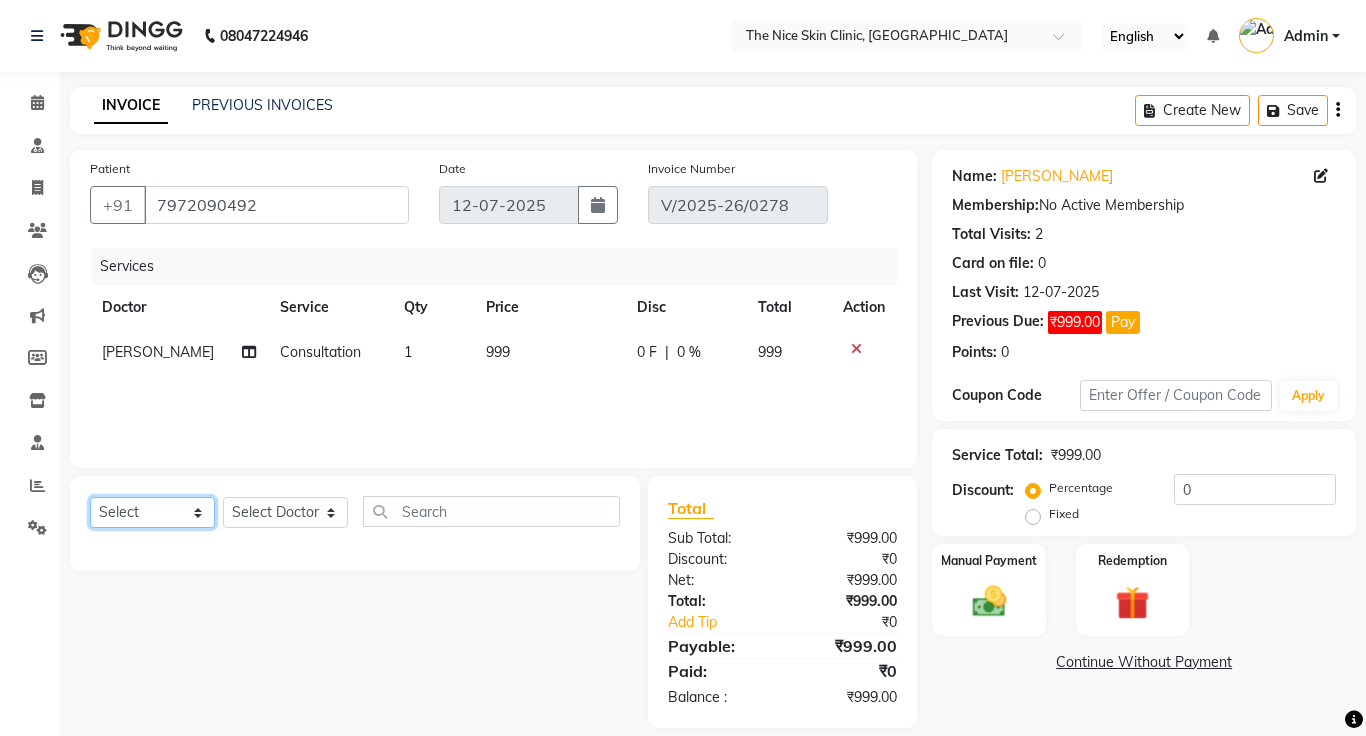click on "Select  Service  Product  Membership  Package Voucher Prepaid Gift Card" 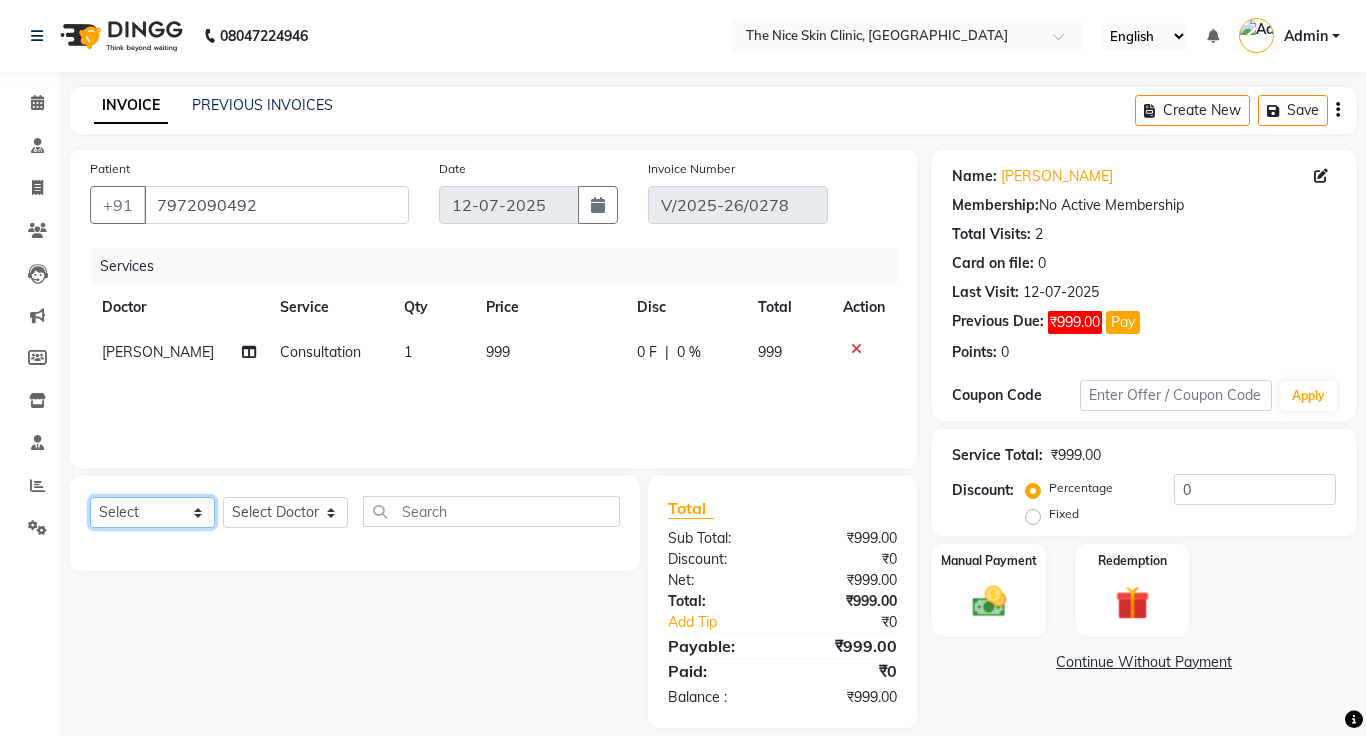 select on "product" 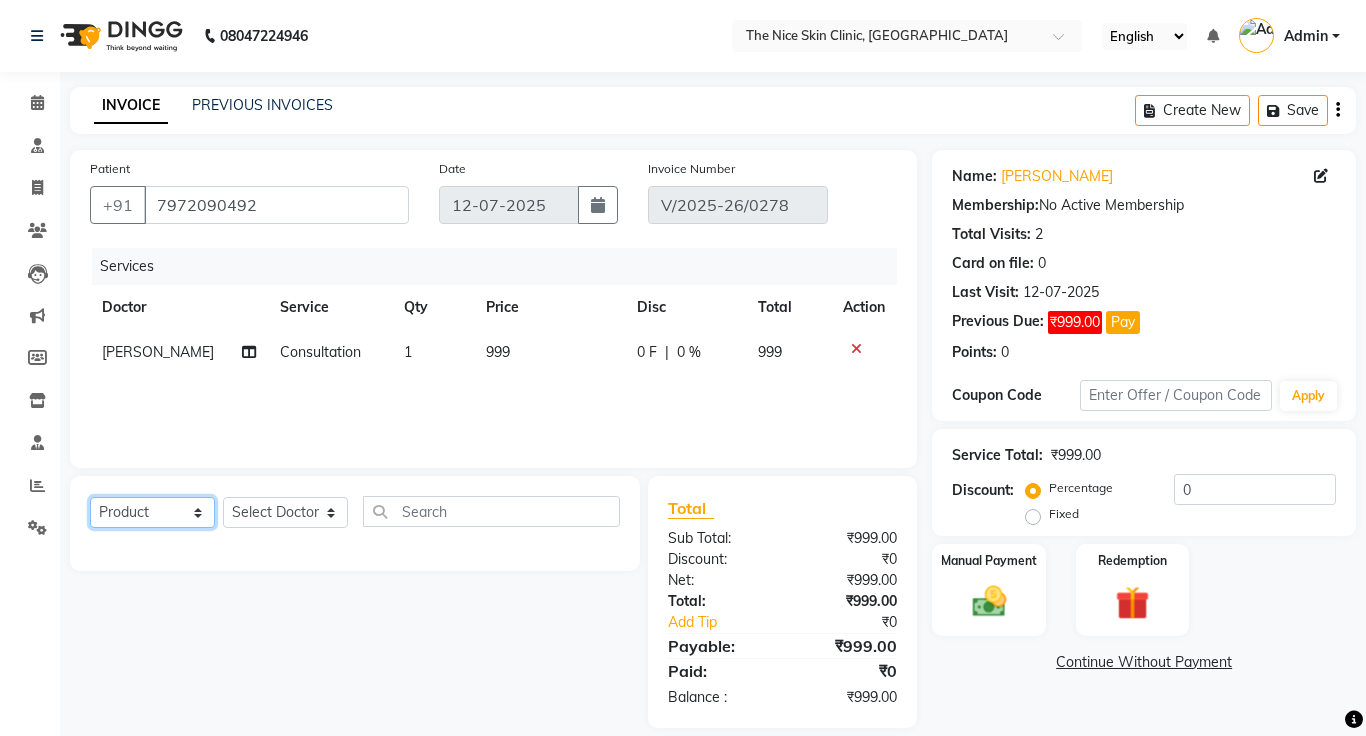 click on "Select  Service  Product  Membership  Package Voucher Prepaid Gift Card" 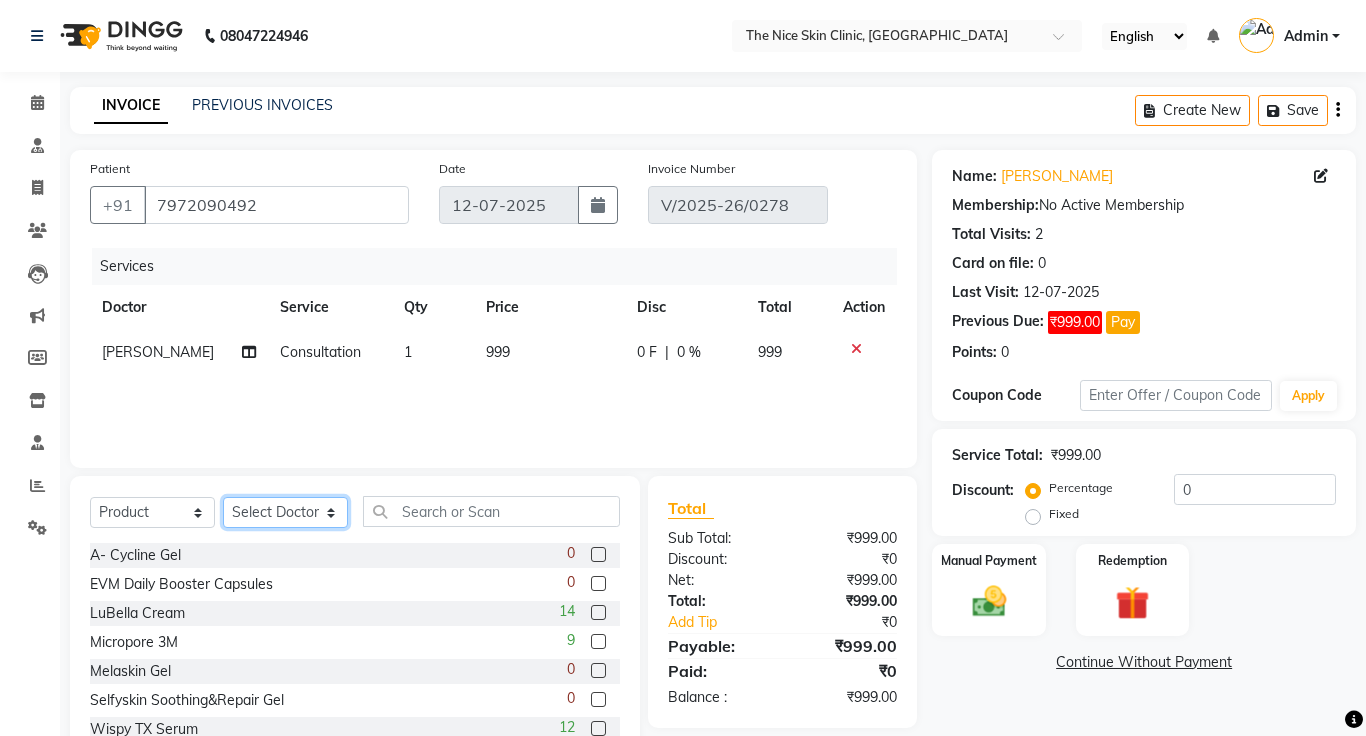 click on "Select Doctor [PERSON_NAME] [PERSON_NAME] DR. [PERSON_NAME] [PERSON_NAME]" 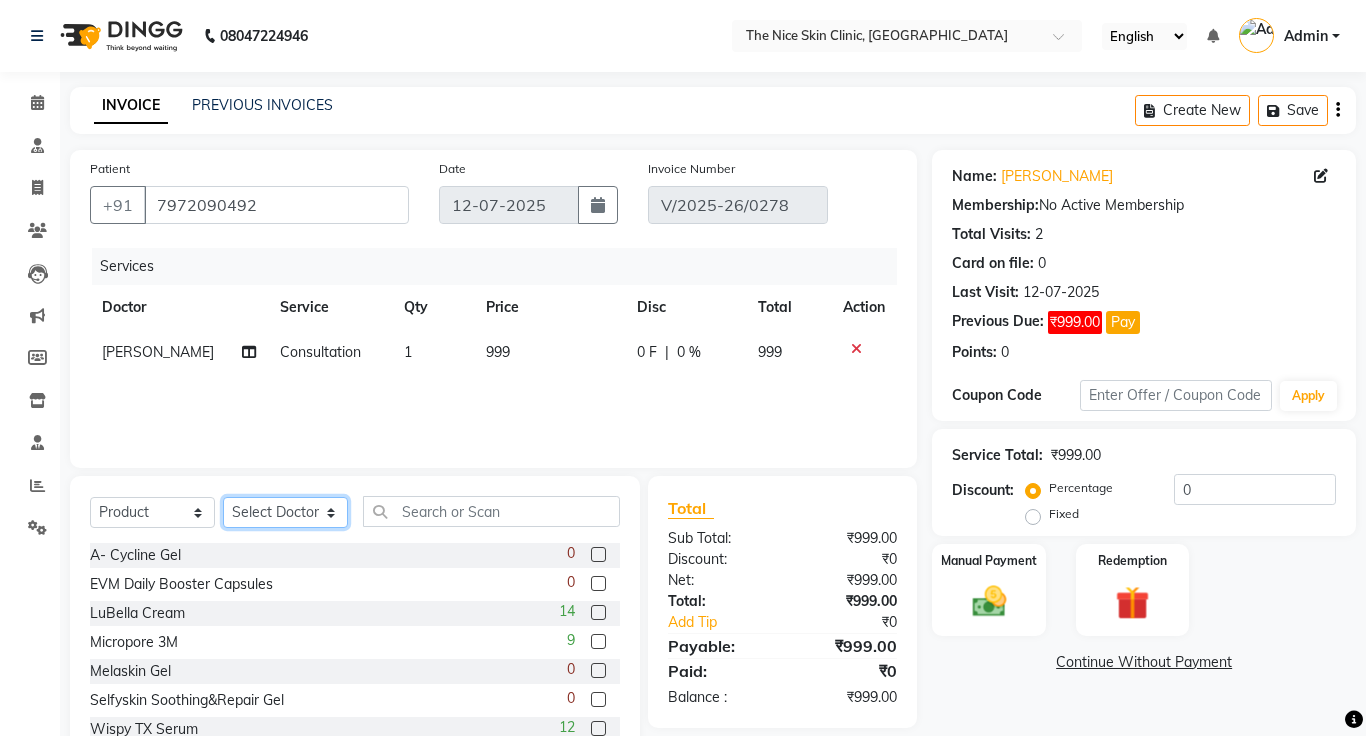 select on "1297" 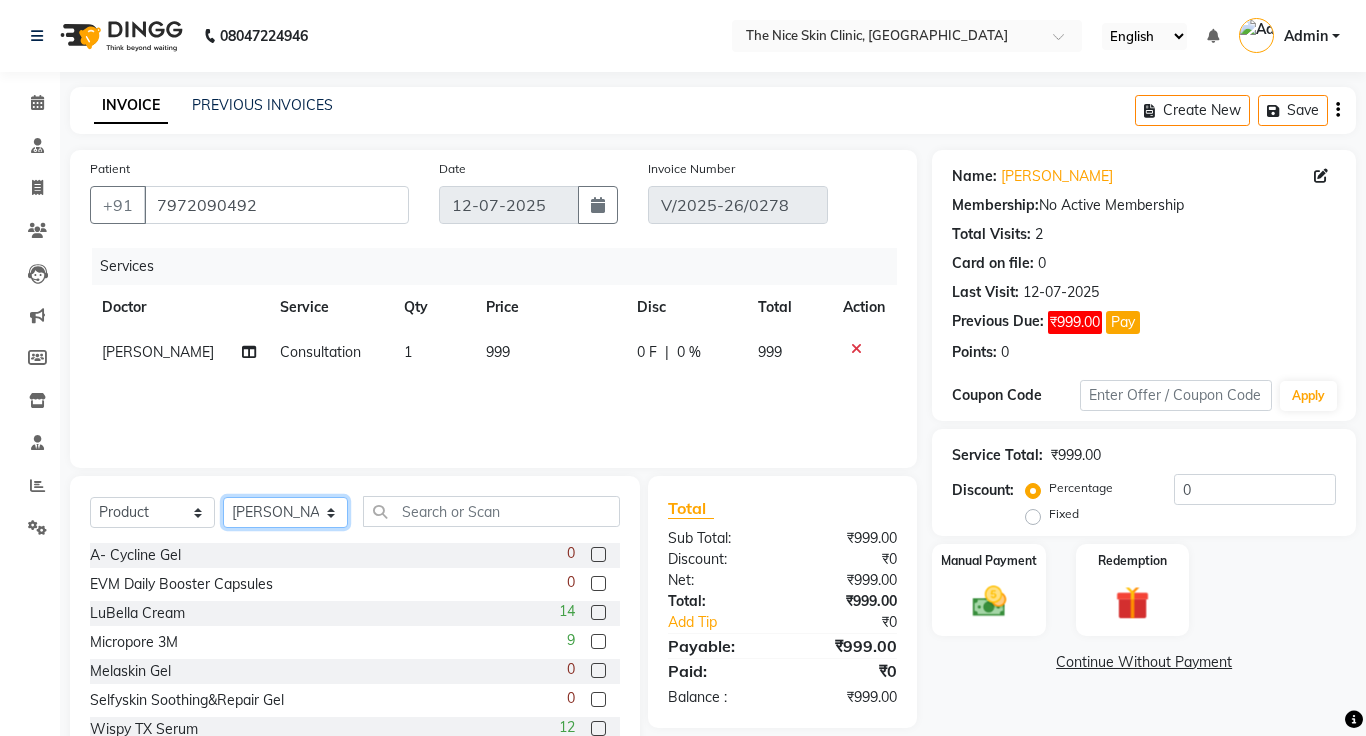 click on "Select Doctor [PERSON_NAME] [PERSON_NAME] DR. [PERSON_NAME] [PERSON_NAME]" 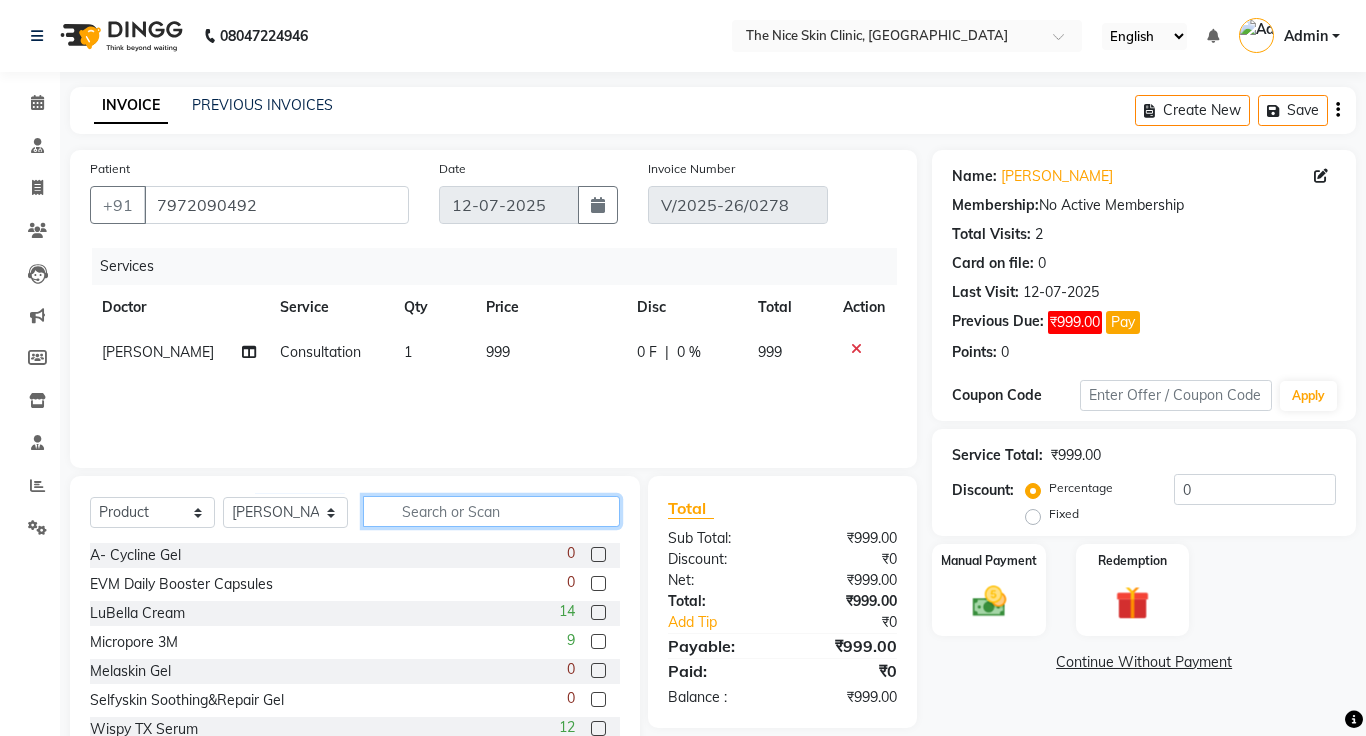click 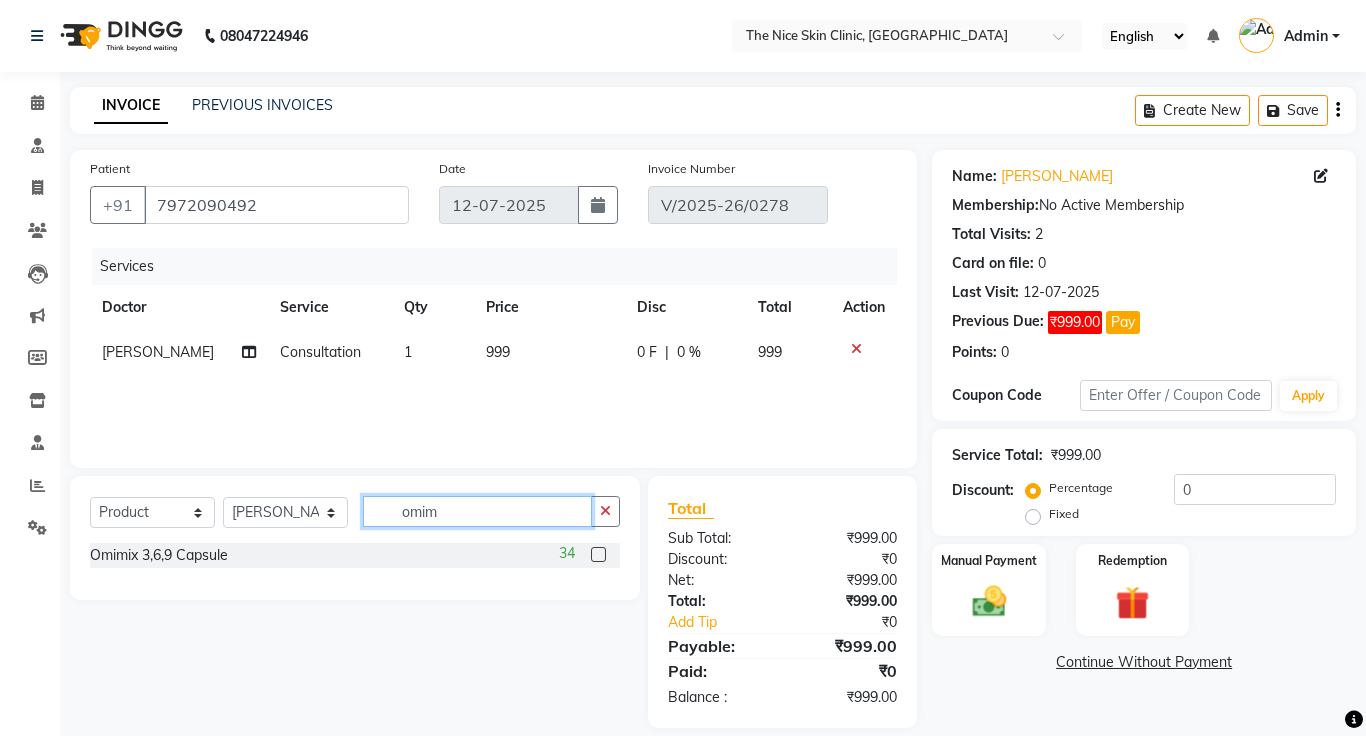 type on "omim" 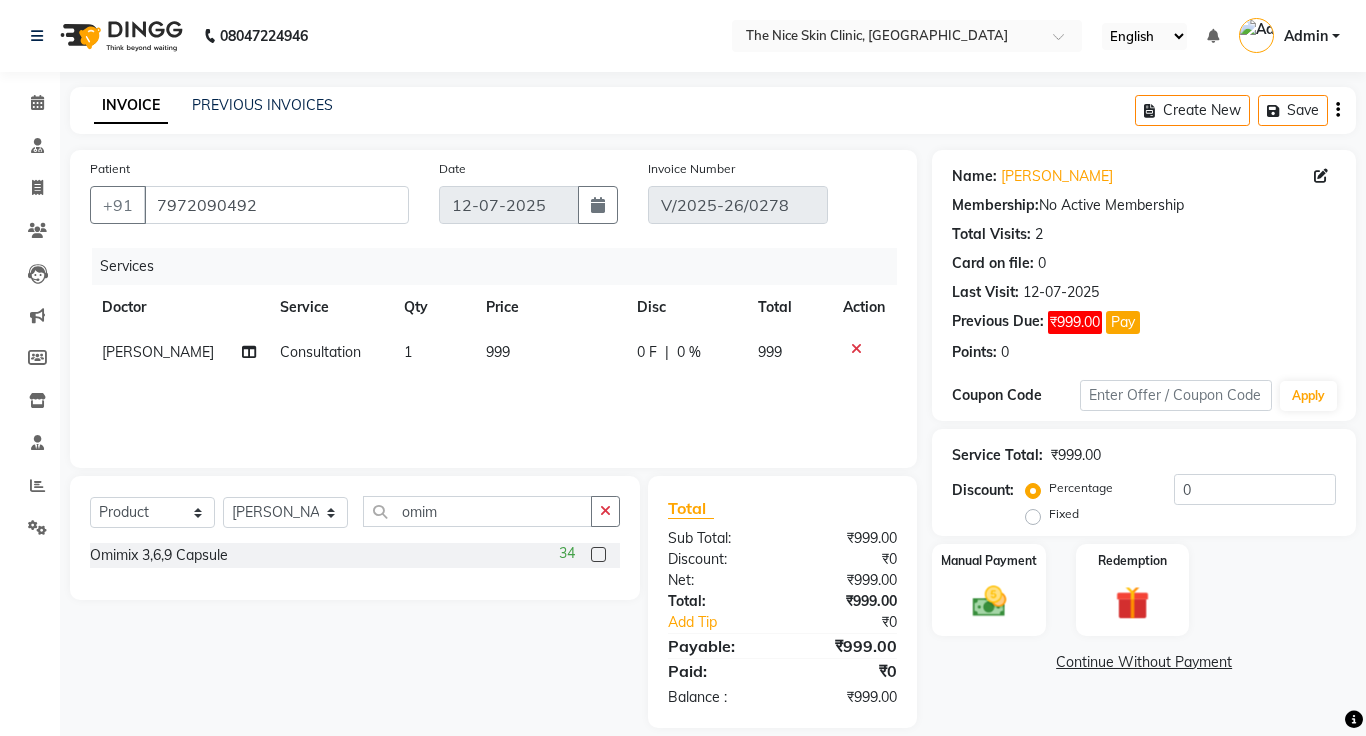click 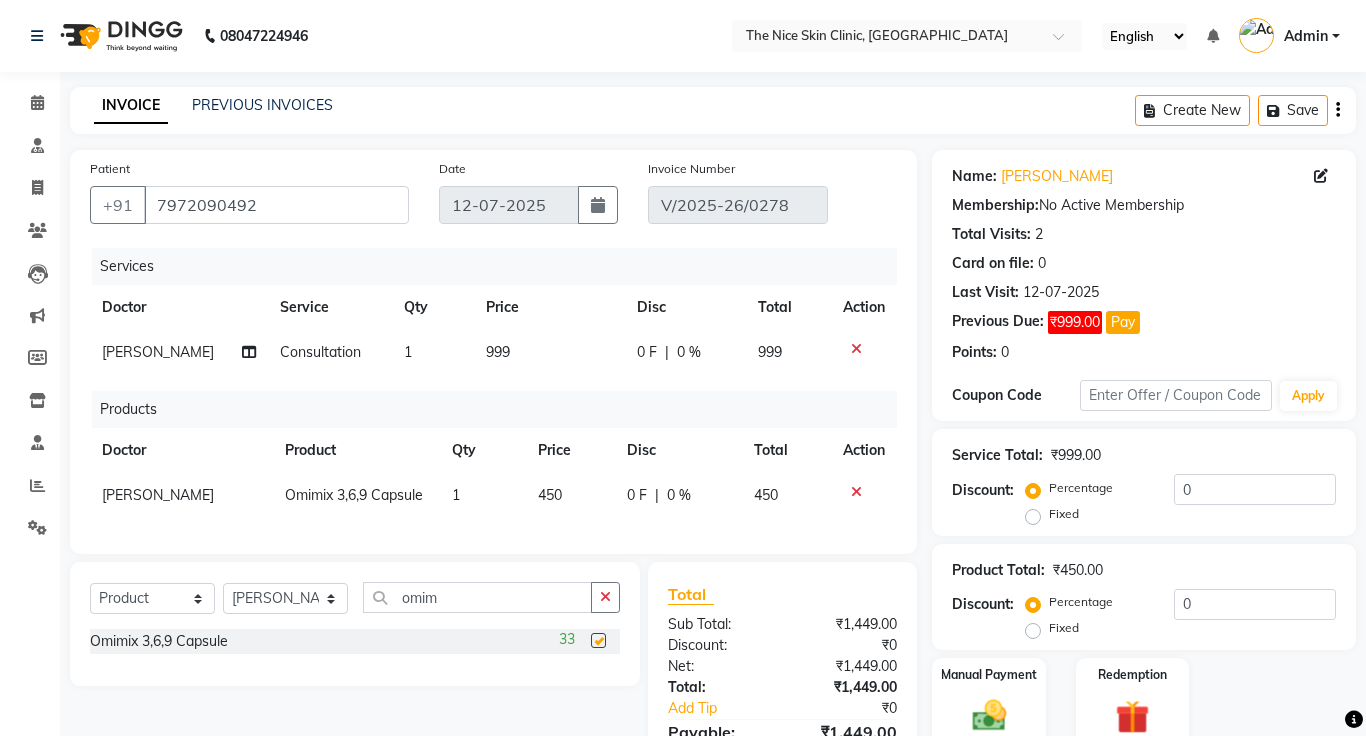 checkbox on "false" 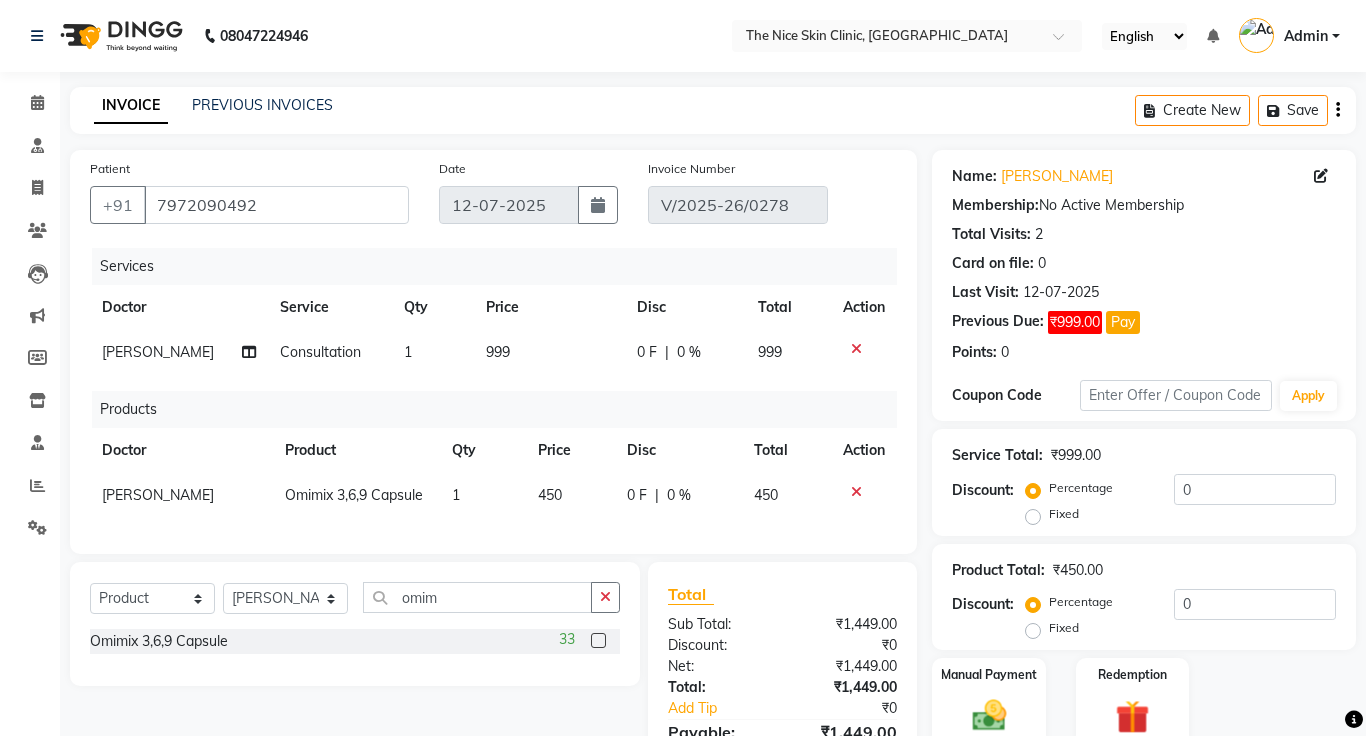 click on "1" 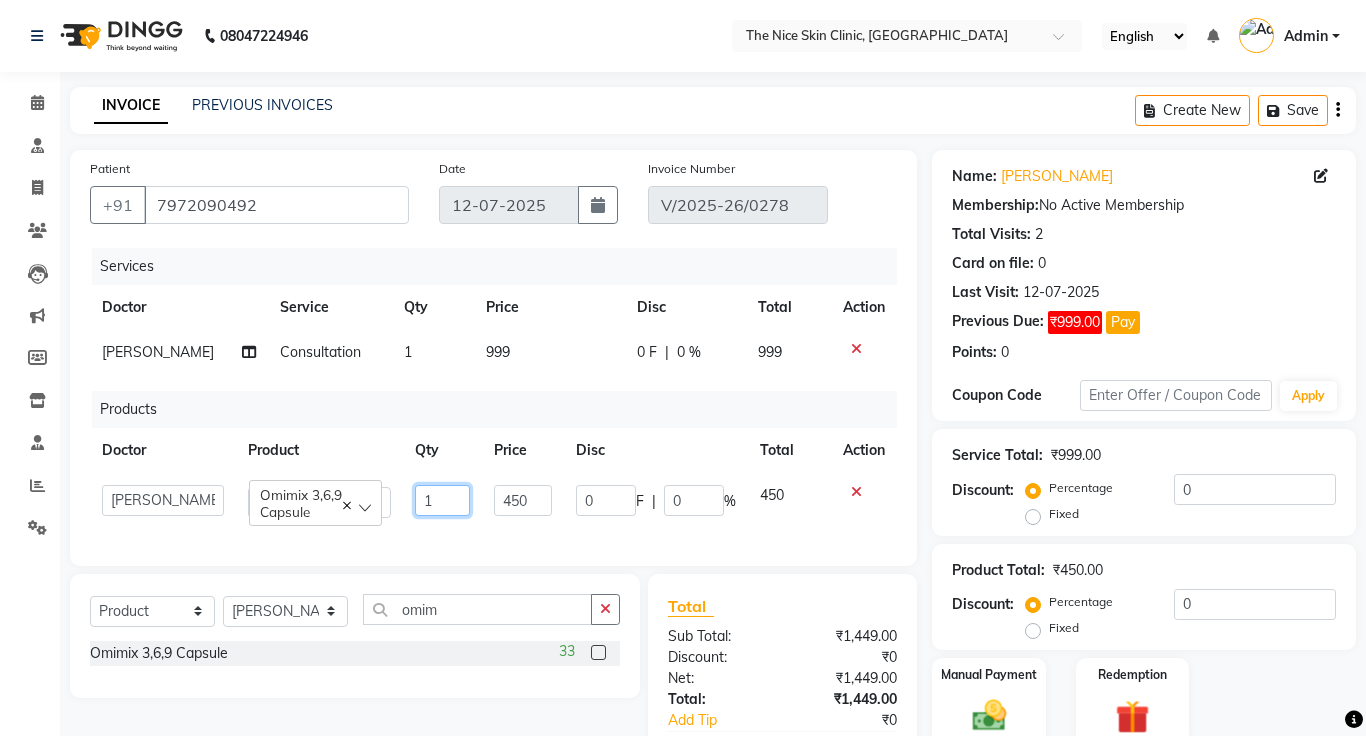 click on "1" 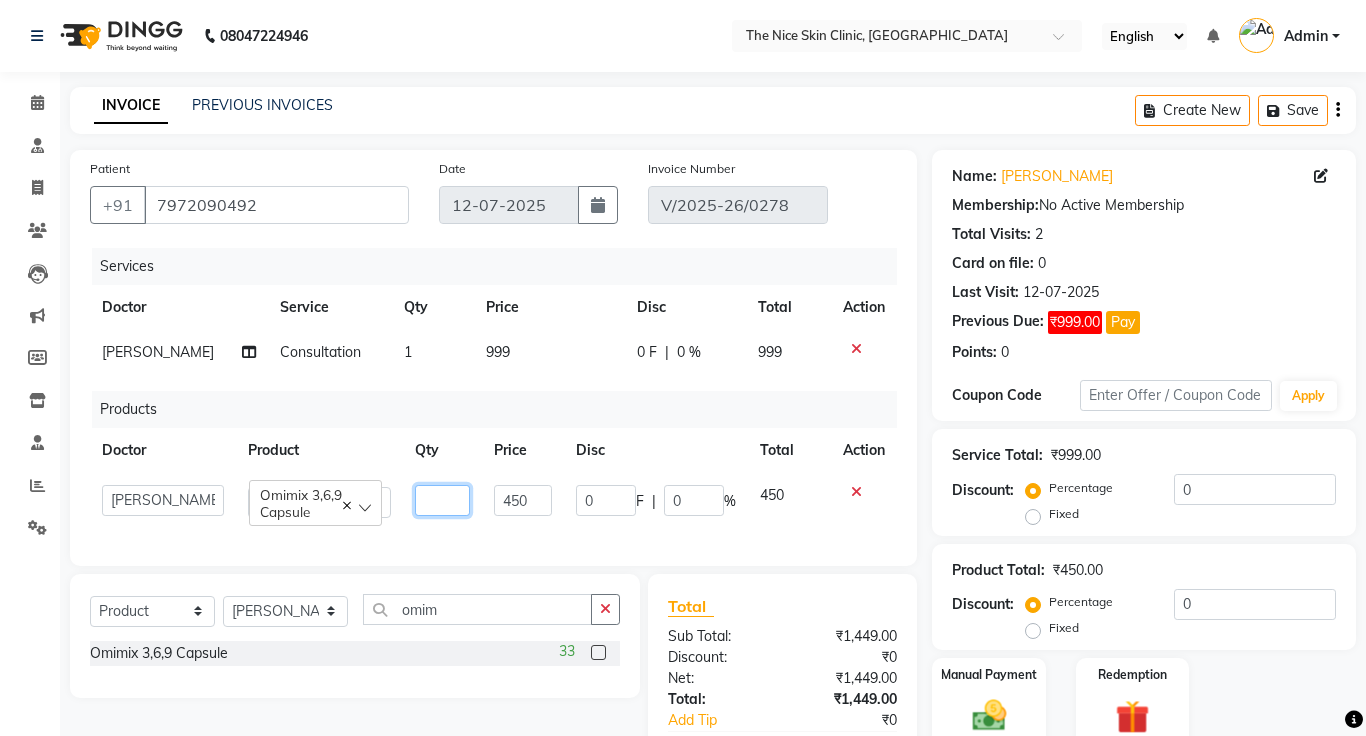 type on "3" 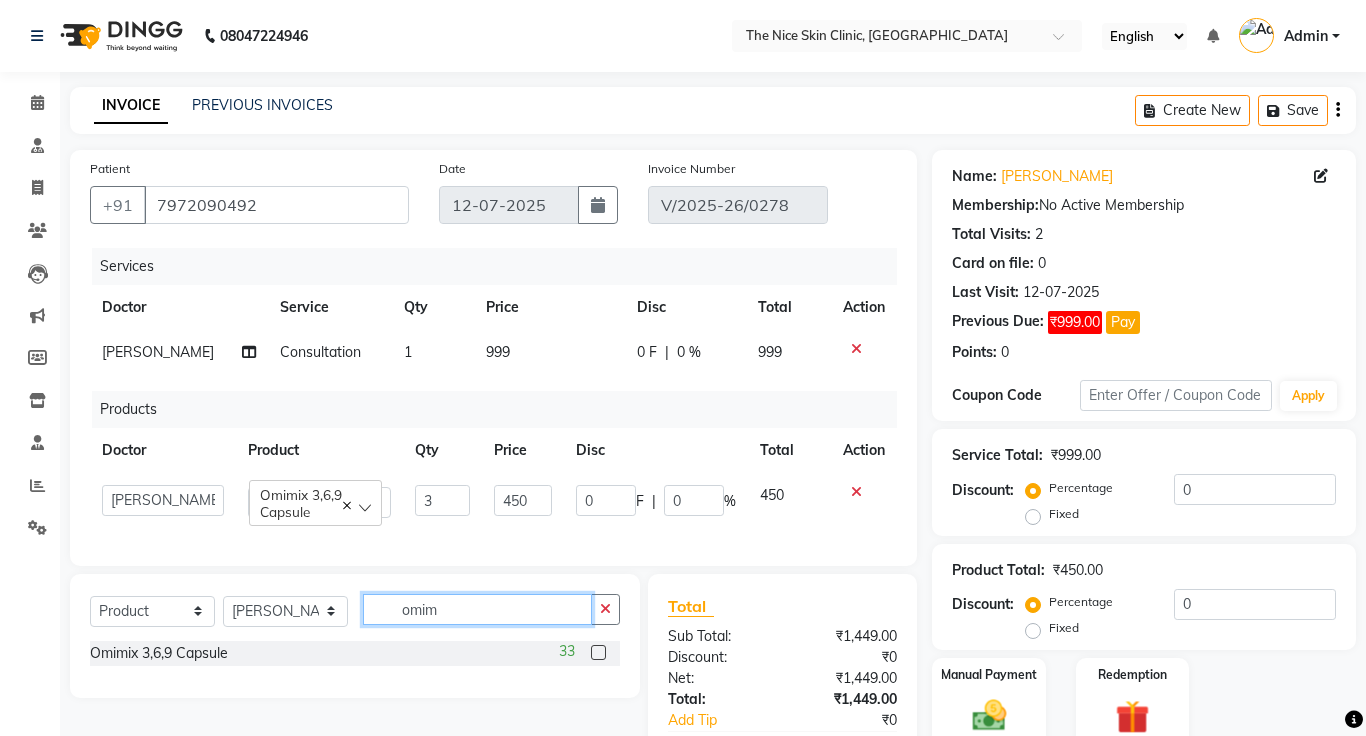 click on "omim" 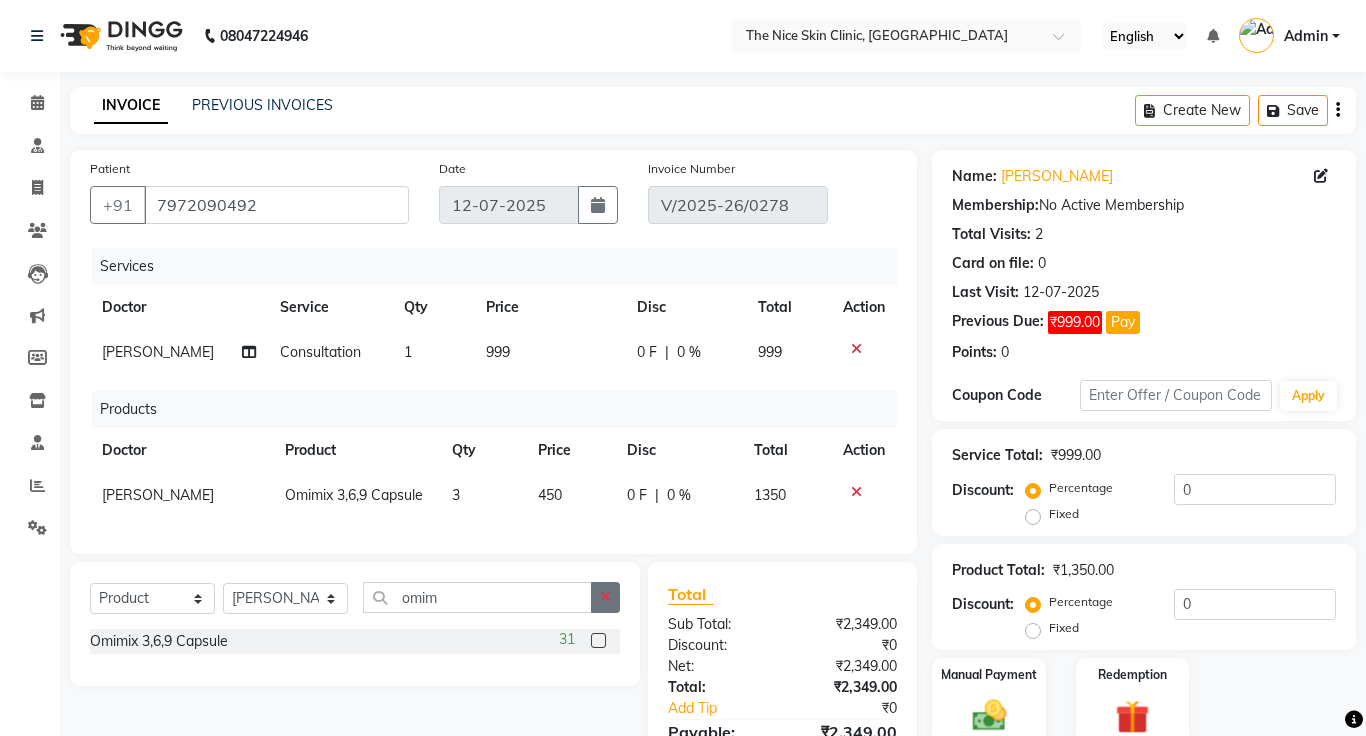 click 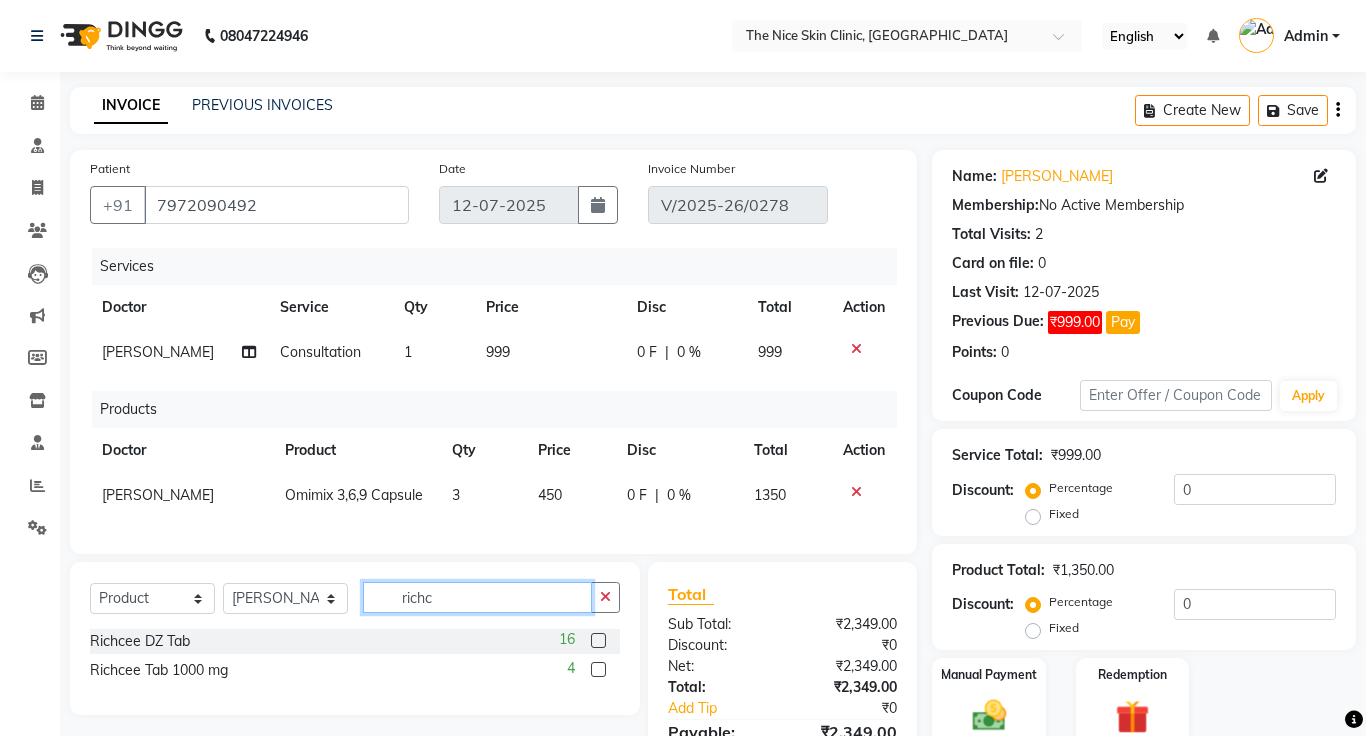 type on "richc" 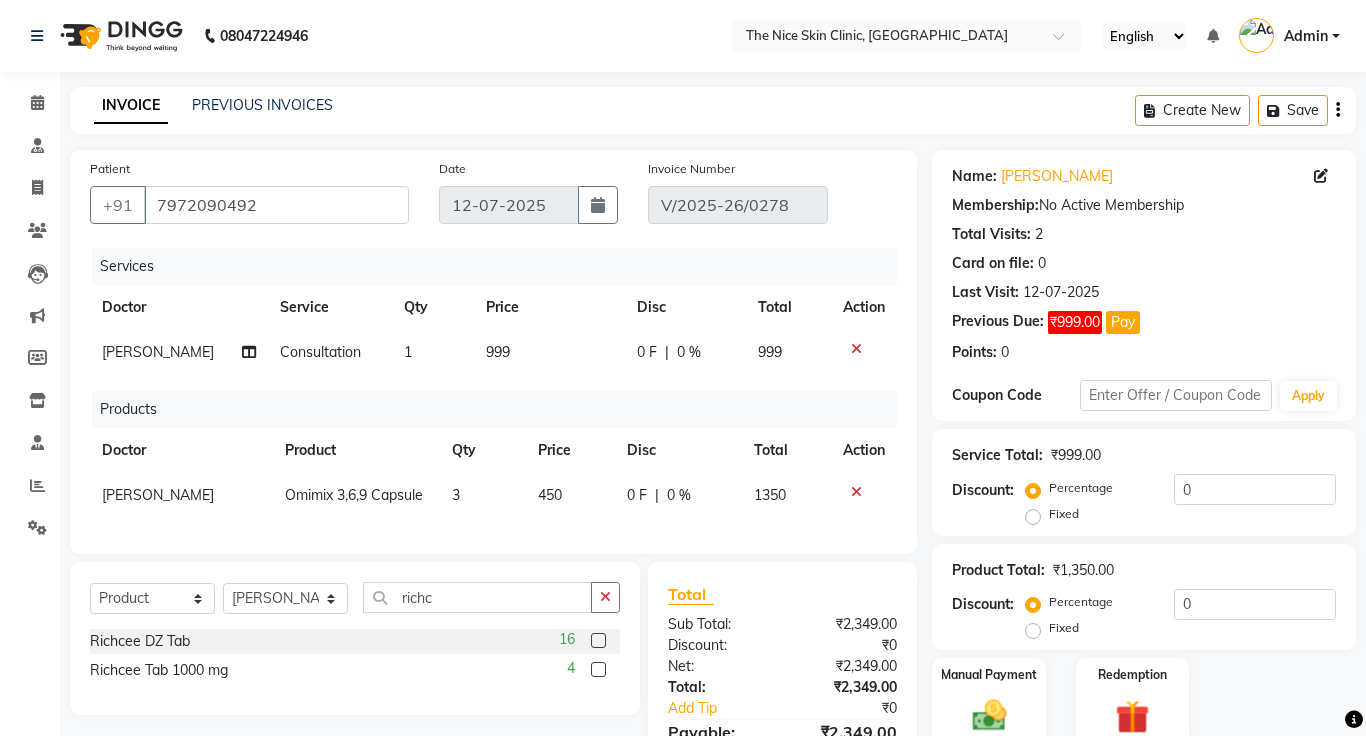 click 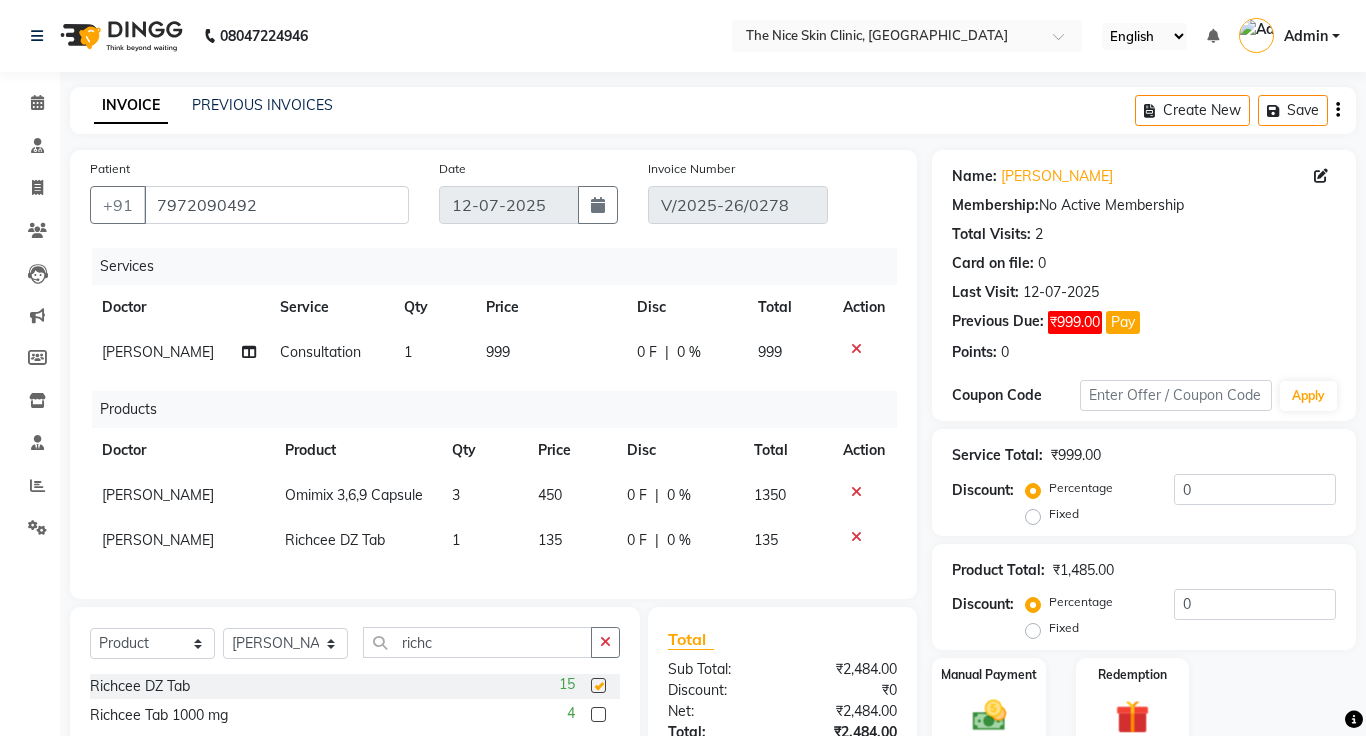 checkbox on "false" 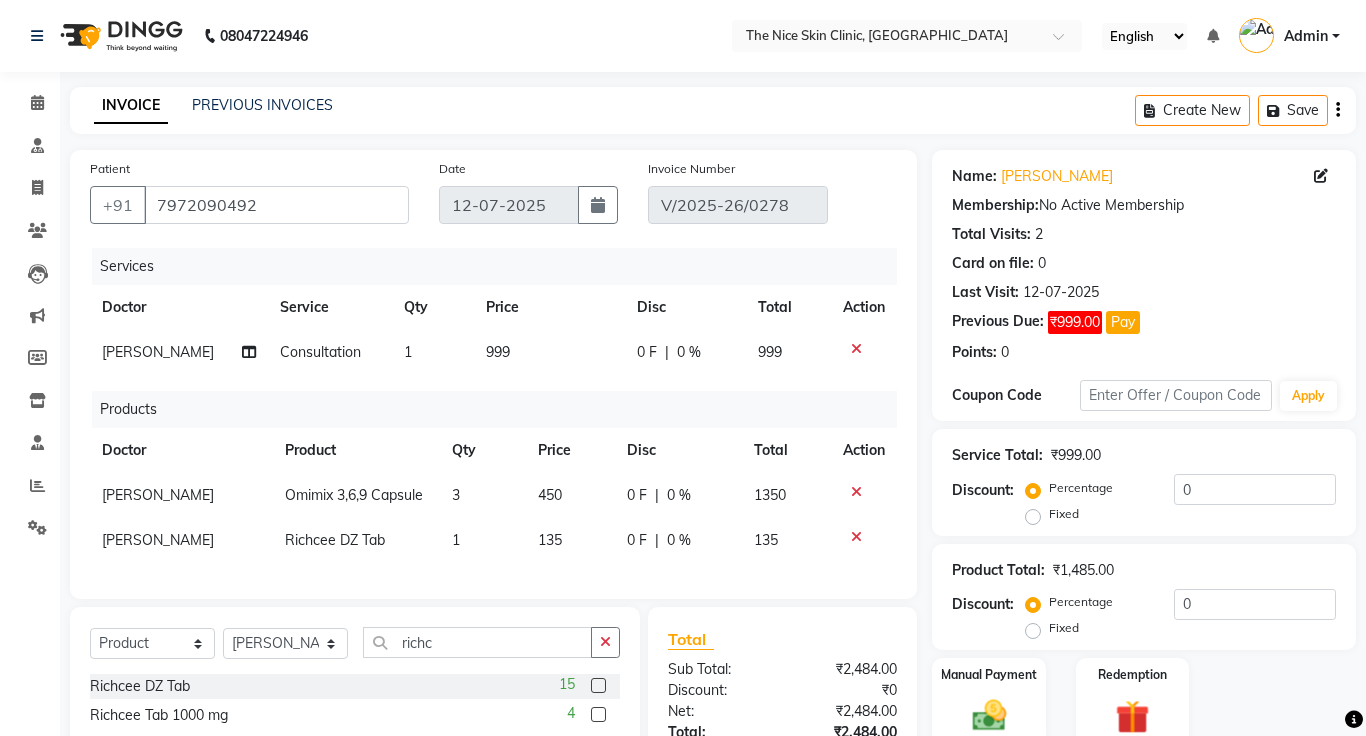 click on "1" 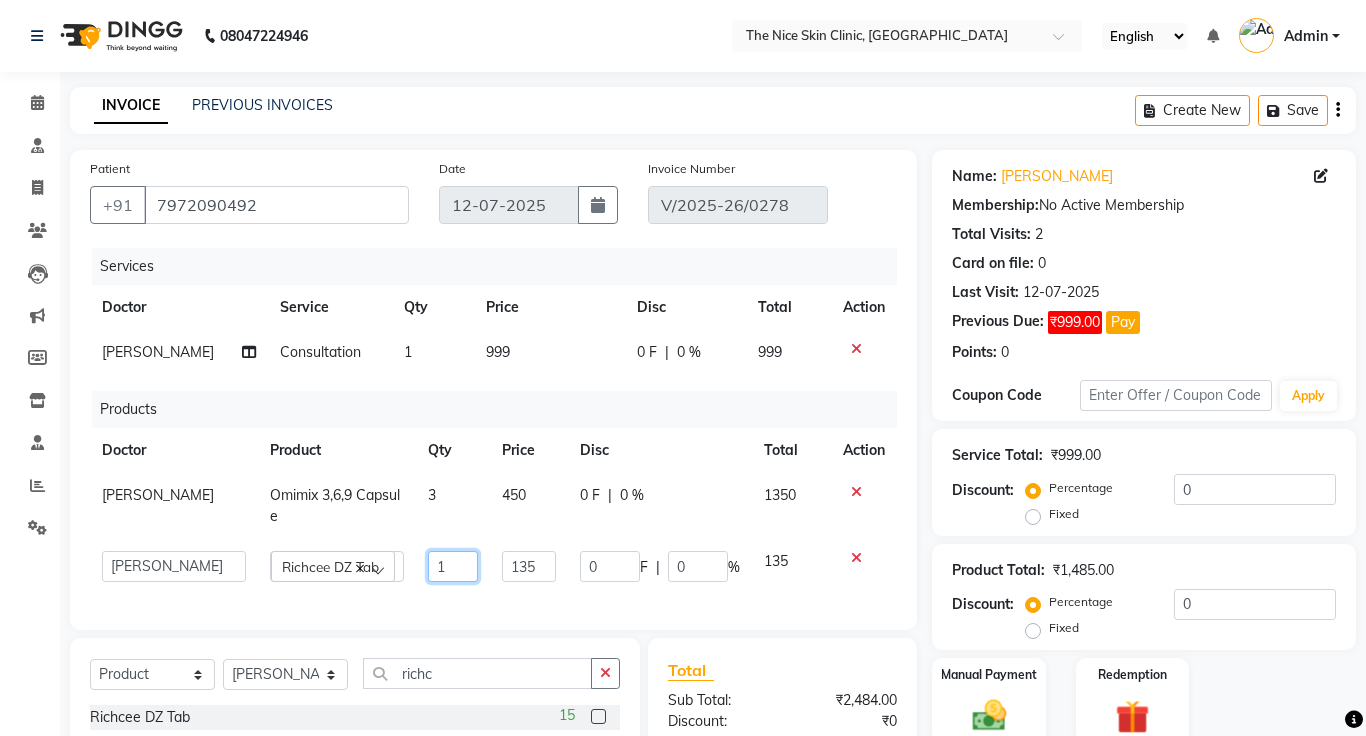 click on "1" 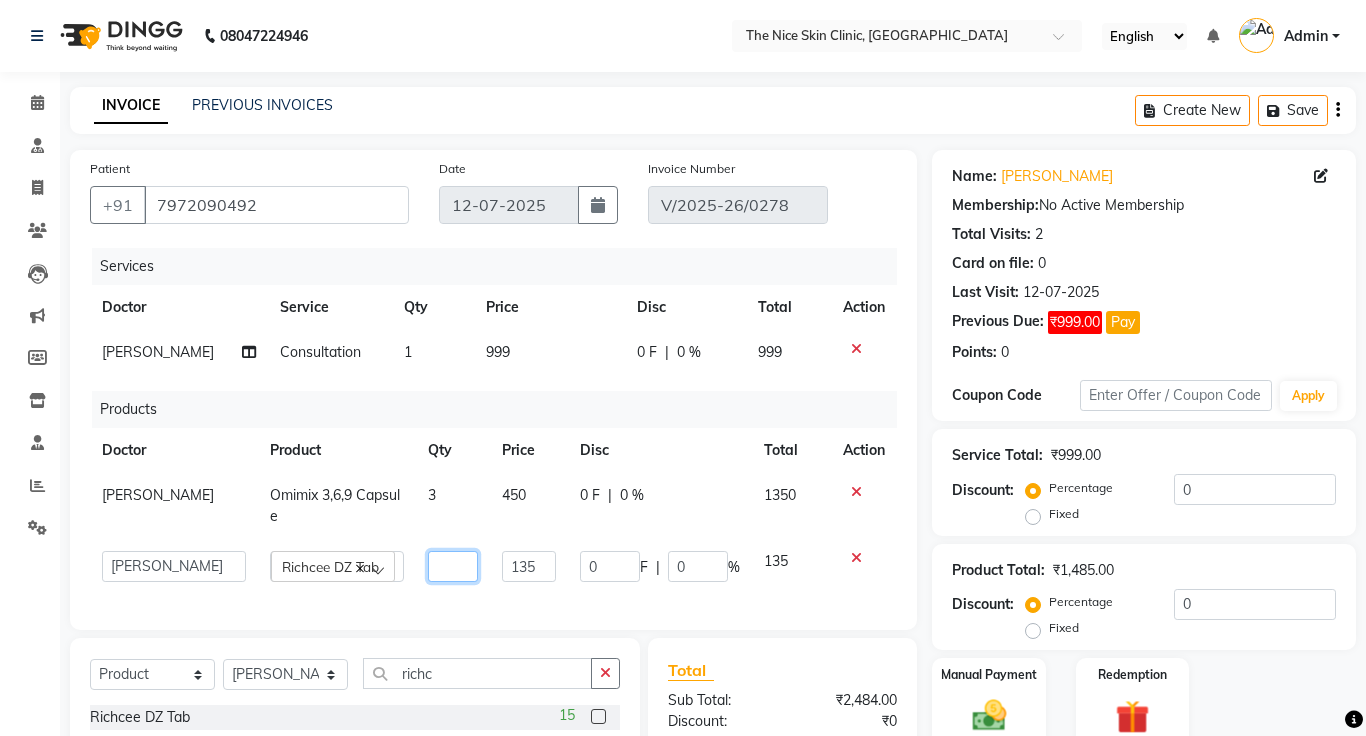 type on "4" 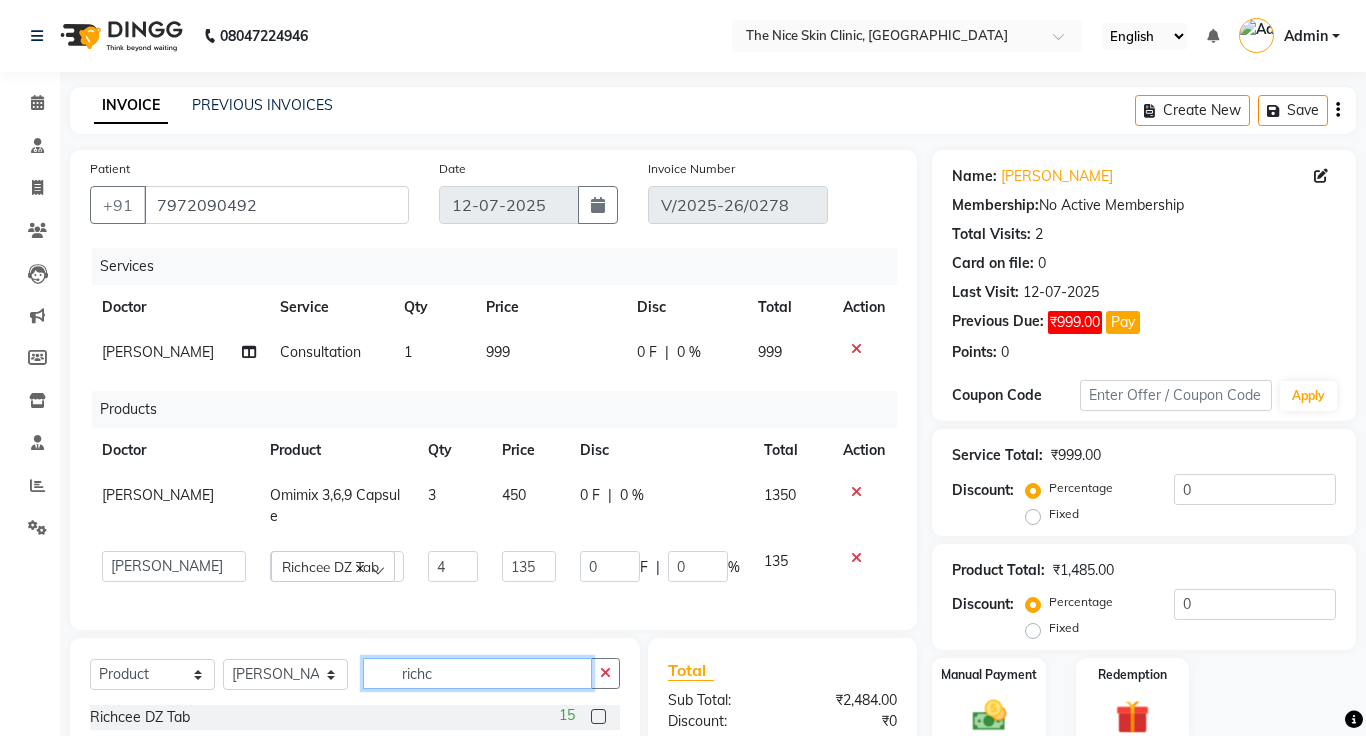click on "Select  Service  Product  Membership  Package Voucher Prepaid Gift Card  Select Doctor [PERSON_NAME] [PERSON_NAME] DR. [PERSON_NAME] [PERSON_NAME] richc" 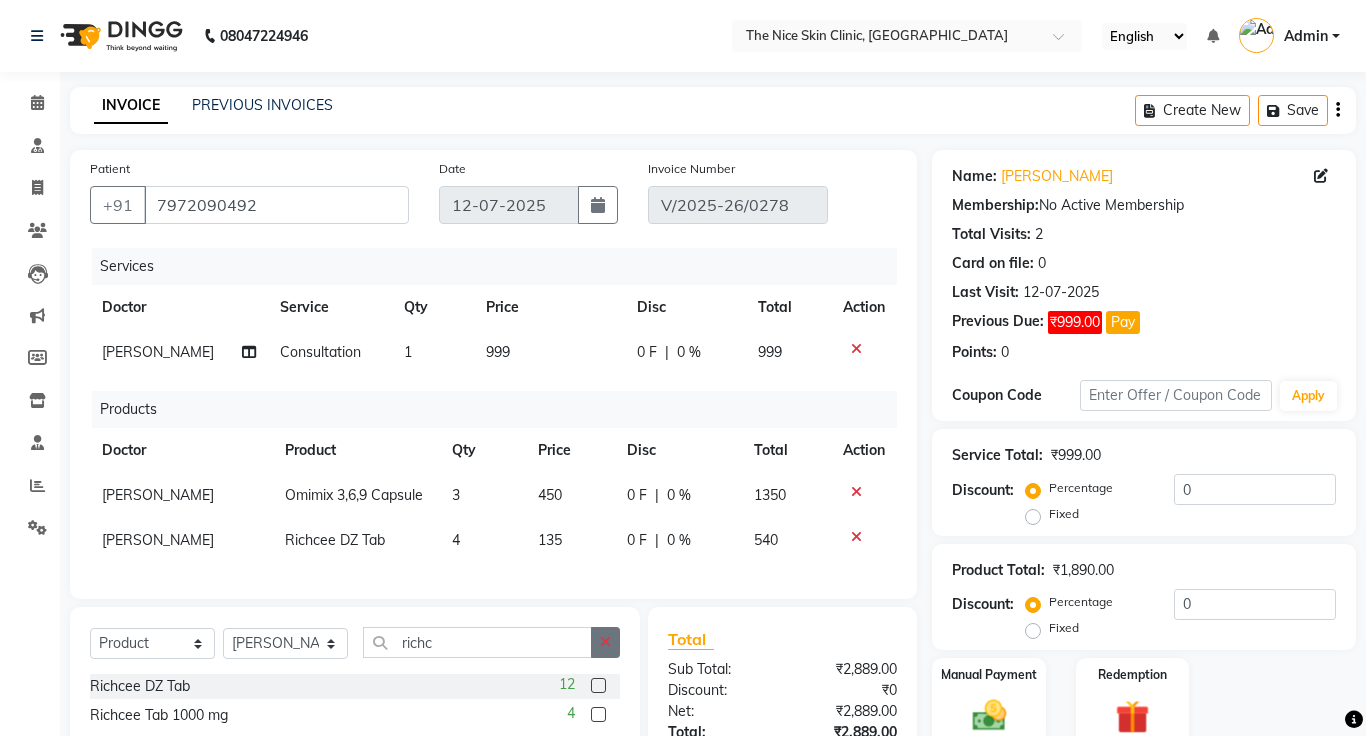 click 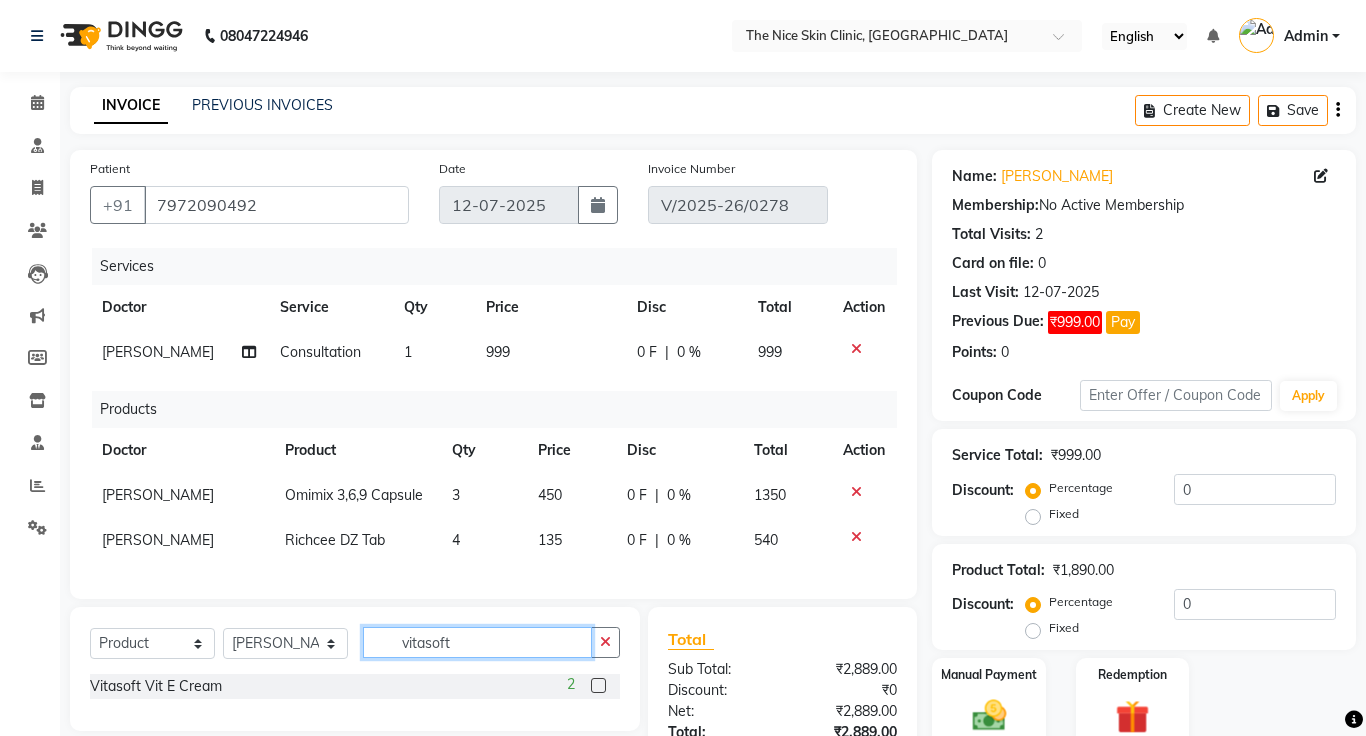 type on "vitasoft" 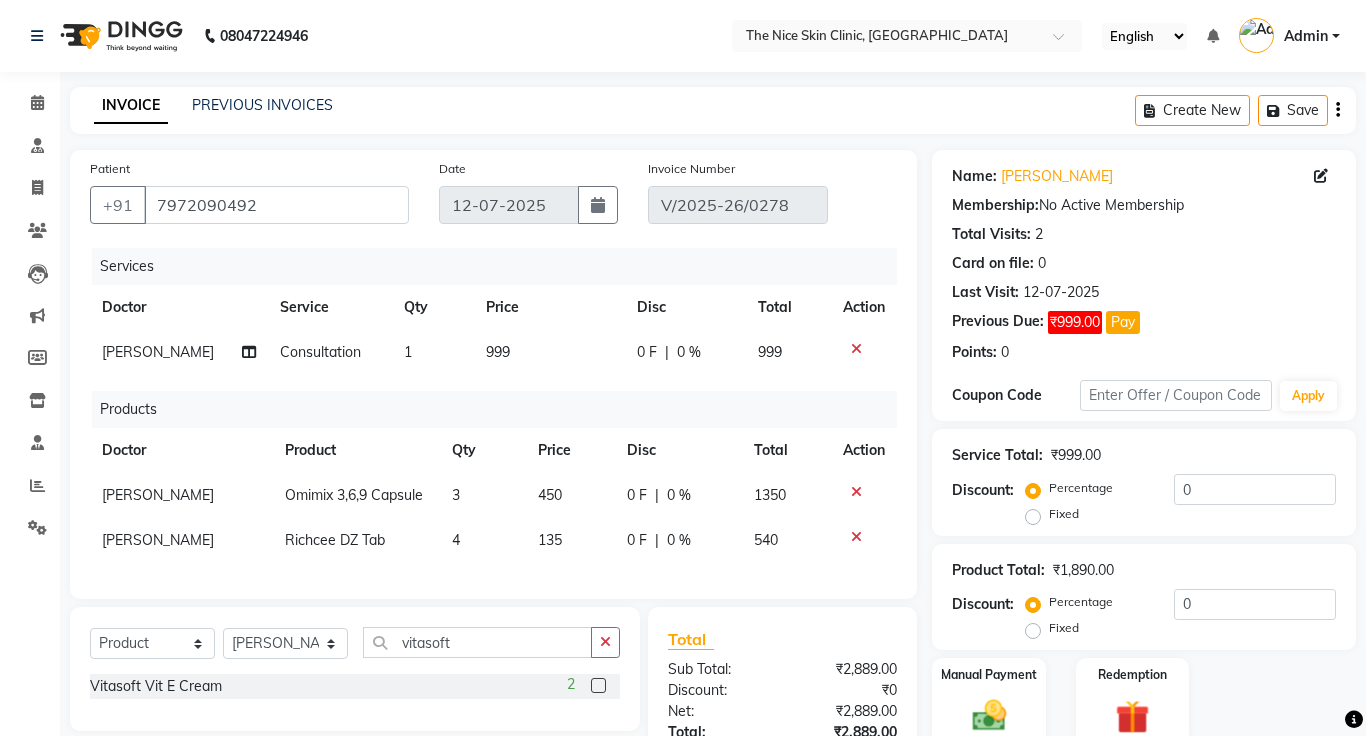 click 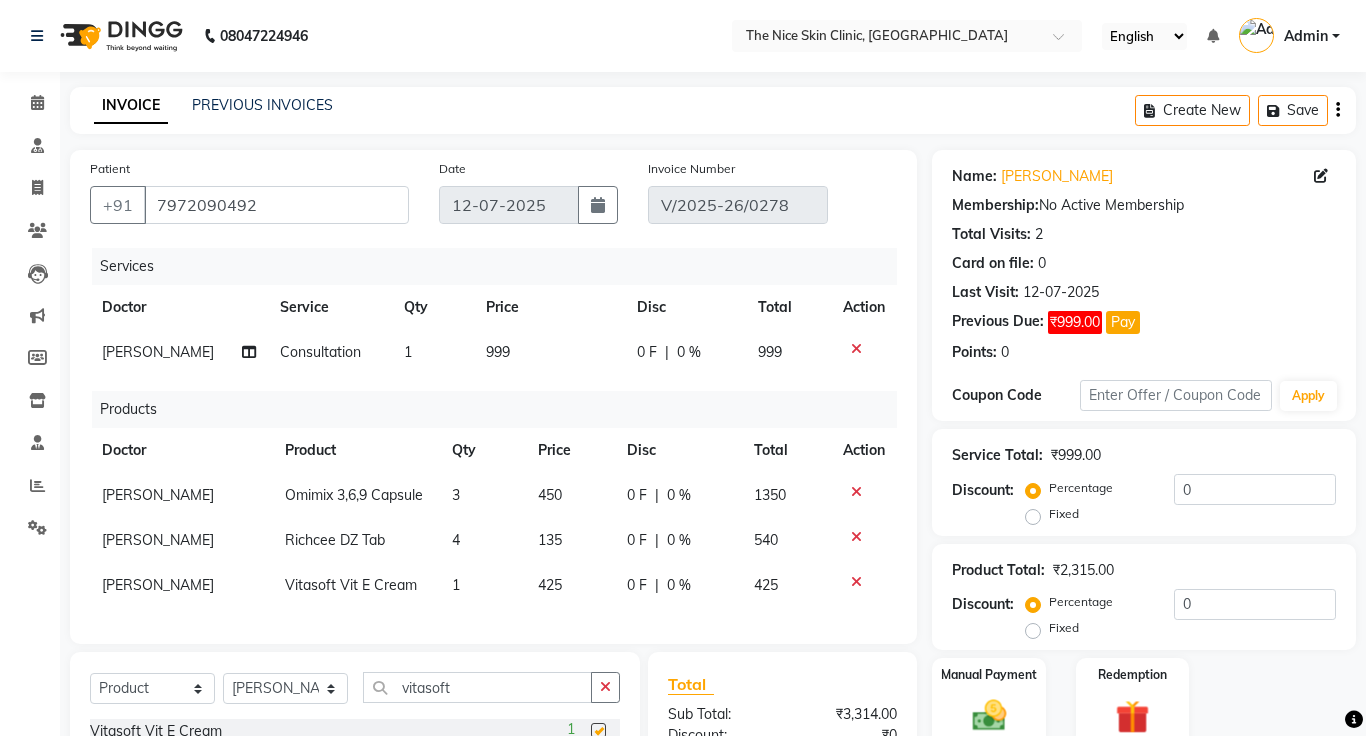 checkbox on "false" 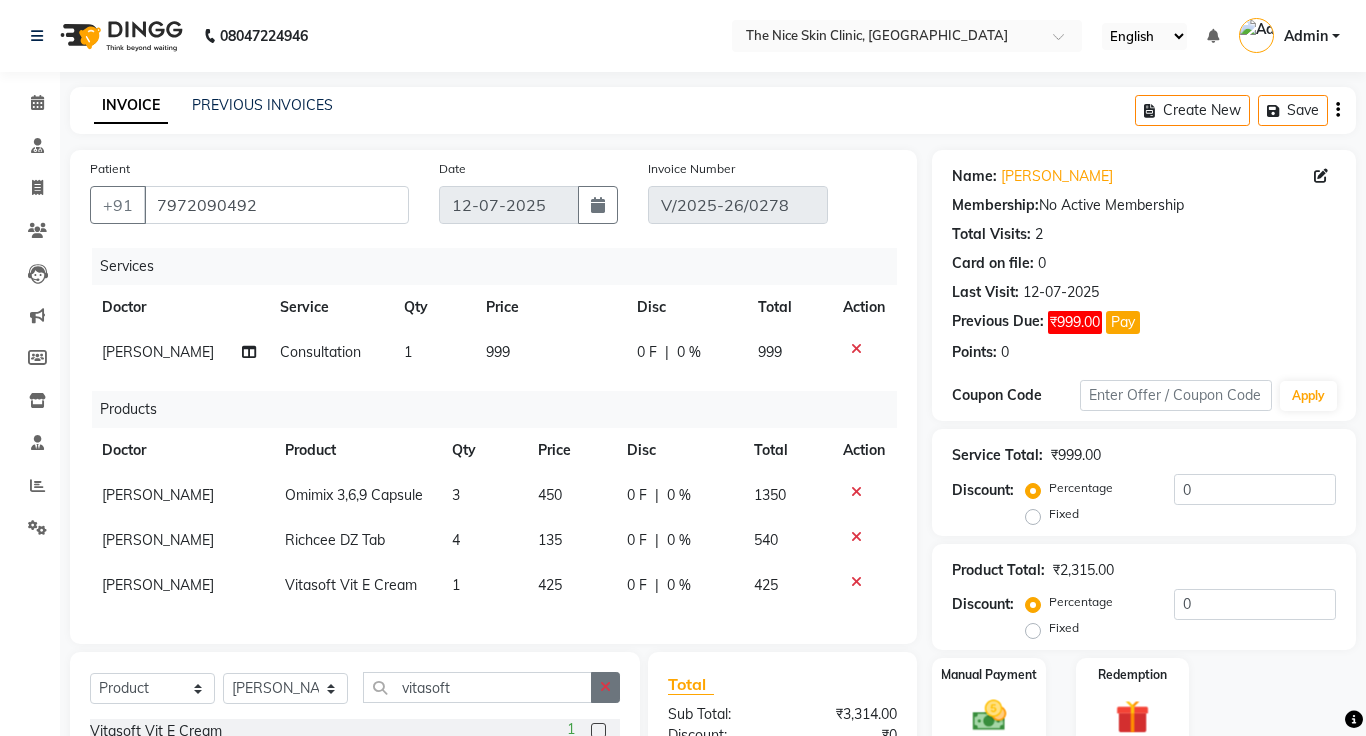 click 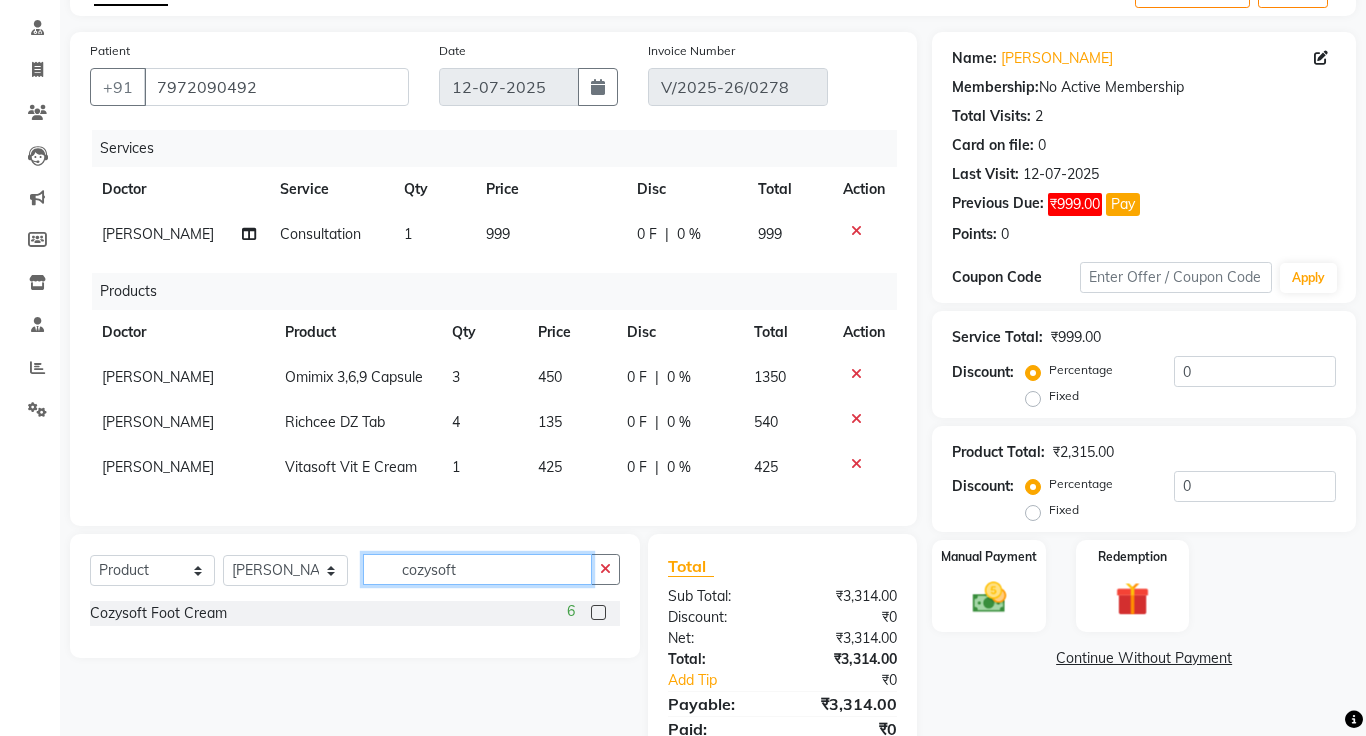 scroll, scrollTop: 122, scrollLeft: 0, axis: vertical 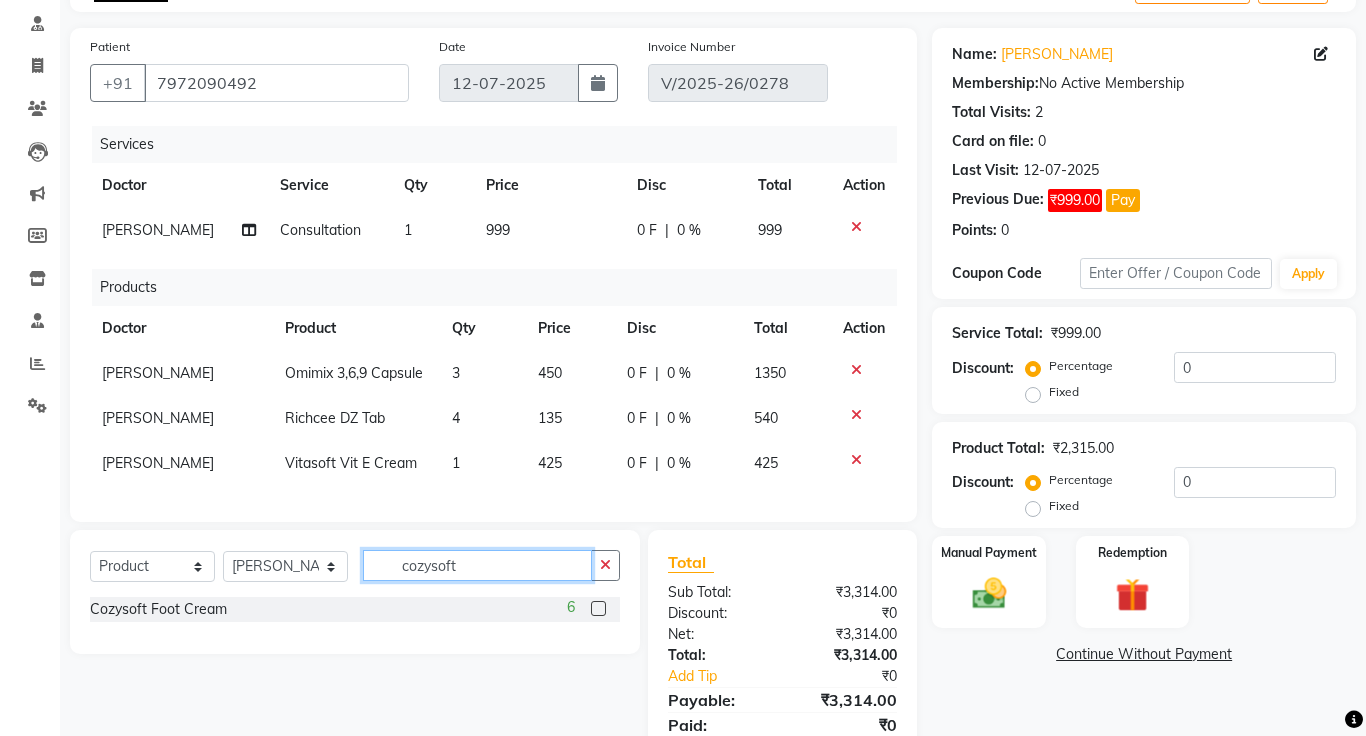 type on "cozysoft" 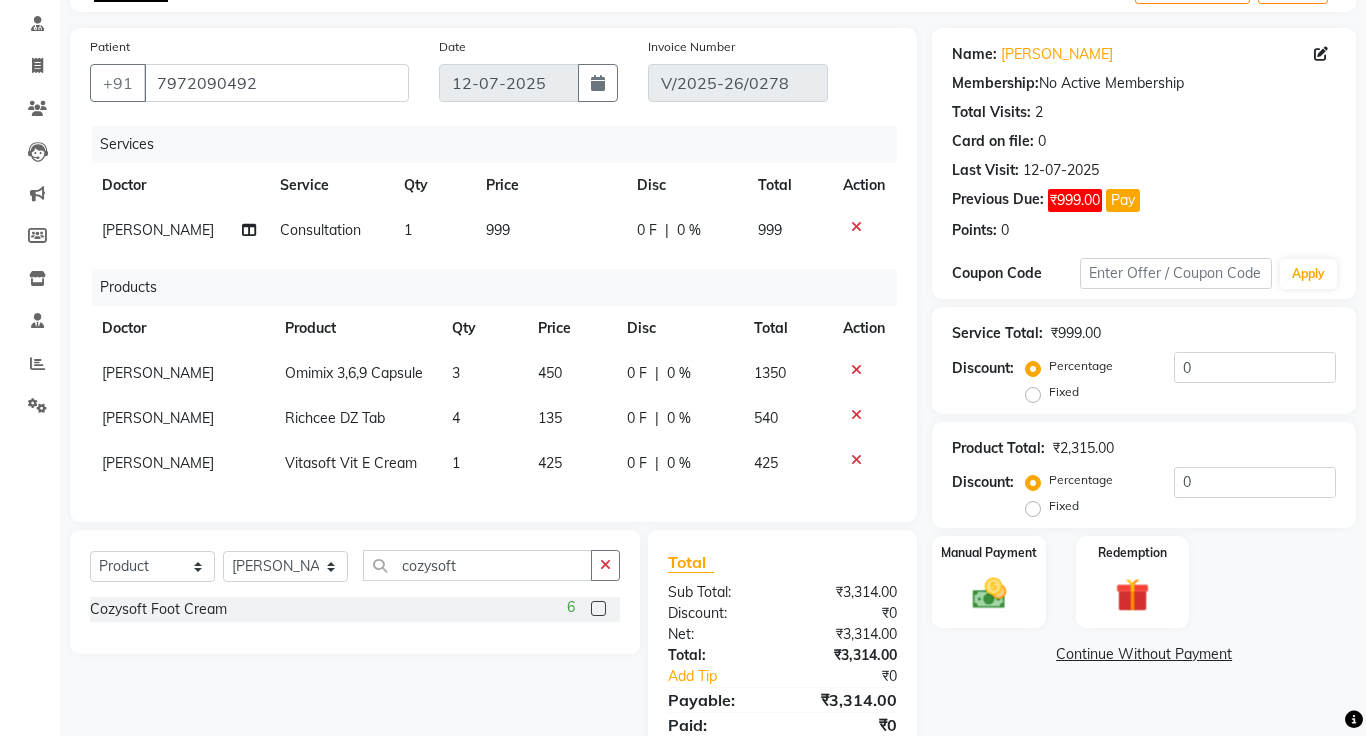 click 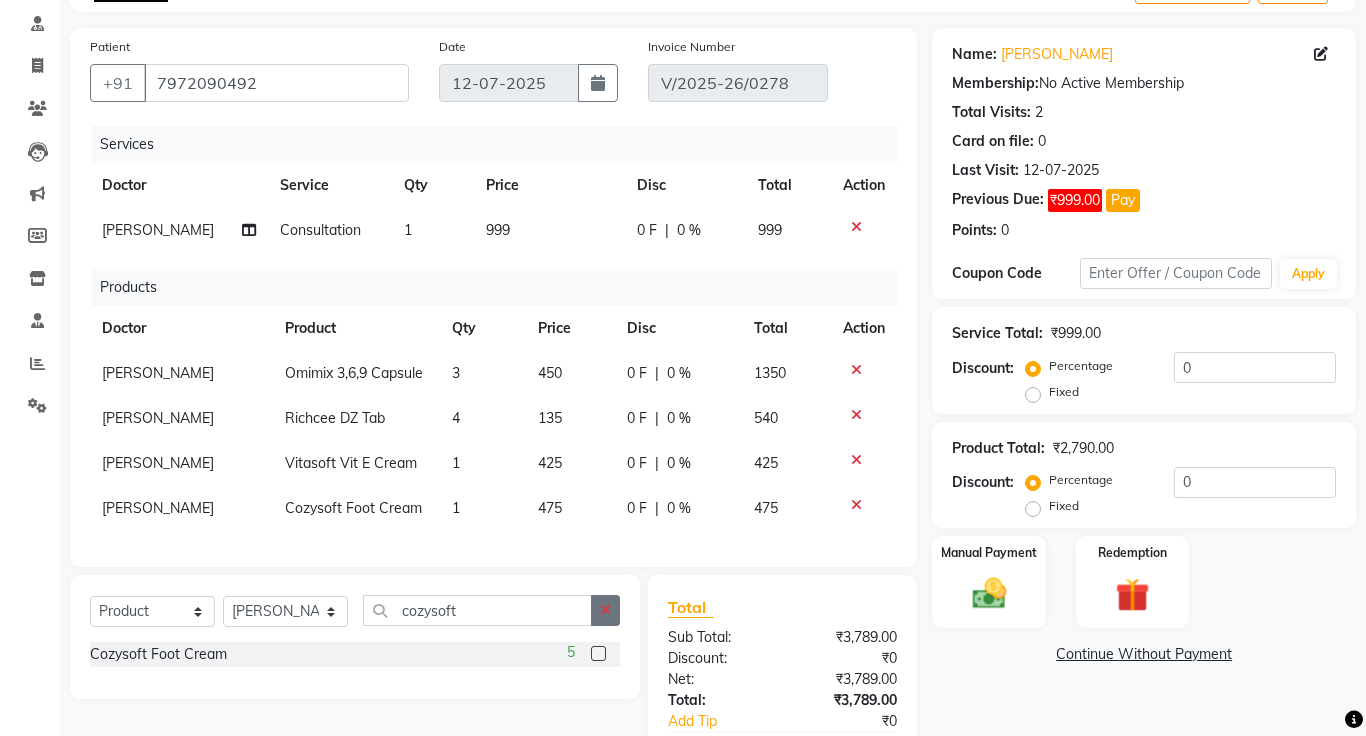 click 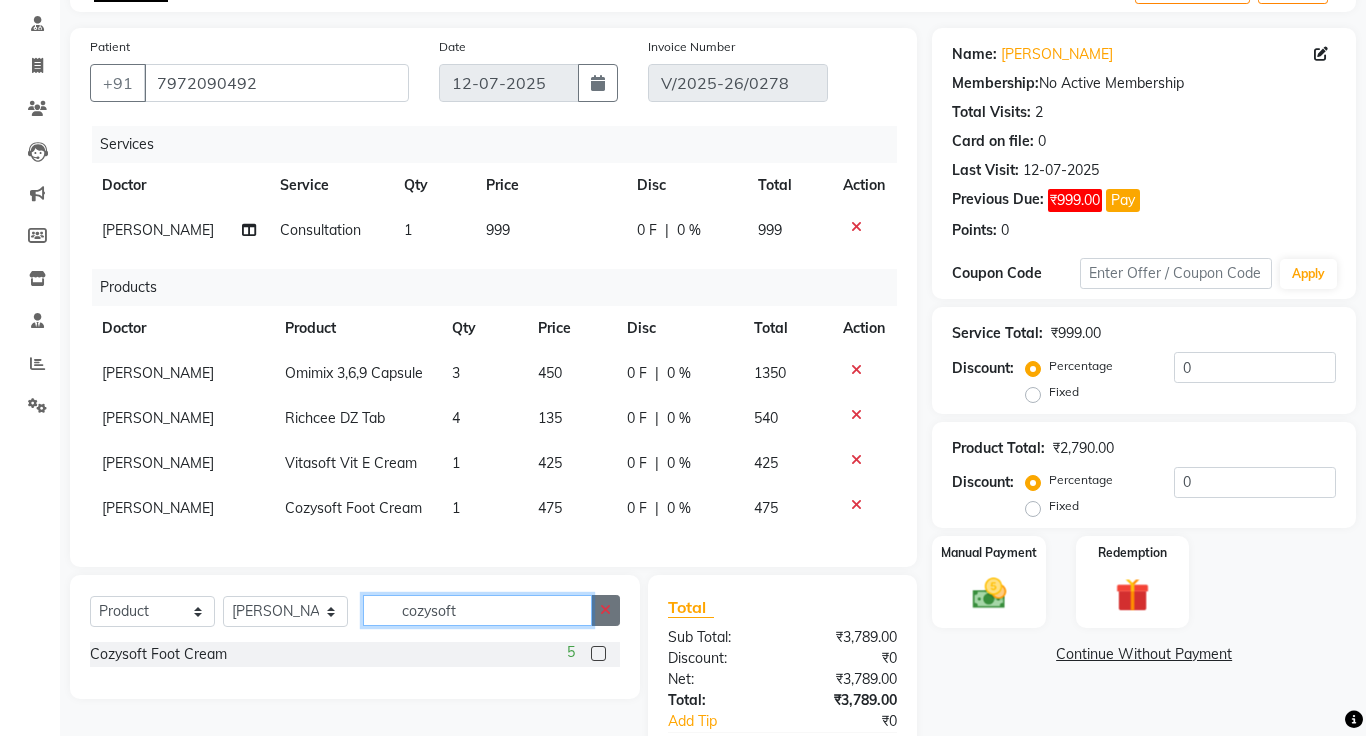 type 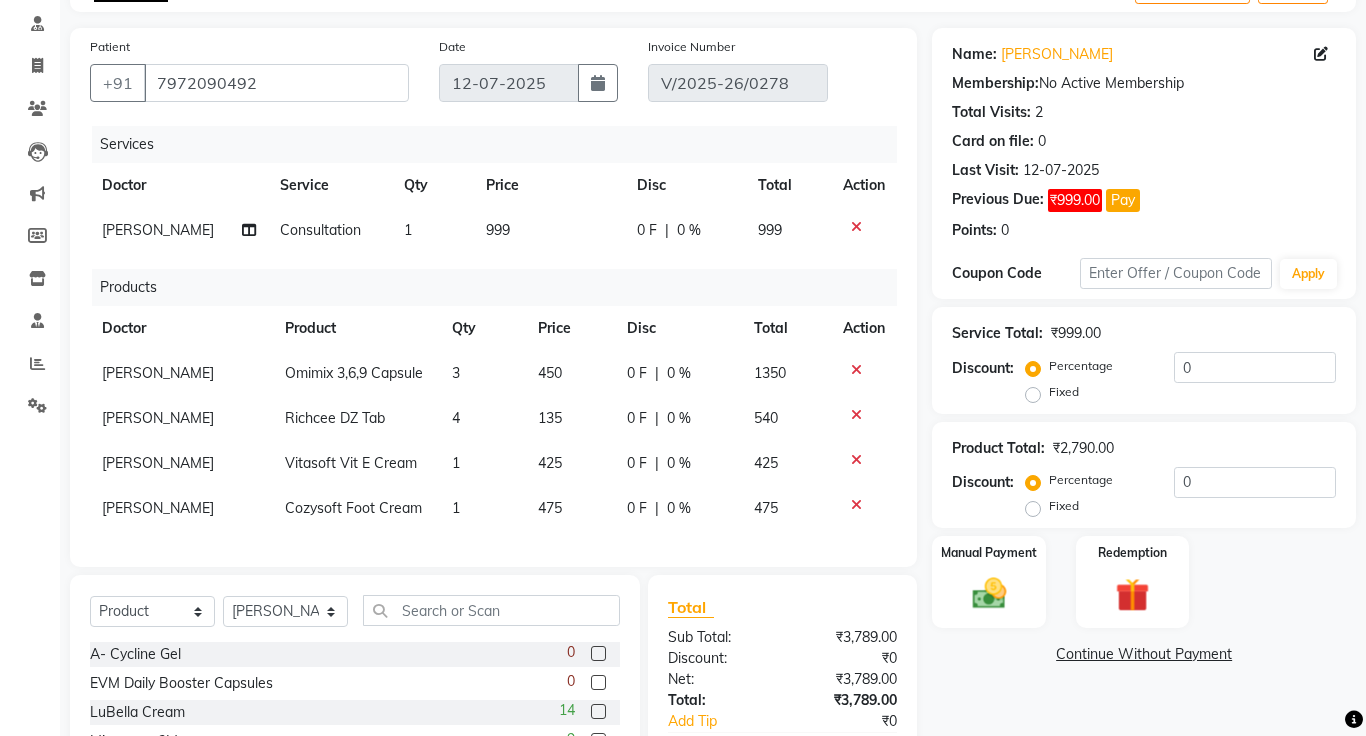 click on "Continue Without Payment" 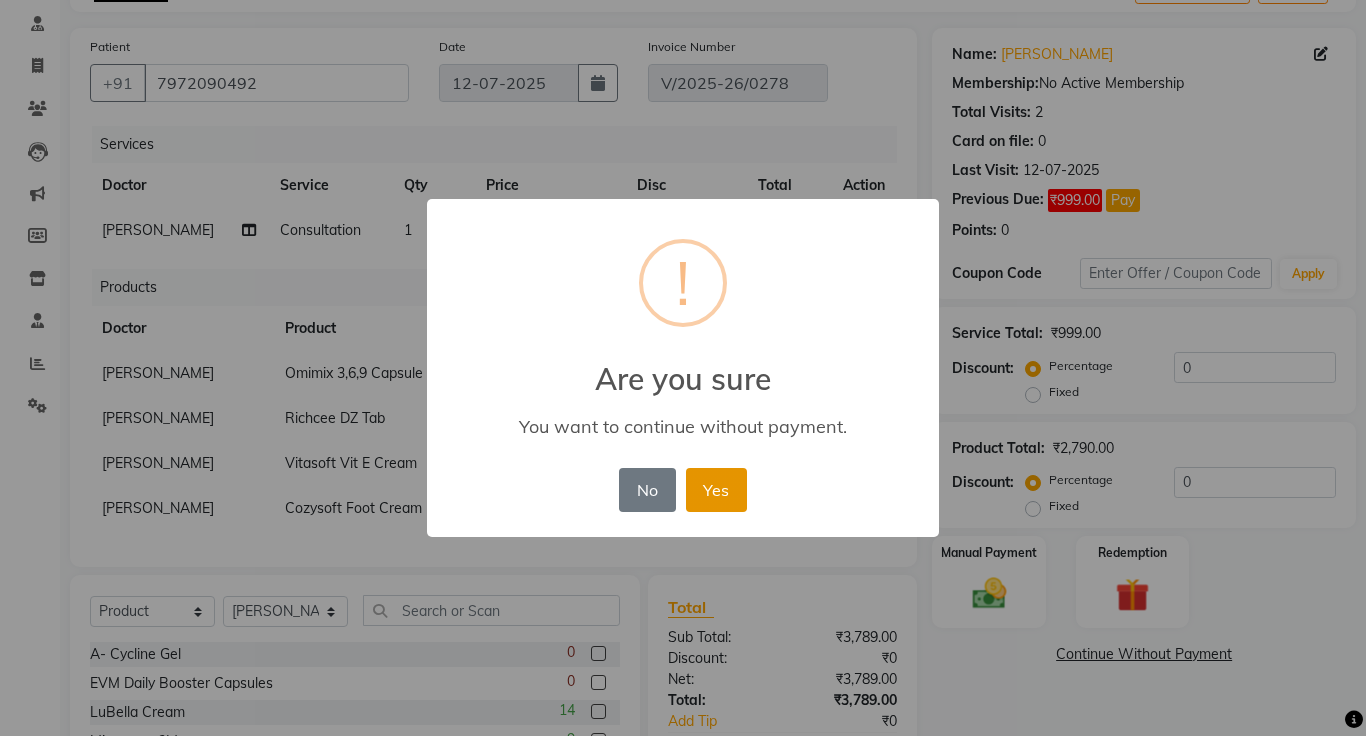 click on "Yes" at bounding box center (716, 490) 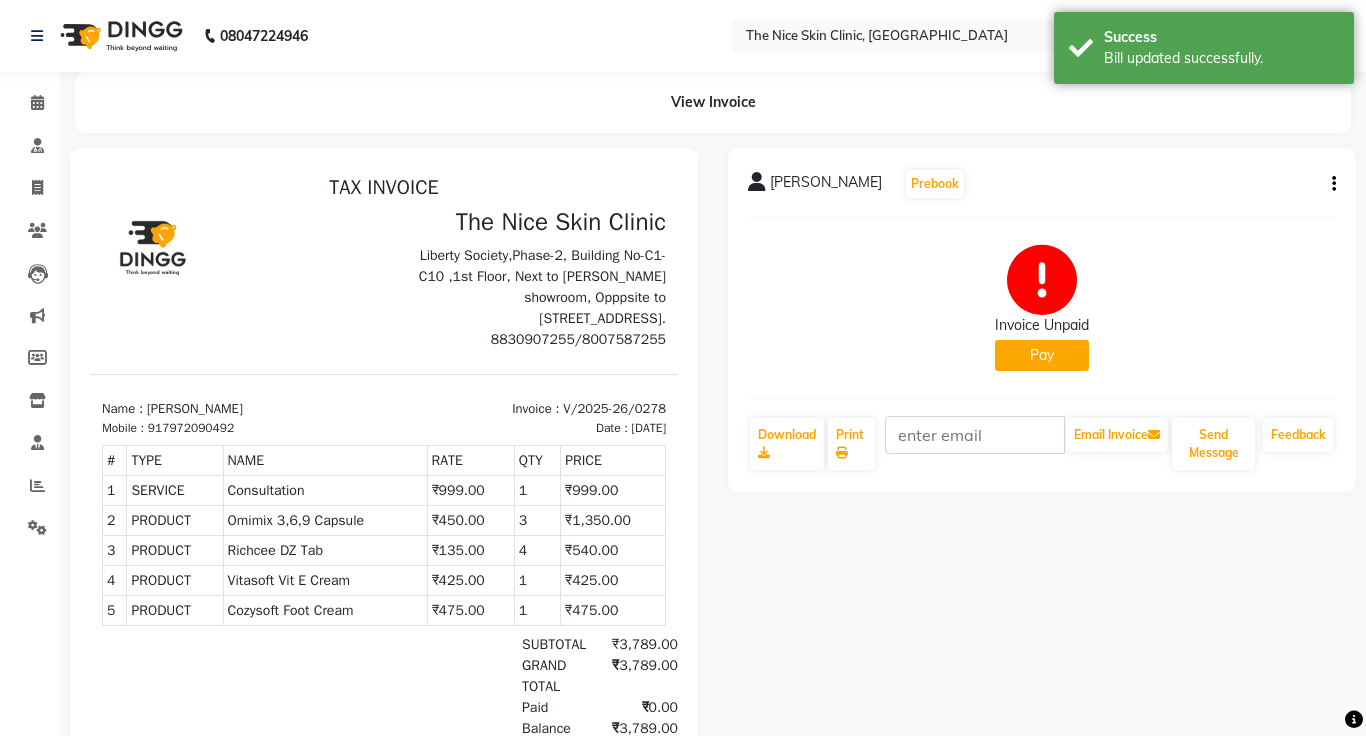 scroll, scrollTop: 0, scrollLeft: 0, axis: both 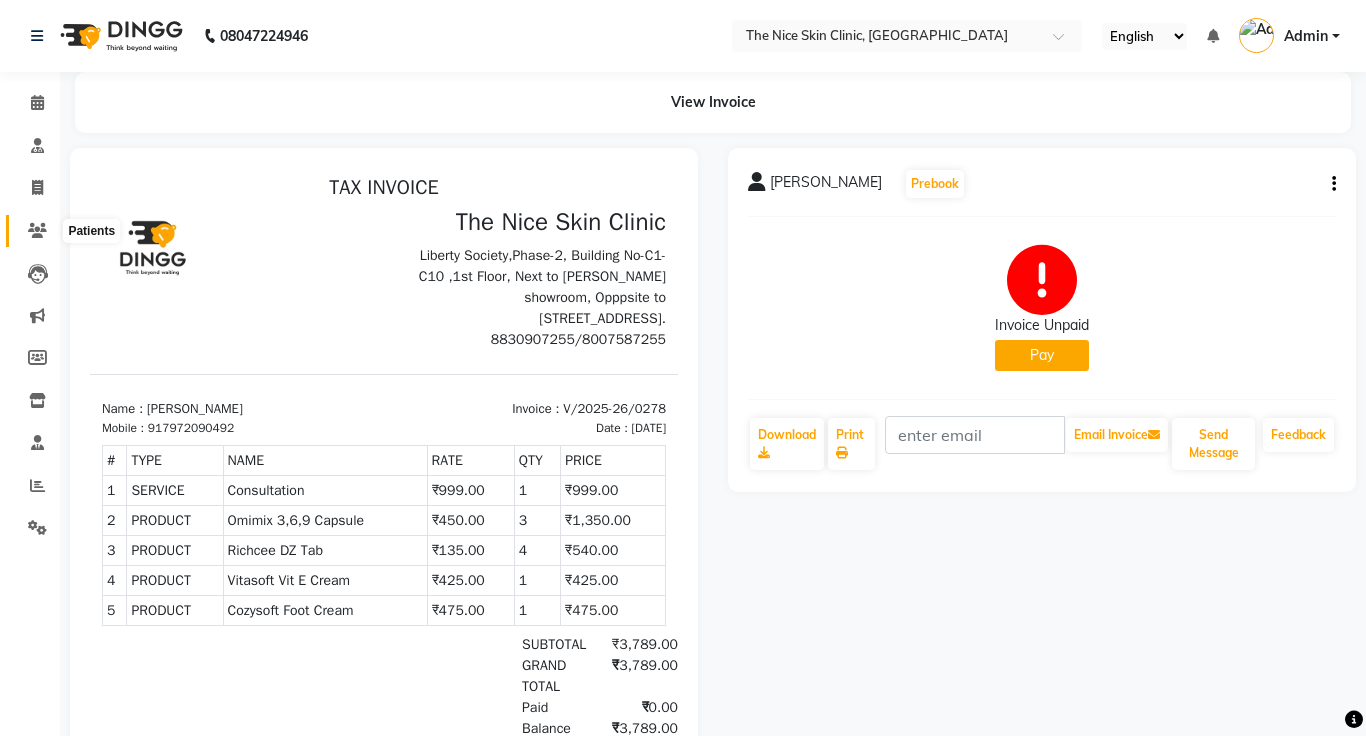 click 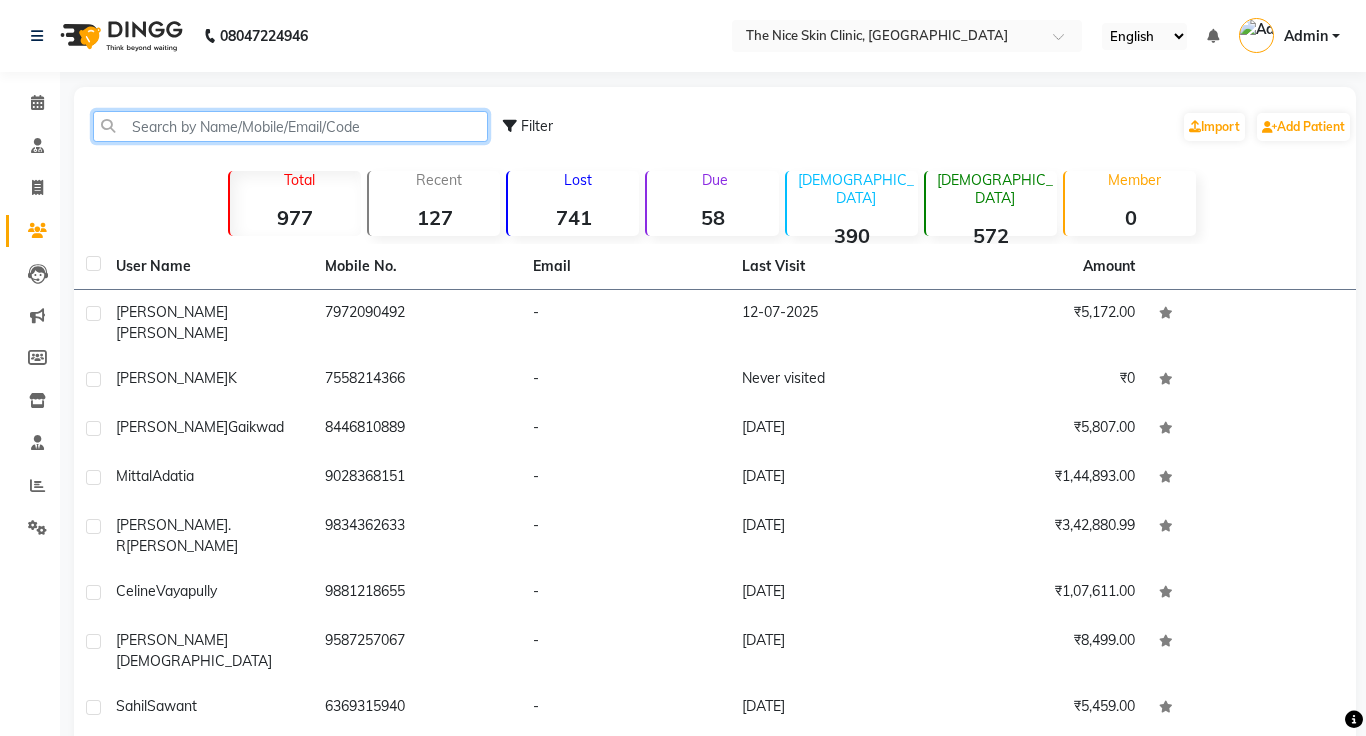 click 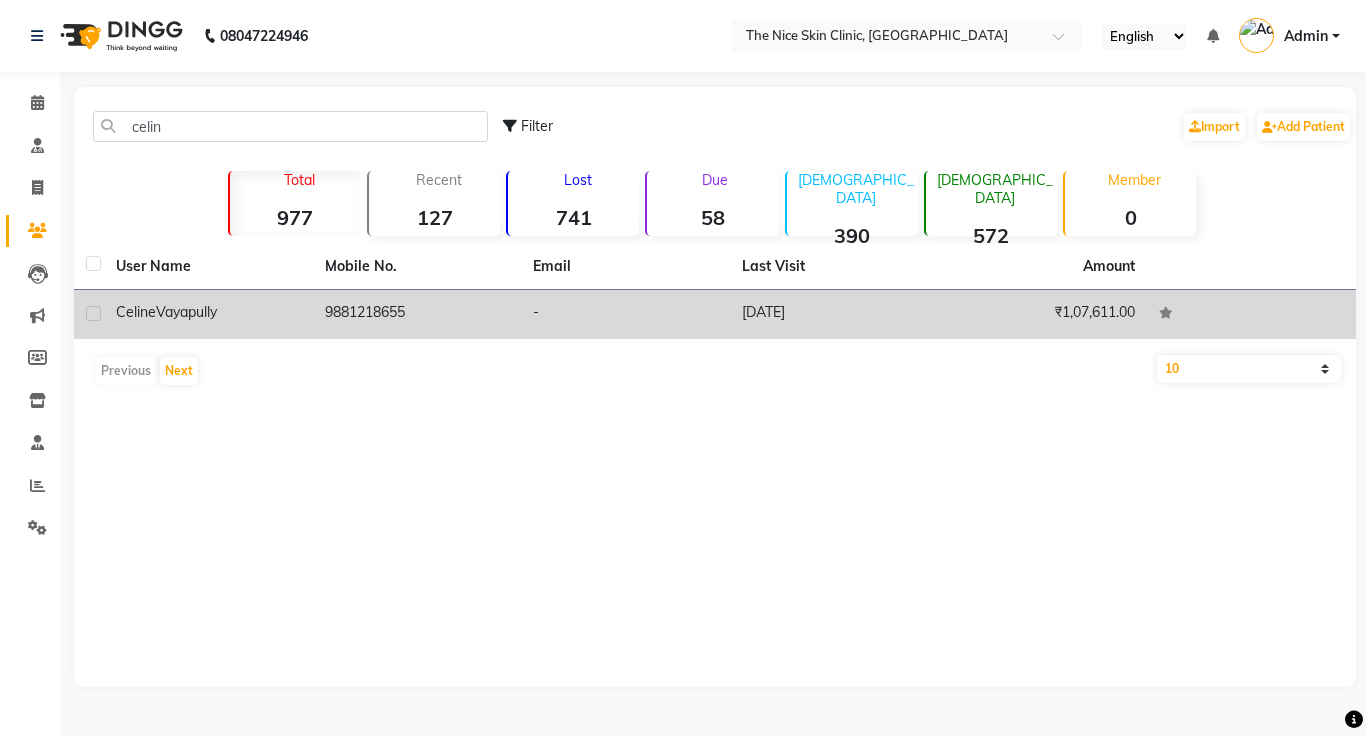 click on "-" 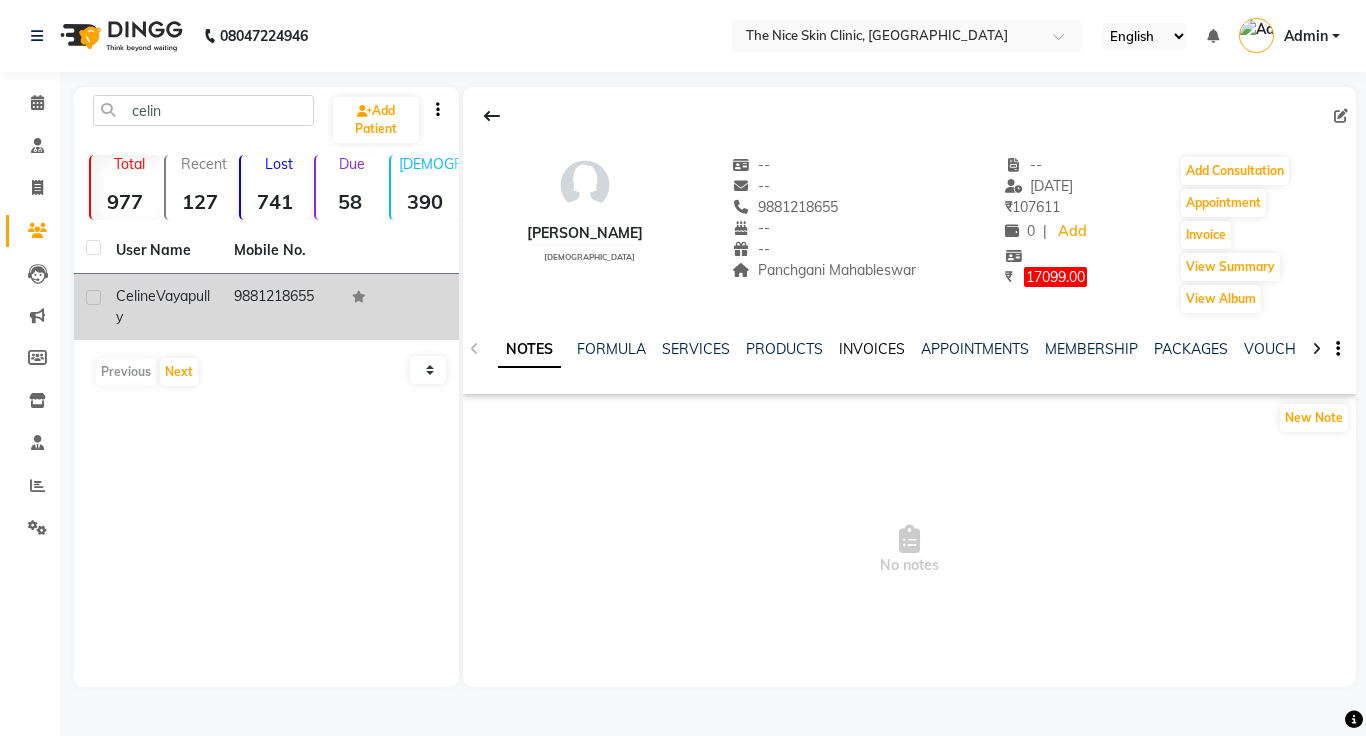 click on "INVOICES" 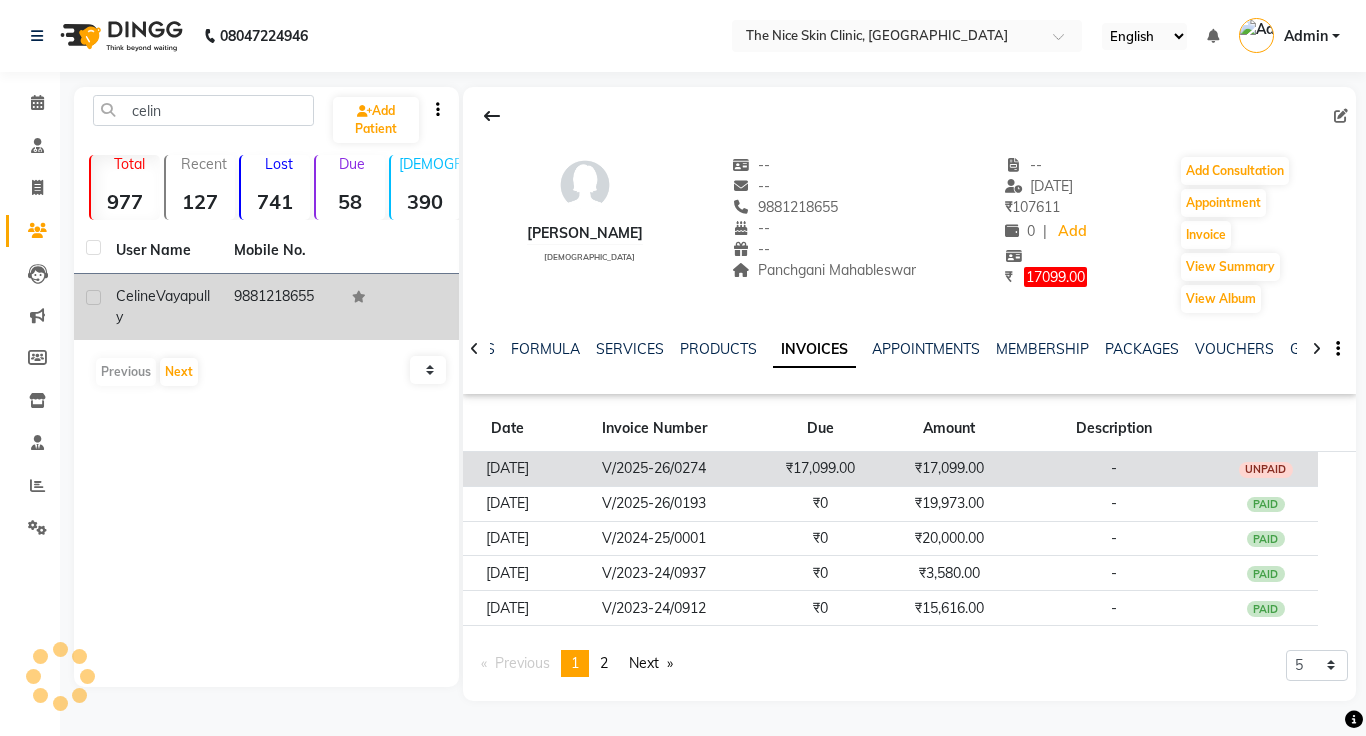 click on "₹17,099.00" 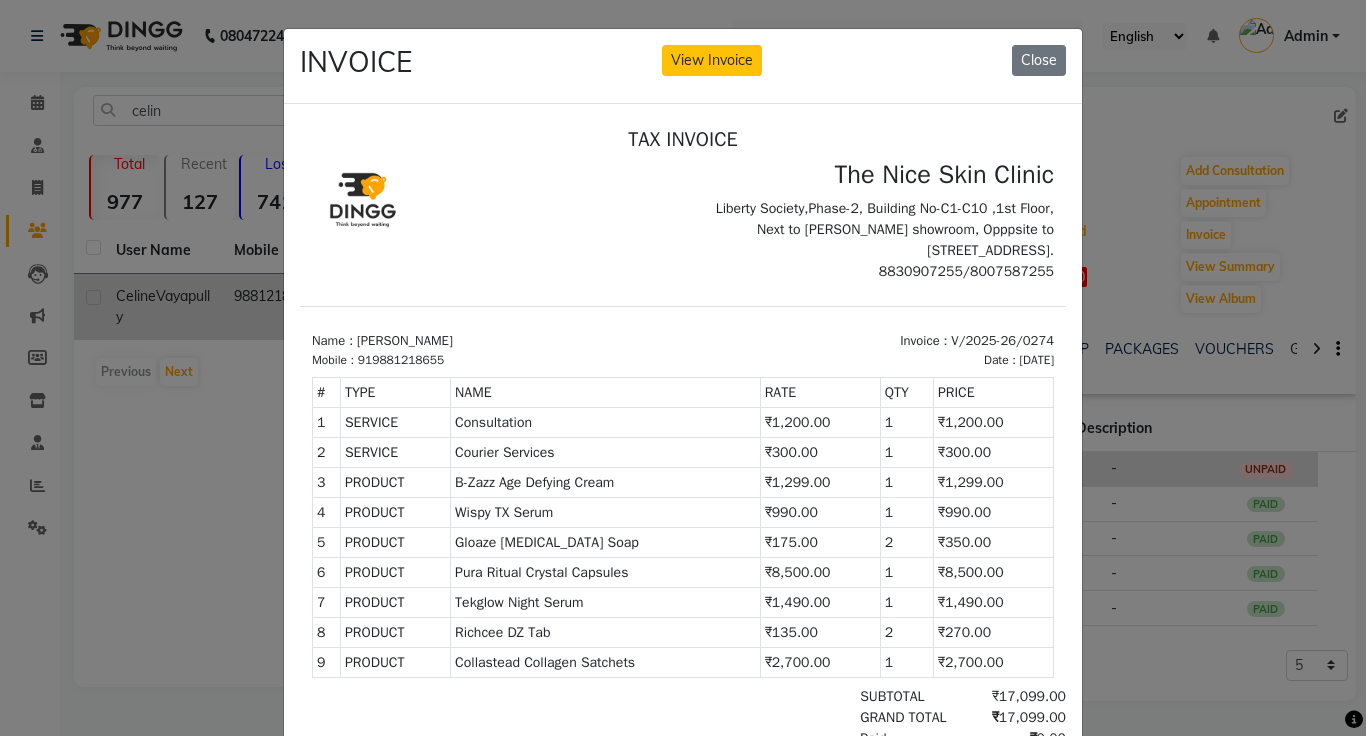 scroll, scrollTop: 8, scrollLeft: 0, axis: vertical 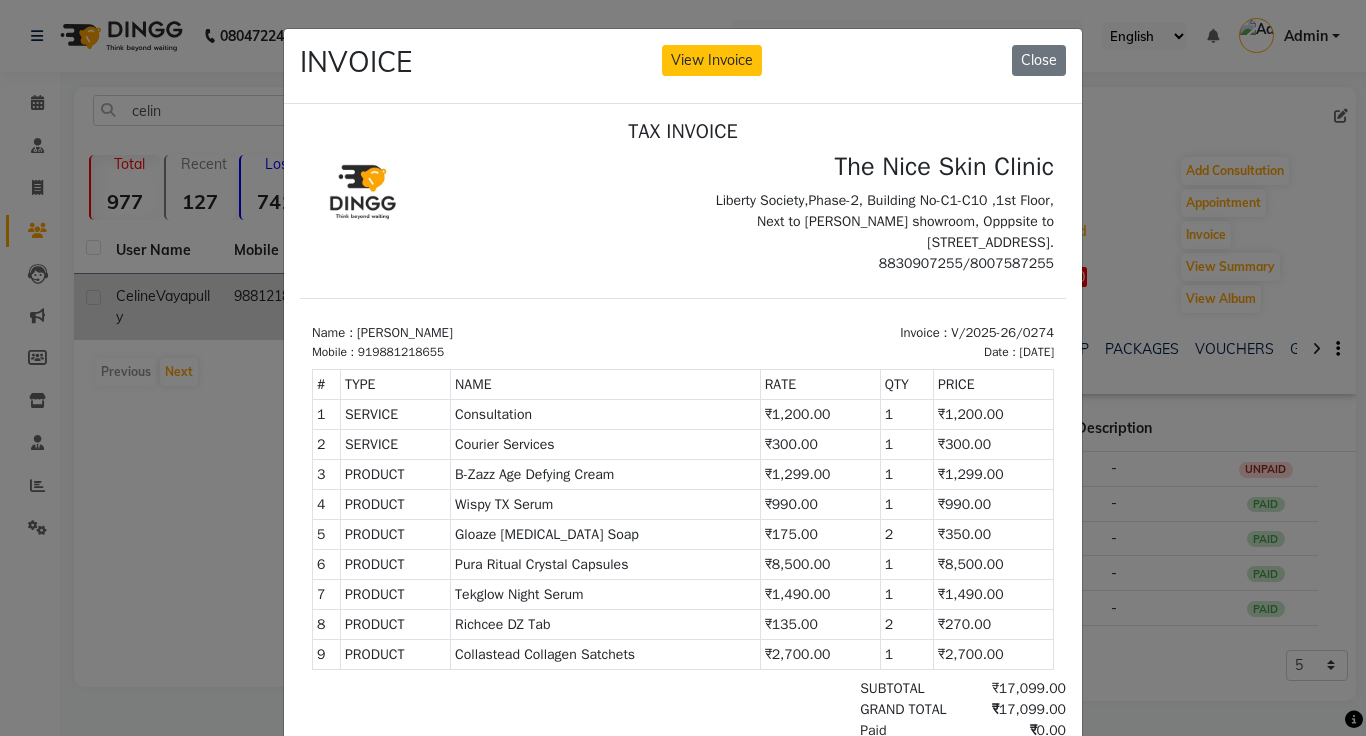 click on "INVOICE View Invoice Close" 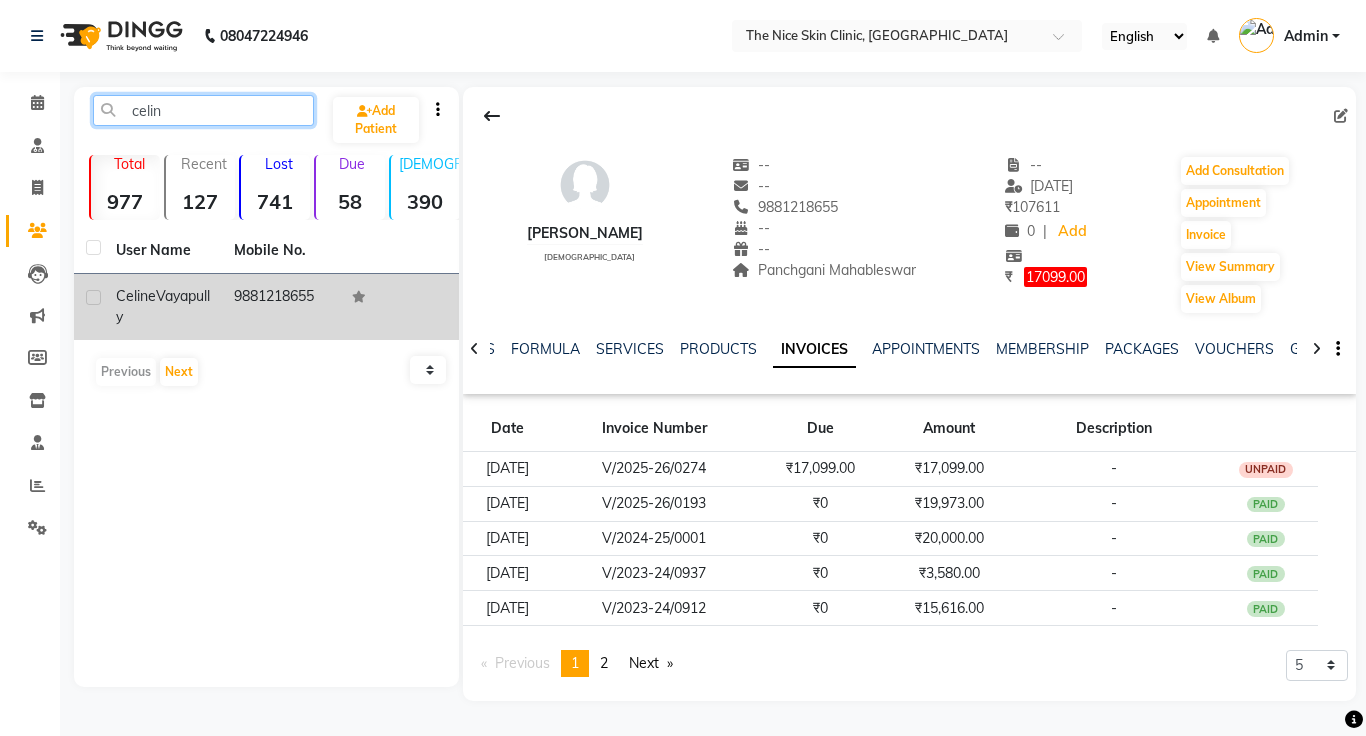 click on "celin" 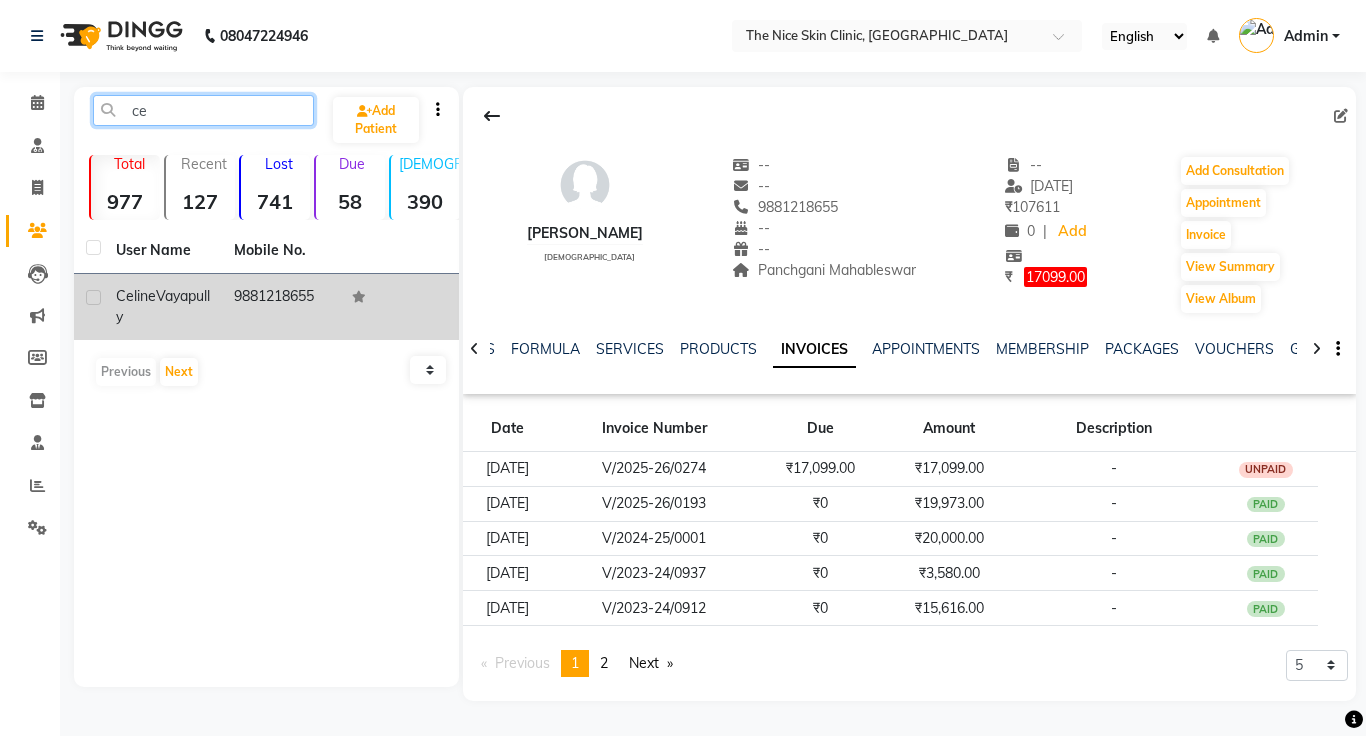 type on "c" 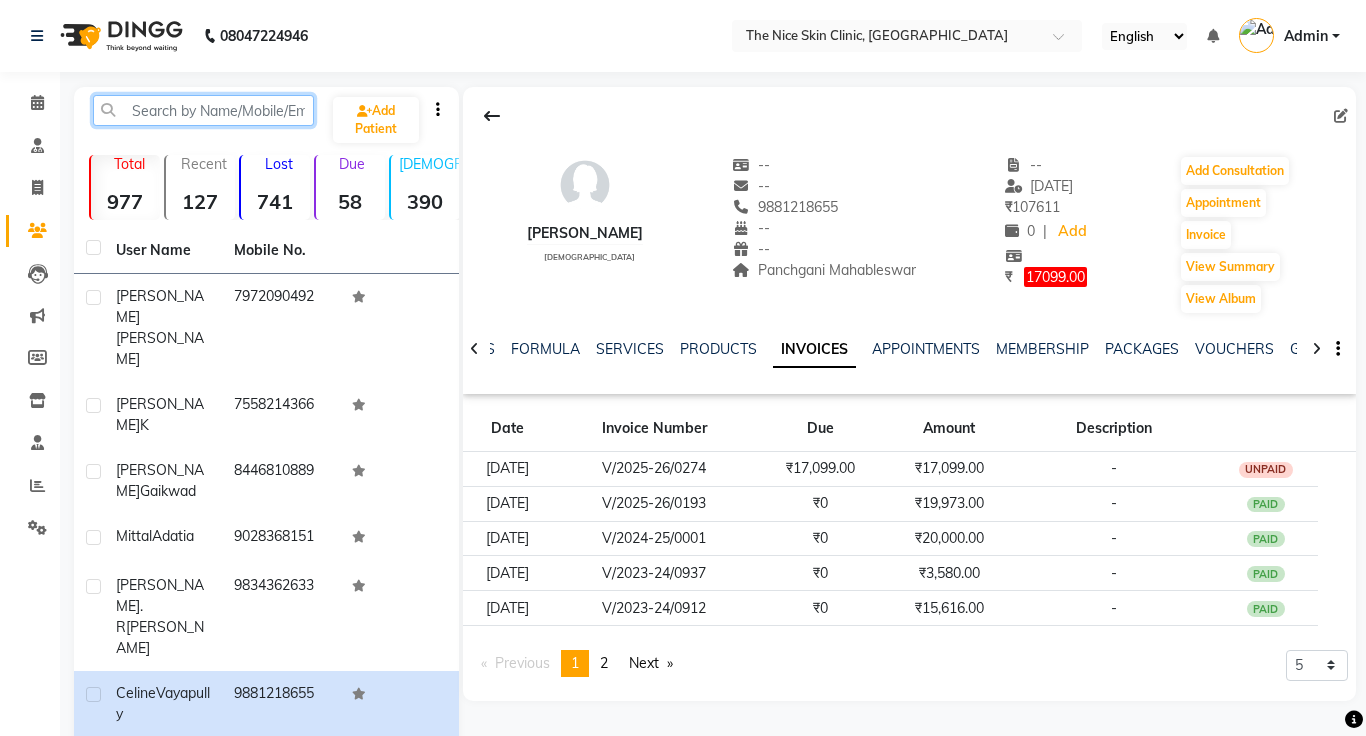 click 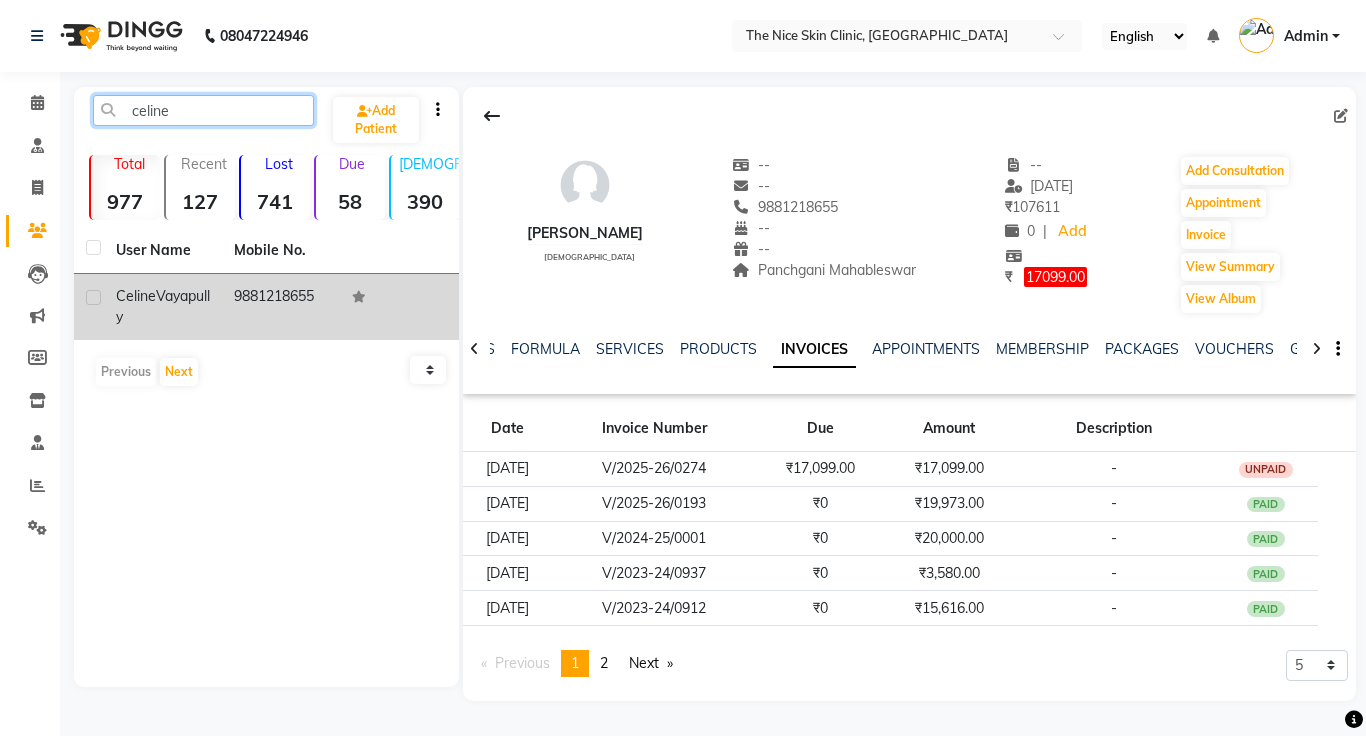 type on "celine" 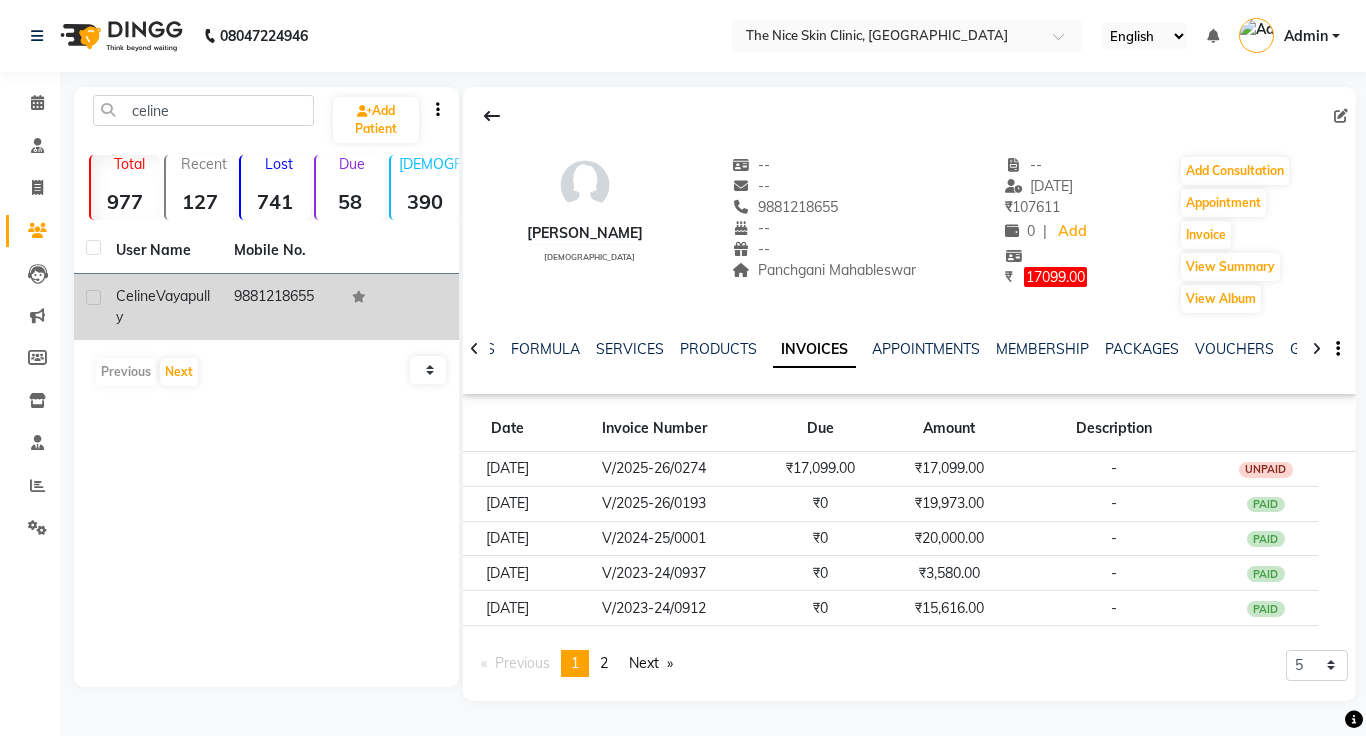 click on "9881218655" 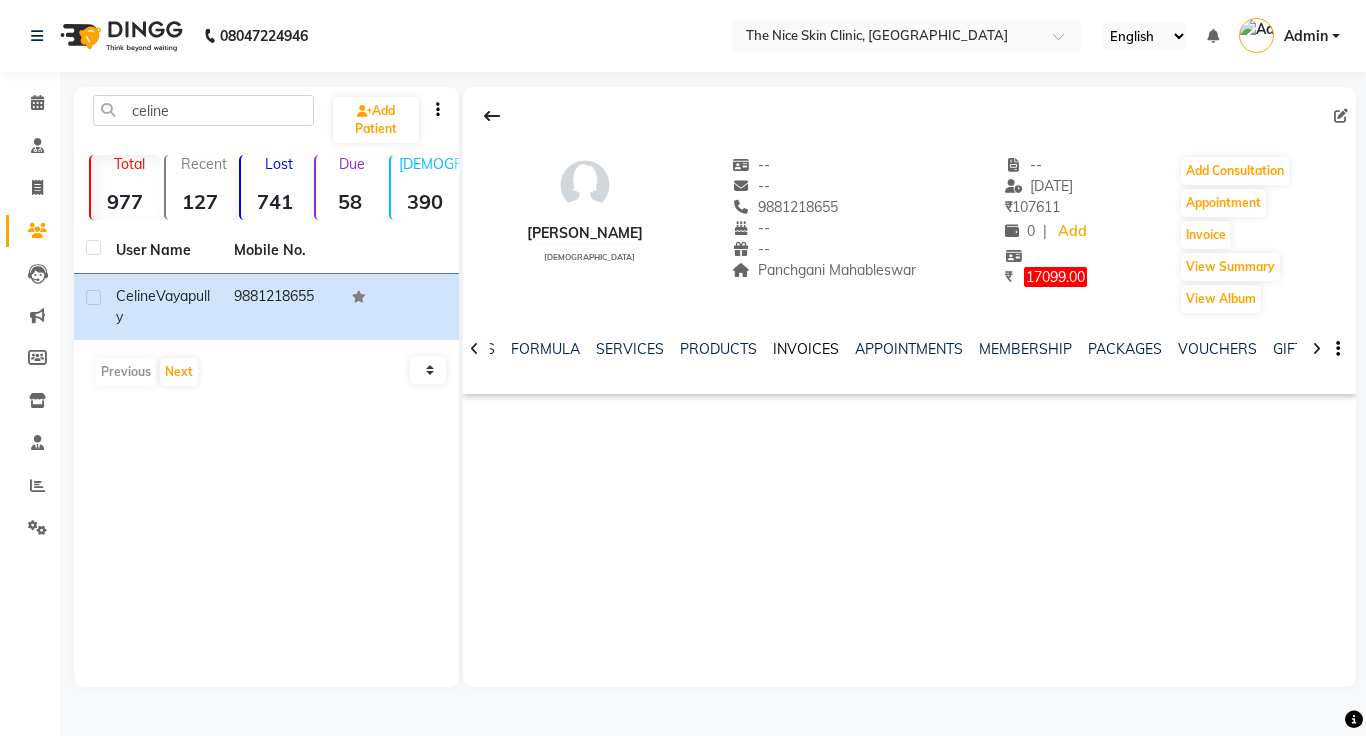 click on "INVOICES" 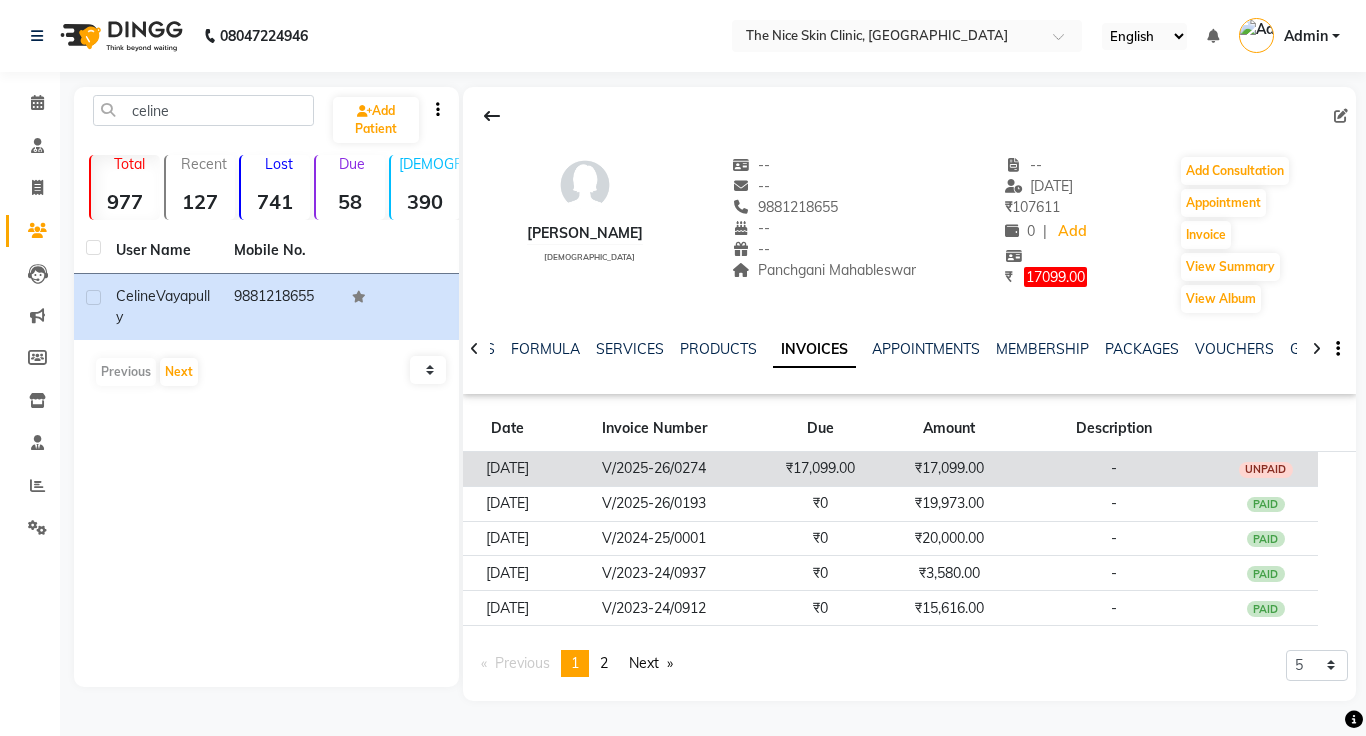 click on "₹17,099.00" 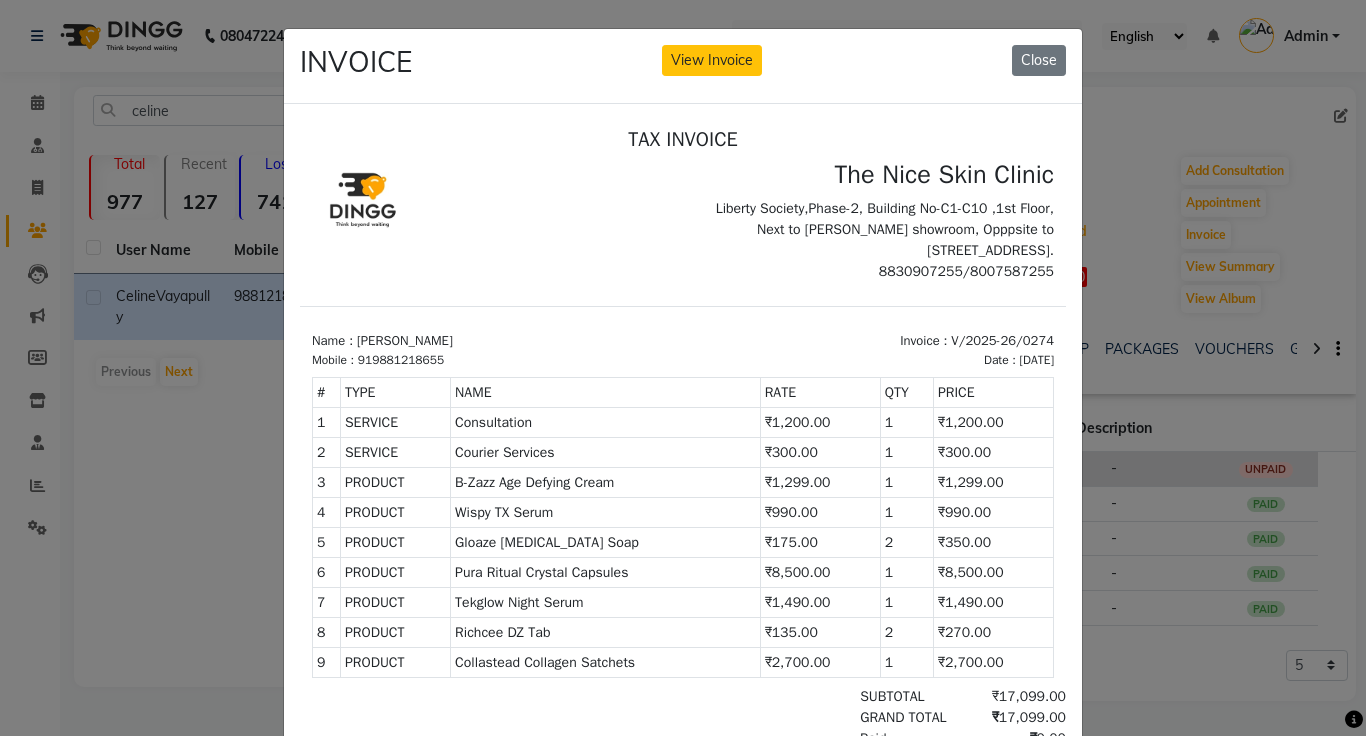 scroll, scrollTop: 0, scrollLeft: 0, axis: both 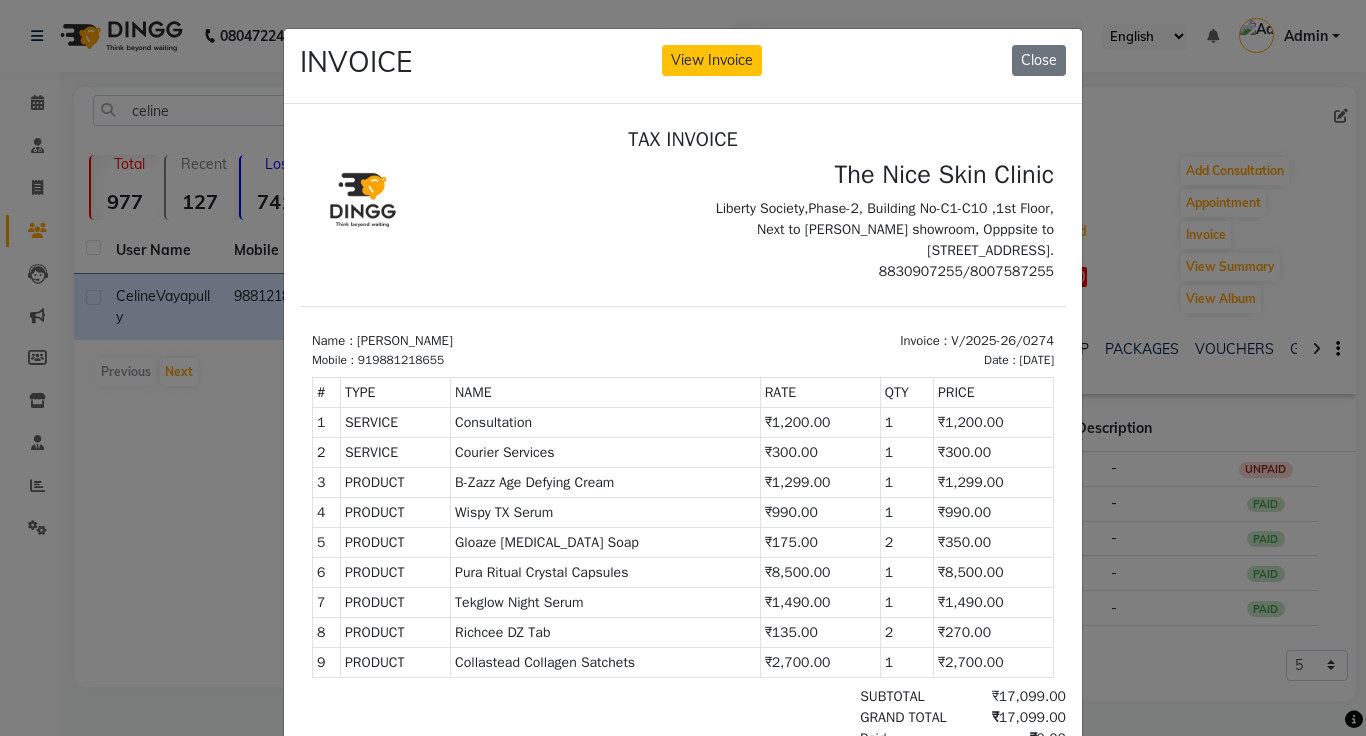 click on "INVOICE View Invoice Close" 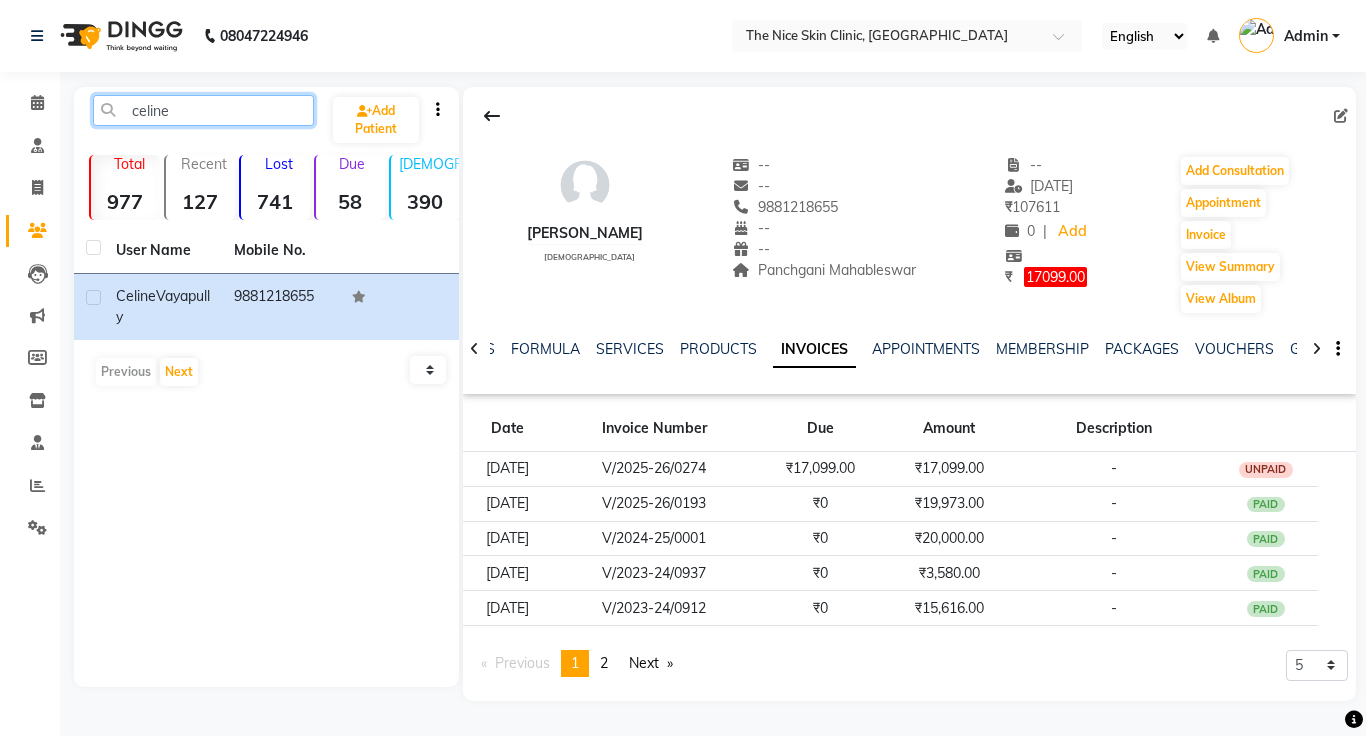 click on "celine" 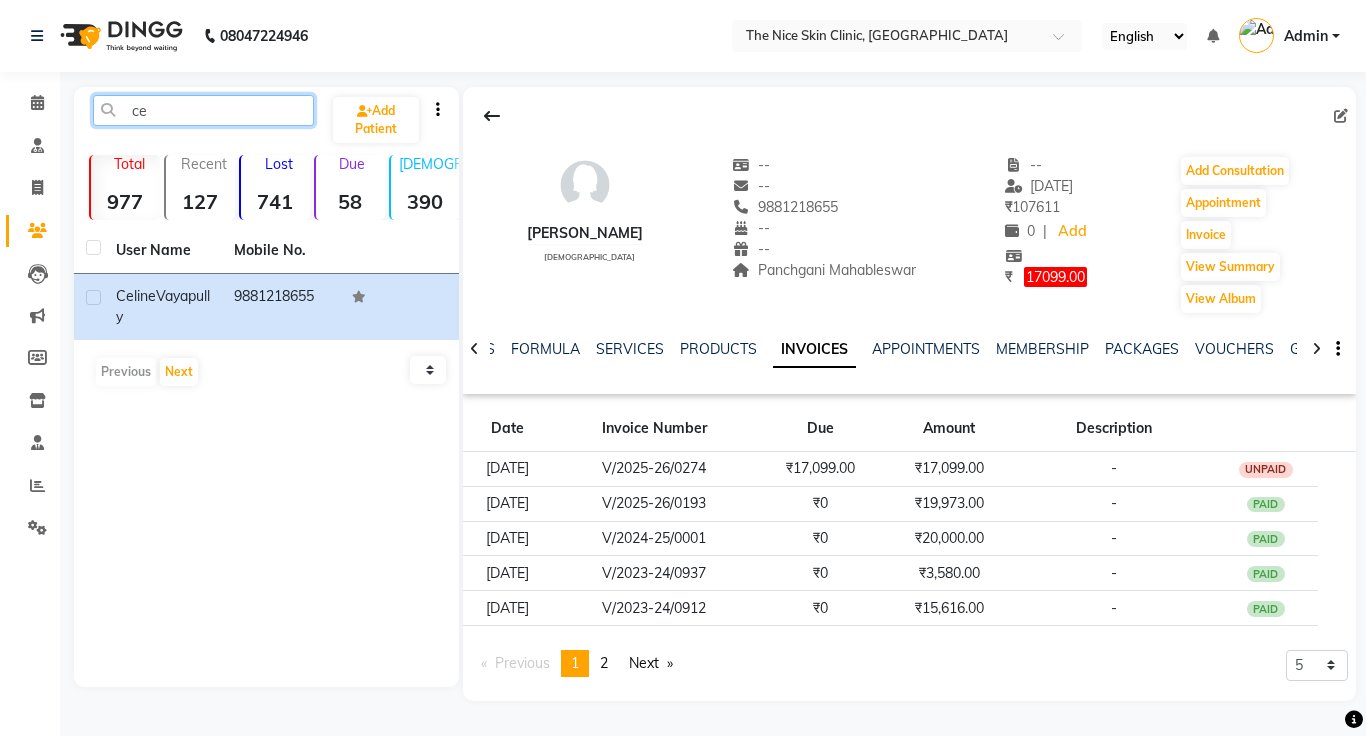 type on "c" 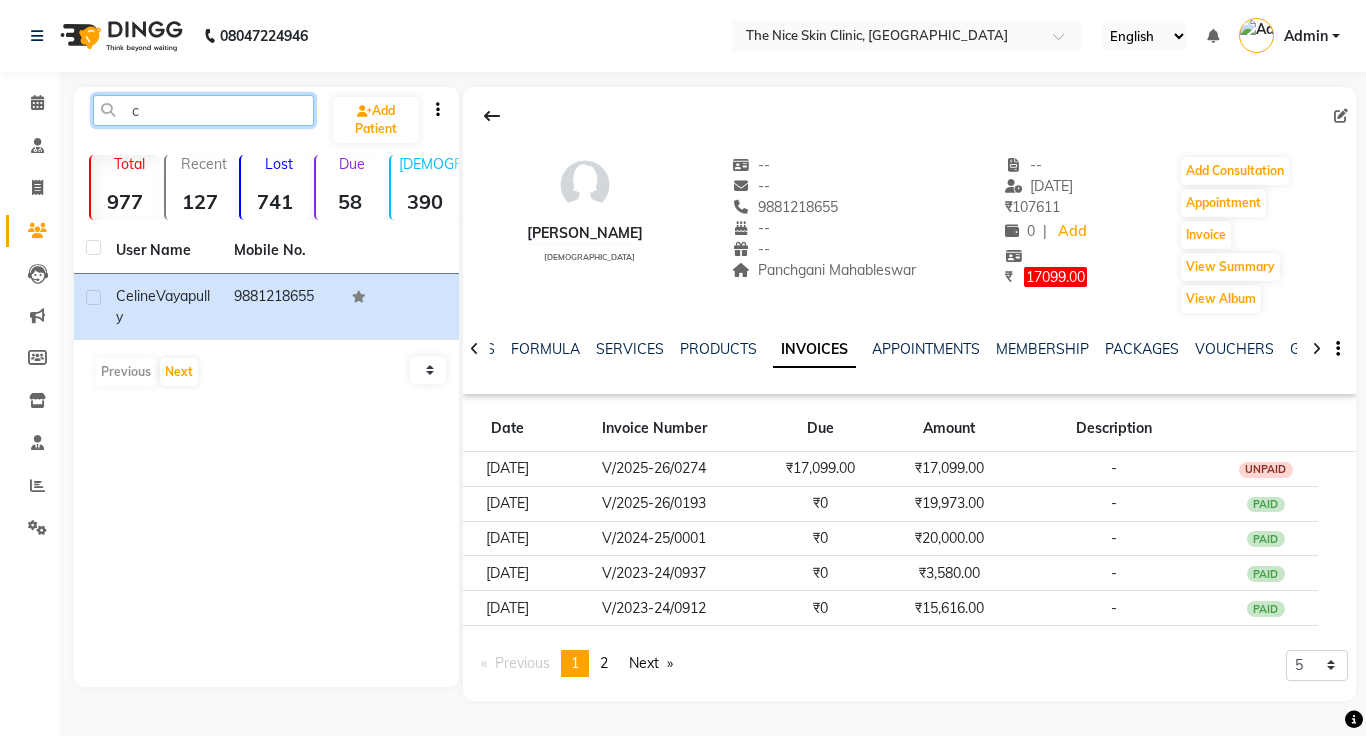 type 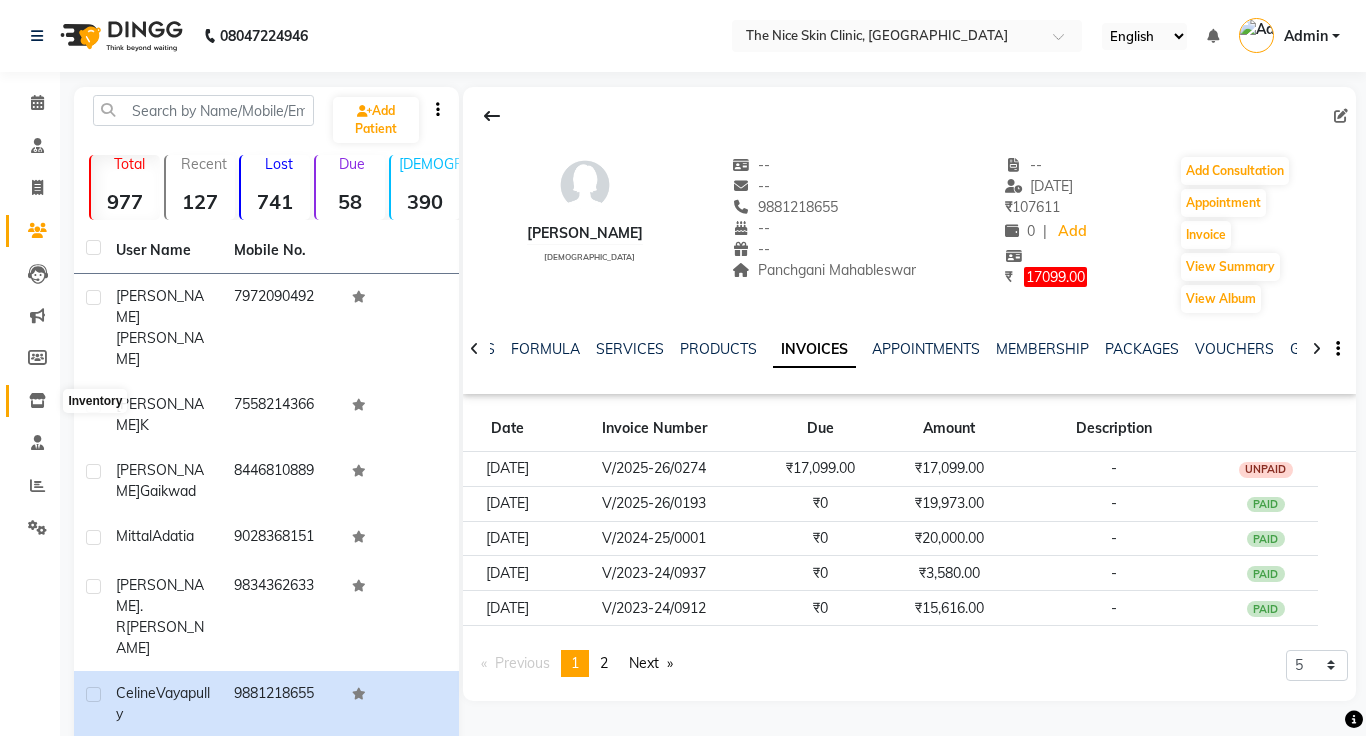 click 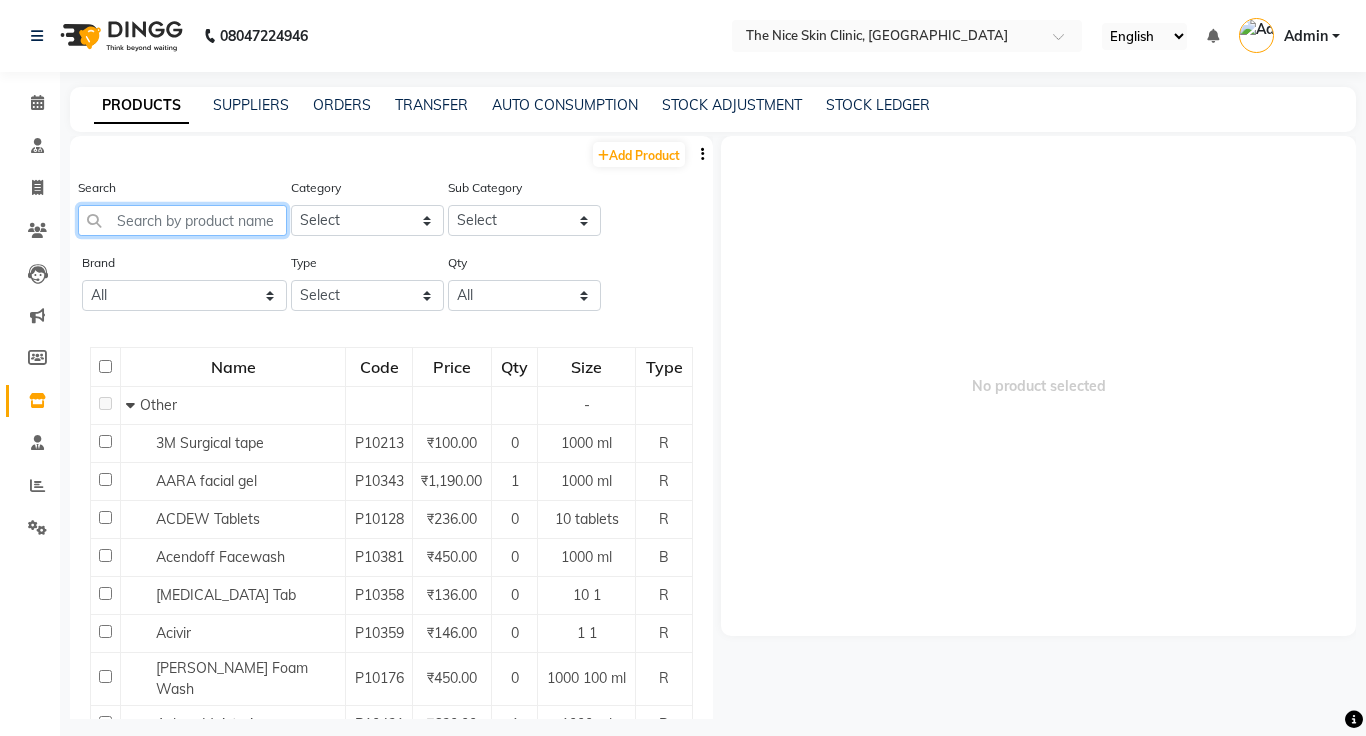 click 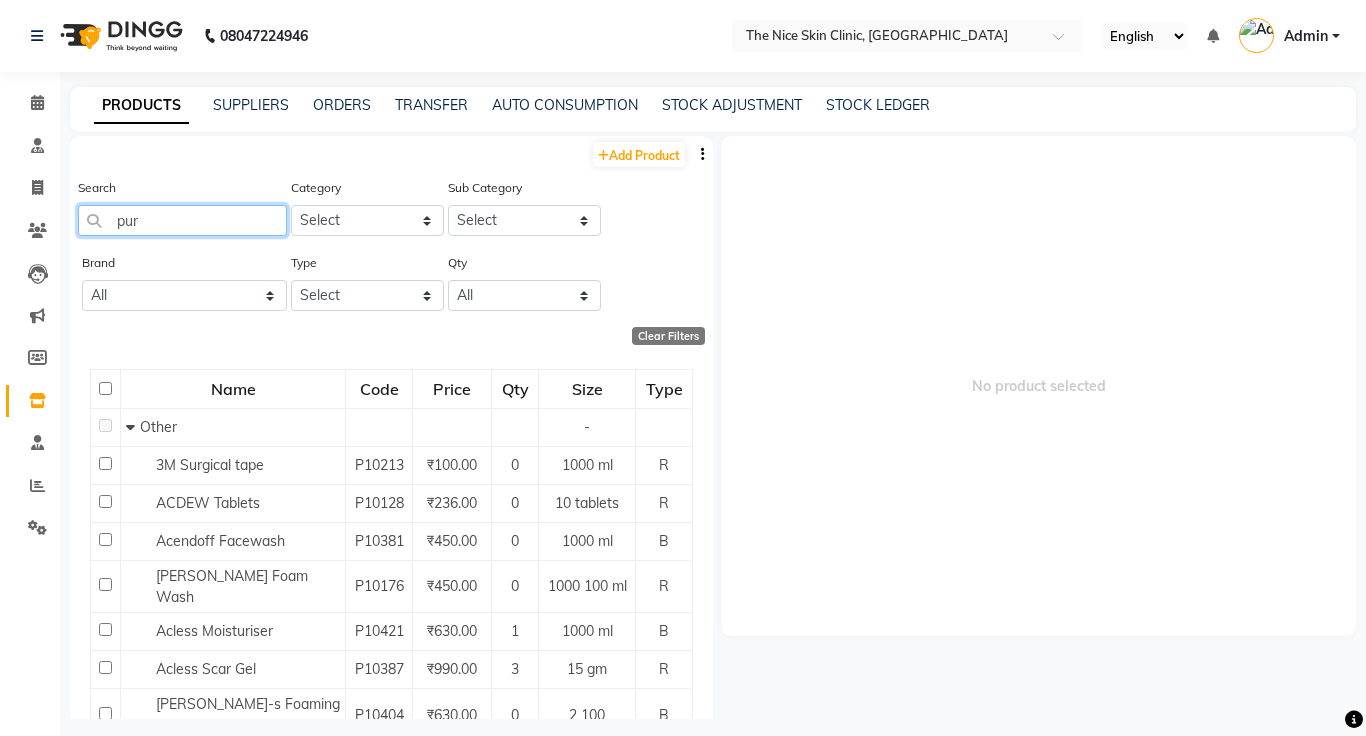 type on "pura" 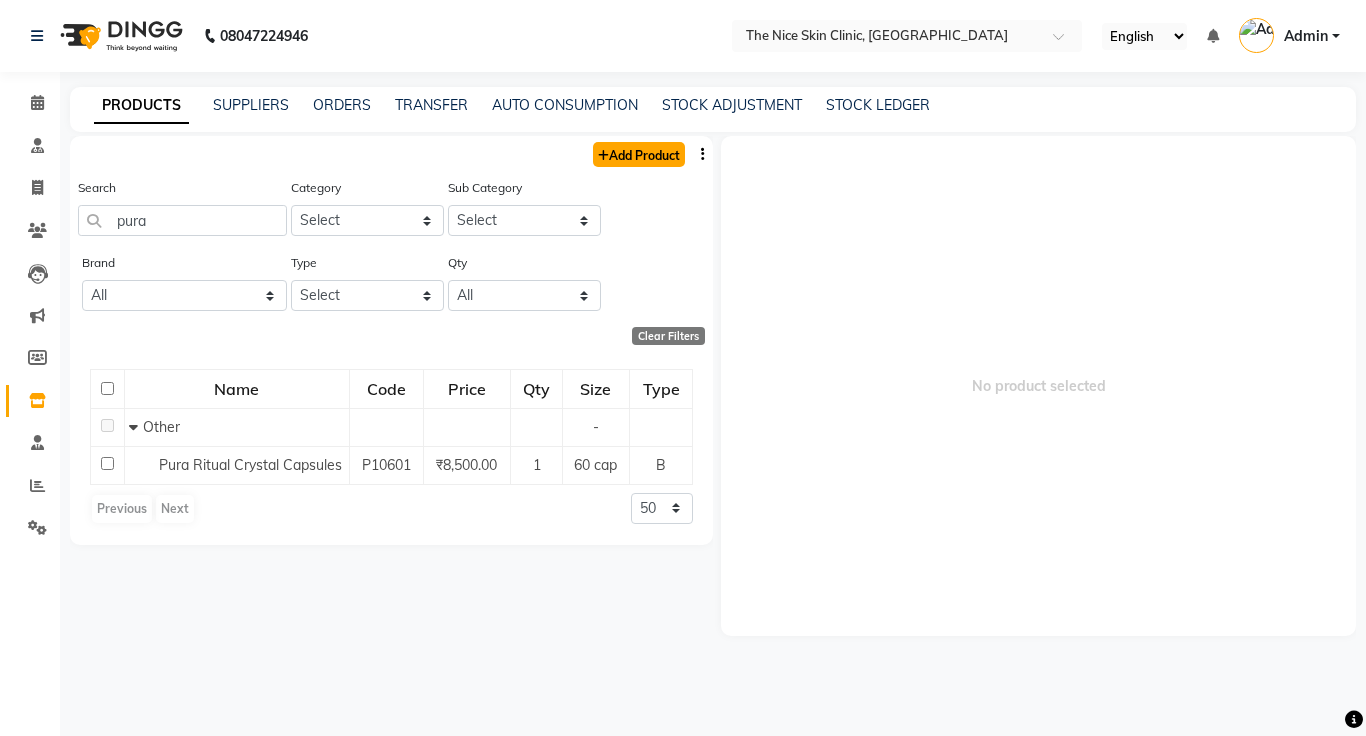 click on "Add Product" 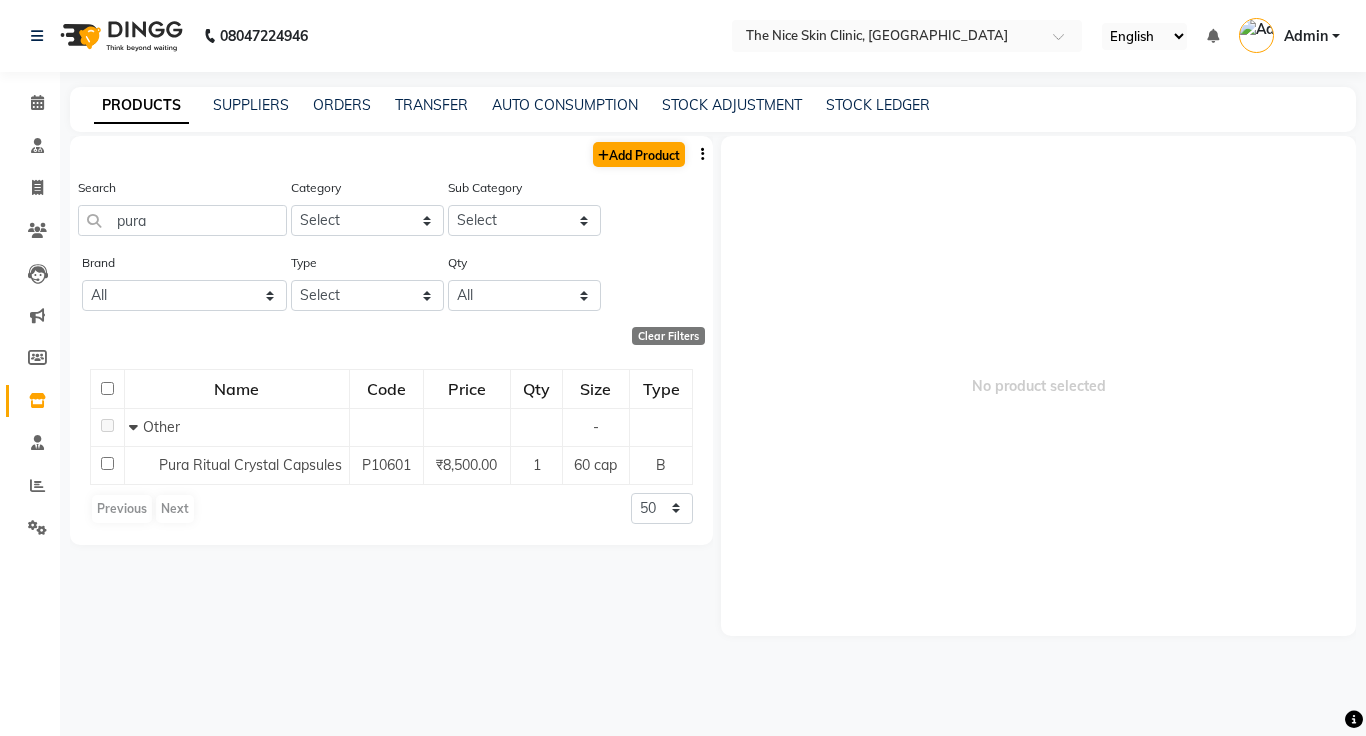 select on "true" 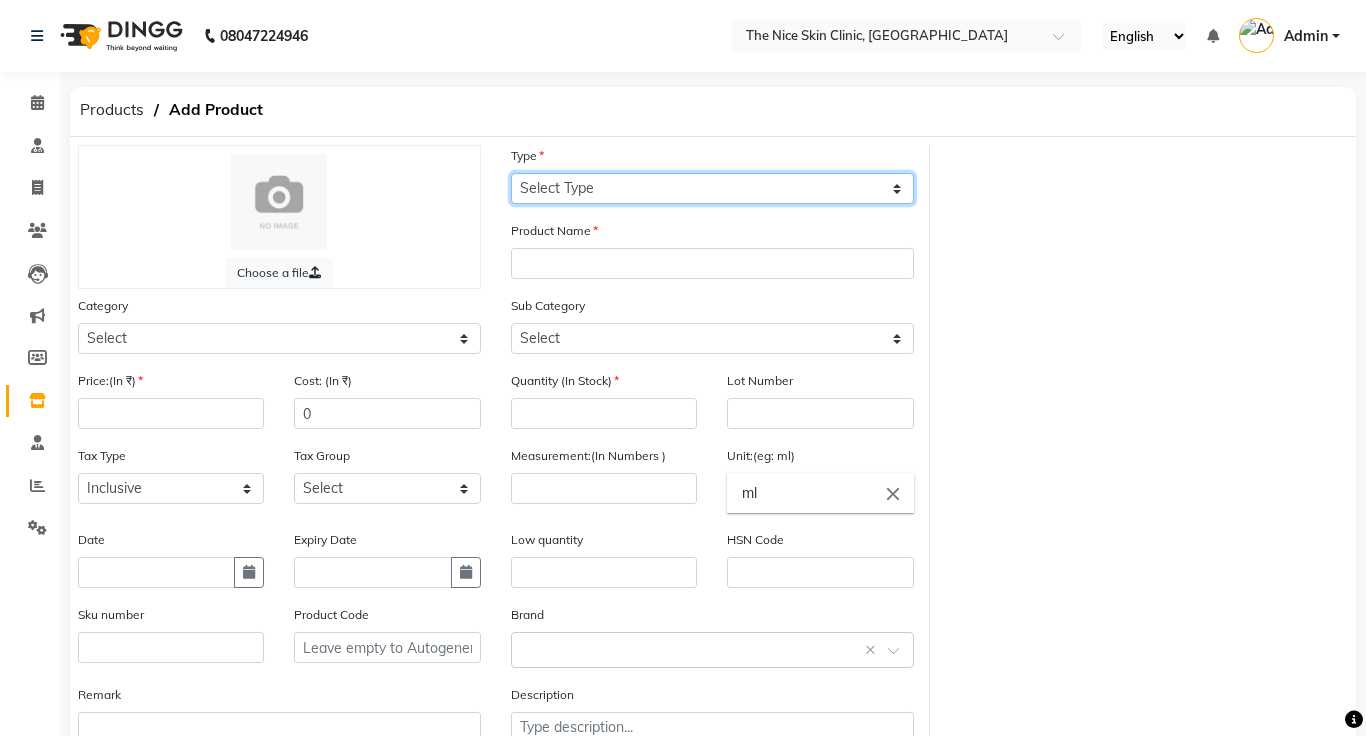click on "Select Type Both Retail Consumable" 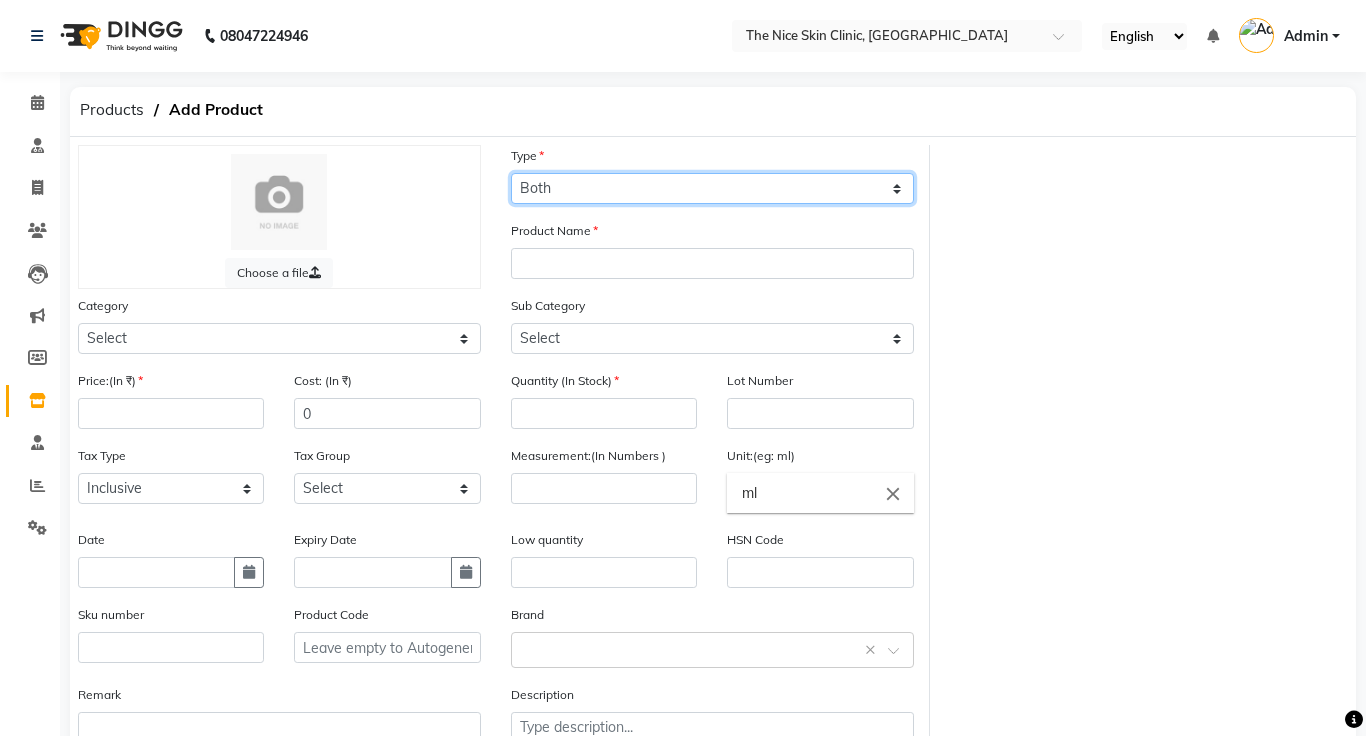 click on "Select Type Both Retail Consumable" 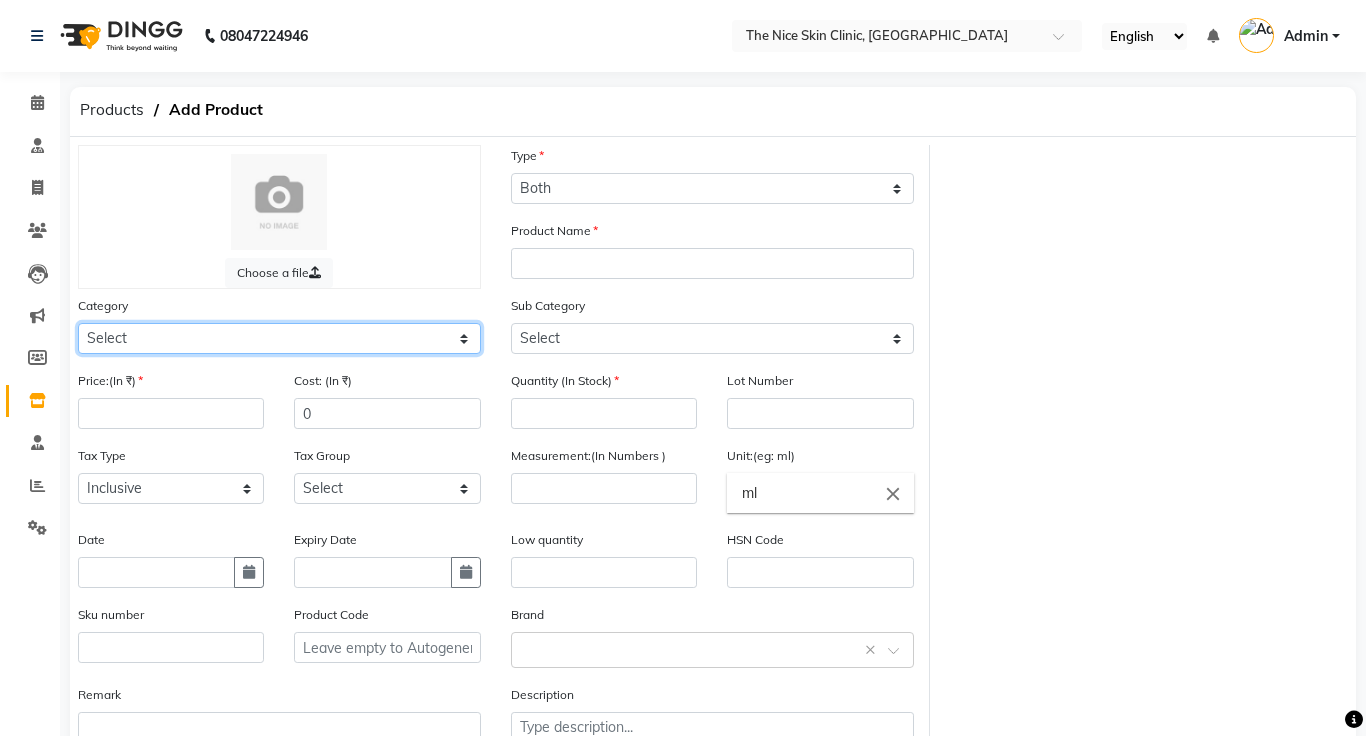 click on "Select Other" 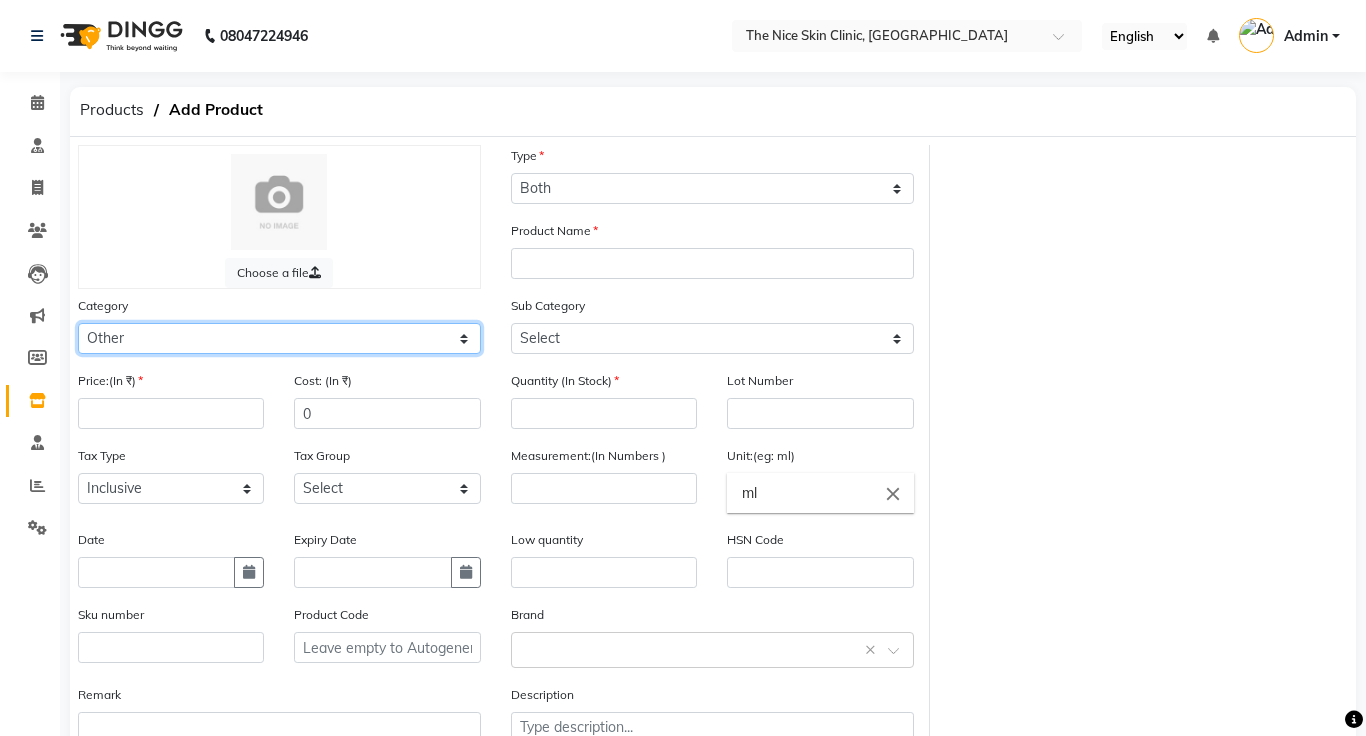 click on "Select Other" 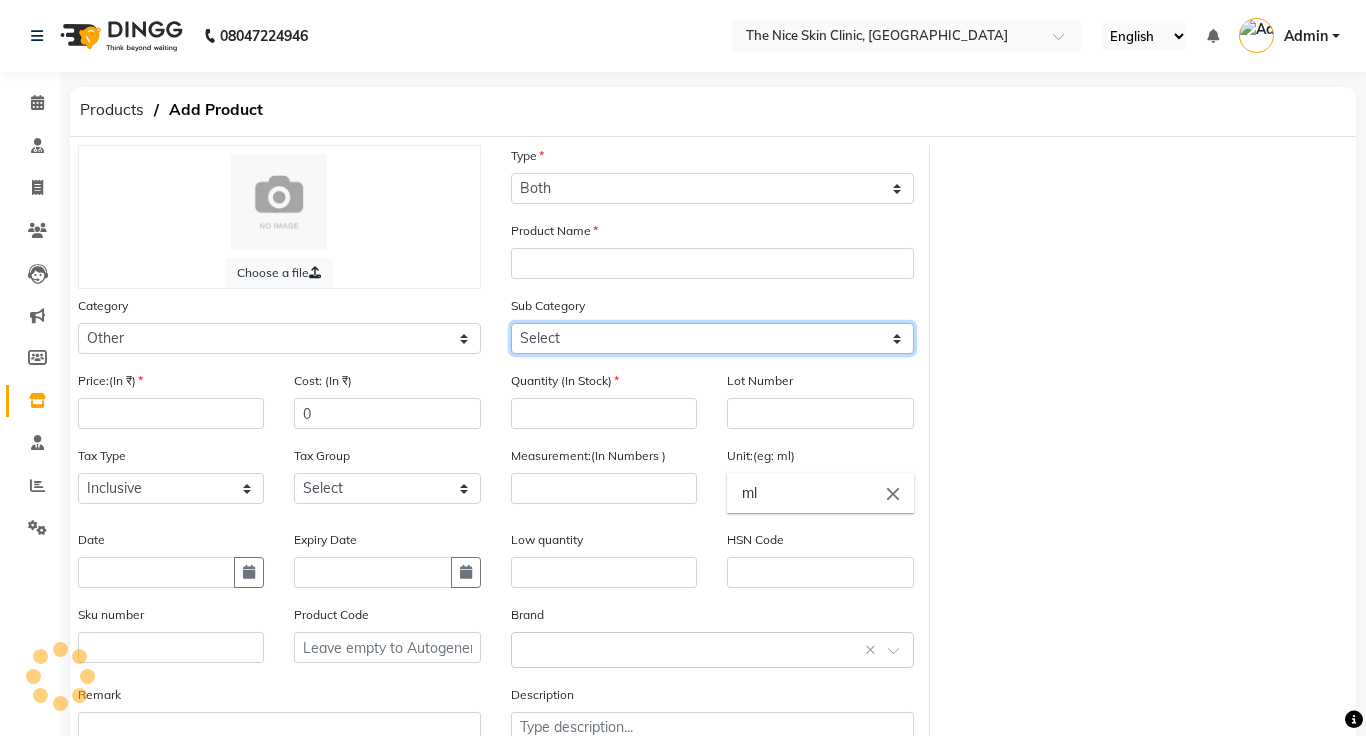 click on "Select" 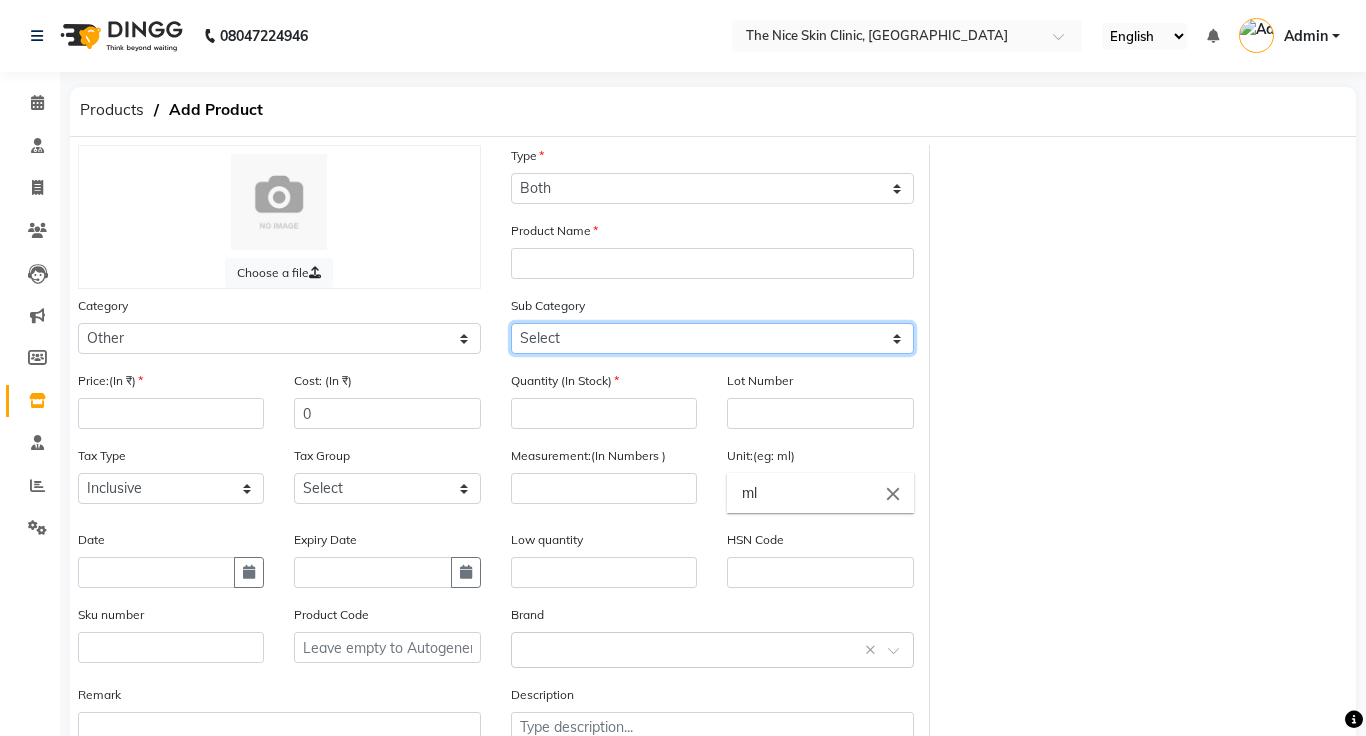 select on "3099" 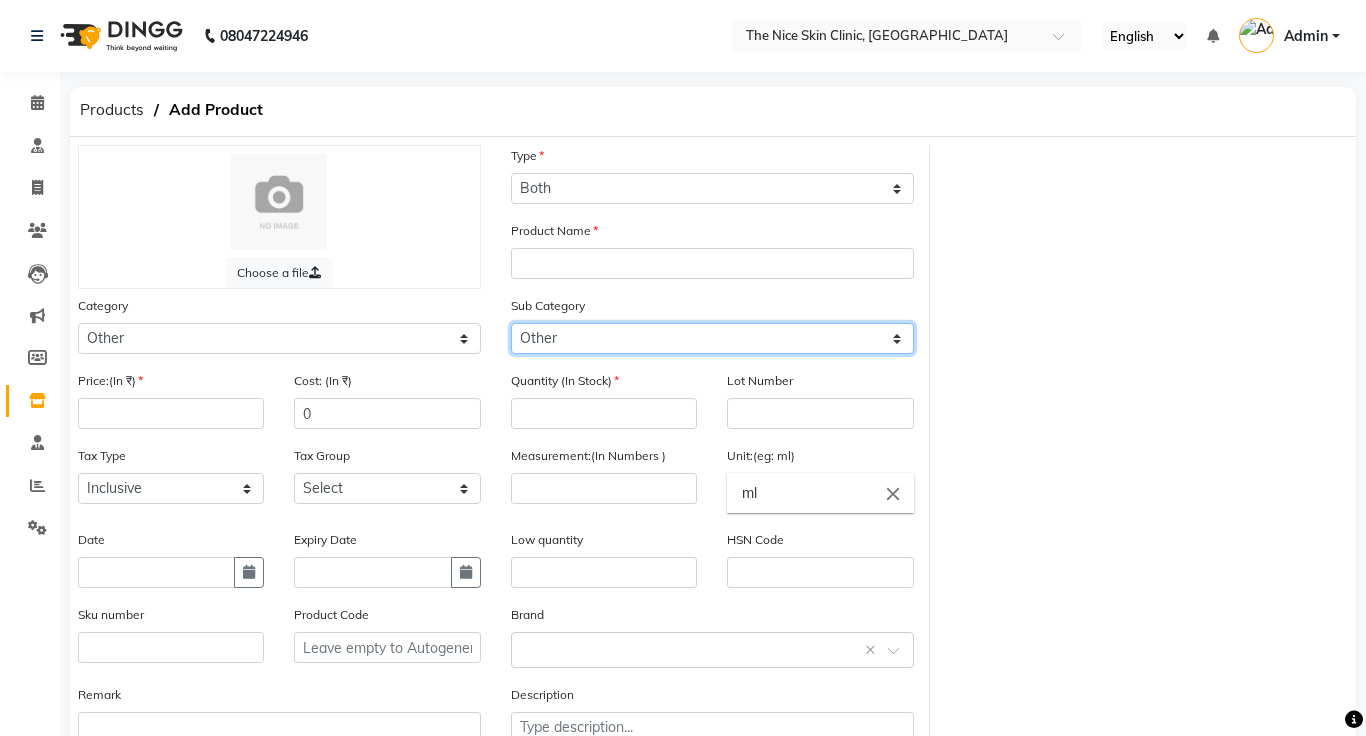 click on "Select Other" 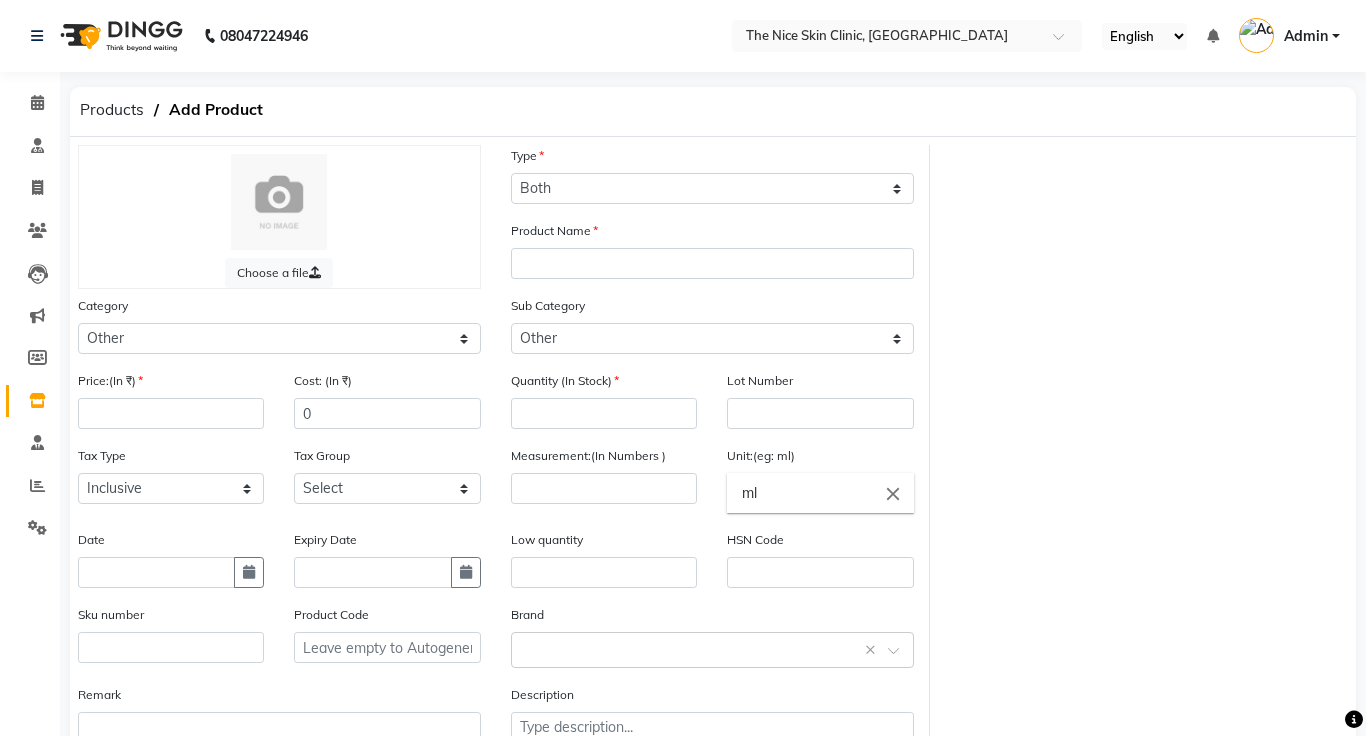 click on "Sub Category Select Other" 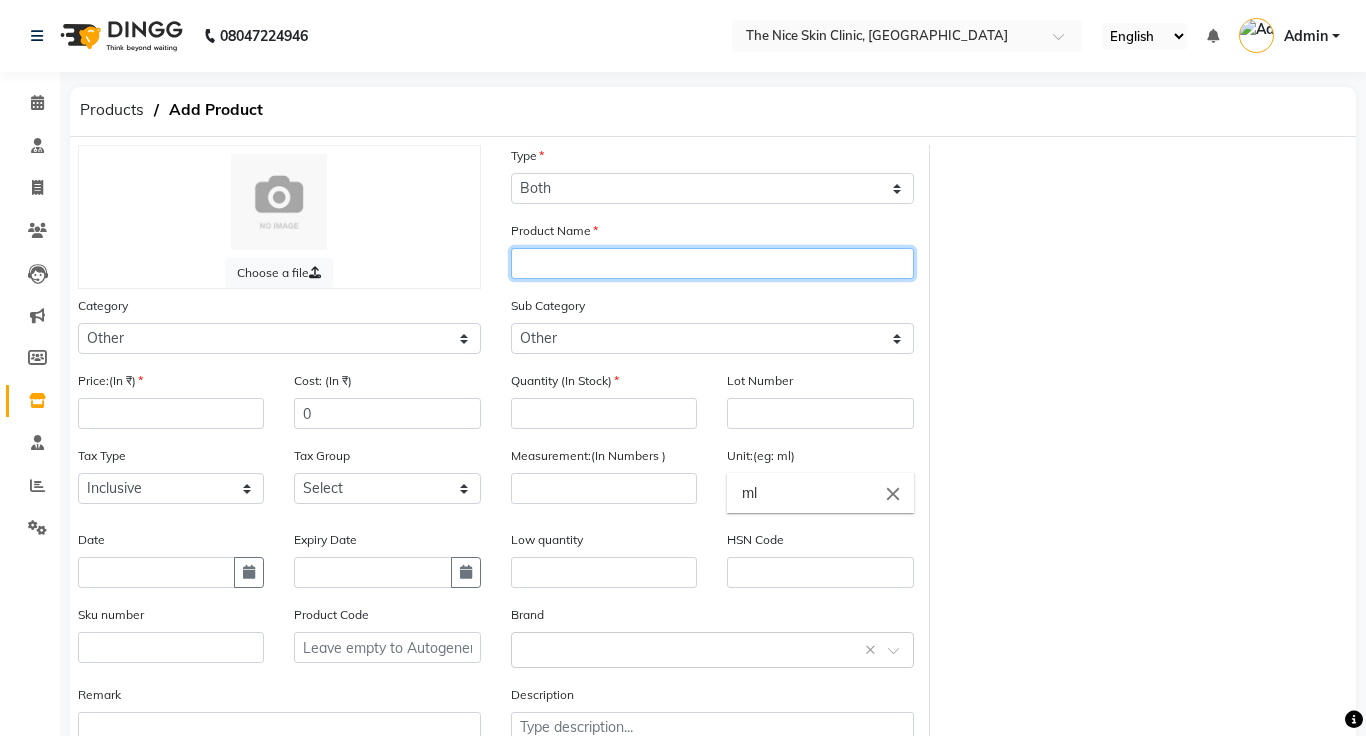 click 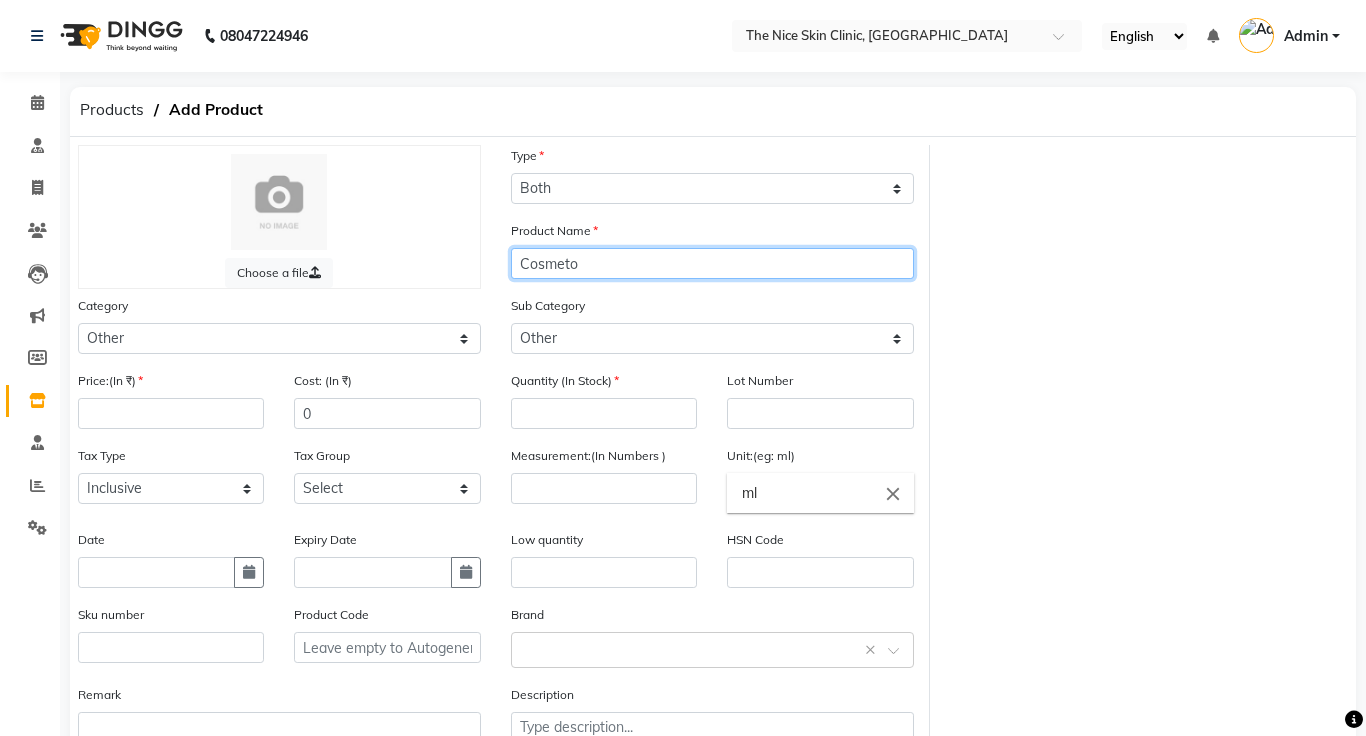type on "Cosmetox" 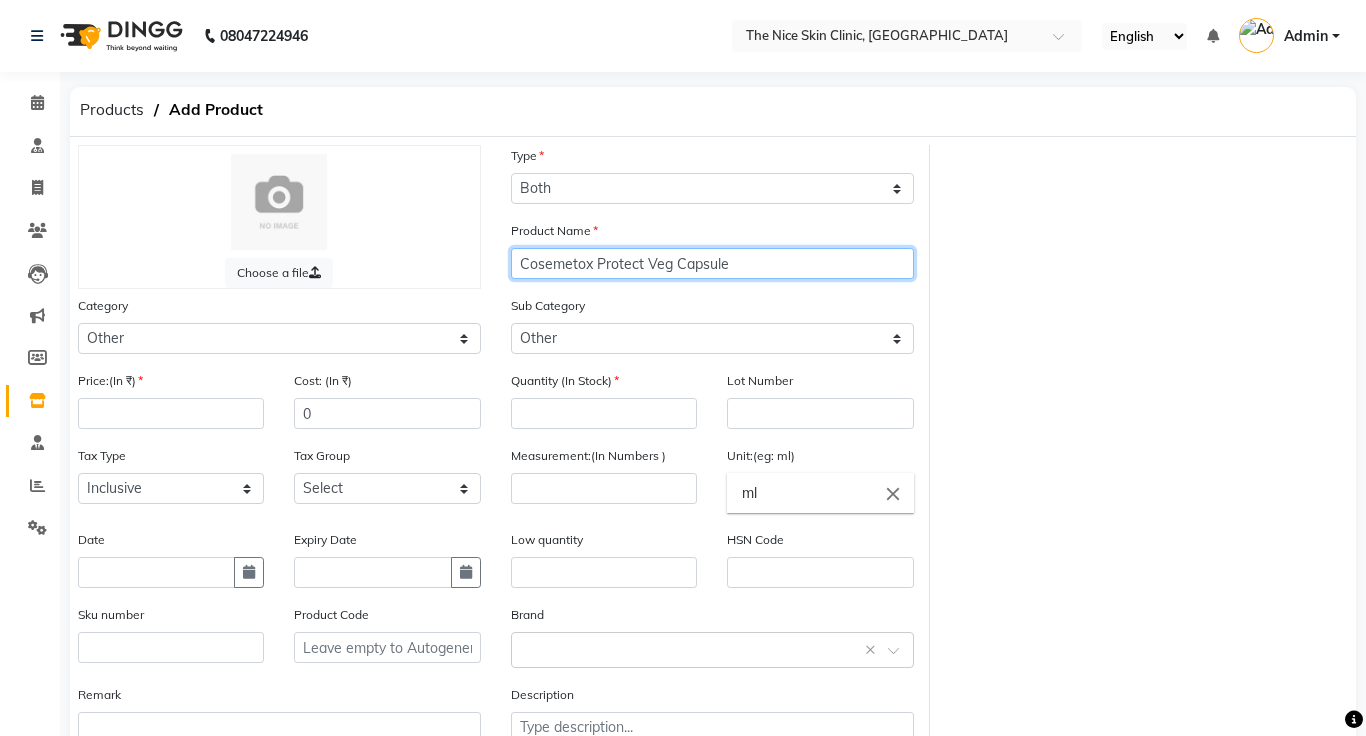 type on "Cosemetox Protect Veg Capsule" 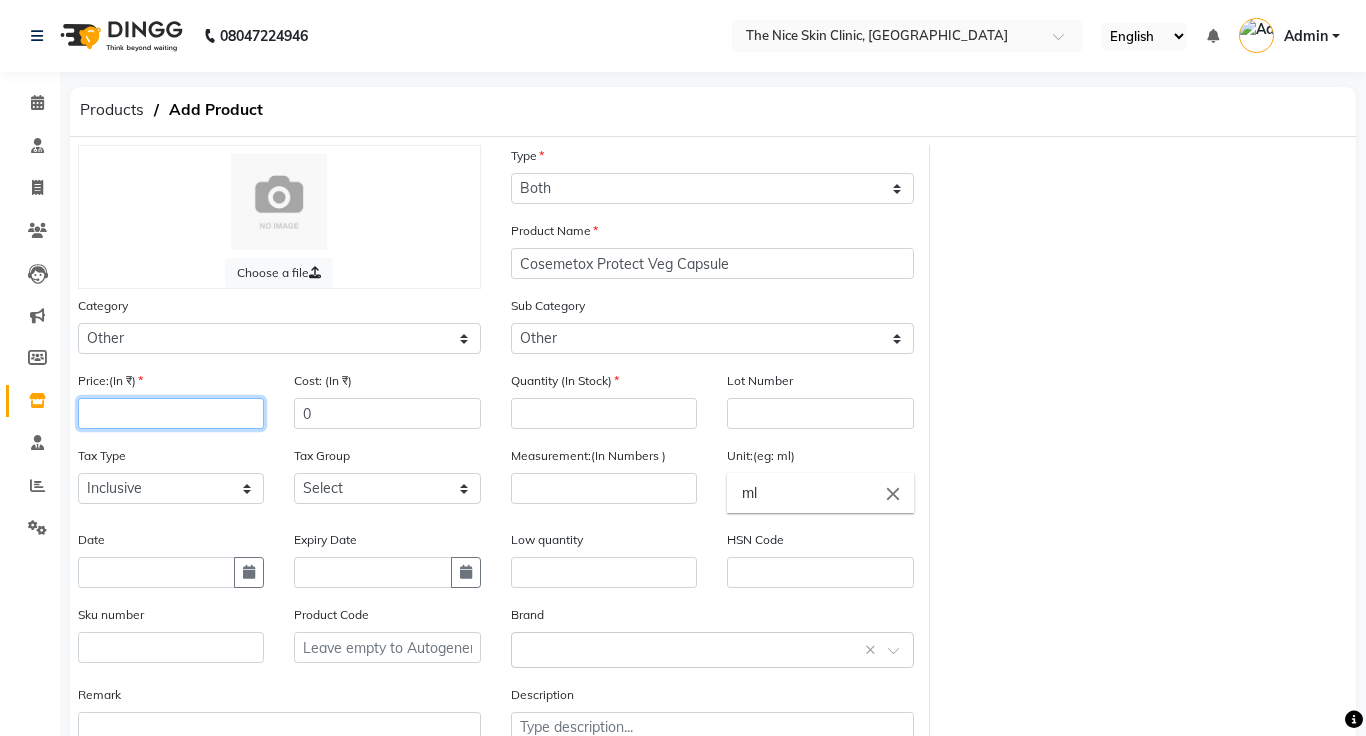 click 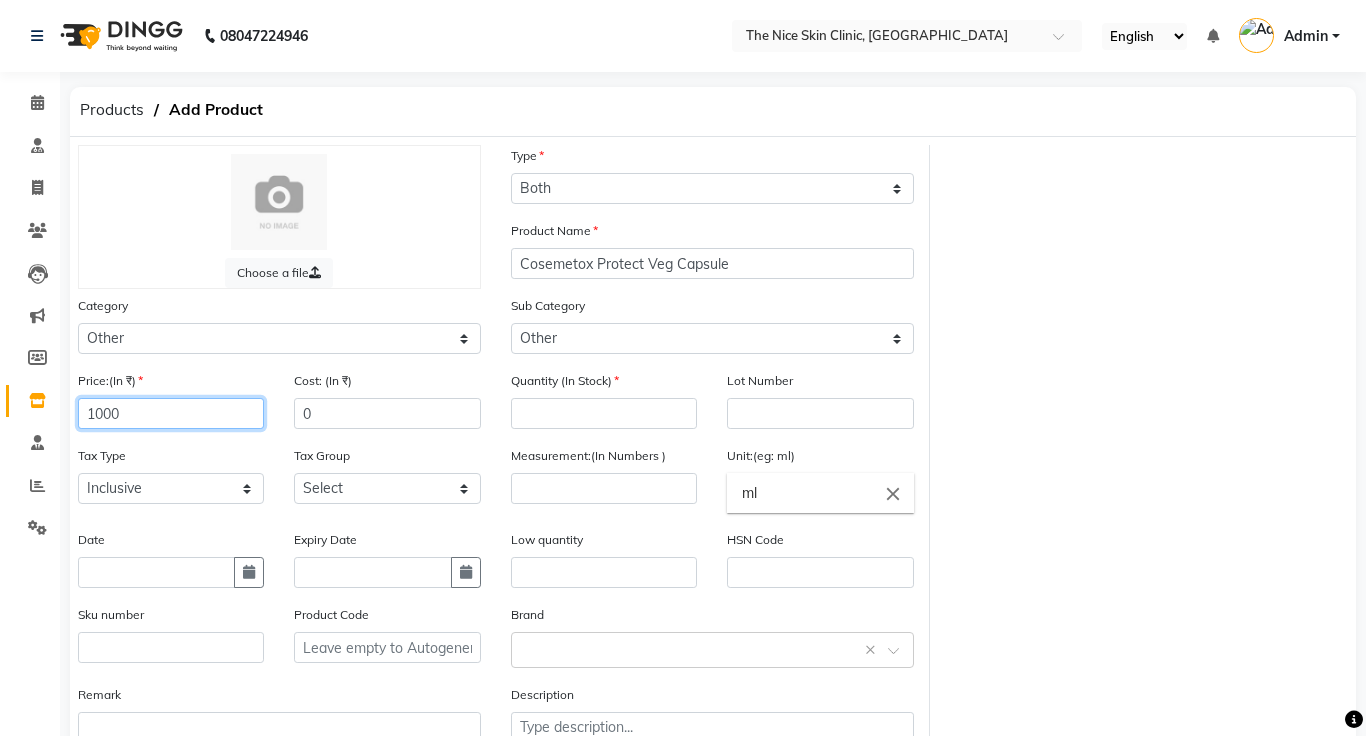 type on "1000" 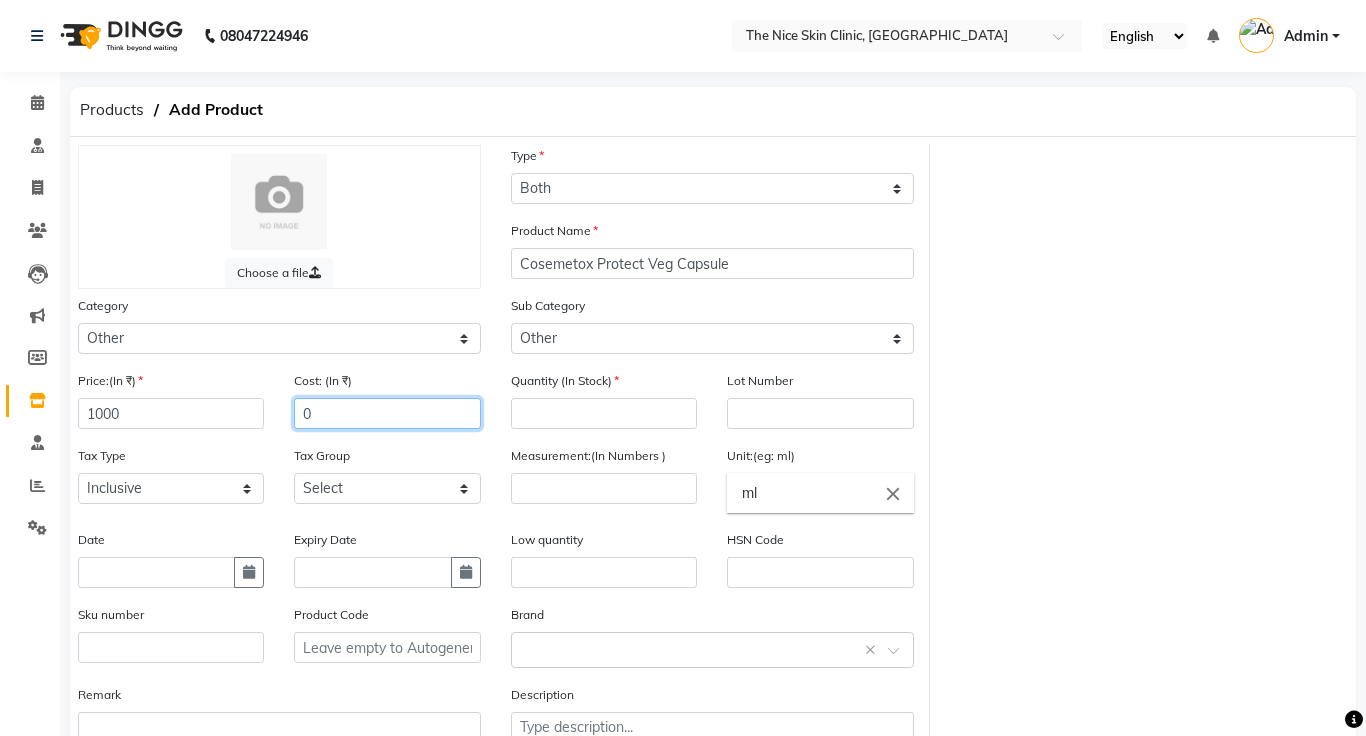 click on "0" 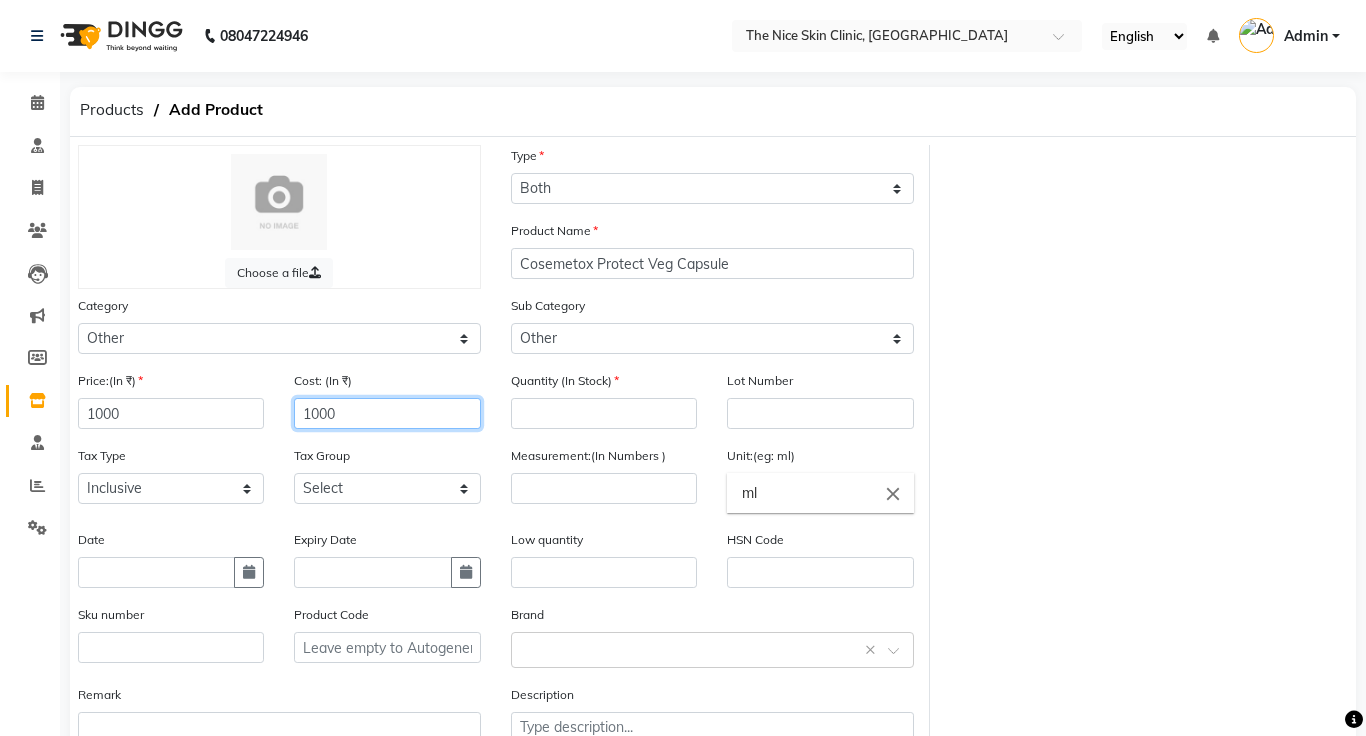 type on "1000" 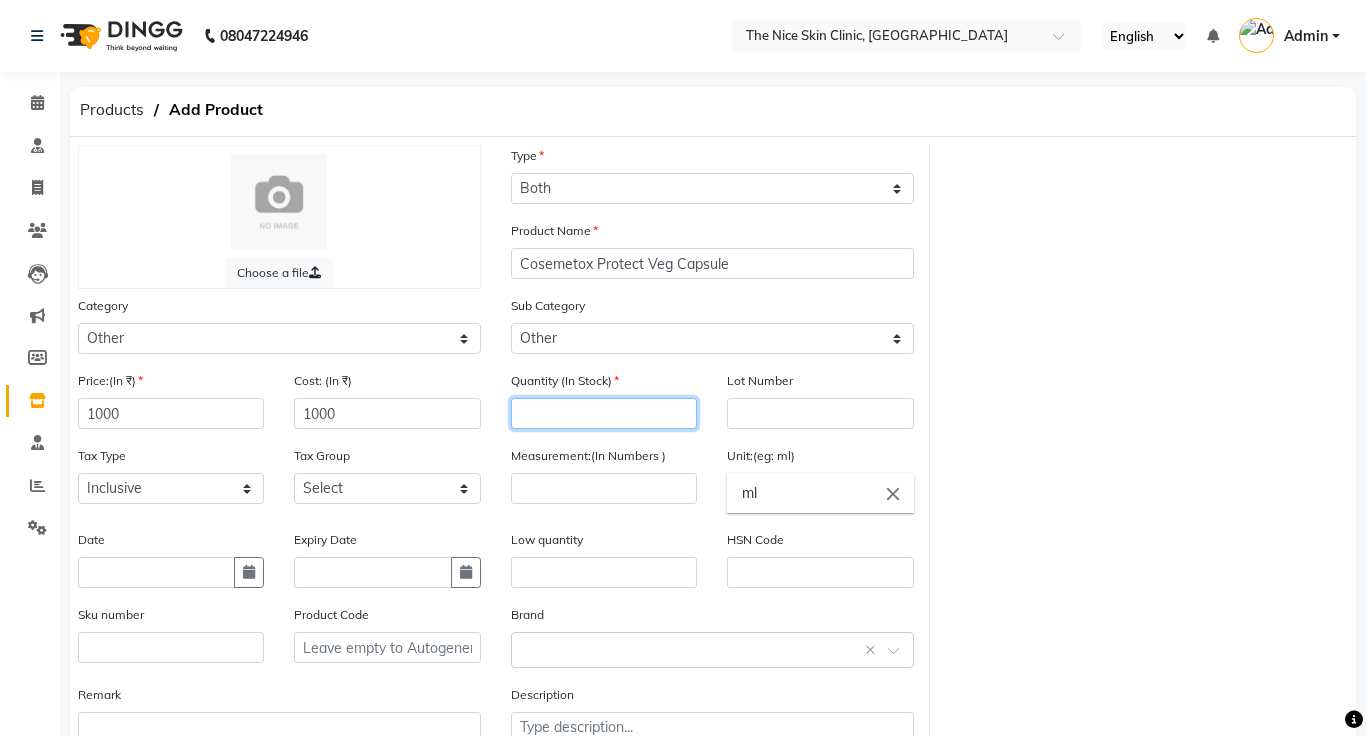 click 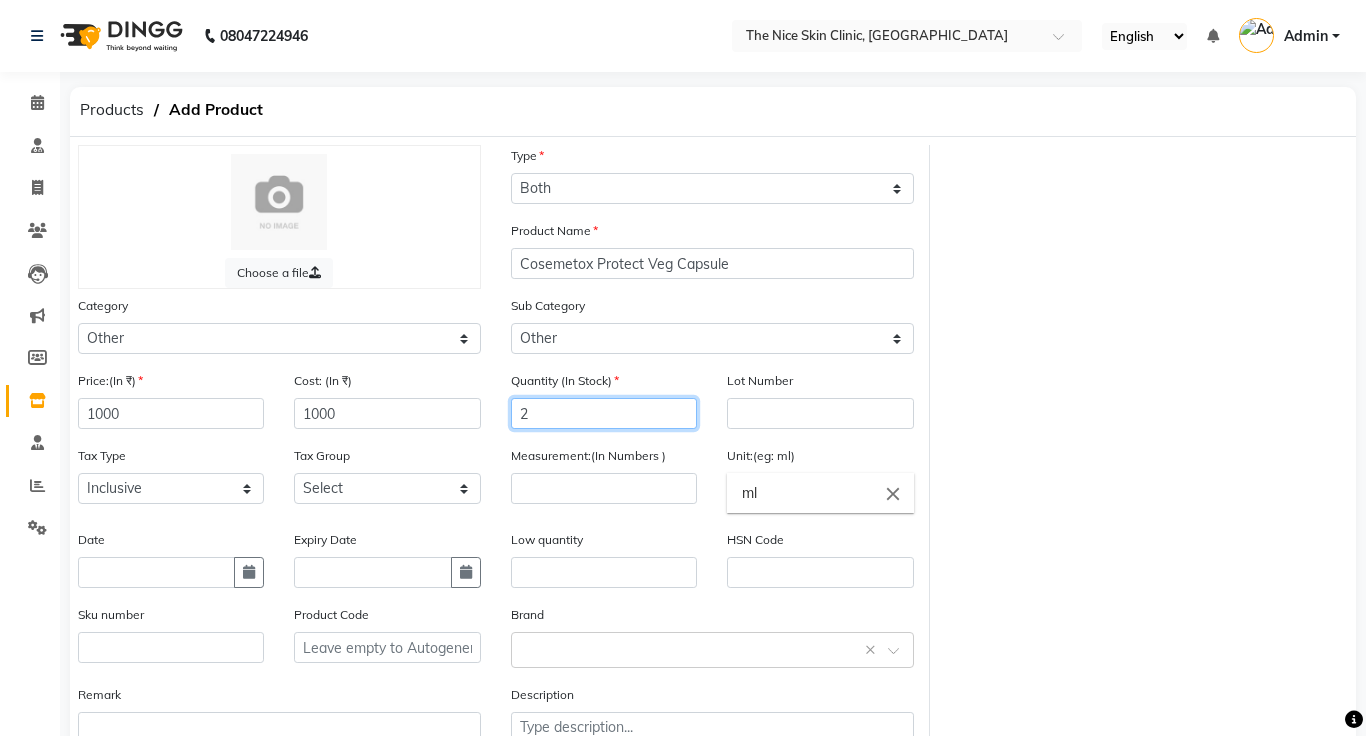 type on "2" 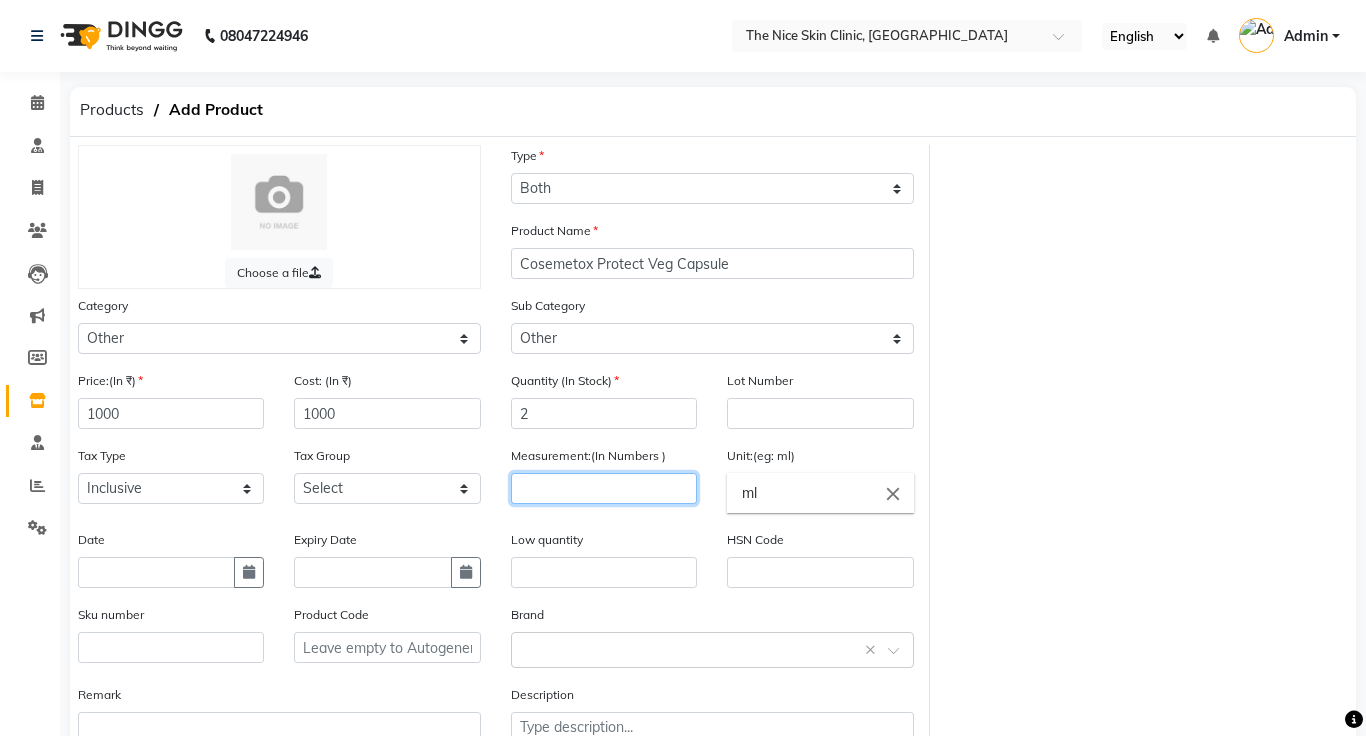 click 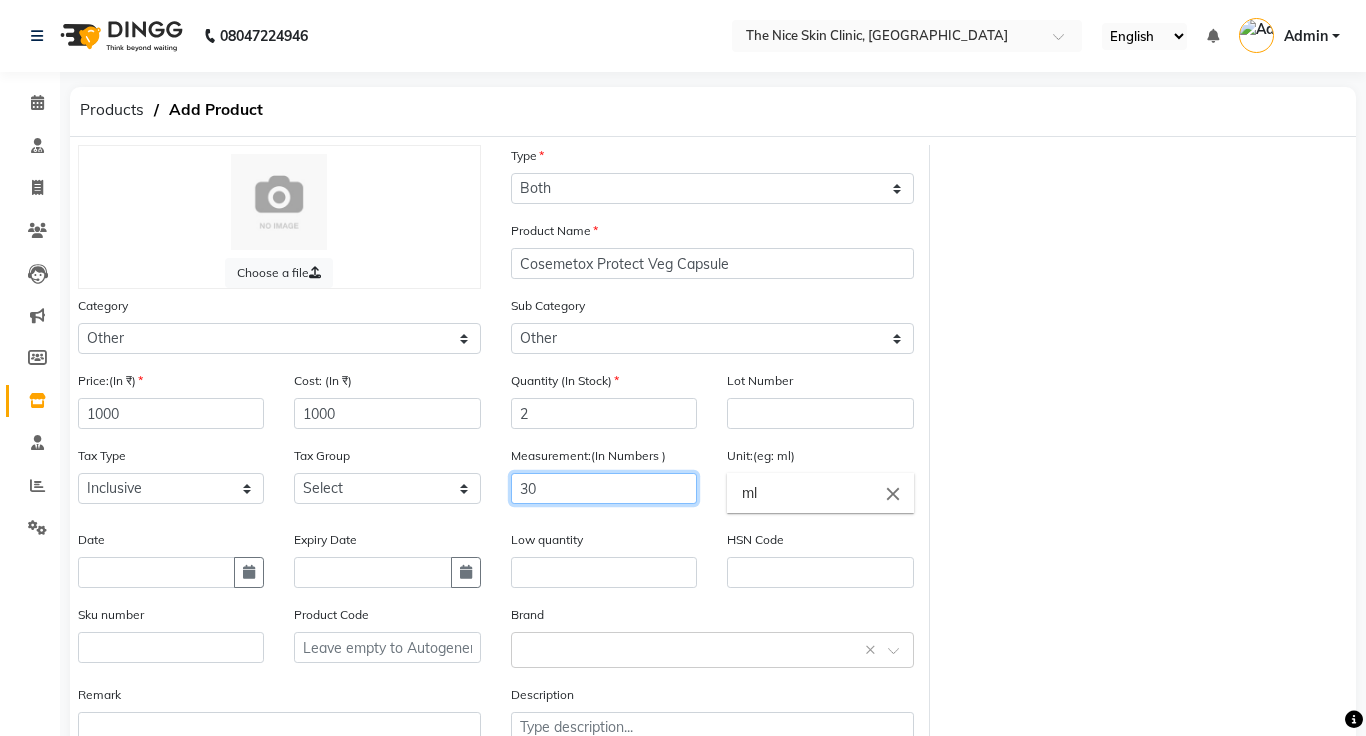type on "30" 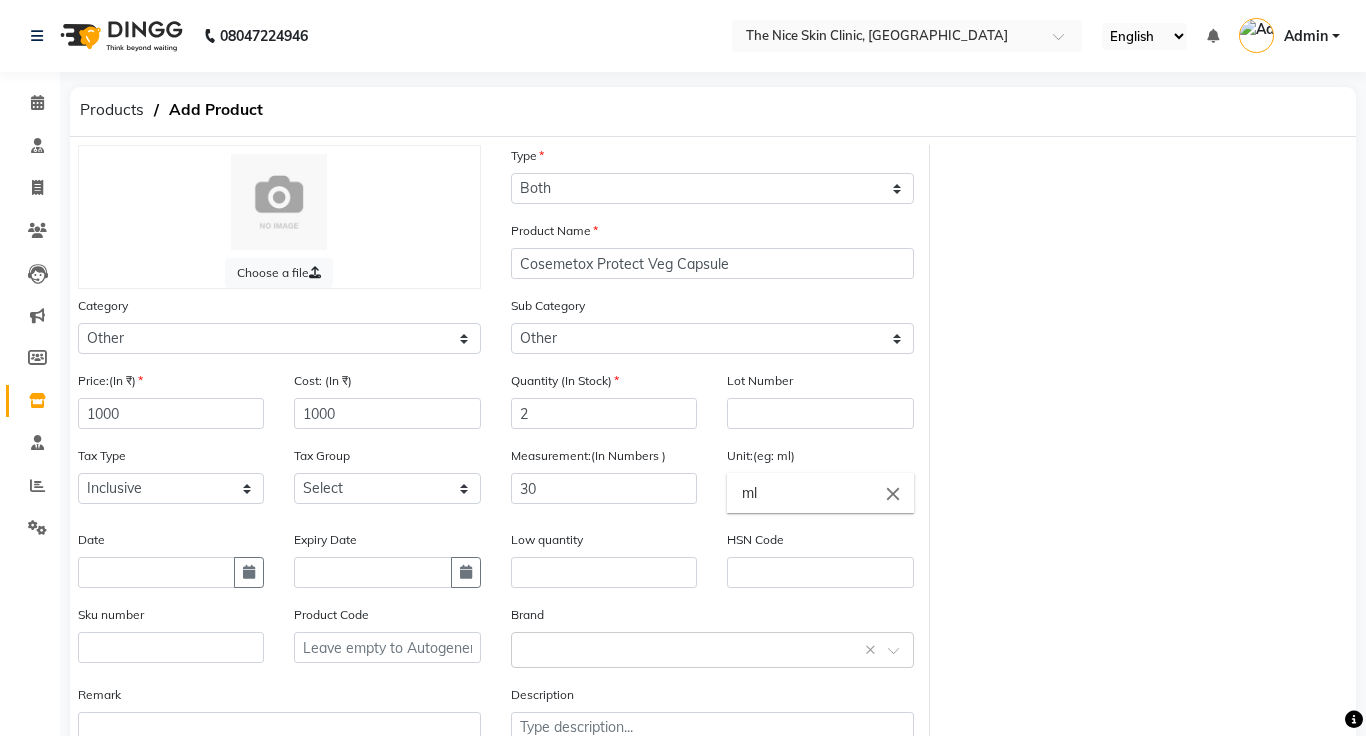 click on "ml" 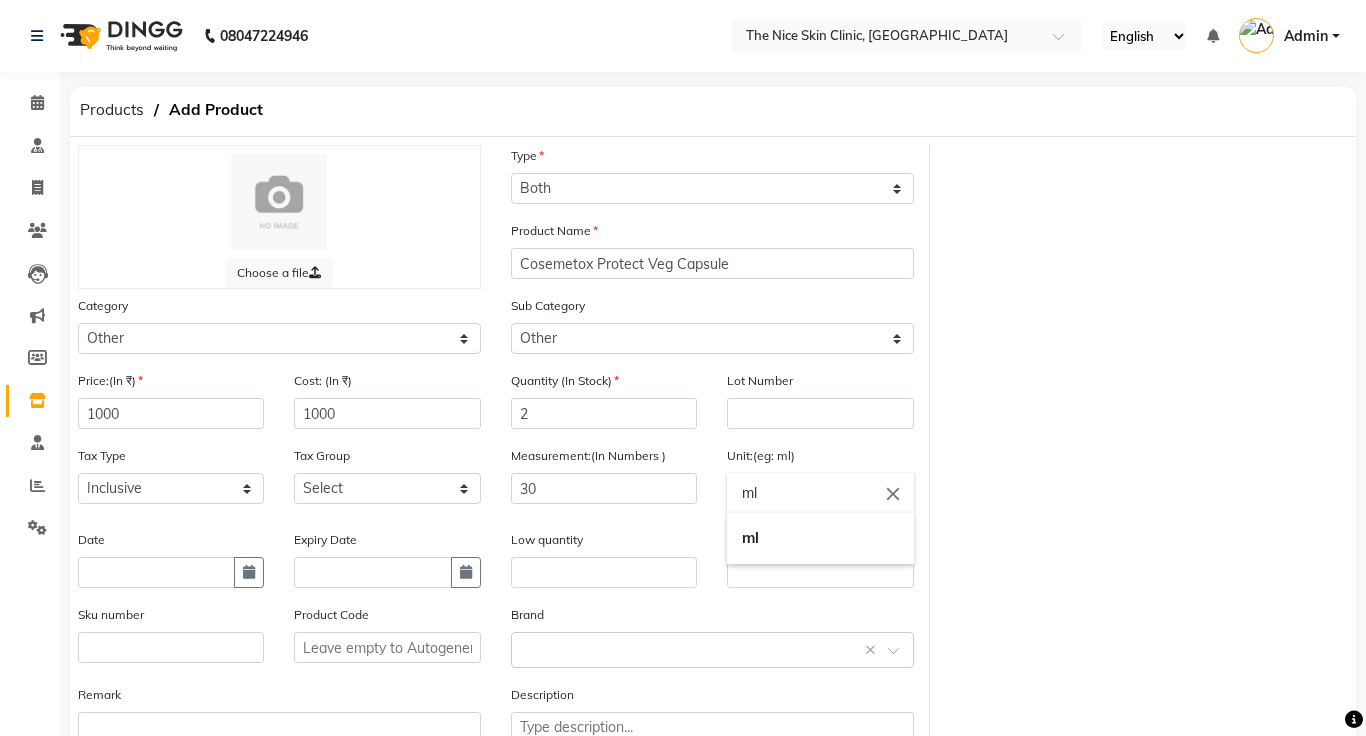 type on "m" 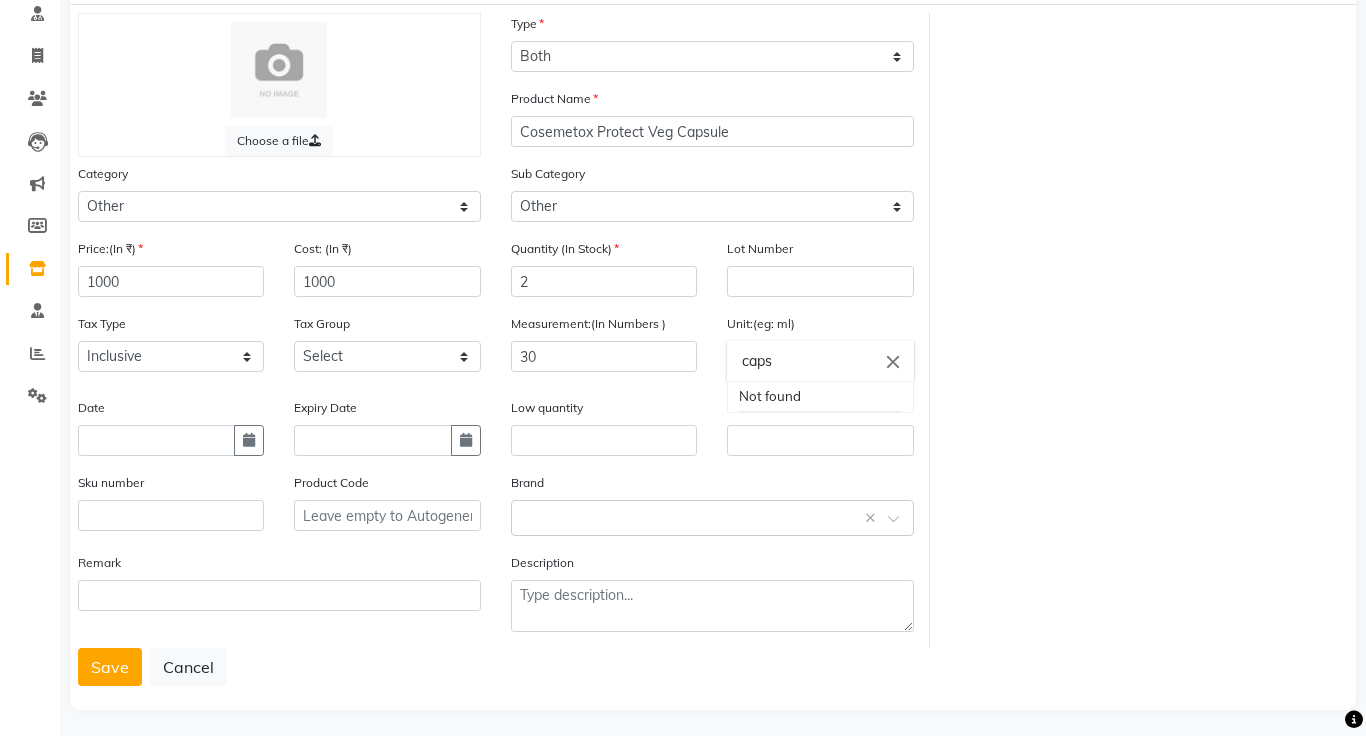 scroll, scrollTop: 140, scrollLeft: 0, axis: vertical 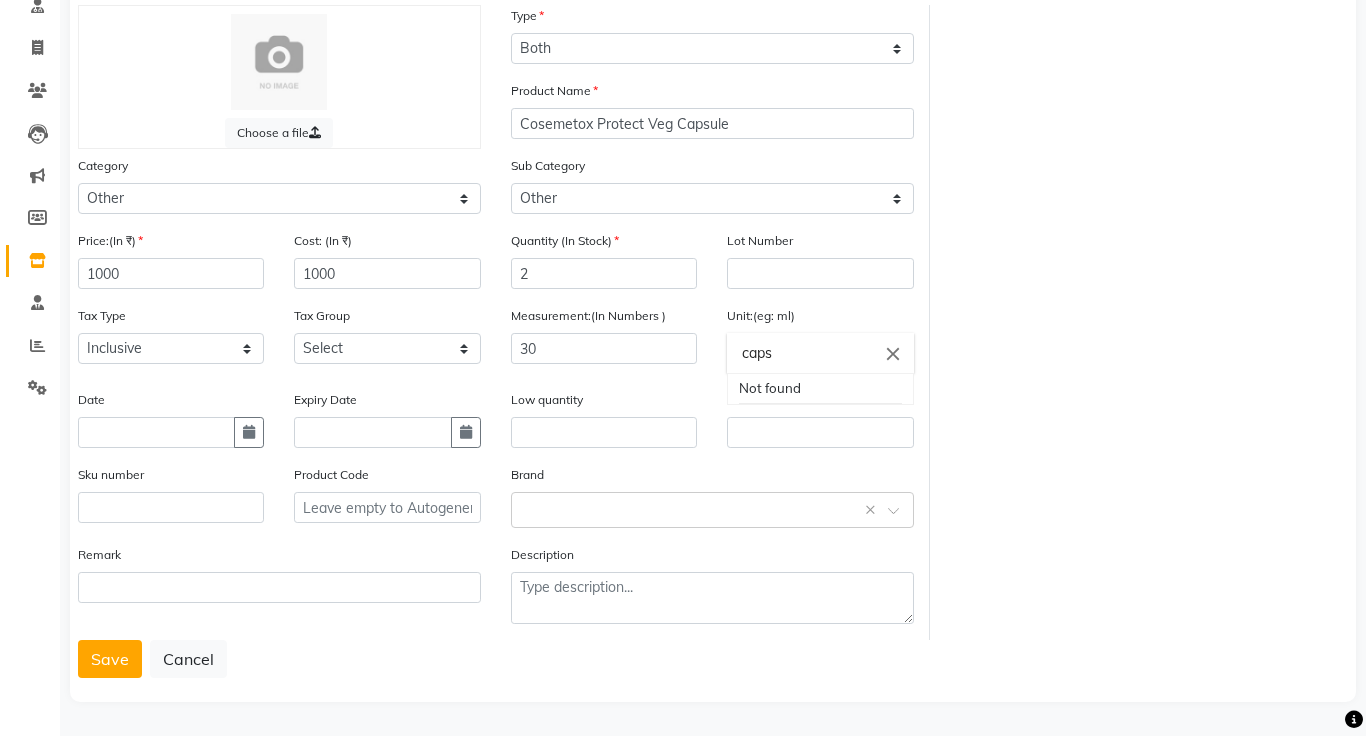 type on "caps" 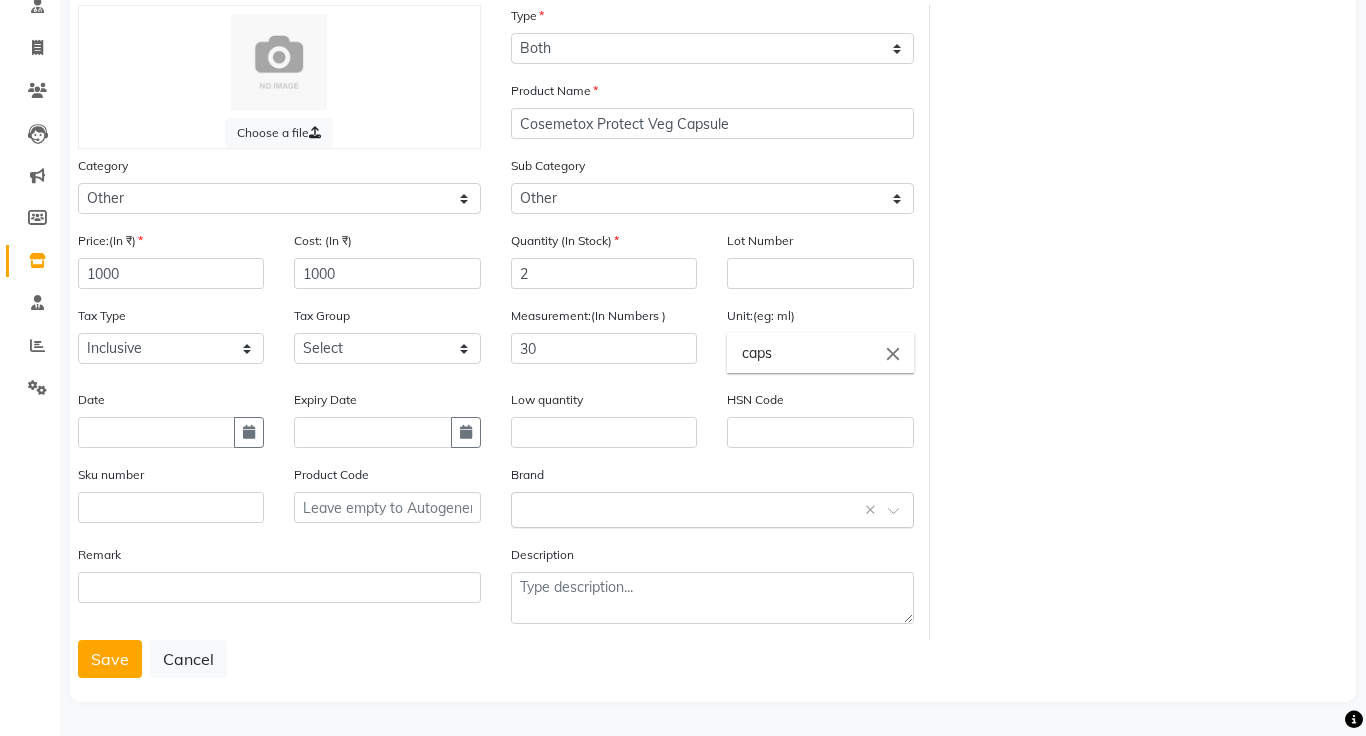 click 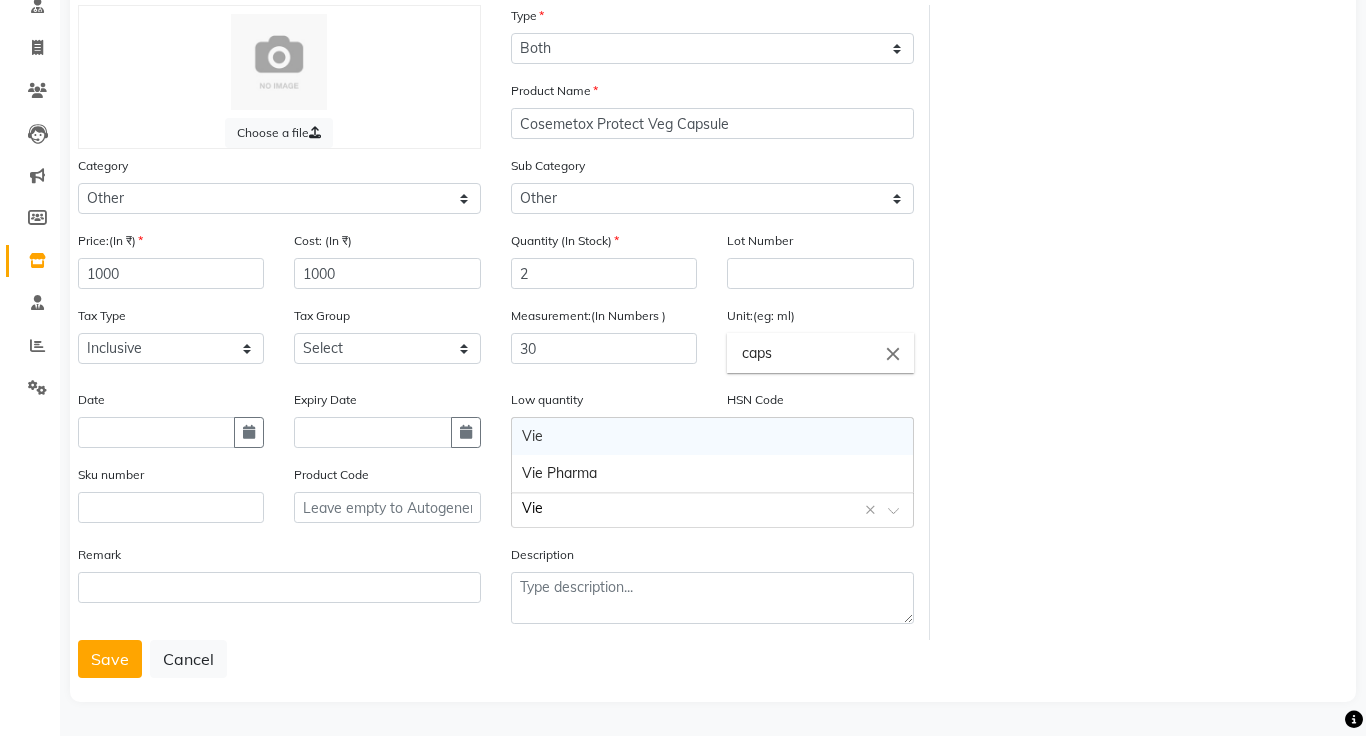 type on "Vie" 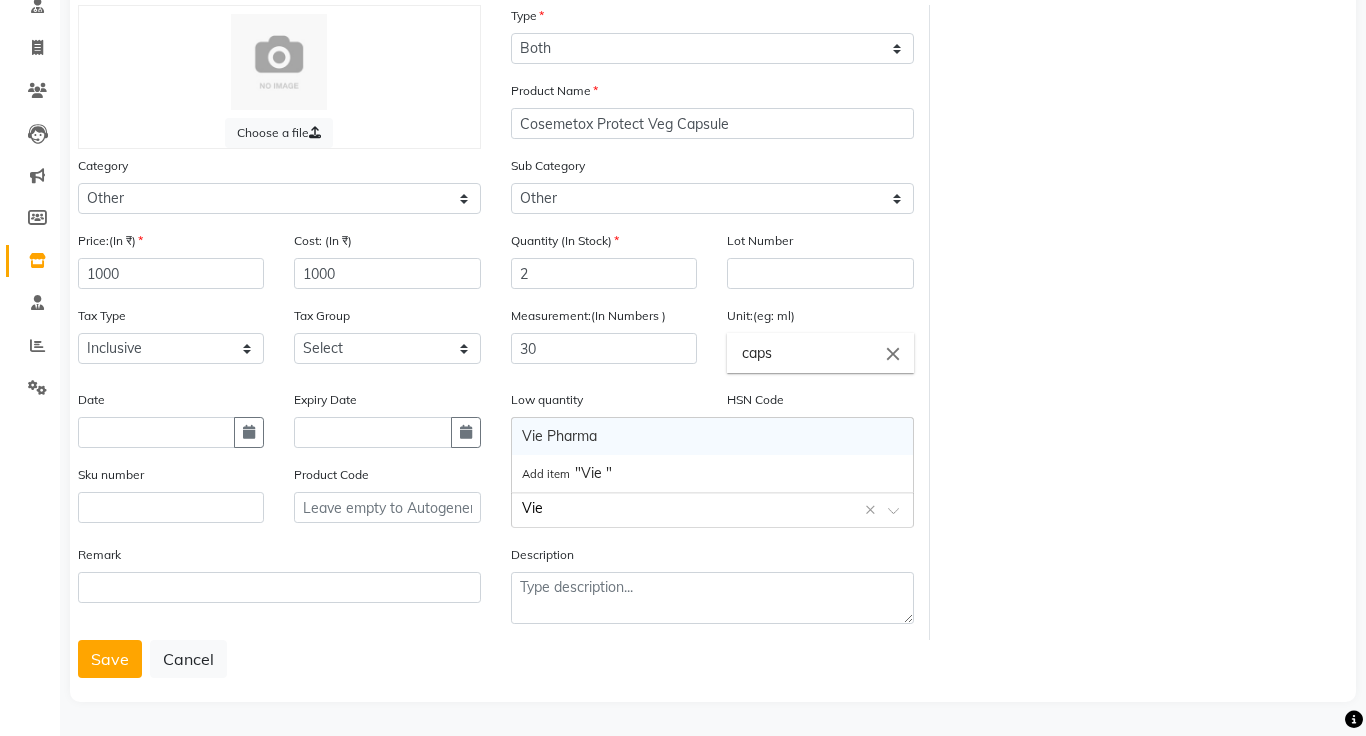 click on "Vie Pharma" at bounding box center (712, 436) 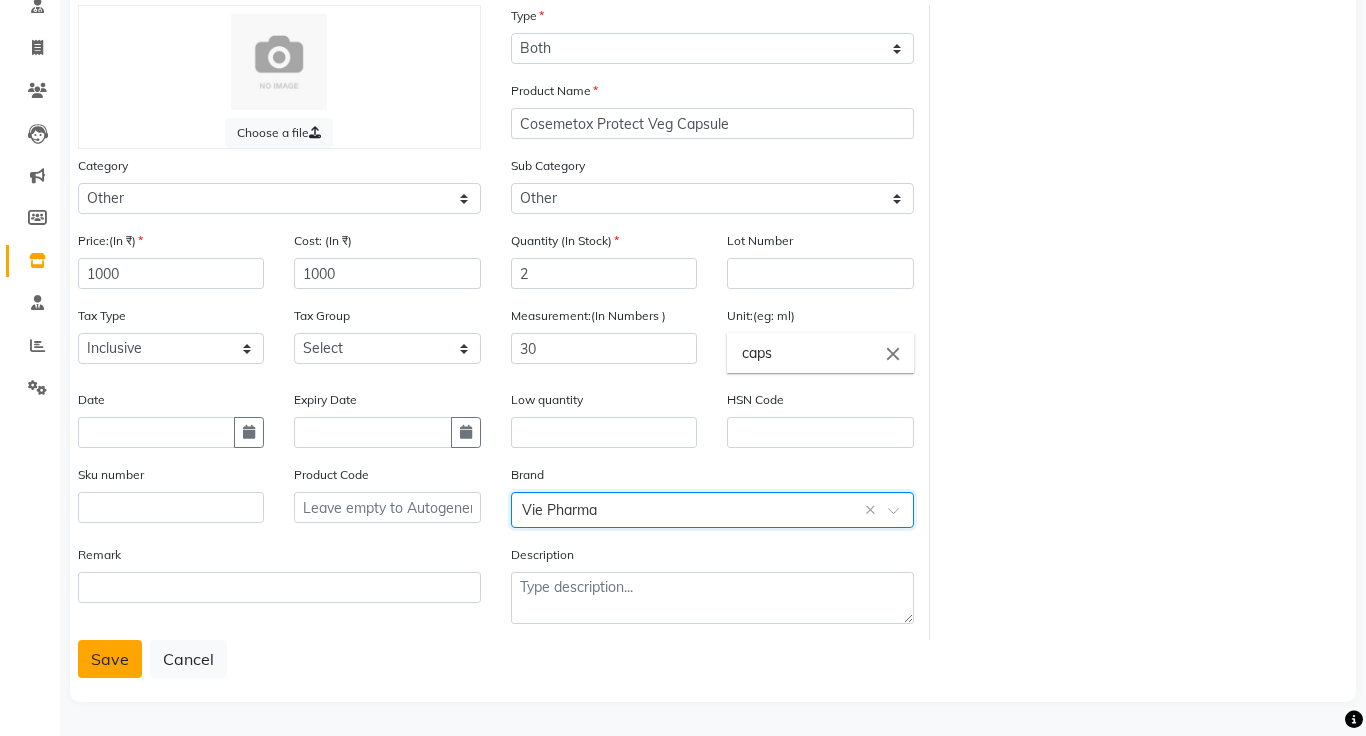 click on "Save" 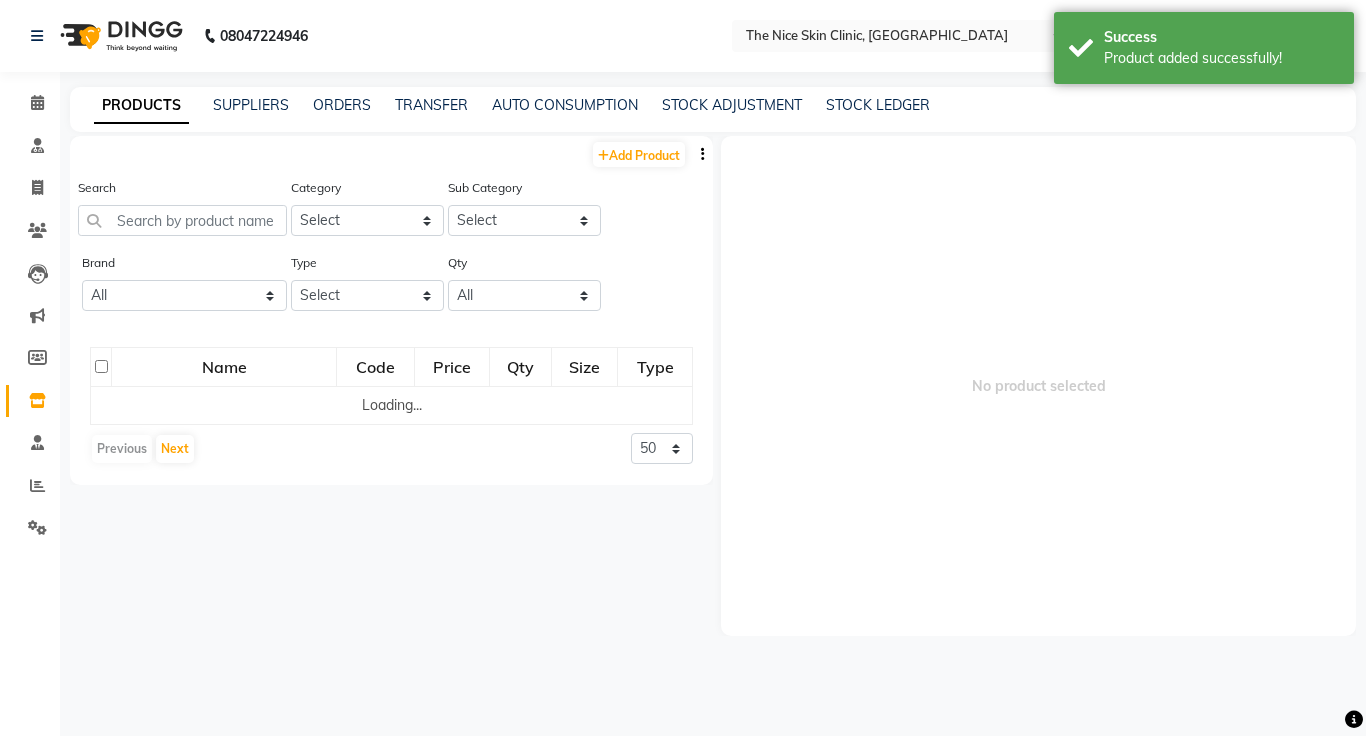 scroll, scrollTop: 0, scrollLeft: 0, axis: both 